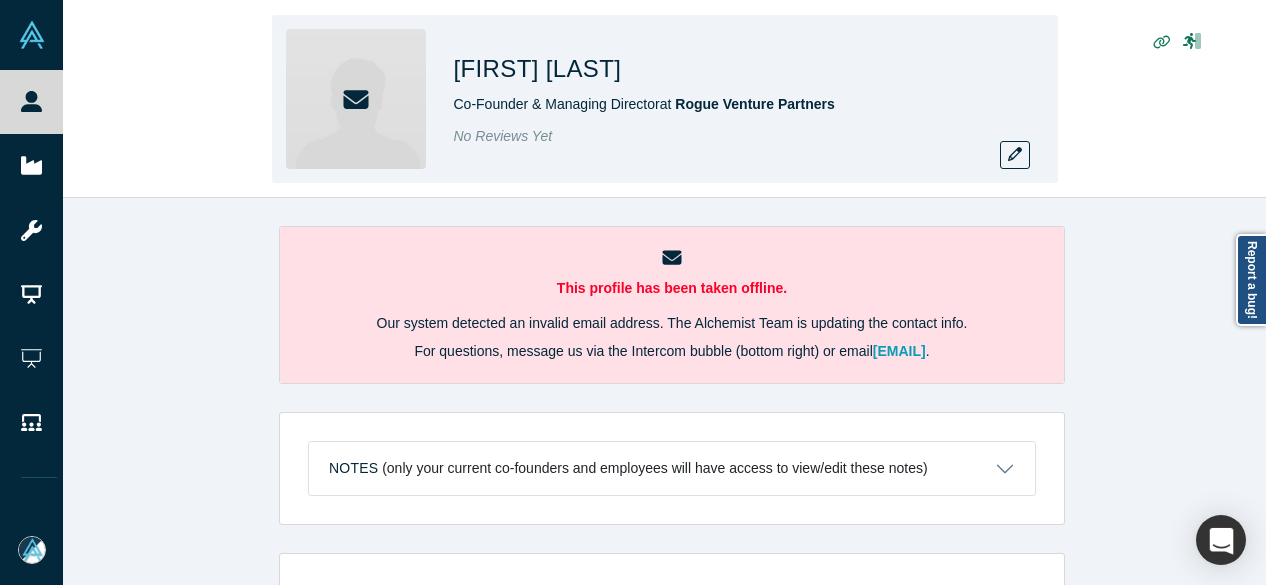 scroll, scrollTop: 0, scrollLeft: 0, axis: both 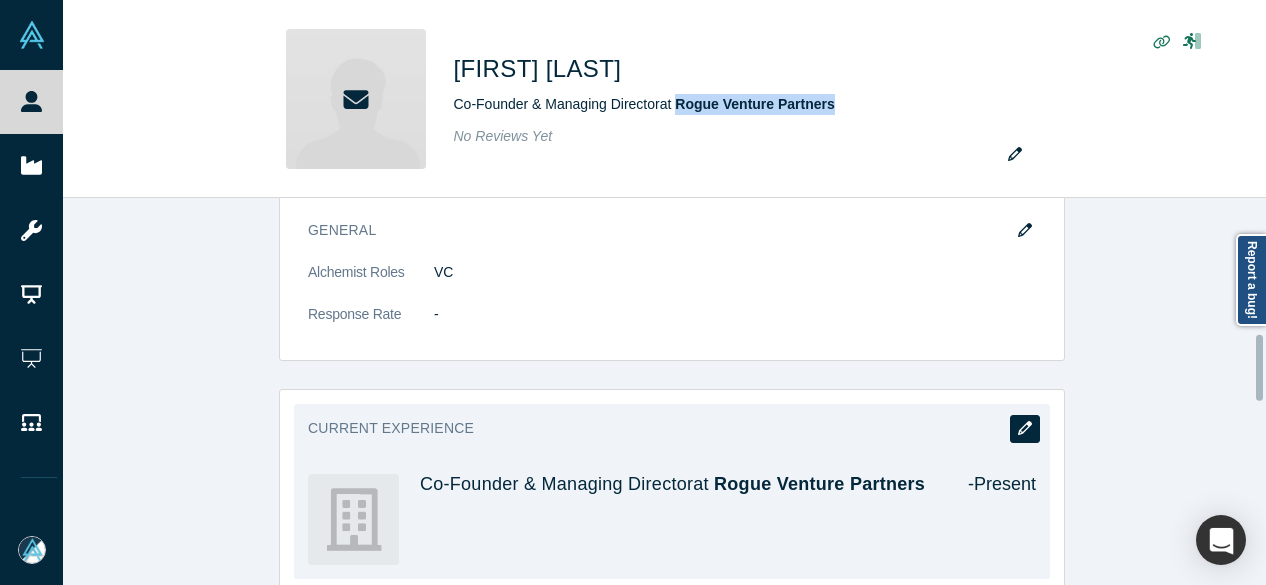 click at bounding box center [1025, 429] 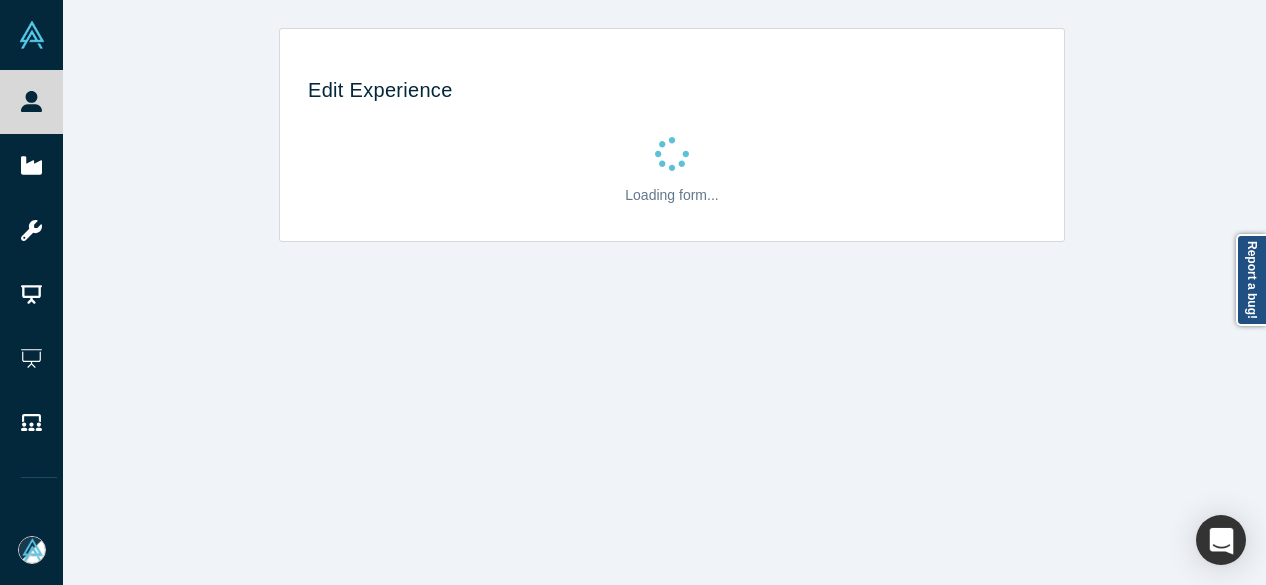 scroll, scrollTop: 0, scrollLeft: 0, axis: both 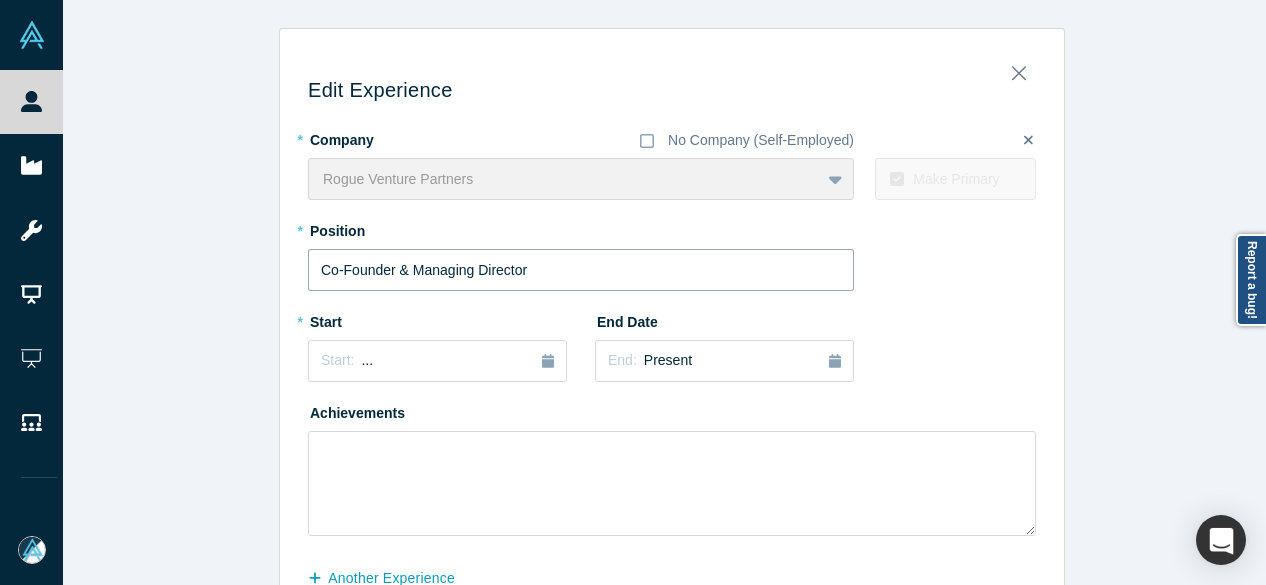 drag, startPoint x: 496, startPoint y: 265, endPoint x: 254, endPoint y: 281, distance: 242.52835 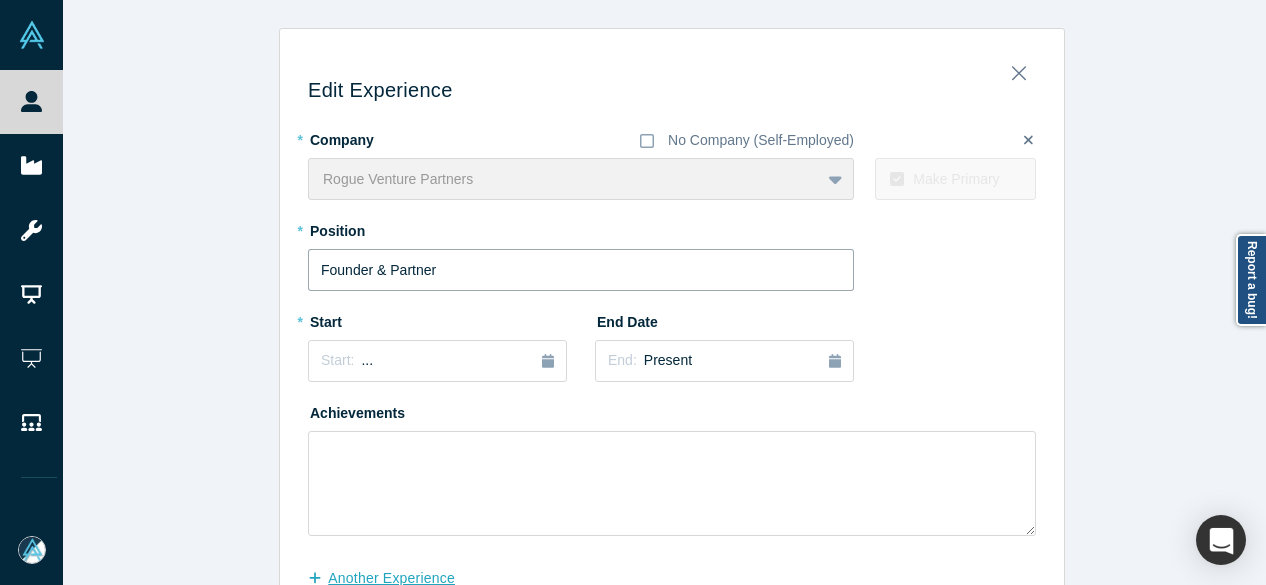 type on "Founder & Partner" 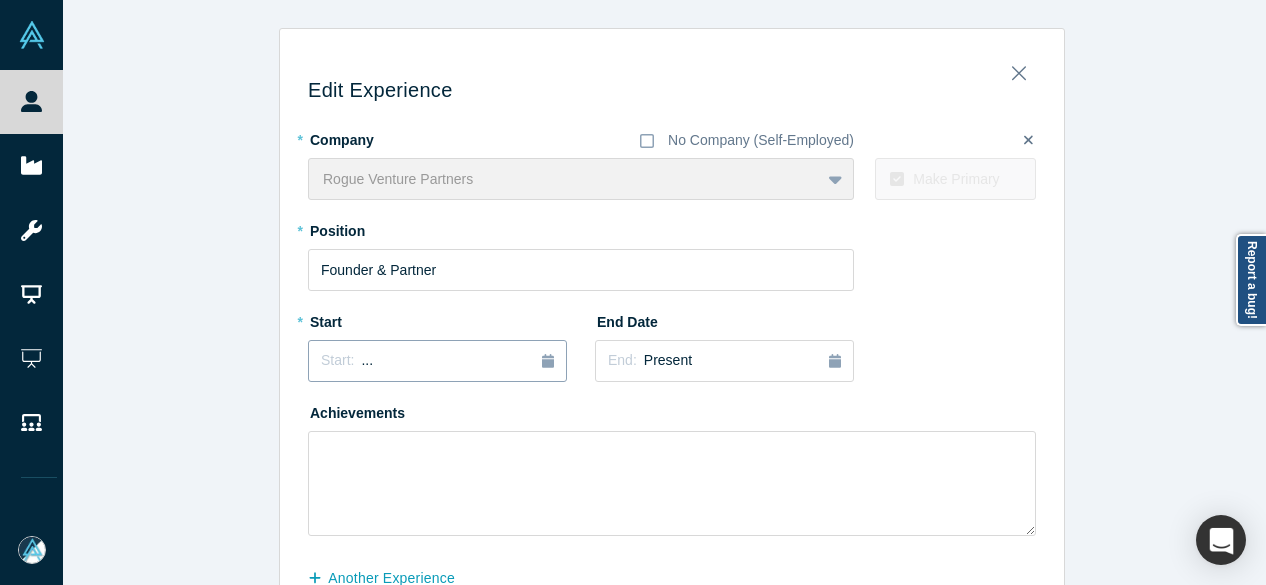 click on "Start: ..." at bounding box center (437, 361) 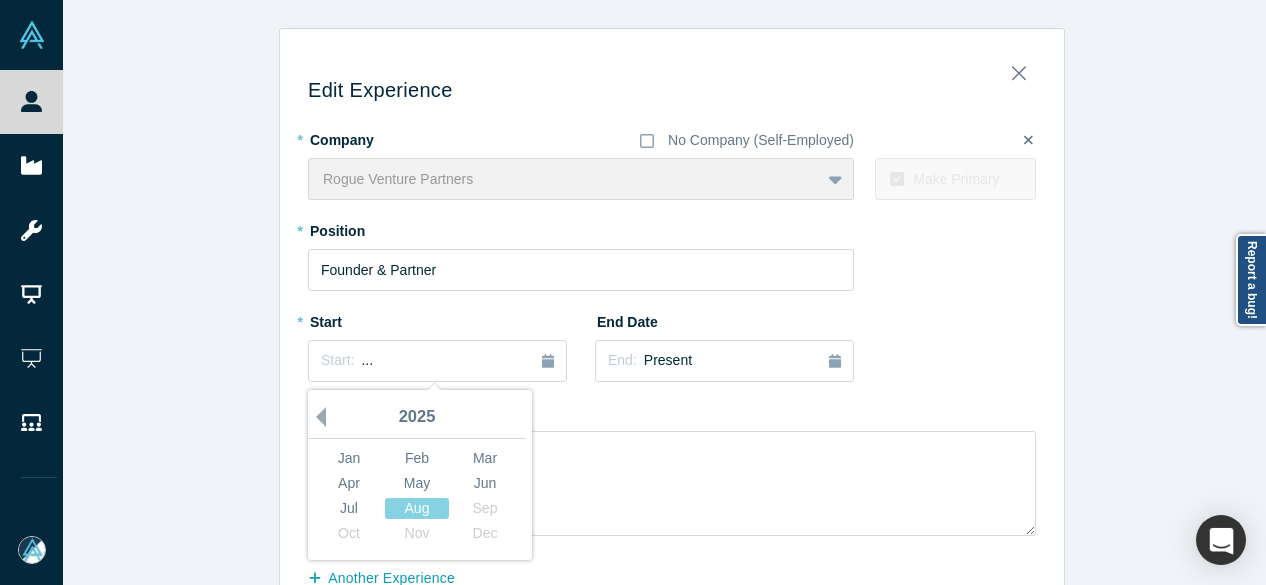 click on "Previous Year" at bounding box center (316, 417) 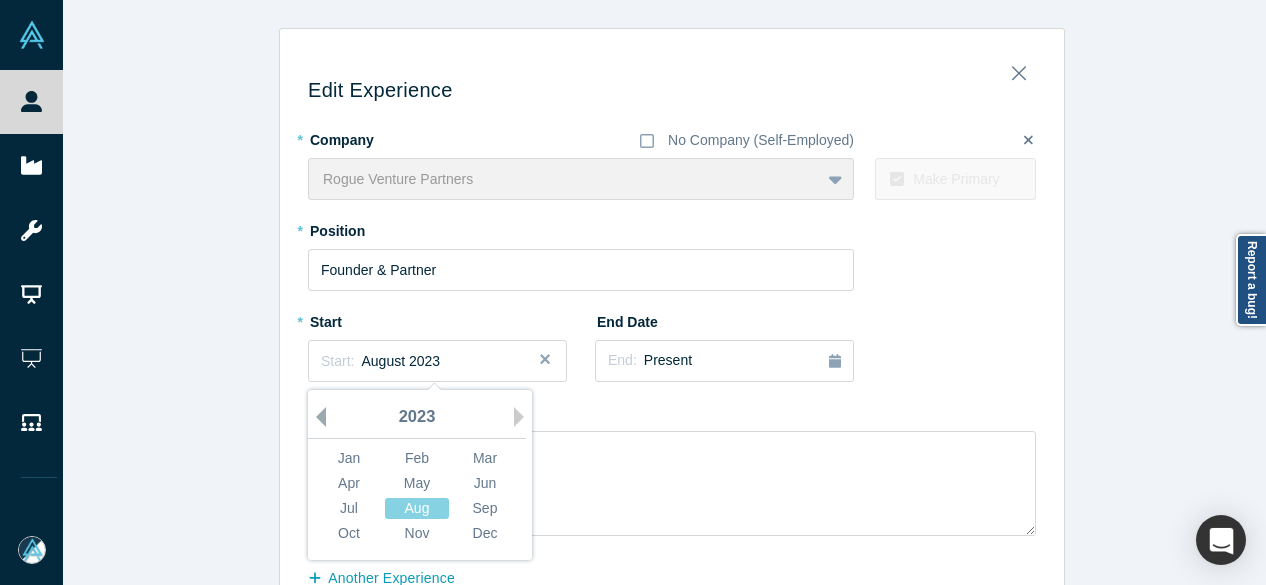 click on "Previous Year" at bounding box center [316, 417] 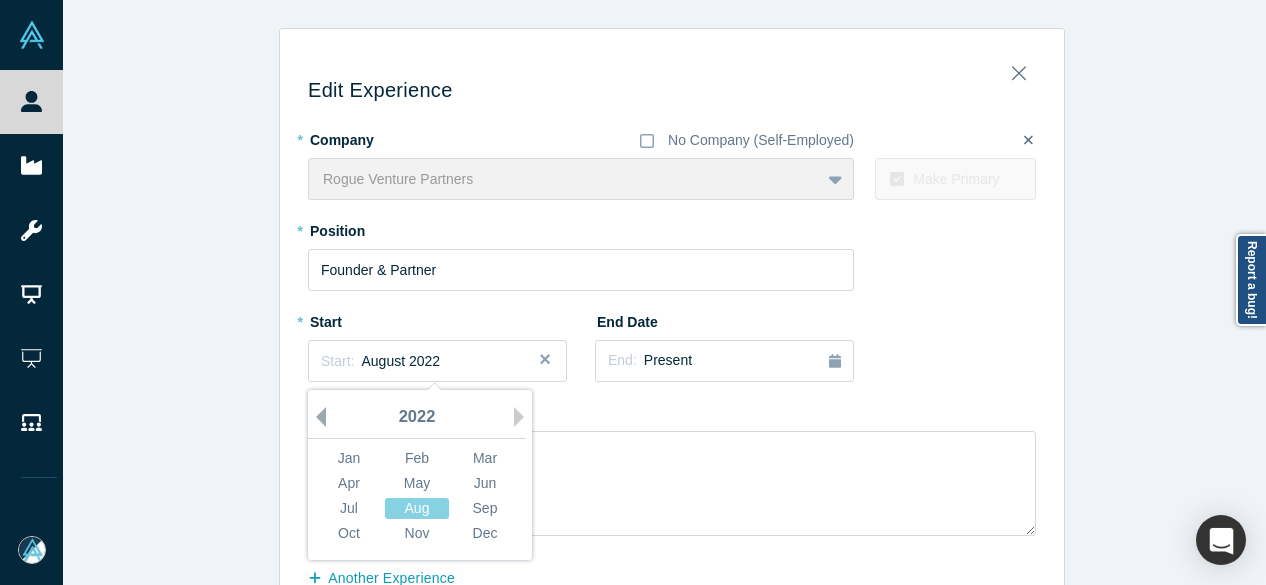 click on "Previous Year" at bounding box center (316, 417) 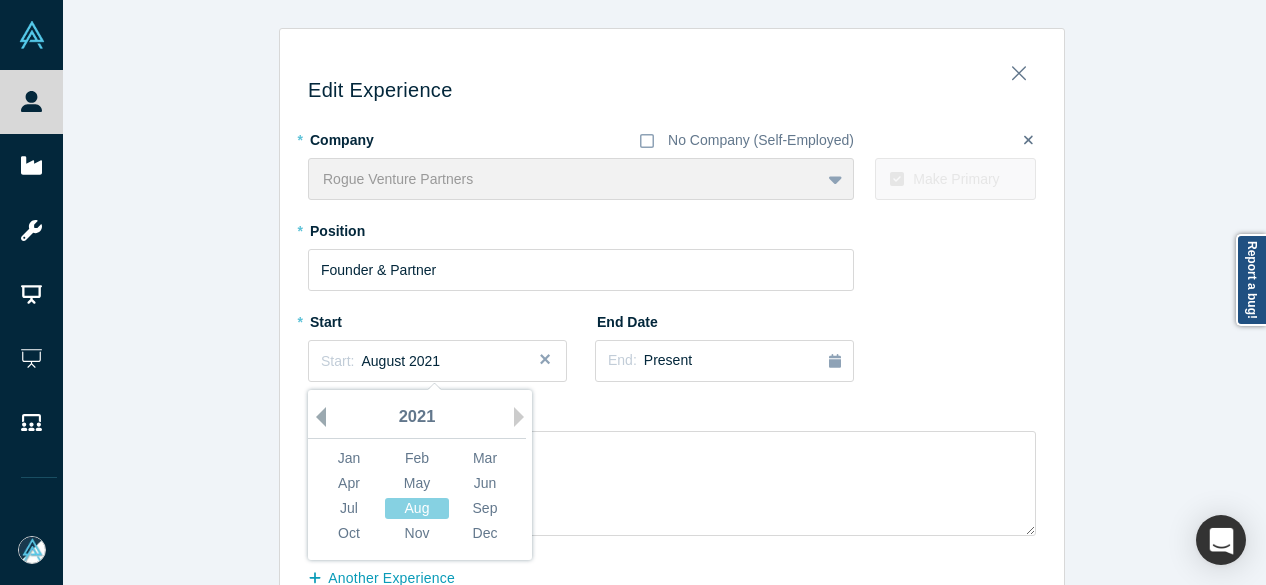 click on "Previous Year" at bounding box center (316, 417) 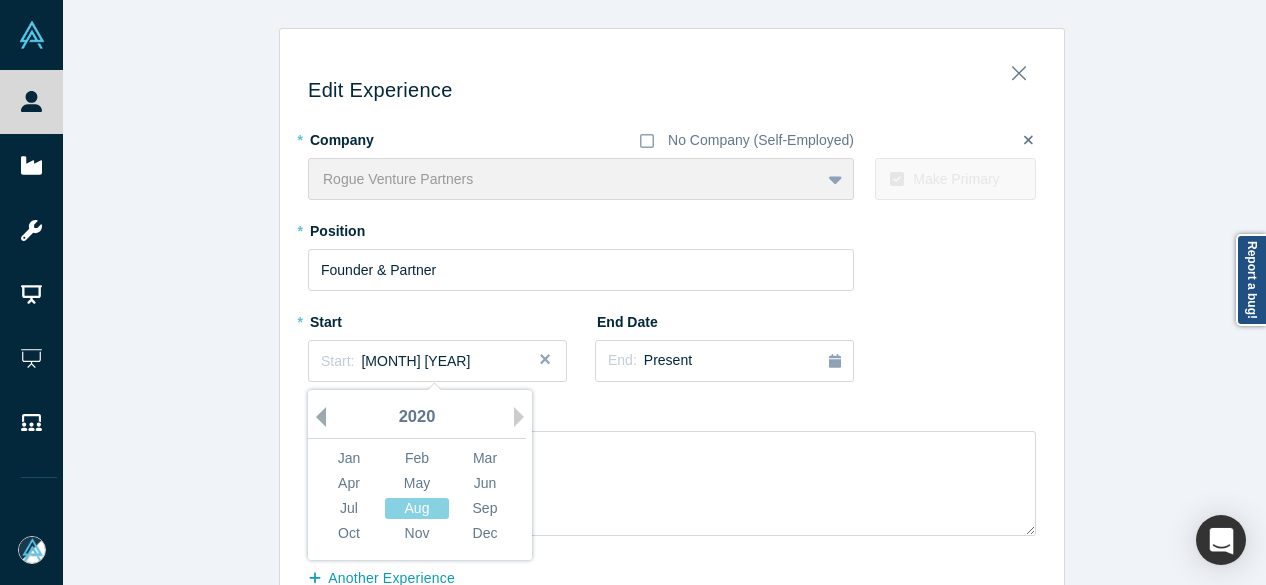 click on "Previous Year" at bounding box center (316, 417) 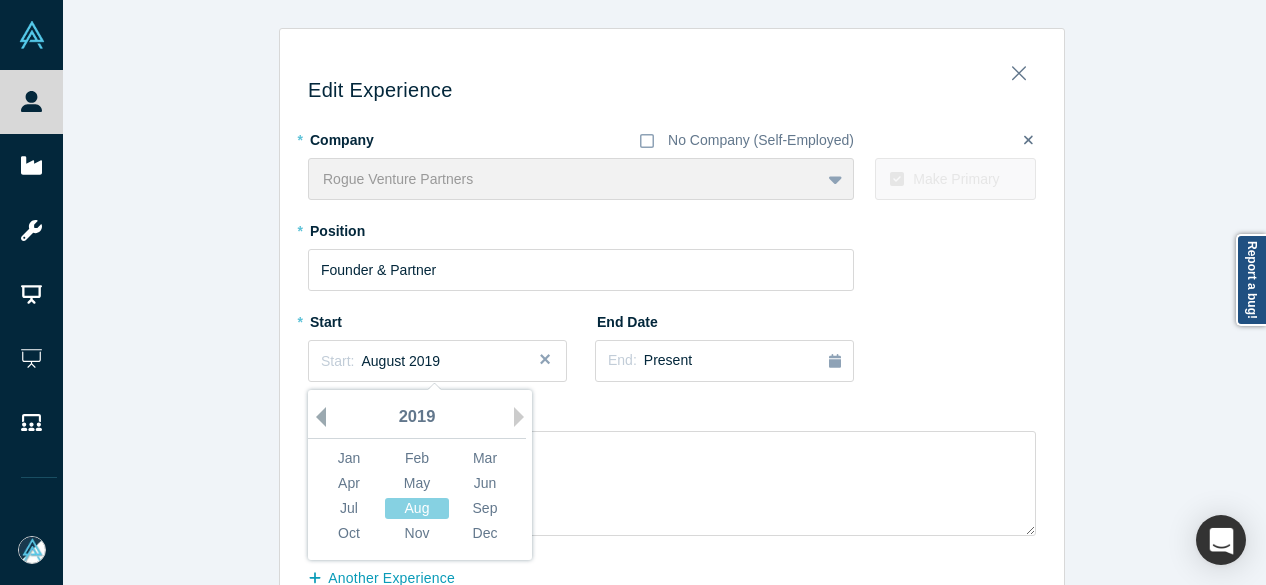 click on "Previous Year" at bounding box center [316, 417] 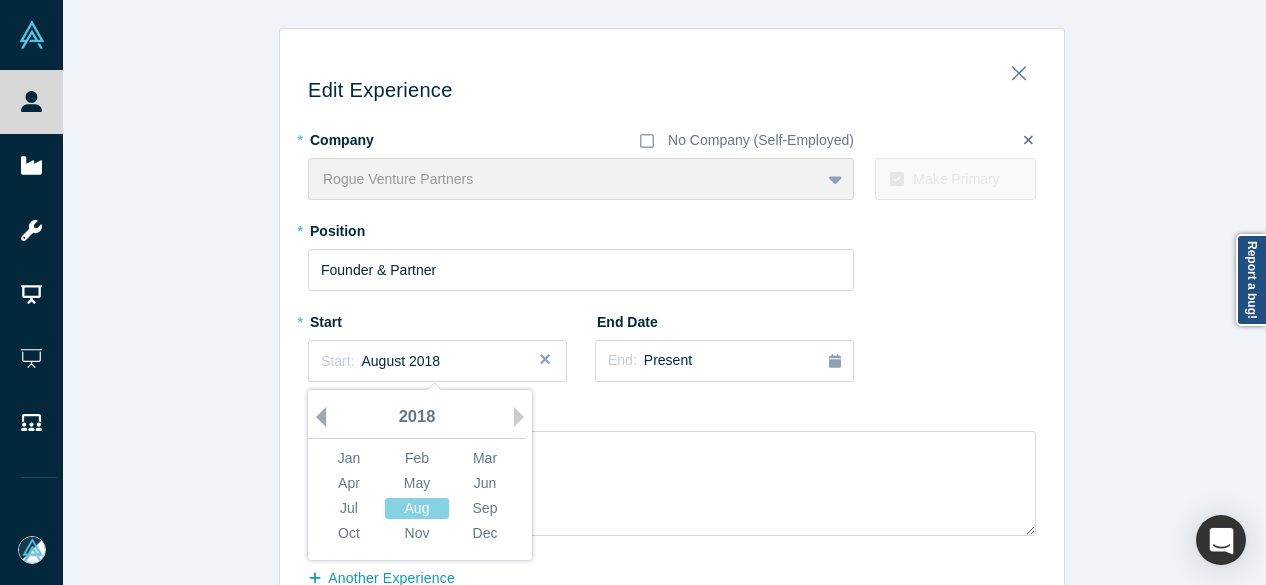 click on "Previous Year" at bounding box center [316, 417] 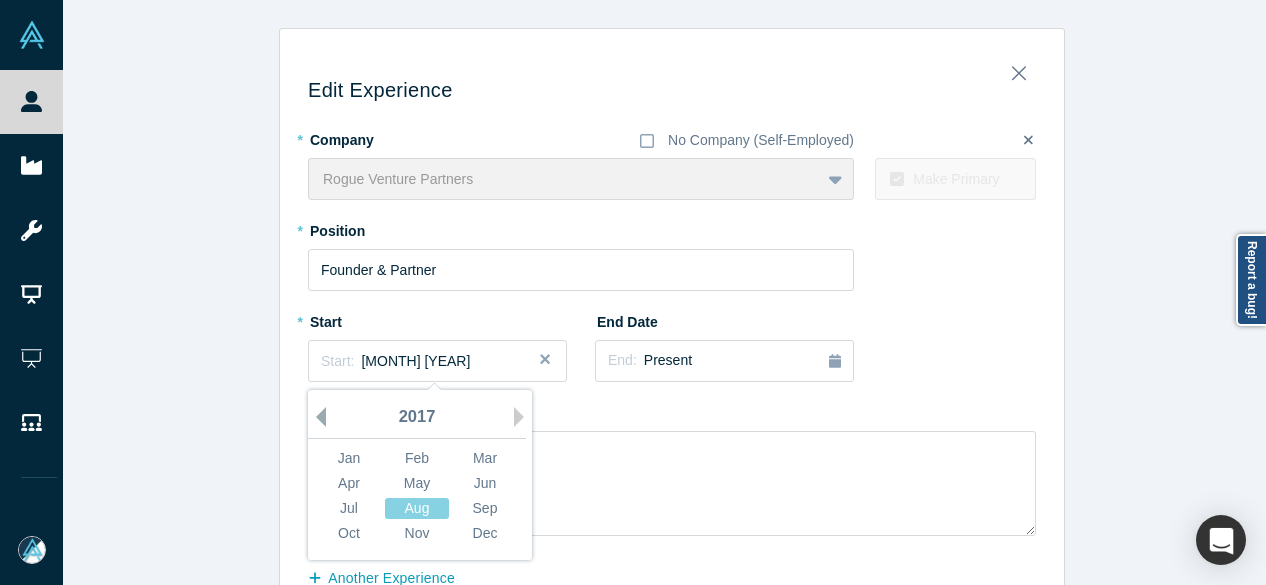click on "Previous Year" at bounding box center (316, 417) 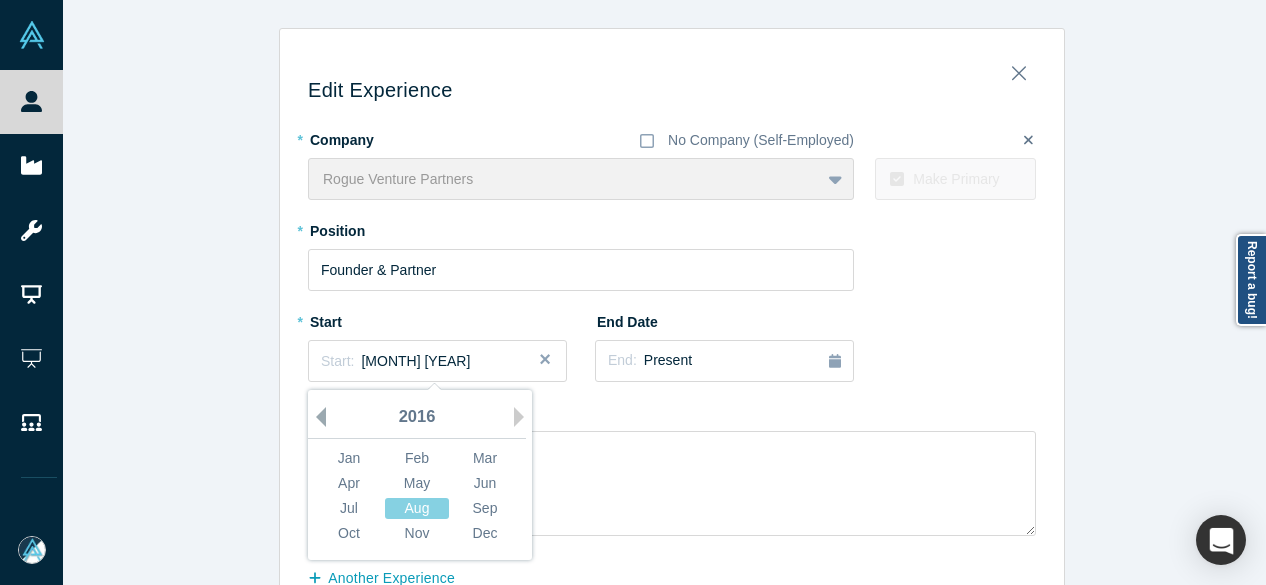 click on "Previous Year" at bounding box center [316, 417] 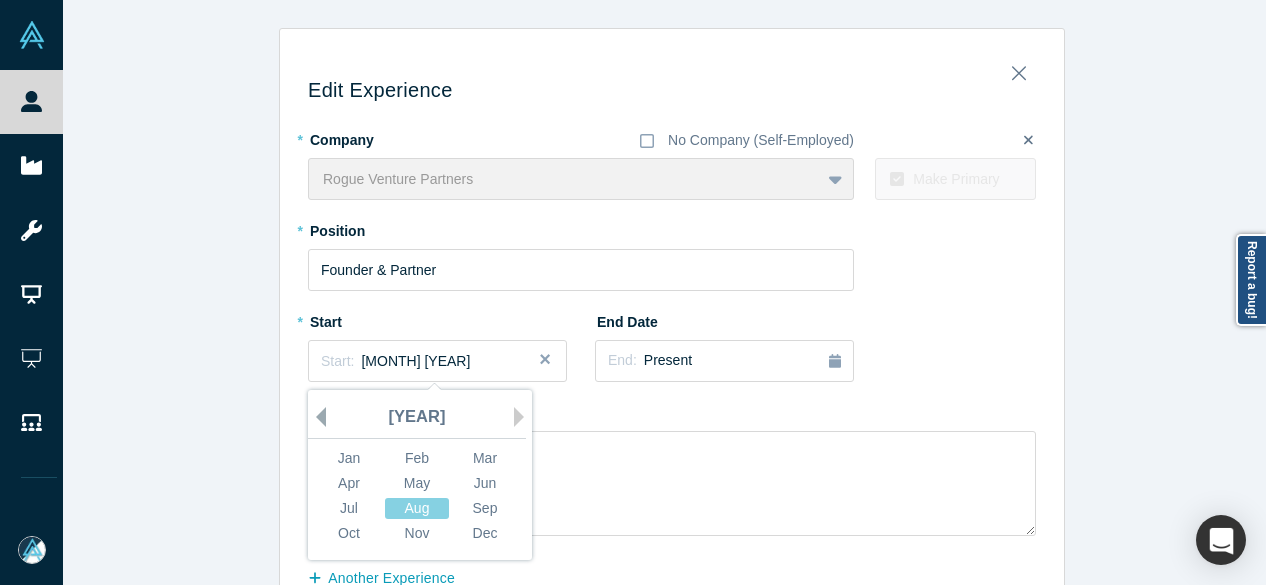 click on "Previous Year" at bounding box center [316, 417] 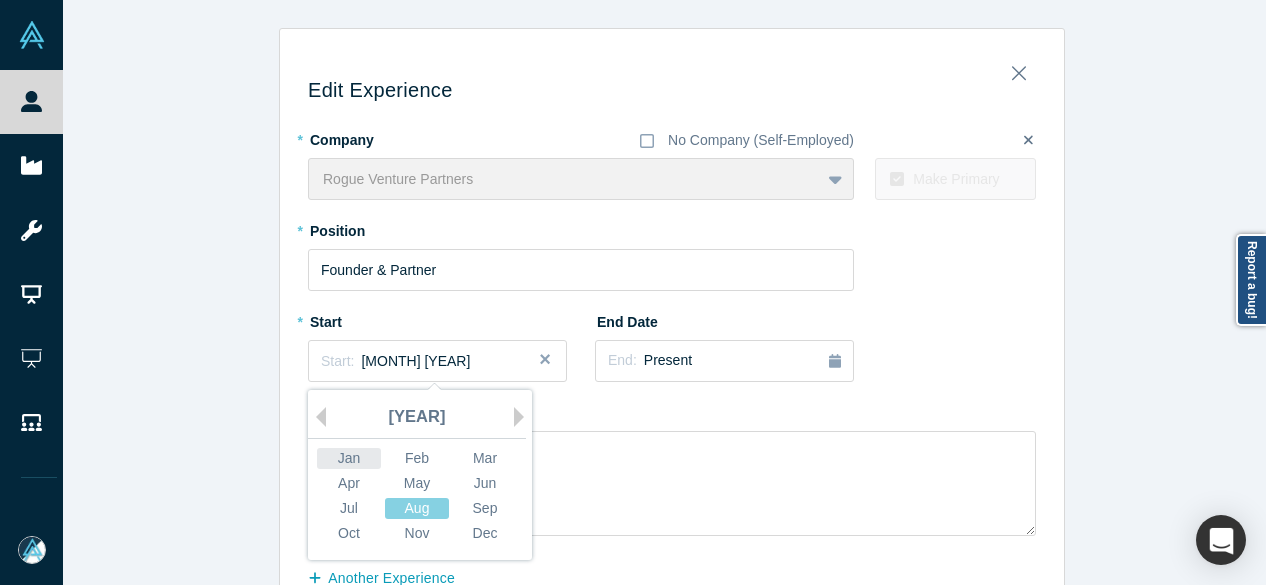 click on "Jan" at bounding box center [349, 458] 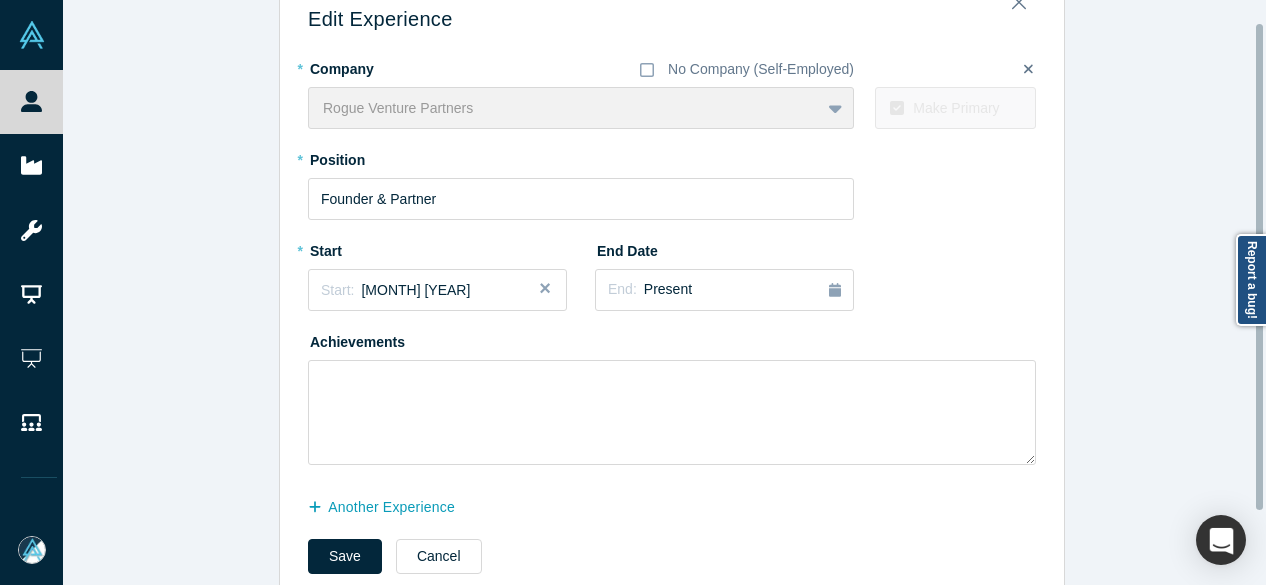 scroll, scrollTop: 100, scrollLeft: 0, axis: vertical 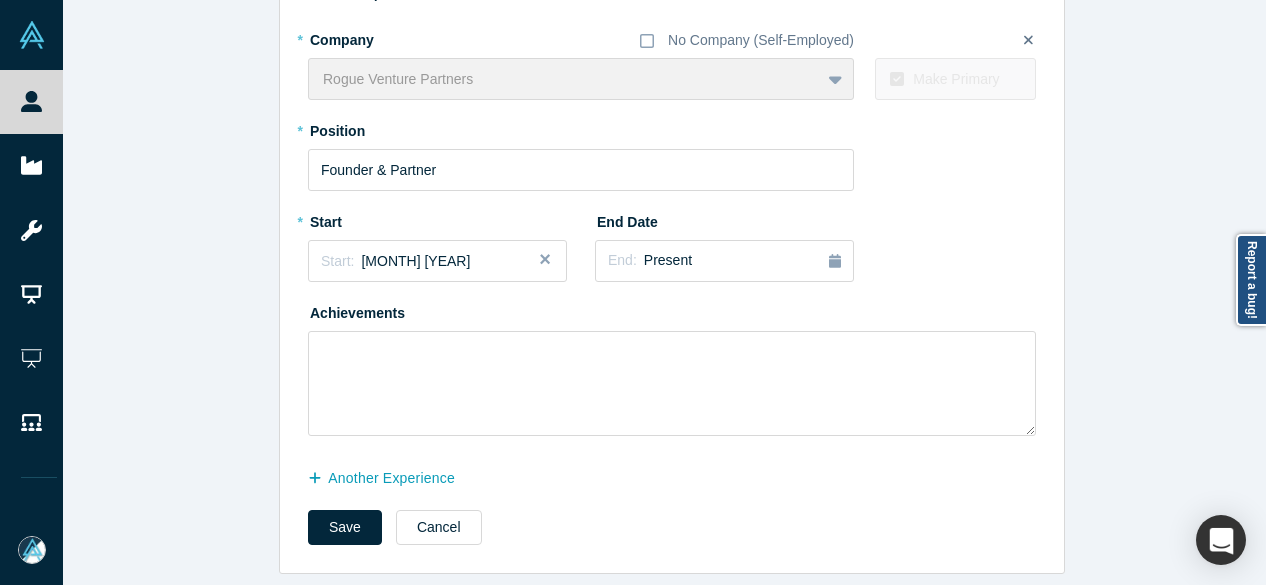 drag, startPoint x: 322, startPoint y: 525, endPoint x: 344, endPoint y: 508, distance: 27.802877 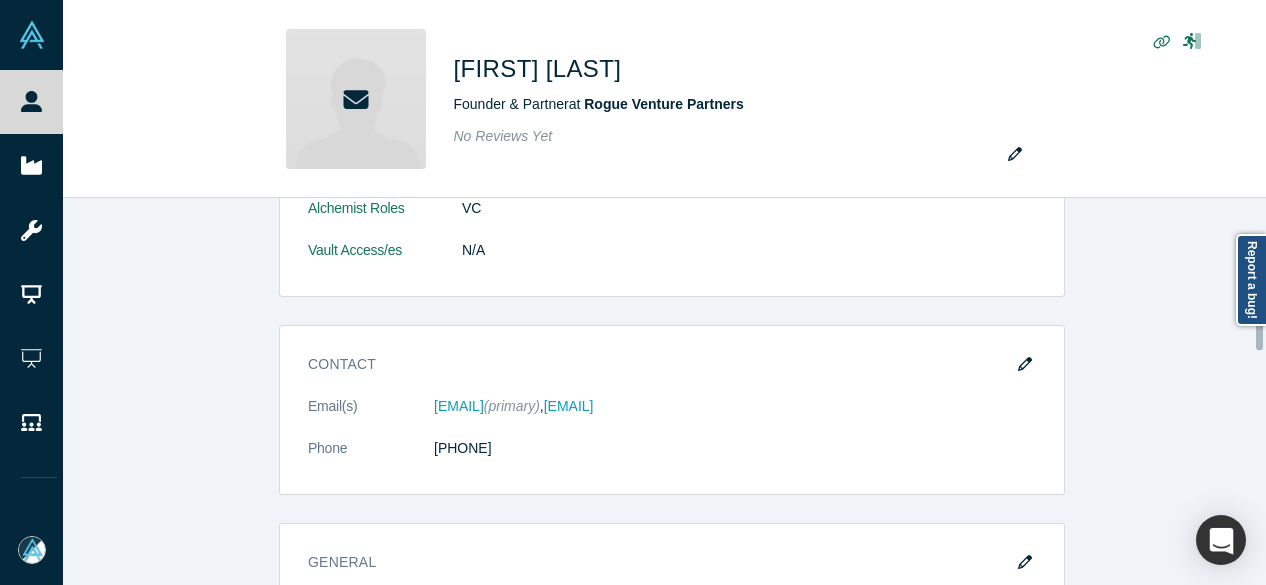 scroll, scrollTop: 500, scrollLeft: 0, axis: vertical 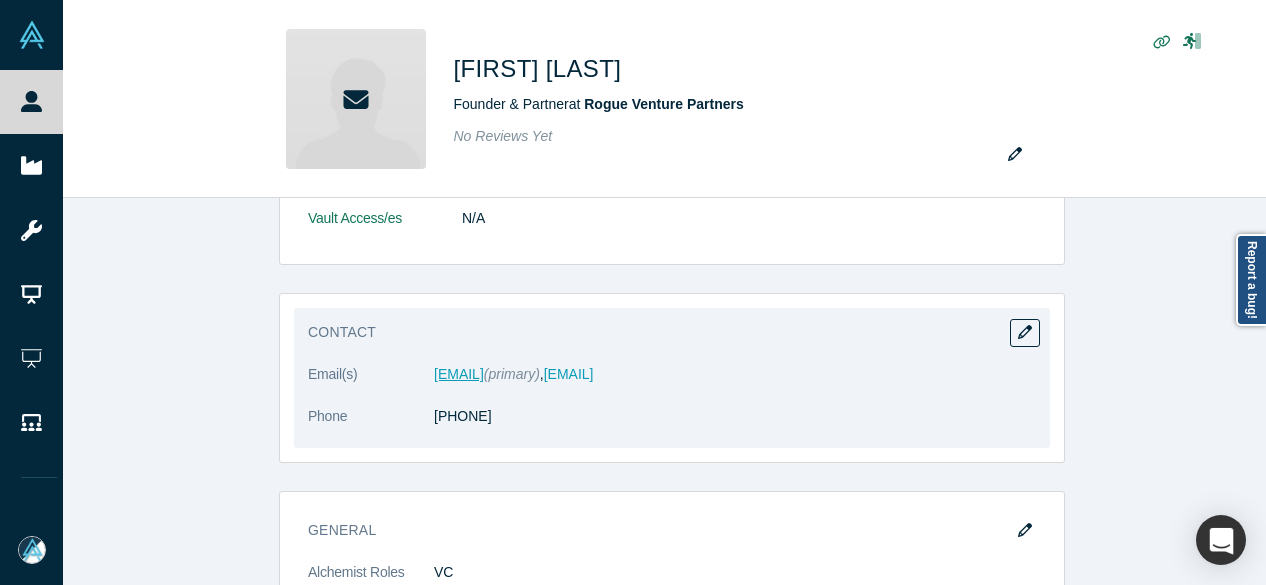 drag, startPoint x: 415, startPoint y: 370, endPoint x: 544, endPoint y: 376, distance: 129.13947 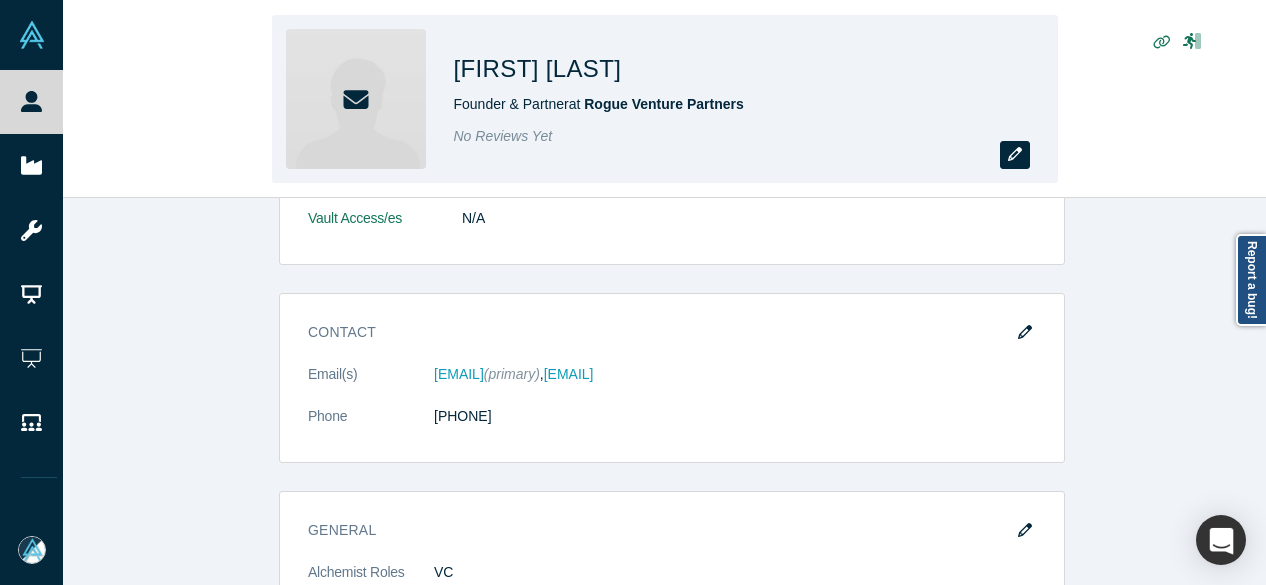 click at bounding box center [1015, 155] 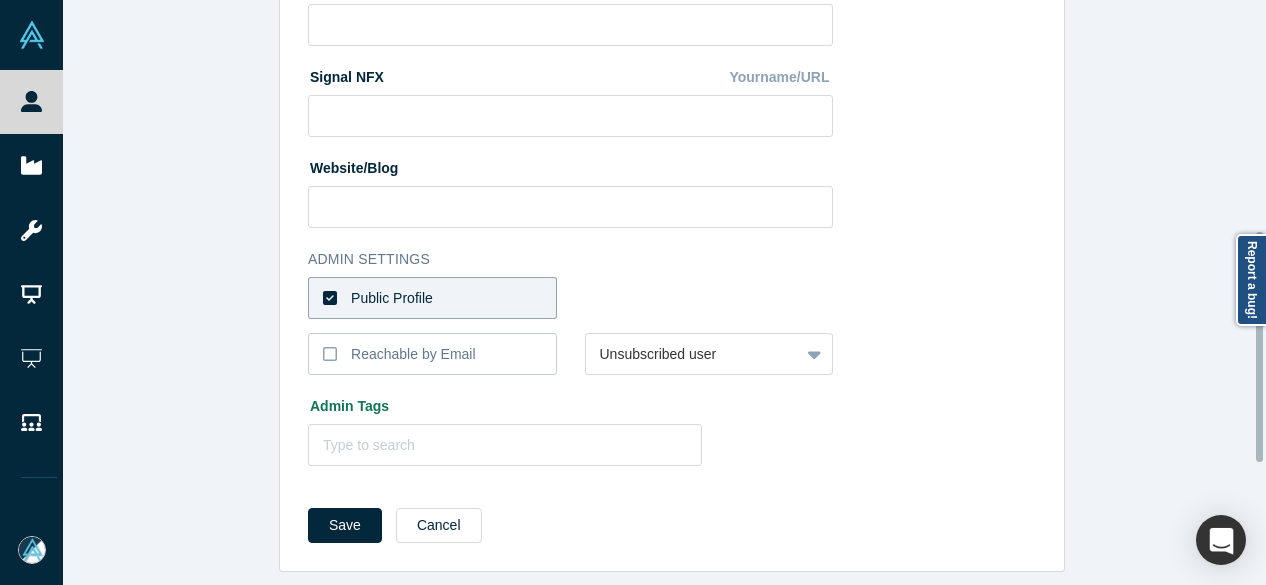 scroll, scrollTop: 896, scrollLeft: 0, axis: vertical 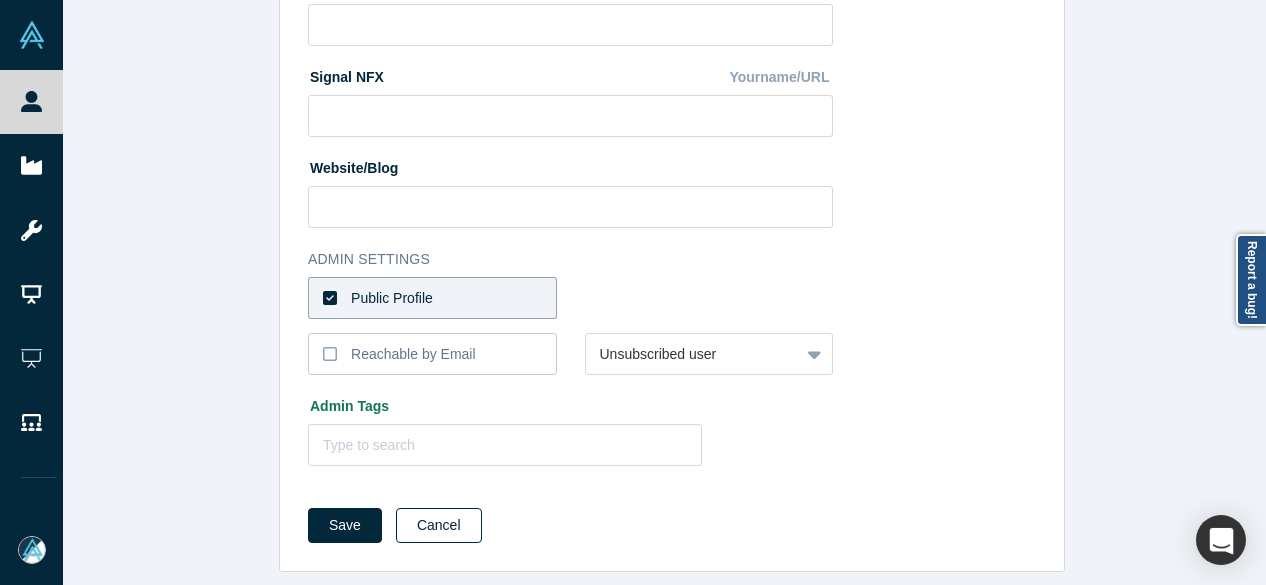 click on "Cancel" at bounding box center (439, 525) 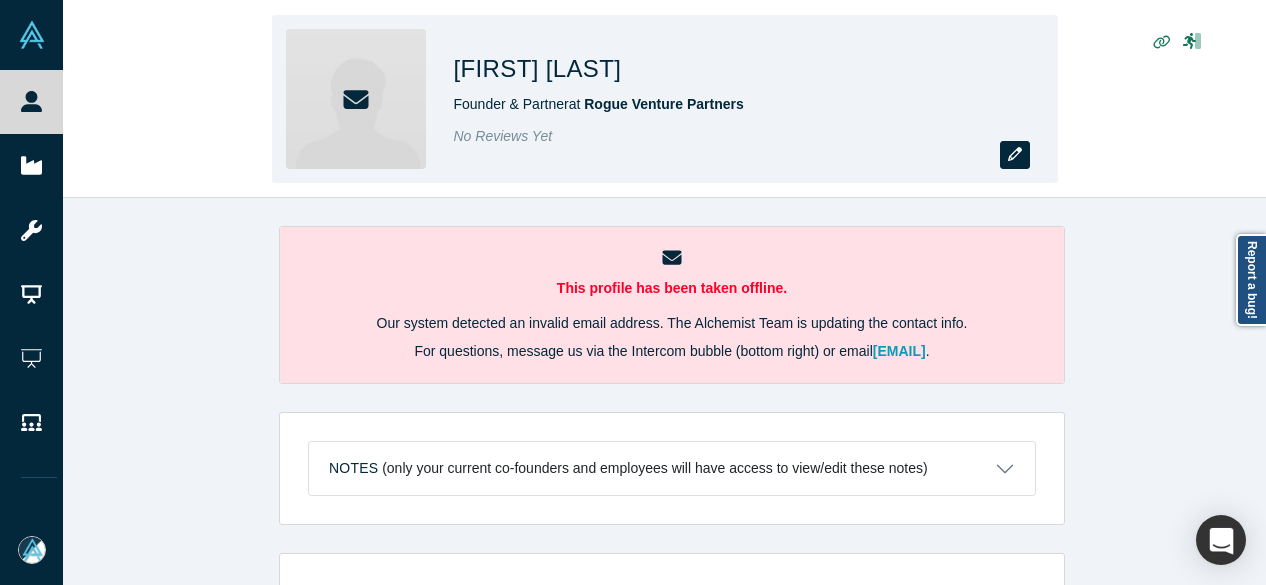 click 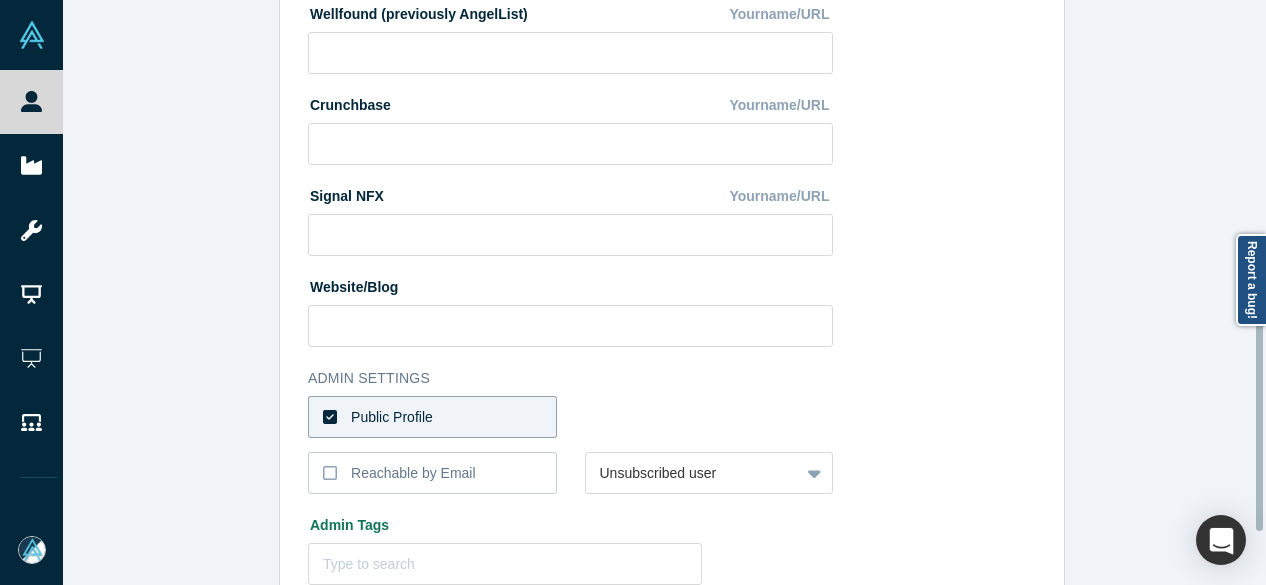 scroll, scrollTop: 896, scrollLeft: 0, axis: vertical 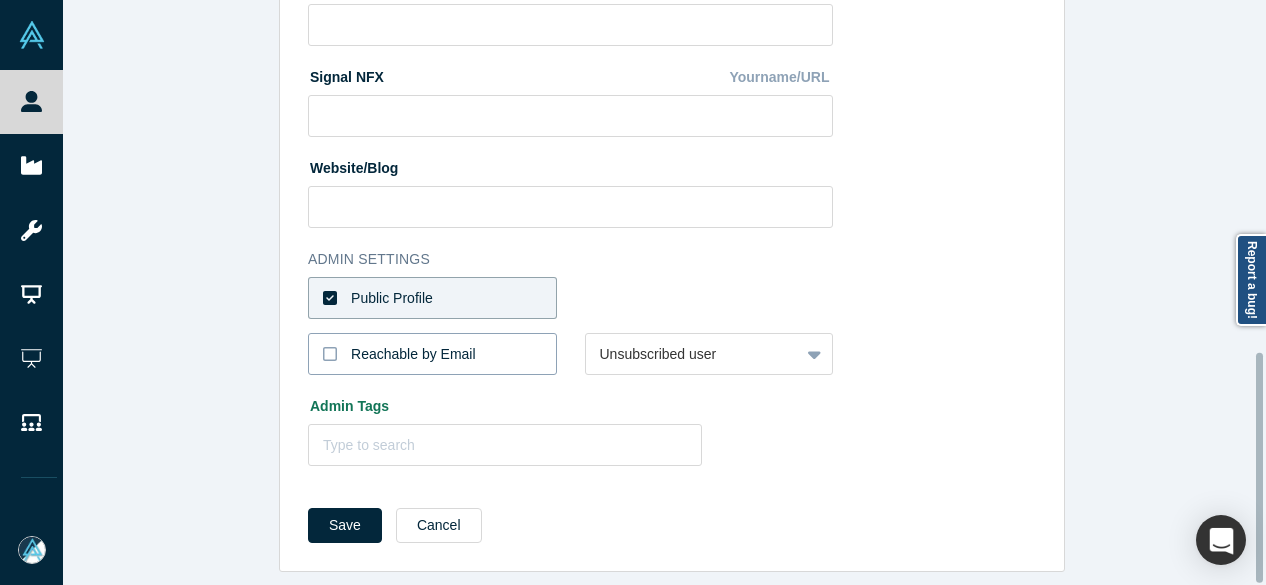 drag, startPoint x: 506, startPoint y: 343, endPoint x: 450, endPoint y: 357, distance: 57.72348 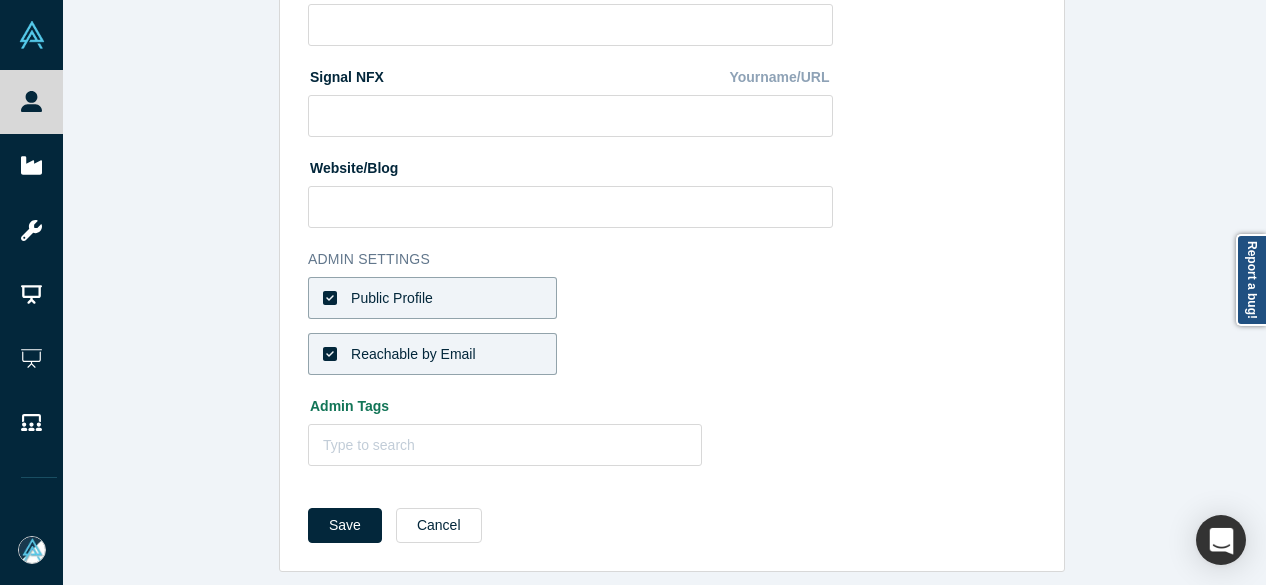 drag, startPoint x: 343, startPoint y: 508, endPoint x: 440, endPoint y: 351, distance: 184.5481 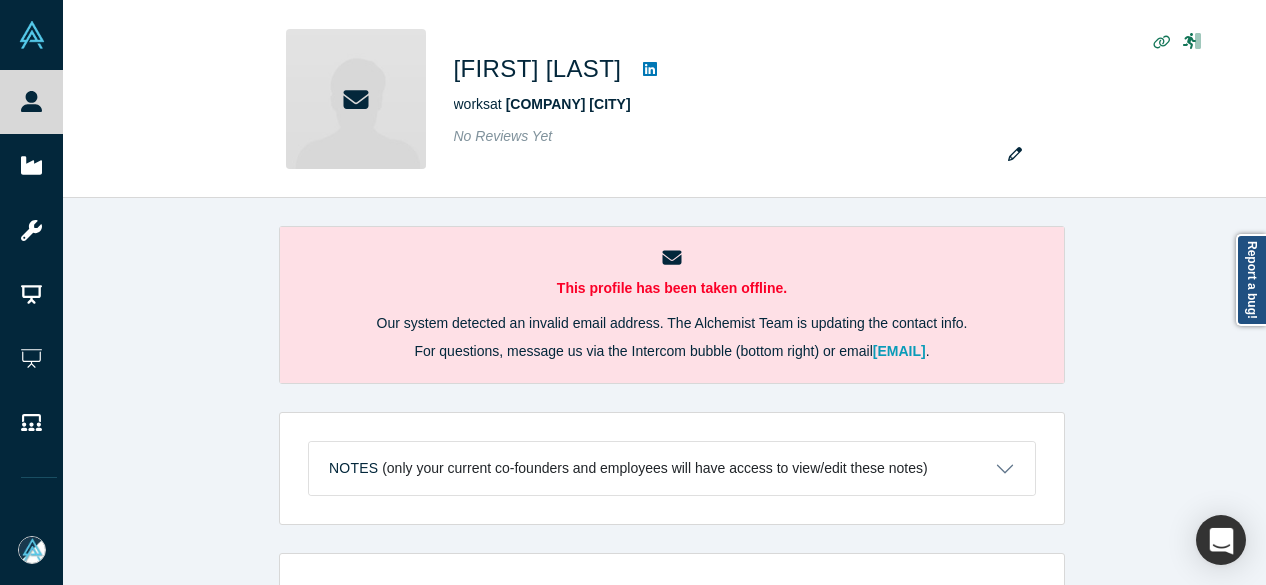 scroll, scrollTop: 0, scrollLeft: 0, axis: both 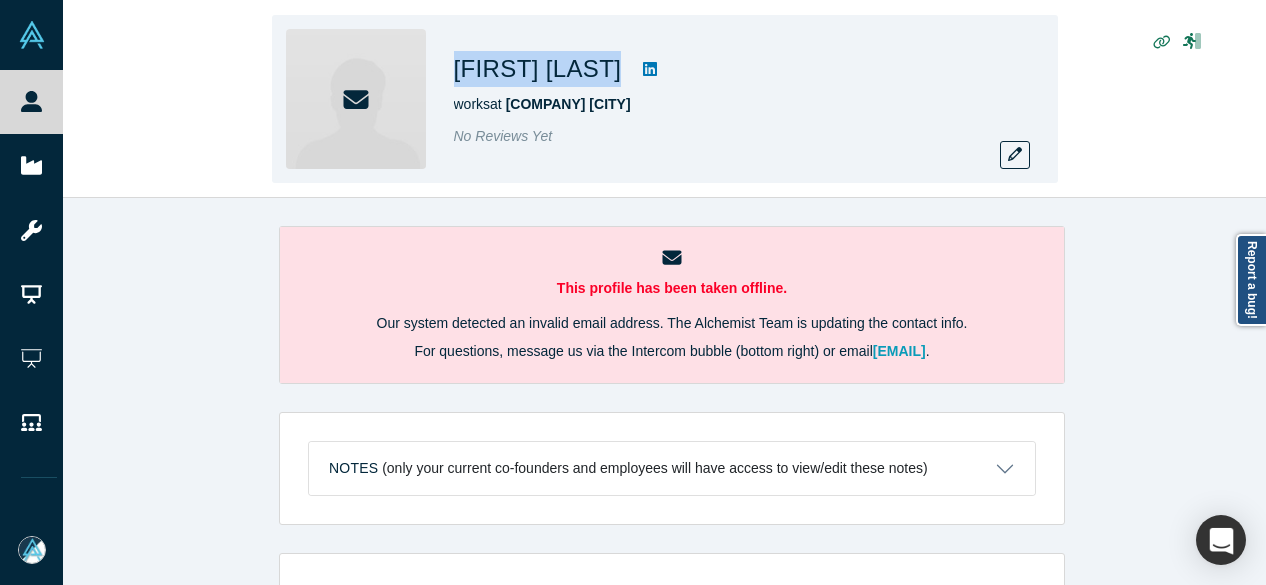 drag, startPoint x: 456, startPoint y: 71, endPoint x: 581, endPoint y: 84, distance: 125.67418 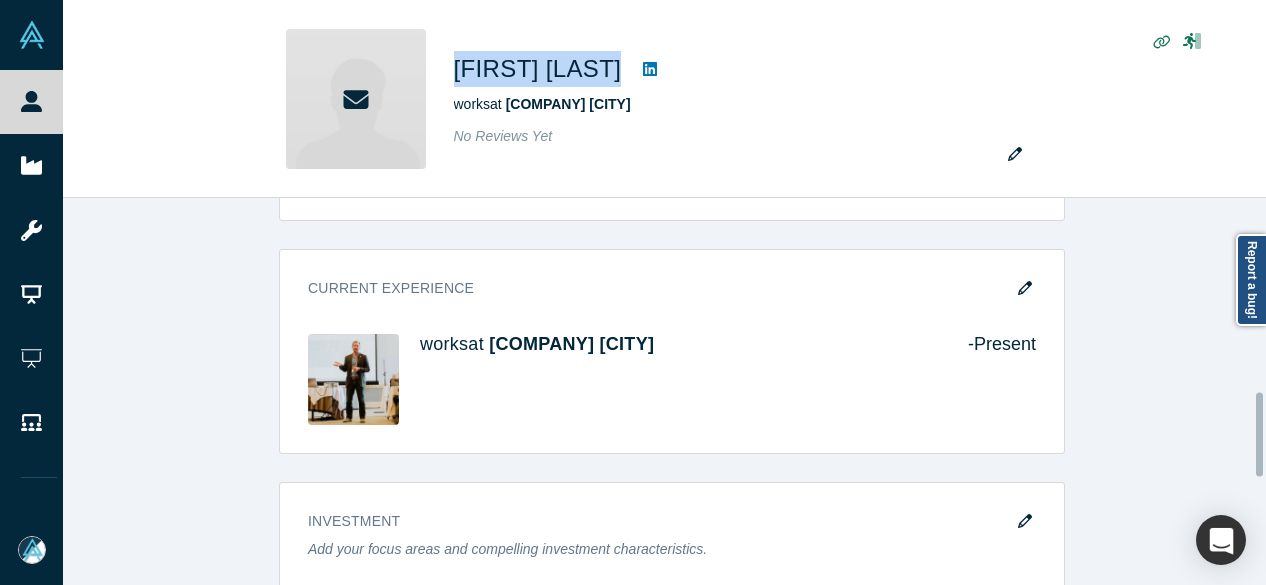 scroll, scrollTop: 900, scrollLeft: 0, axis: vertical 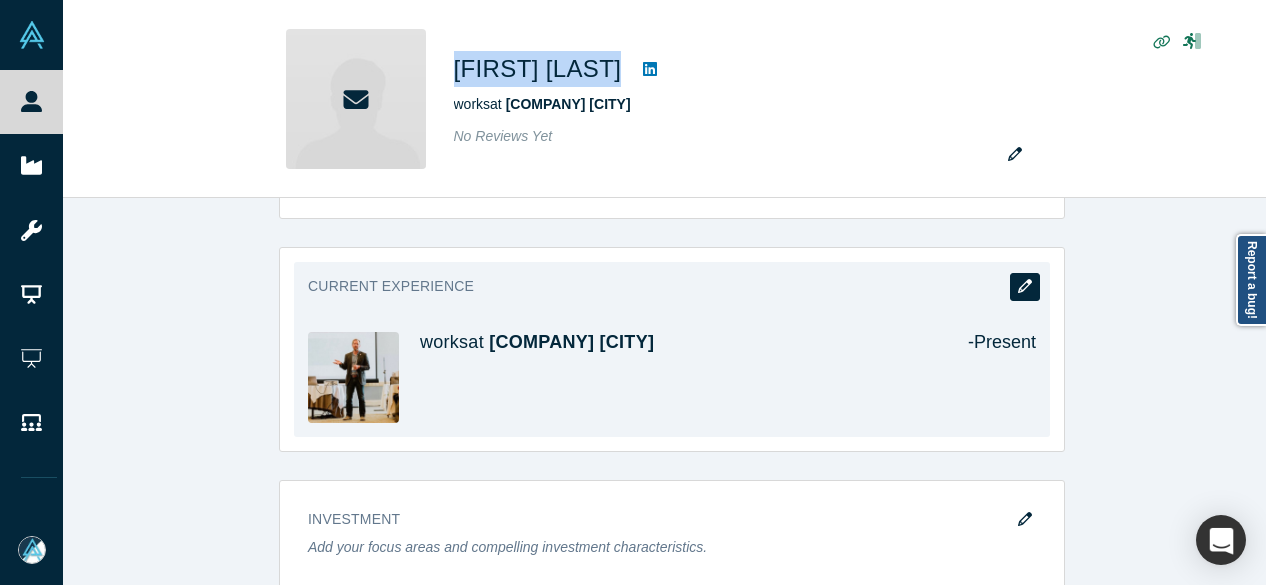 click 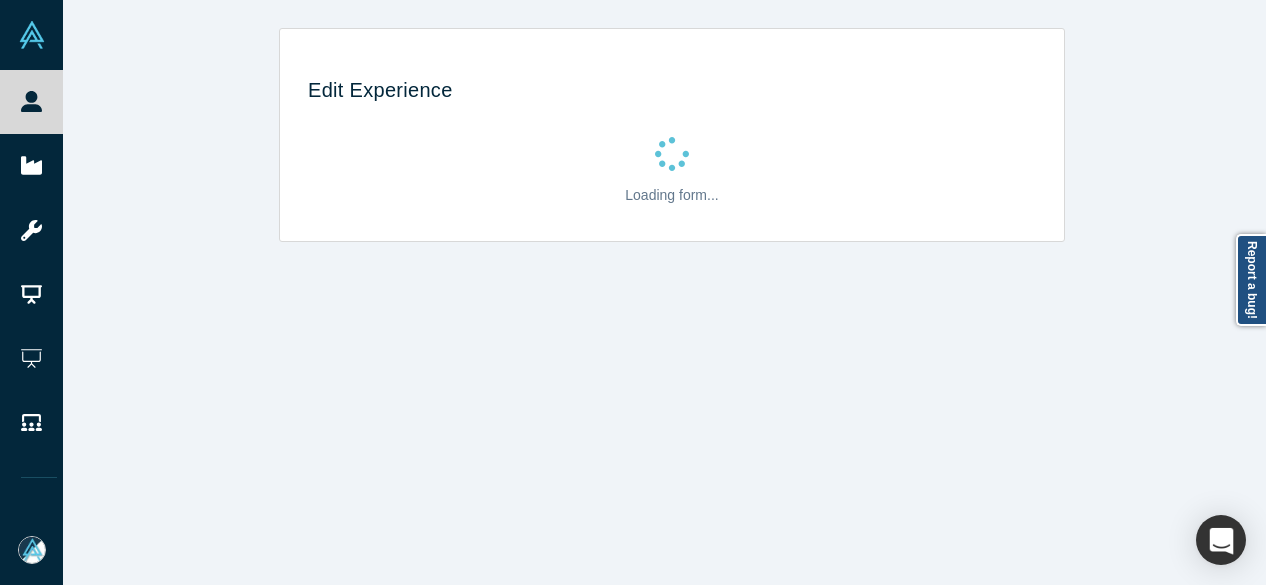 scroll, scrollTop: 0, scrollLeft: 0, axis: both 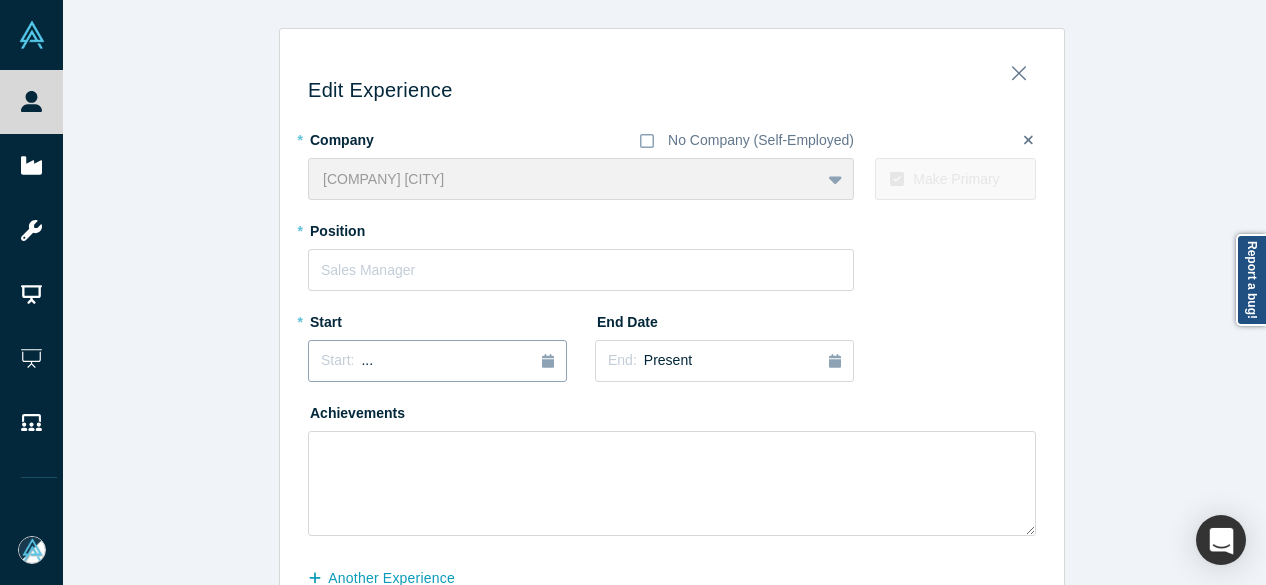 click on "Start: ..." at bounding box center [437, 361] 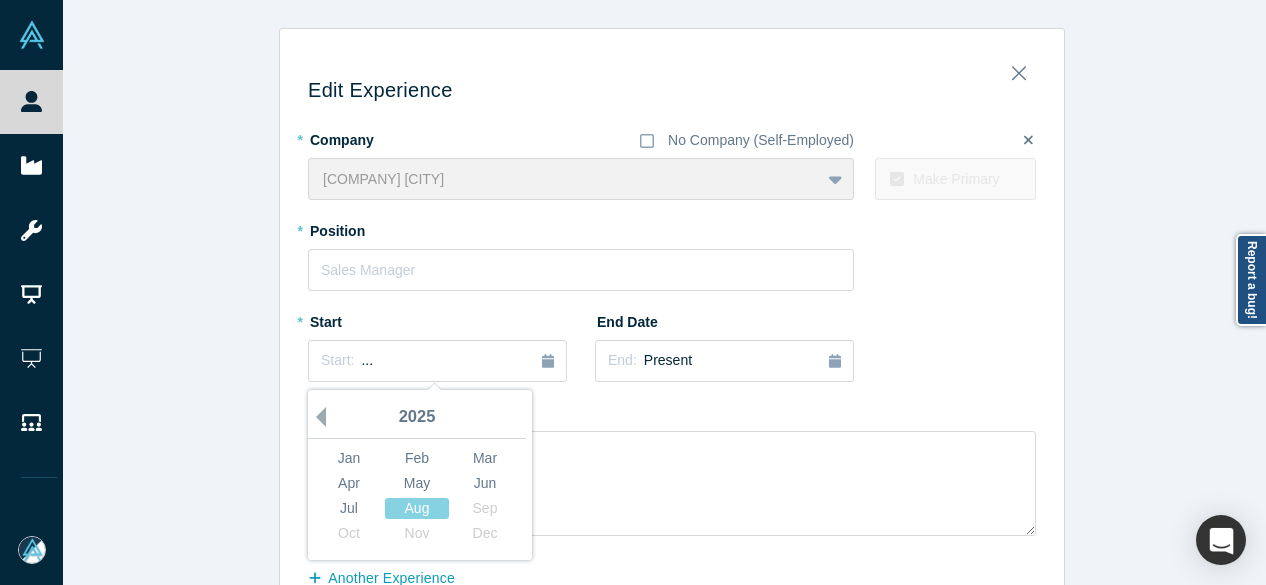 click on "Previous Year" at bounding box center [316, 417] 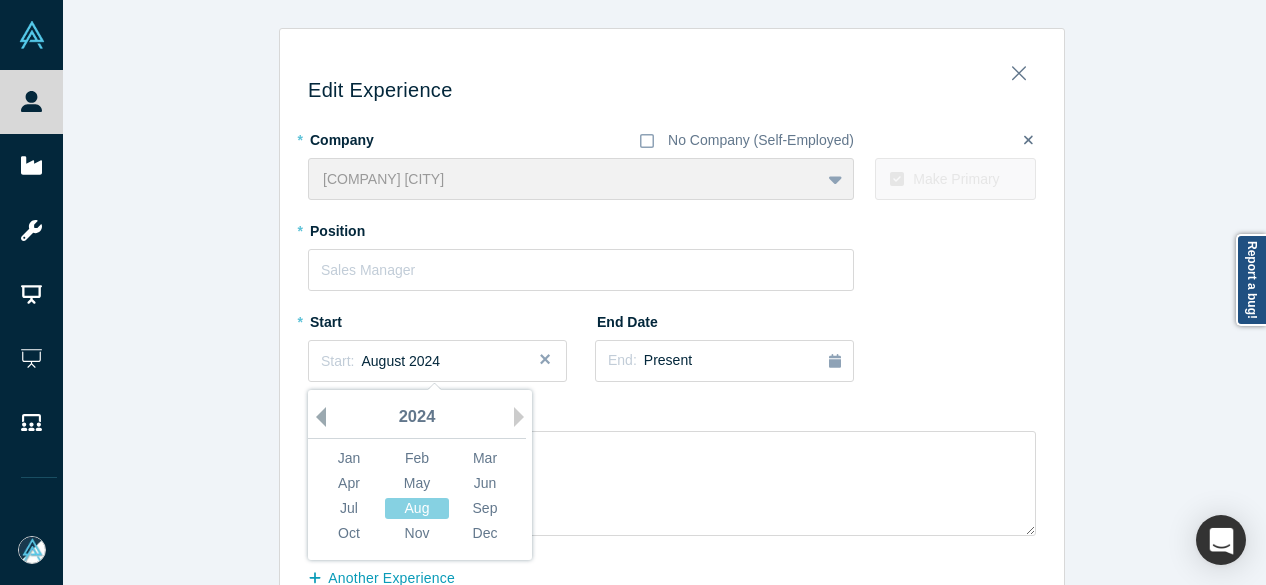 click on "Previous Year" at bounding box center (316, 417) 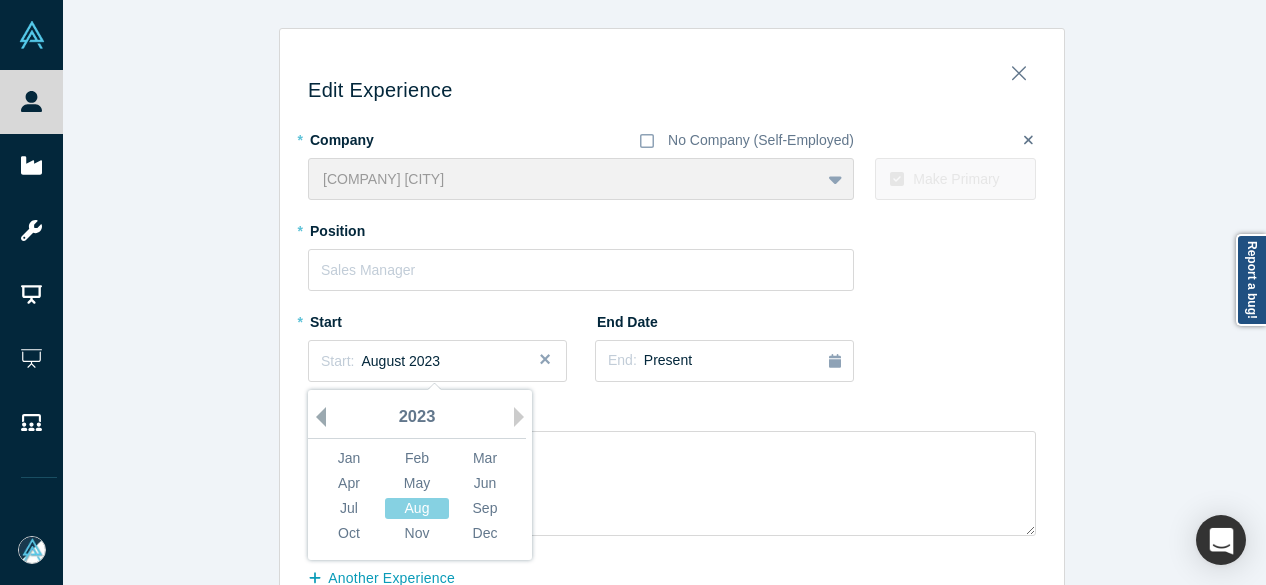 click on "Previous Year" at bounding box center [316, 417] 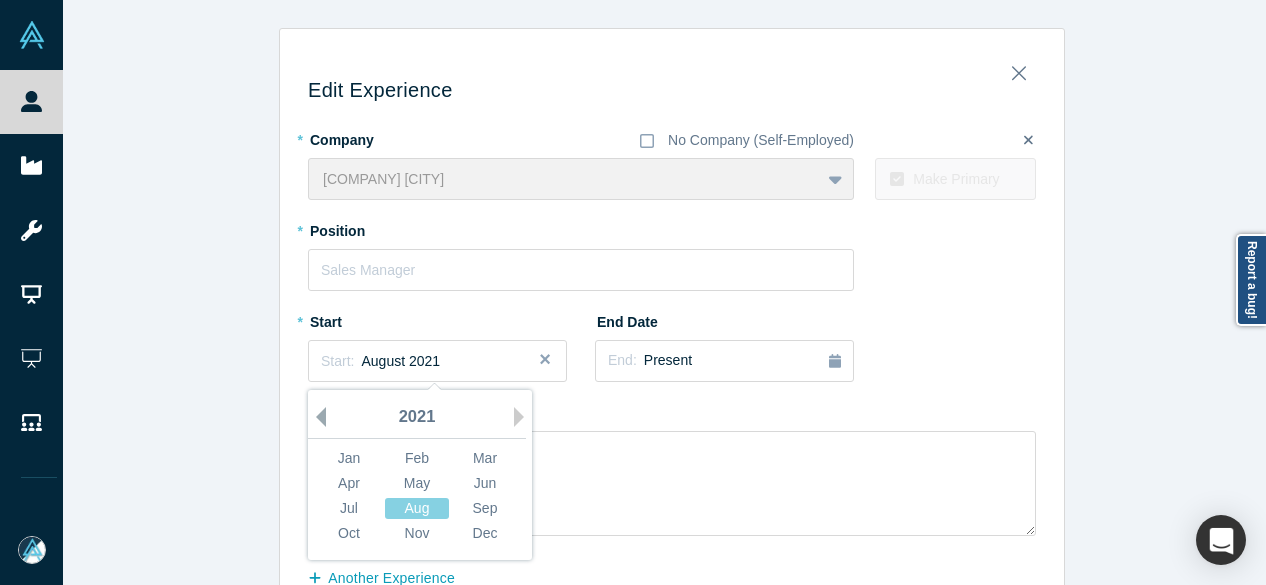 click on "Previous Year" at bounding box center [316, 417] 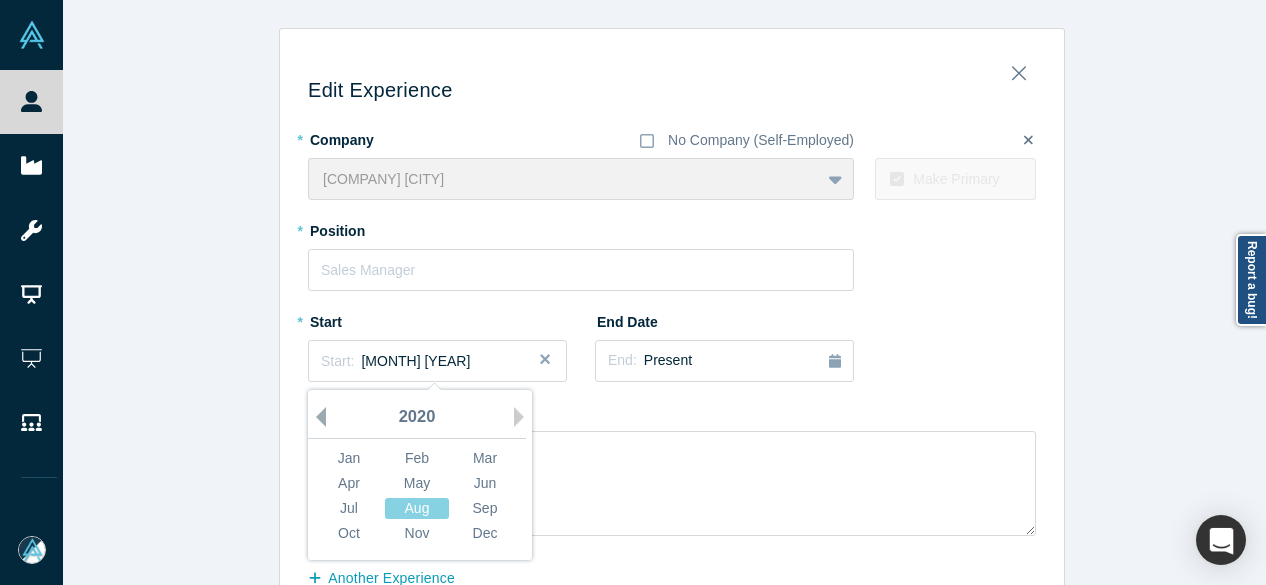 click on "Previous Year" at bounding box center (316, 417) 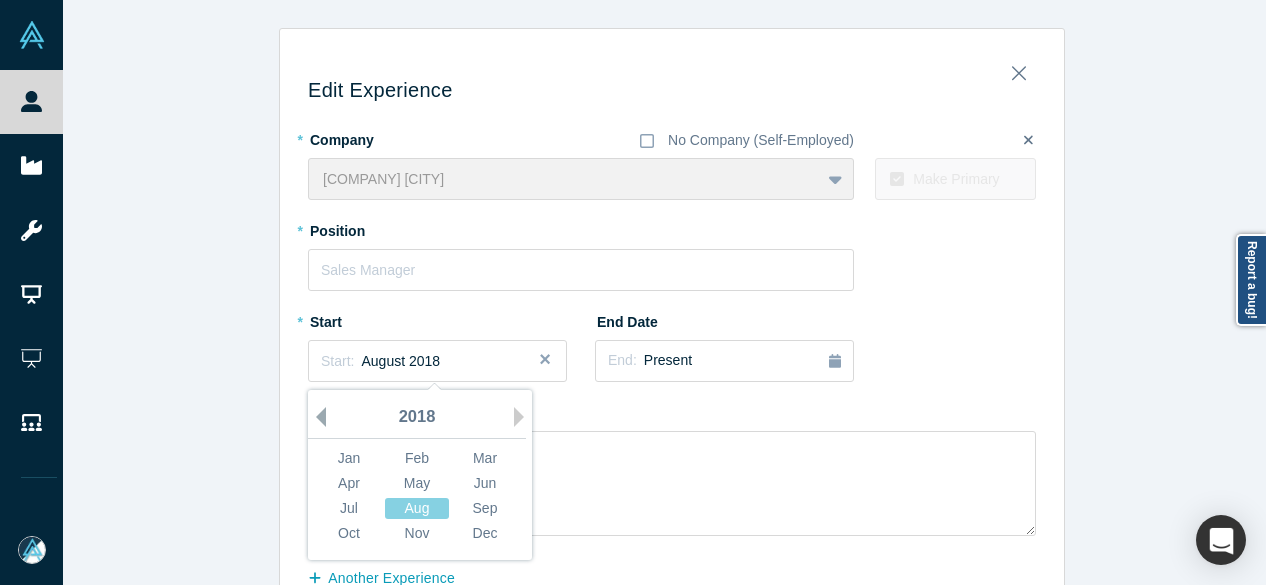 click on "Previous Year" at bounding box center (316, 417) 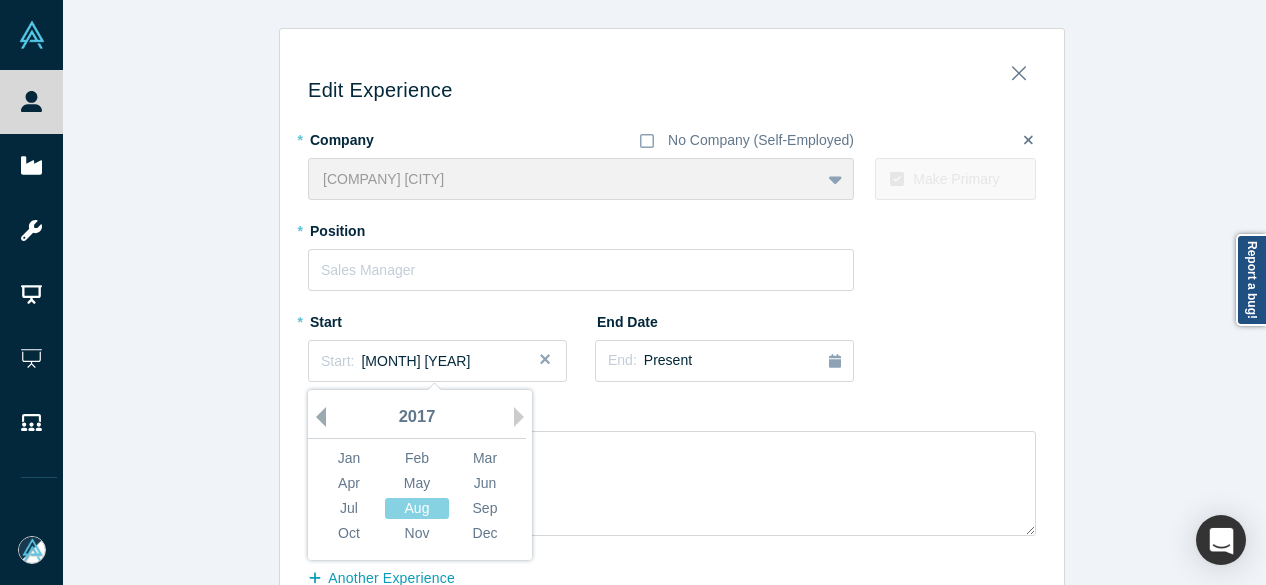 click on "Previous Year" at bounding box center [316, 417] 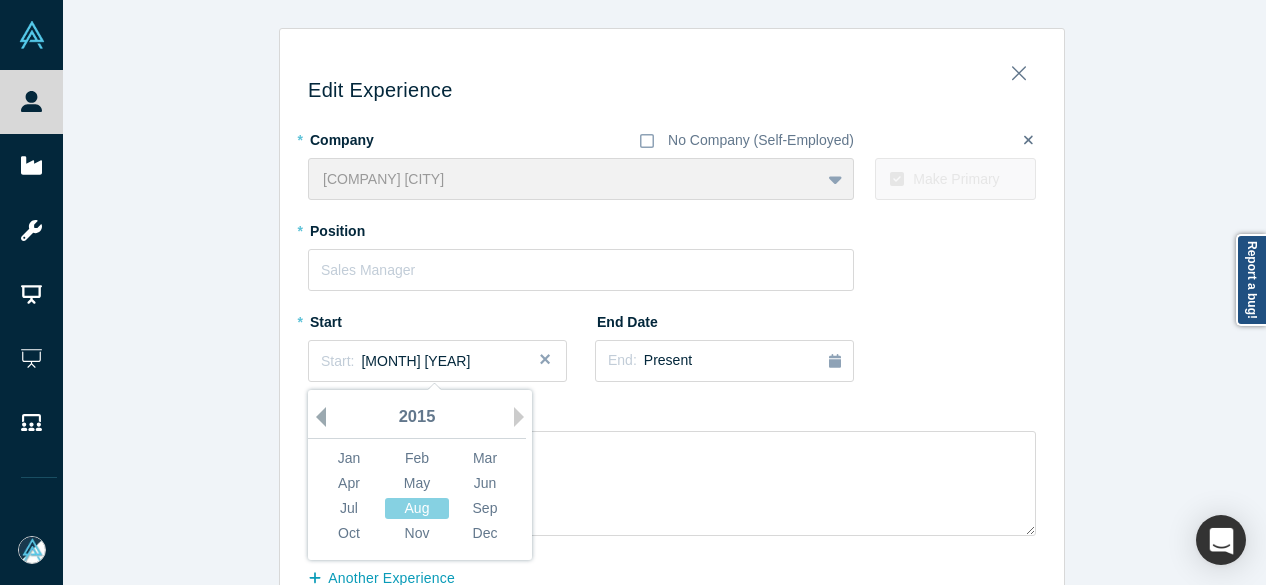 click on "Previous Year" at bounding box center (316, 417) 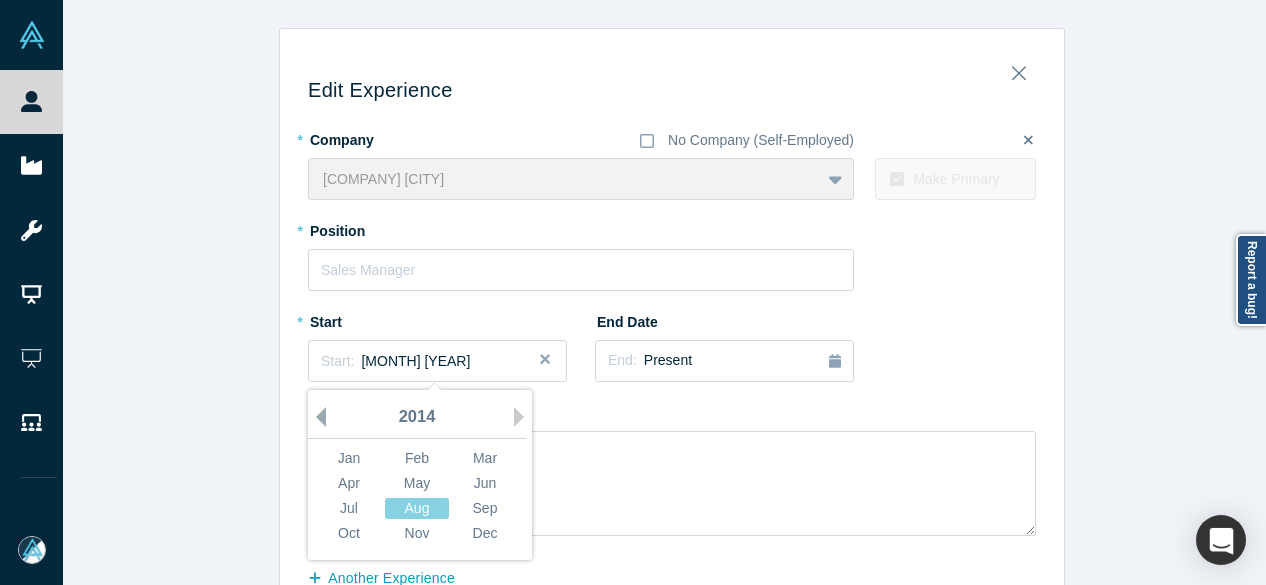 click on "Previous Year" at bounding box center (316, 417) 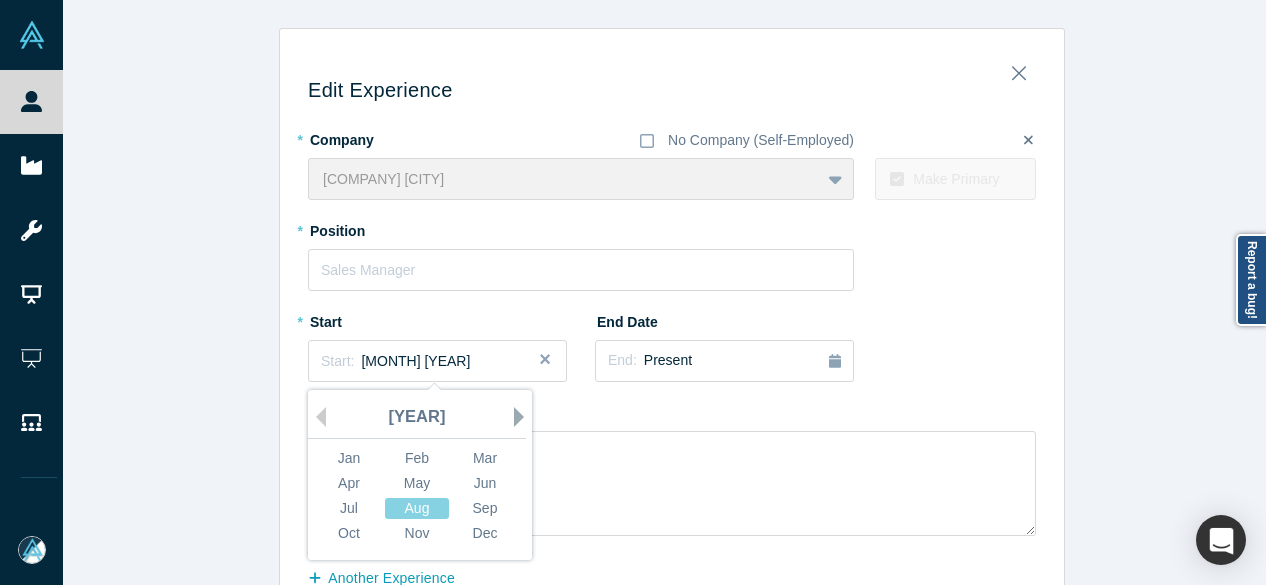 click on "Next Year" at bounding box center (524, 417) 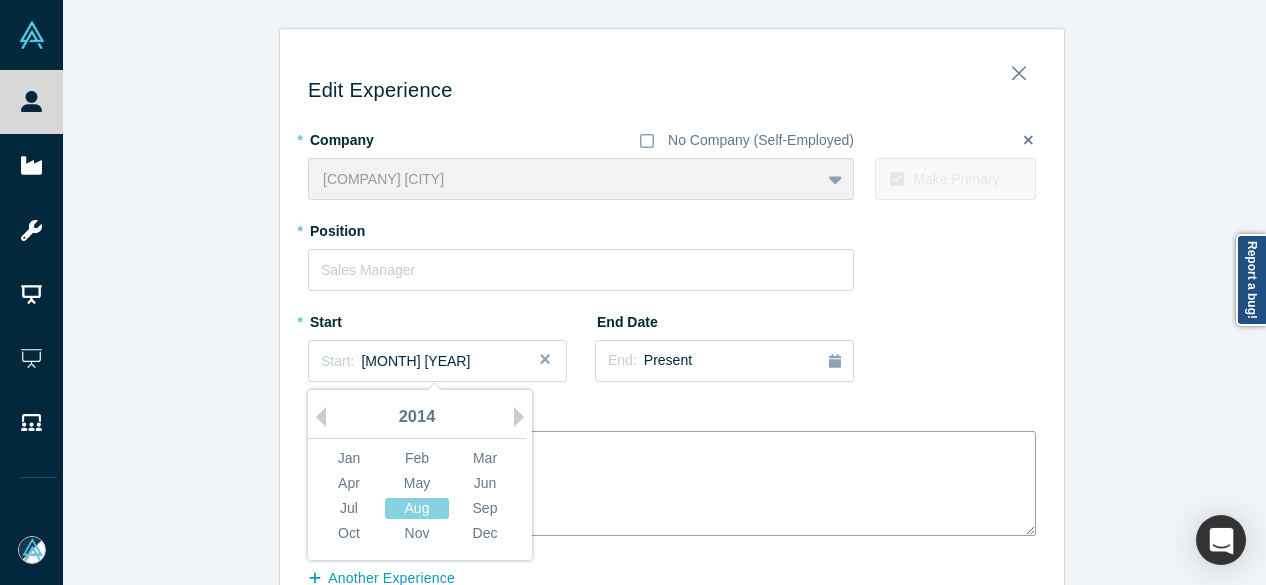 click on "Sep" at bounding box center (485, 508) 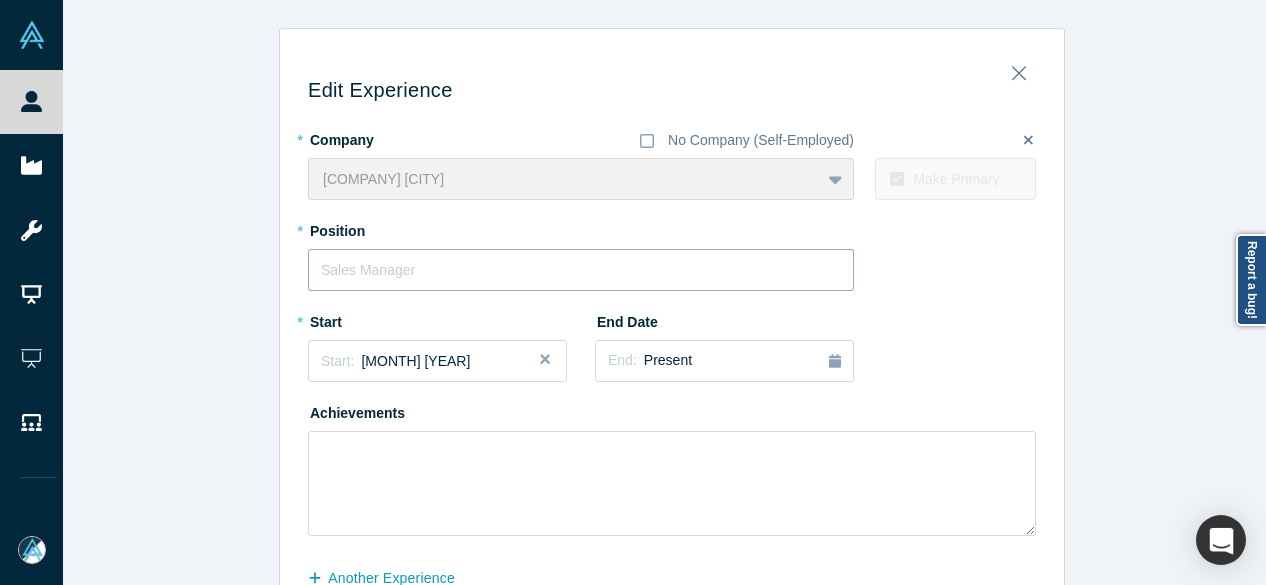 click at bounding box center [581, 270] 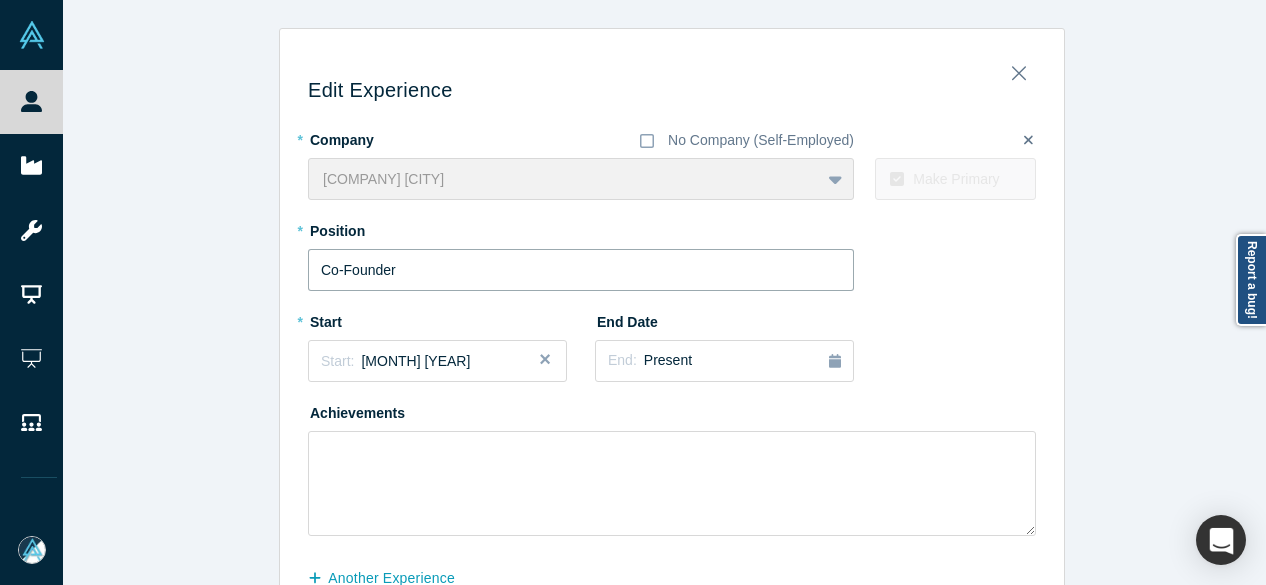 type on "Co-Founder" 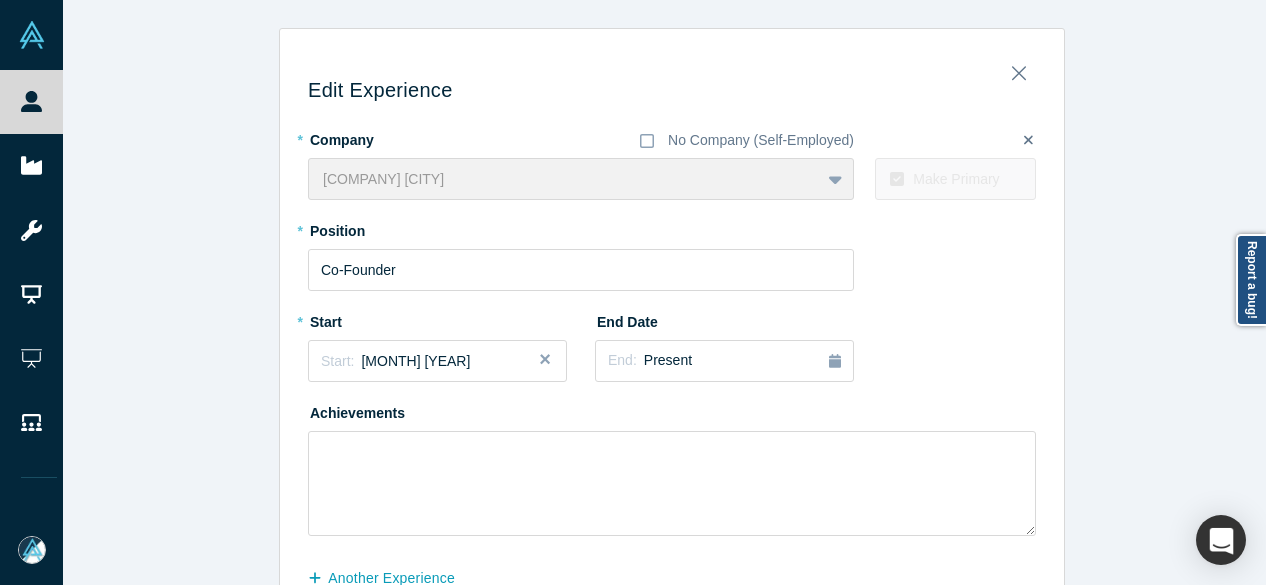 click on "End Date End: Present" at bounding box center (724, 350) 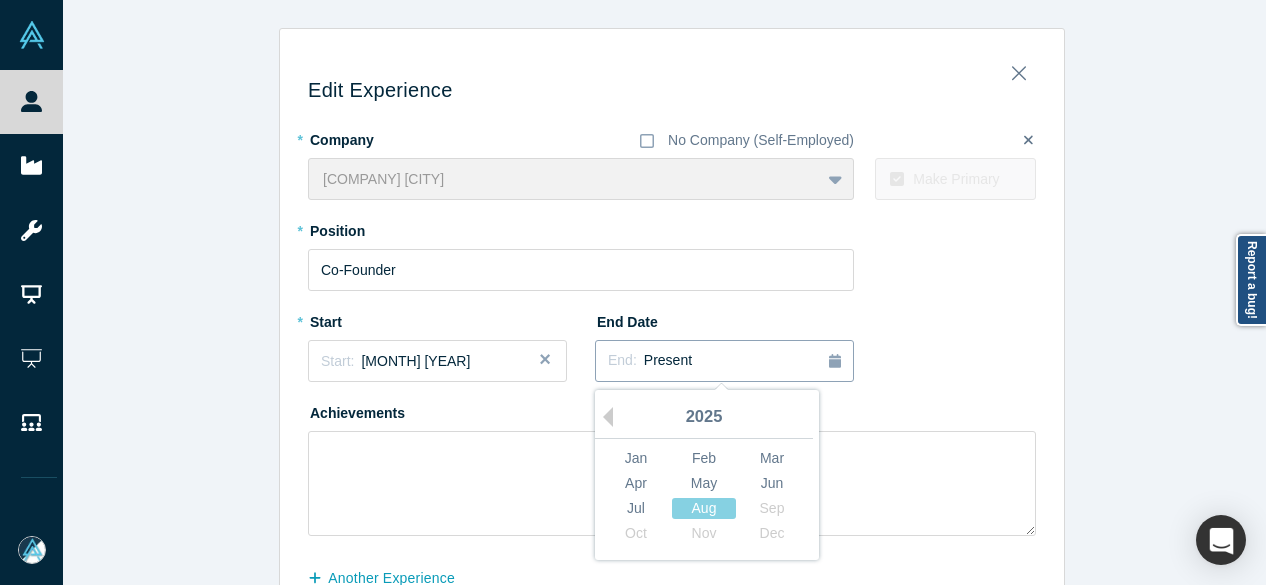 click on "Present" at bounding box center [668, 360] 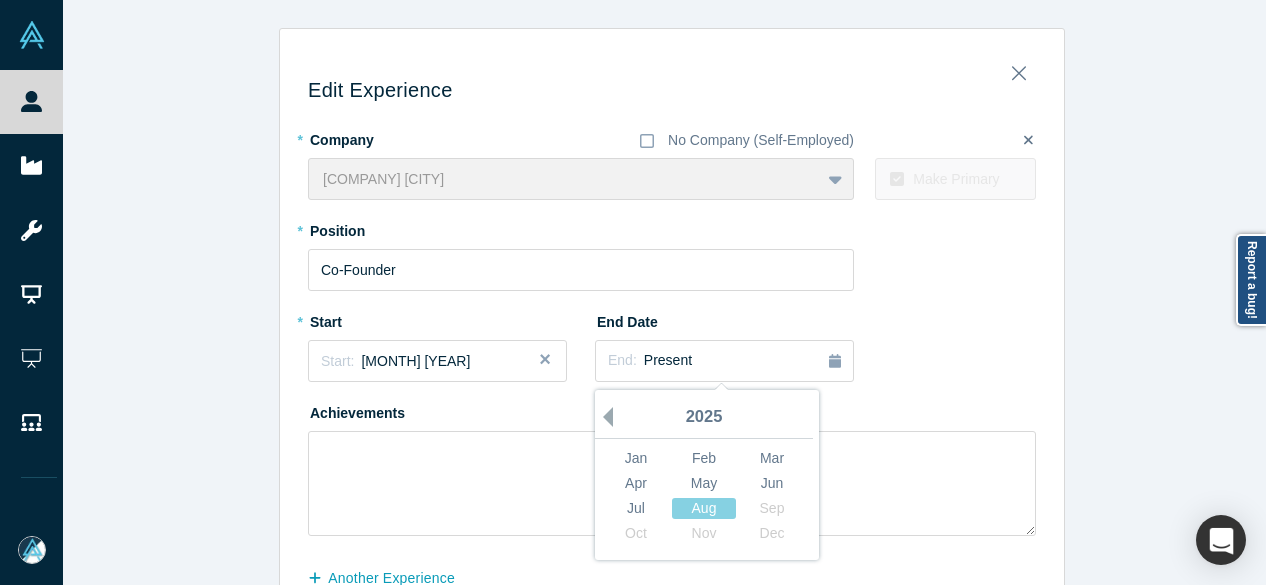 click on "Previous Year" at bounding box center [603, 417] 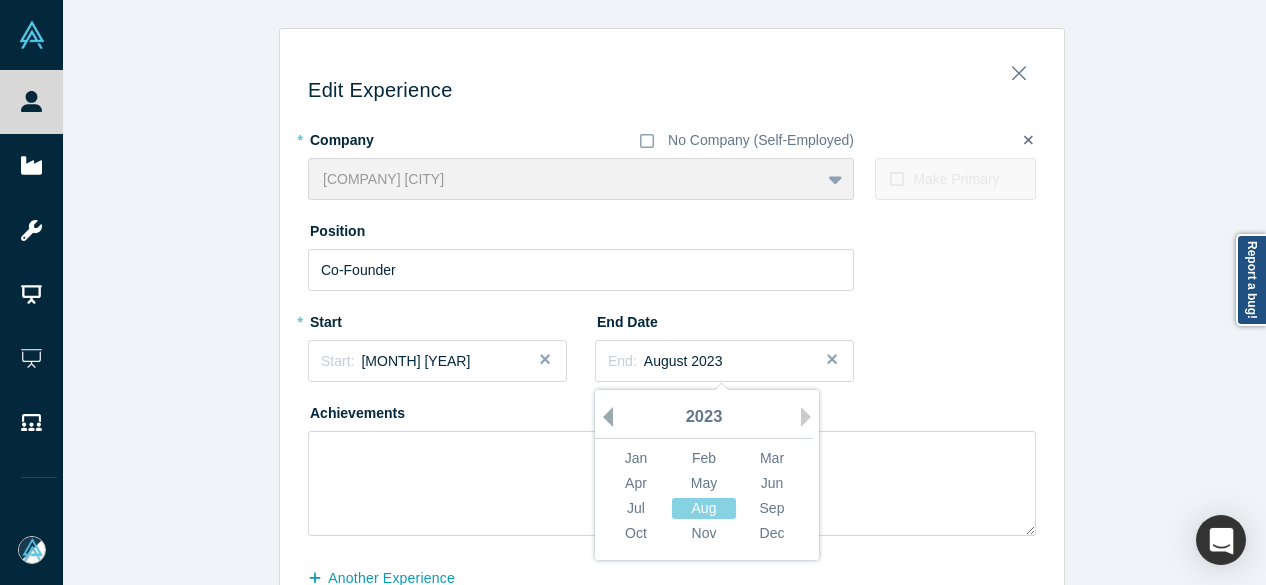 click on "Previous Year" at bounding box center [603, 417] 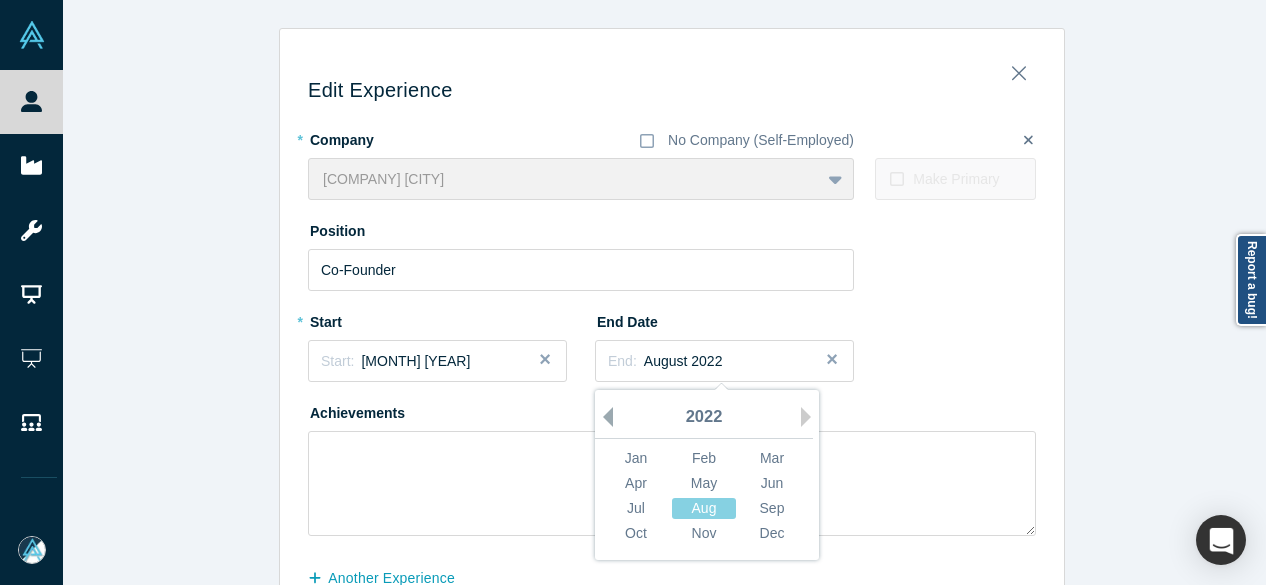 click on "Previous Year" at bounding box center (603, 417) 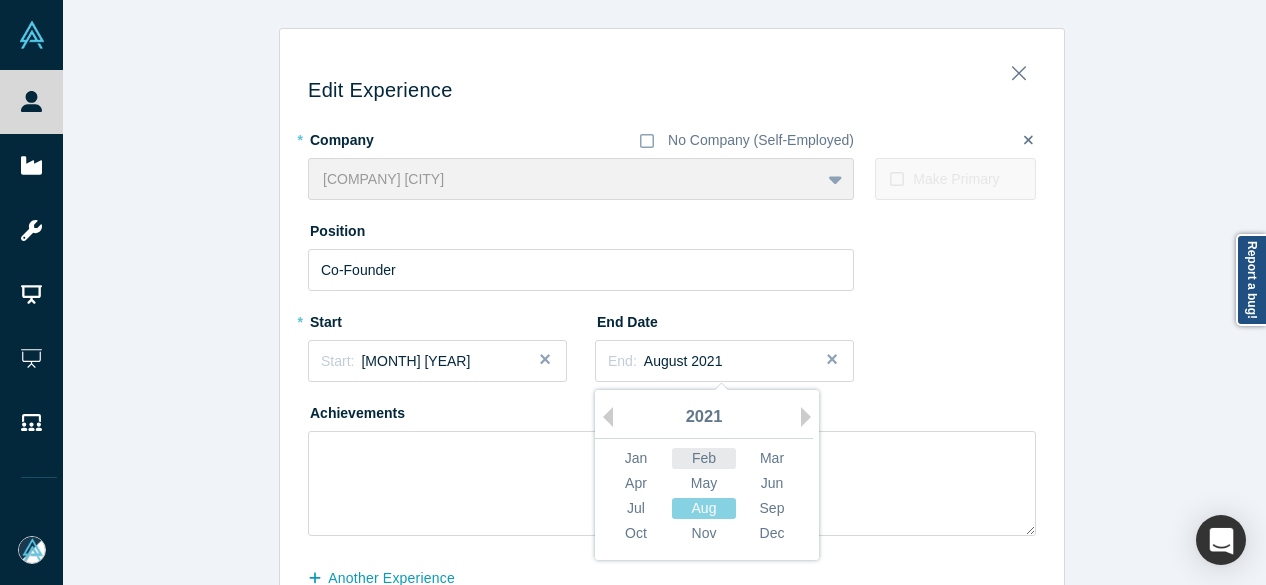 click on "Feb" at bounding box center (704, 458) 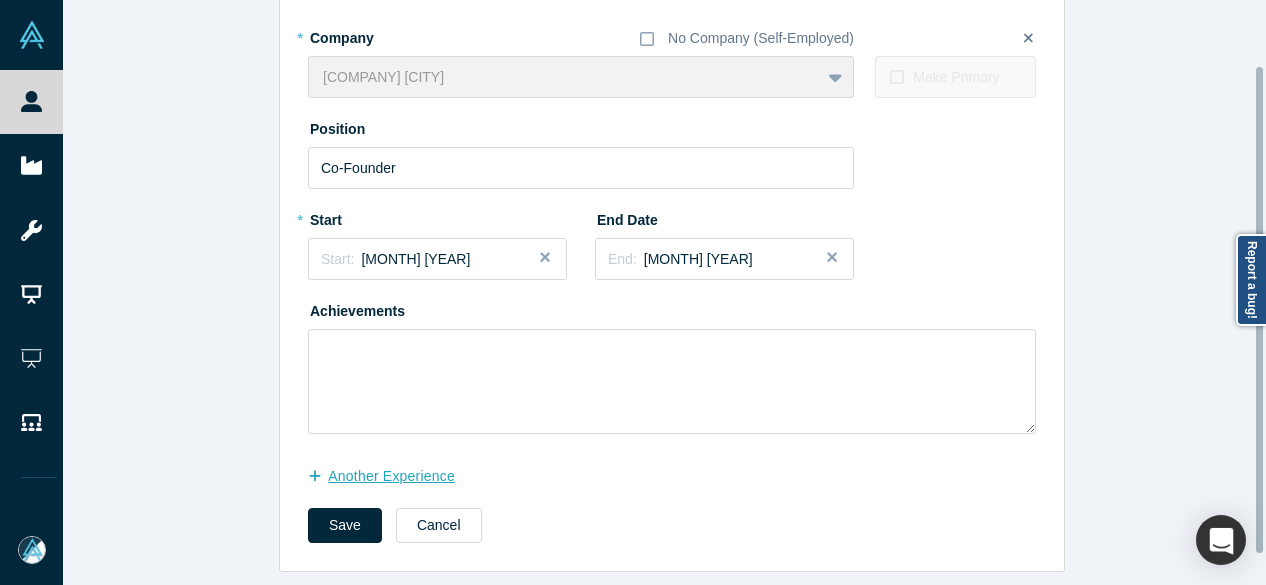scroll, scrollTop: 114, scrollLeft: 0, axis: vertical 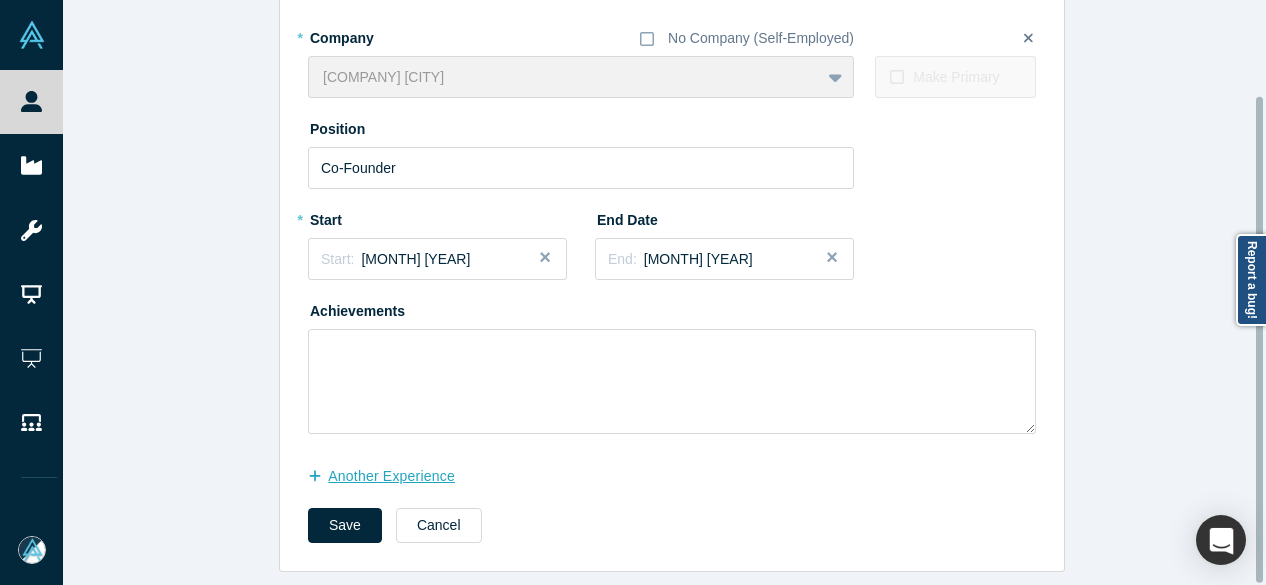 click on "another Experience" at bounding box center (392, 476) 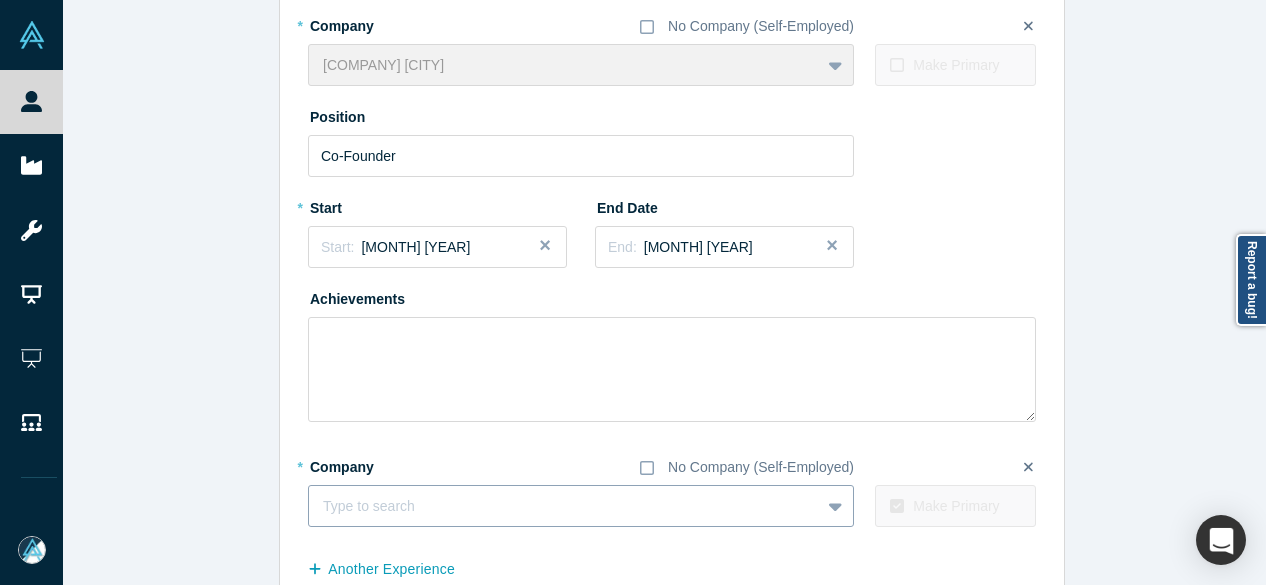 click at bounding box center [564, 506] 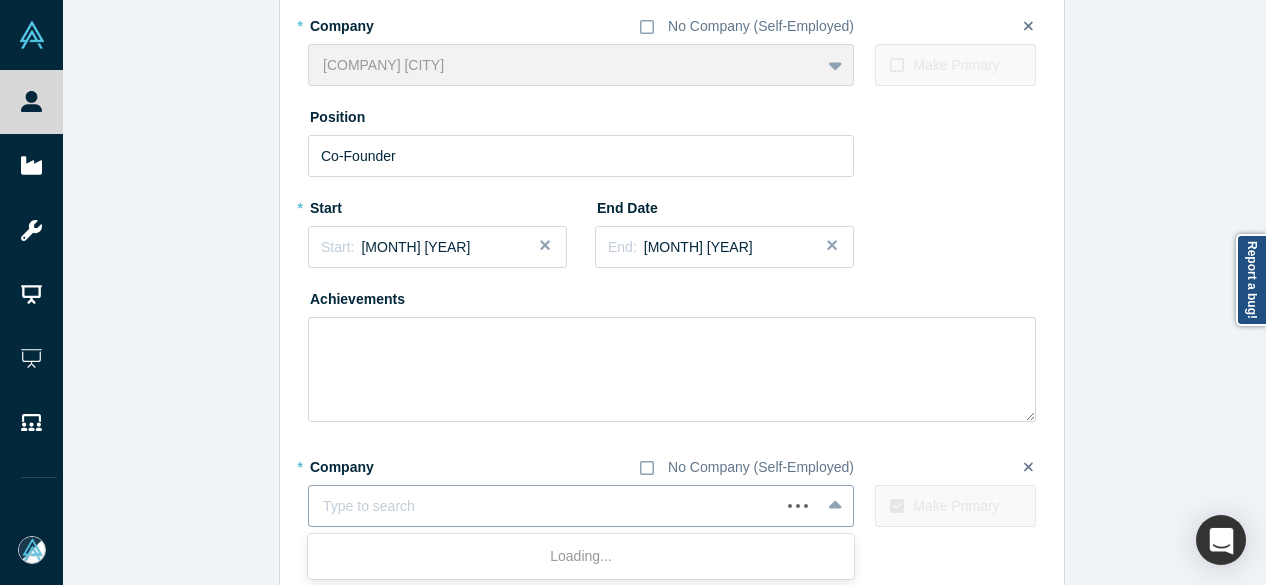 paste on "Managing Director - Poseidon Garden Ventures" 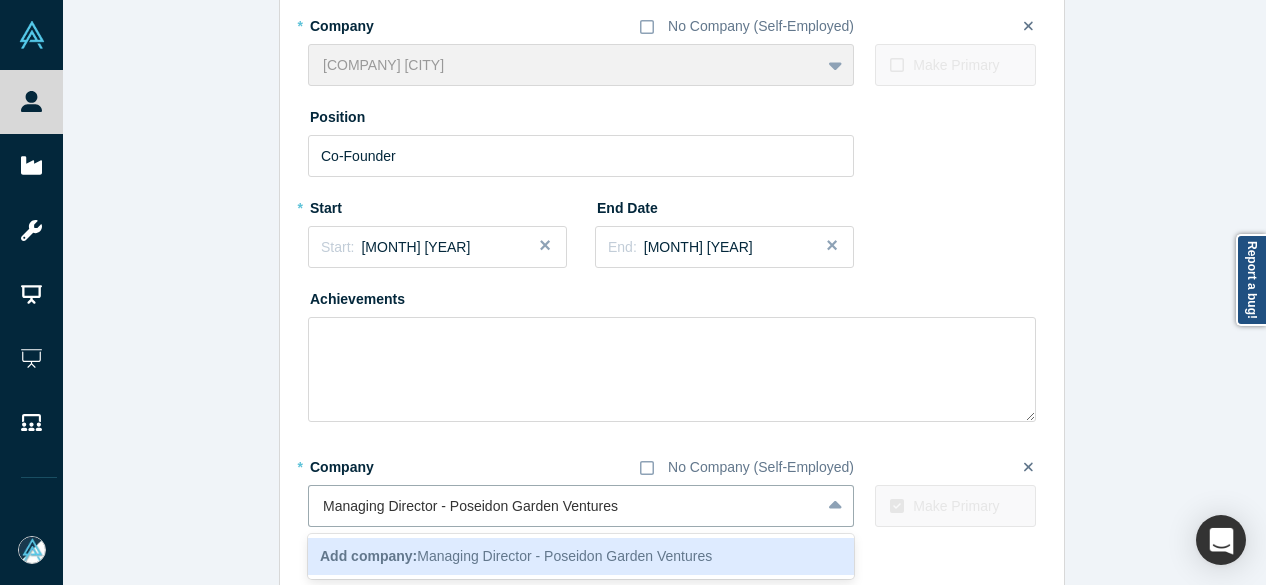 drag, startPoint x: 444, startPoint y: 507, endPoint x: 290, endPoint y: 493, distance: 154.63506 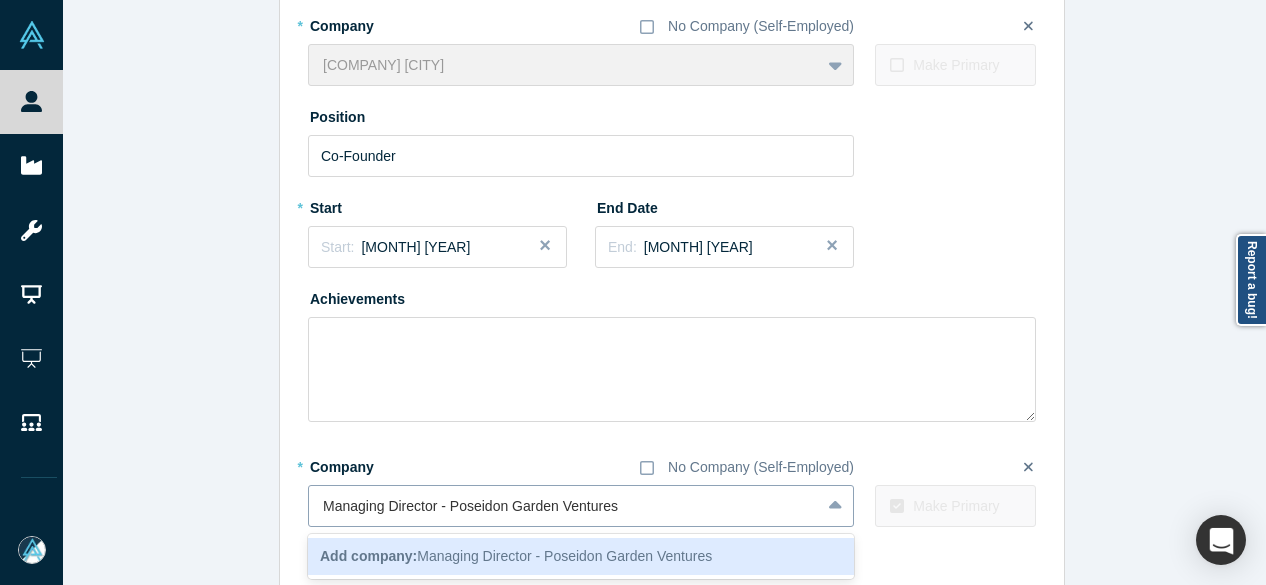 type on "Poseidon Garden Ventures" 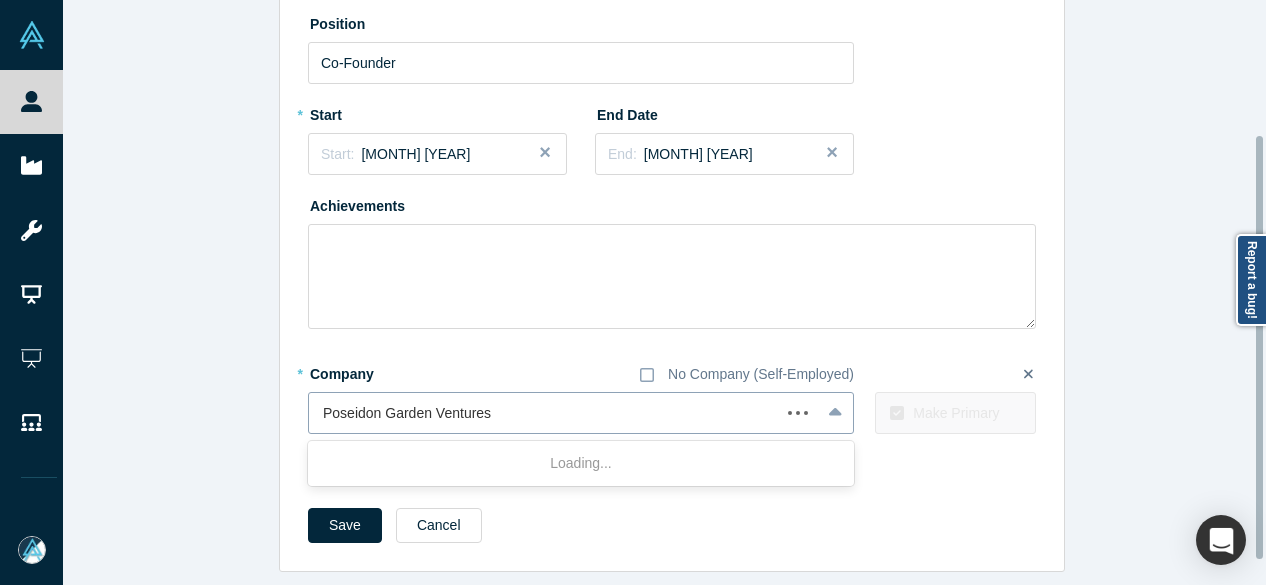 scroll, scrollTop: 220, scrollLeft: 0, axis: vertical 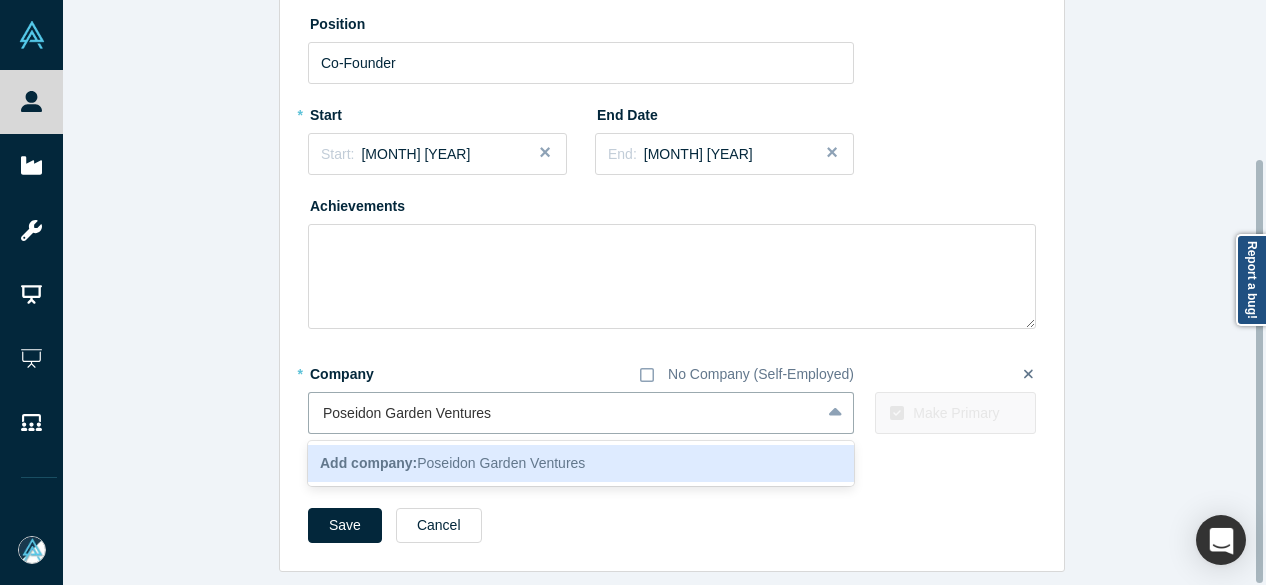 click on "Add company:  Poseidon Garden Ventures" at bounding box center [581, 463] 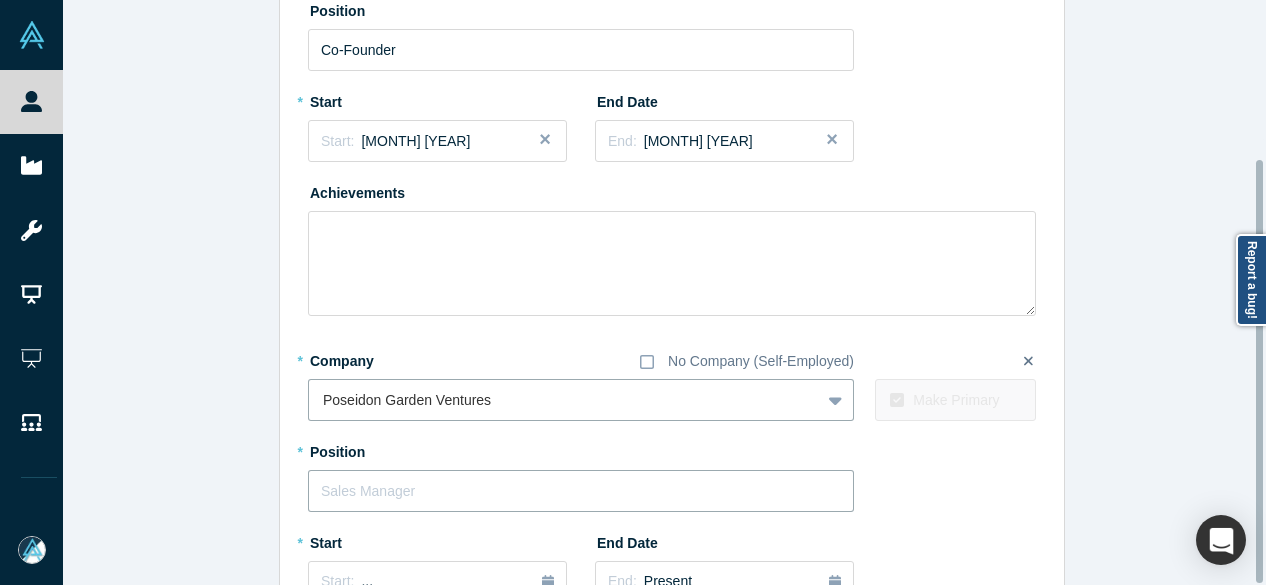 click at bounding box center [581, 491] 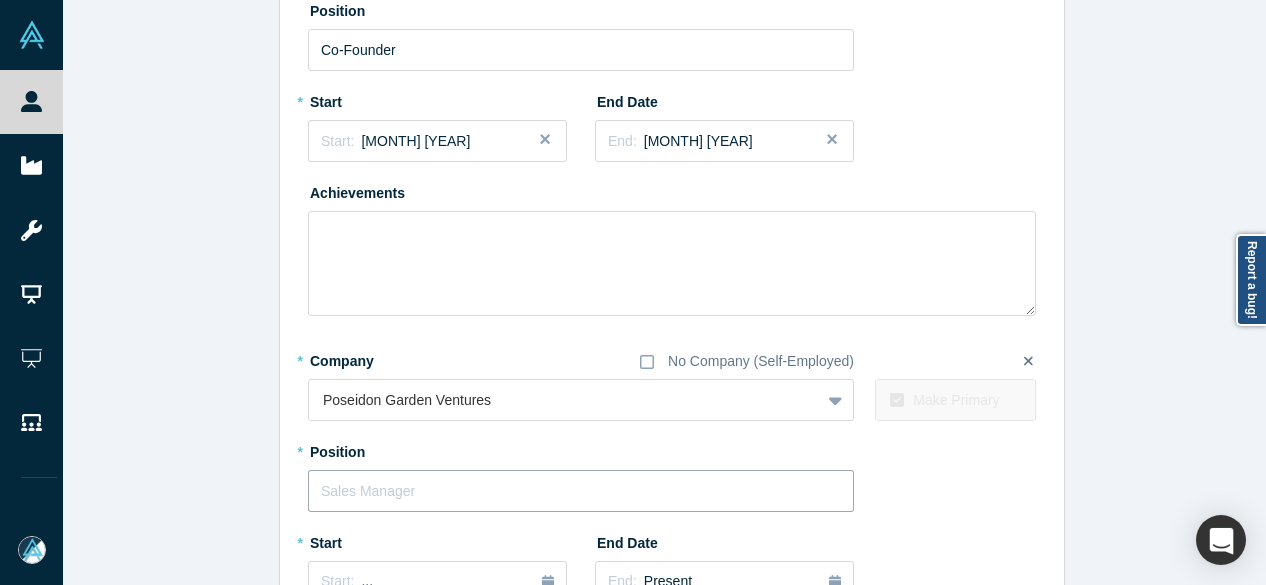 paste on "Managing Director -" 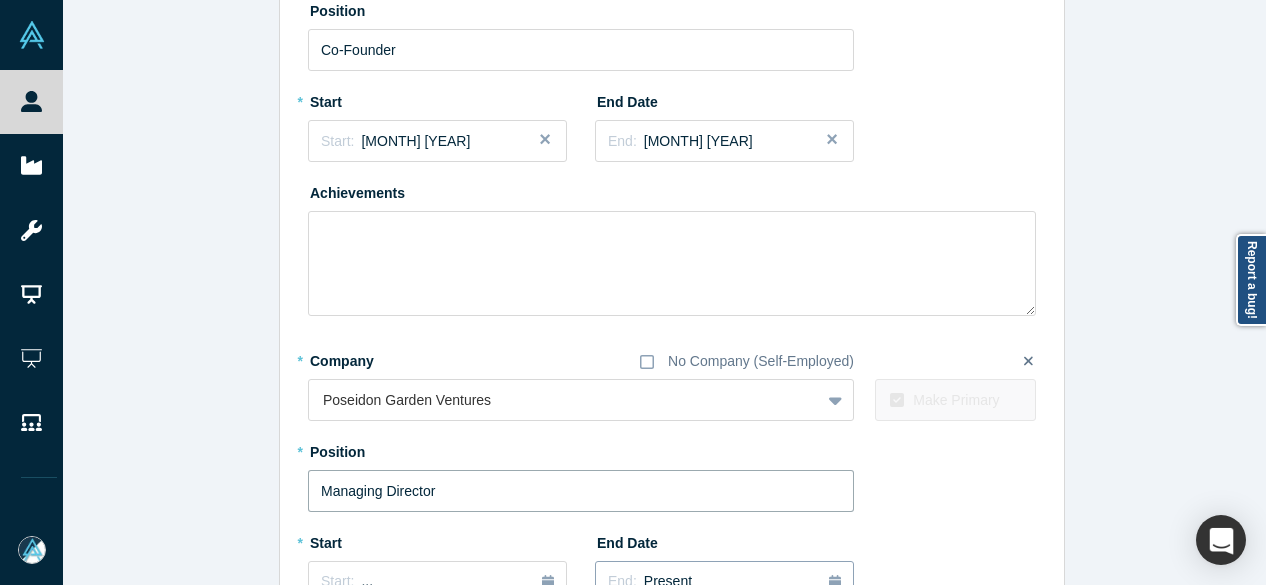 type on "Managing Director" 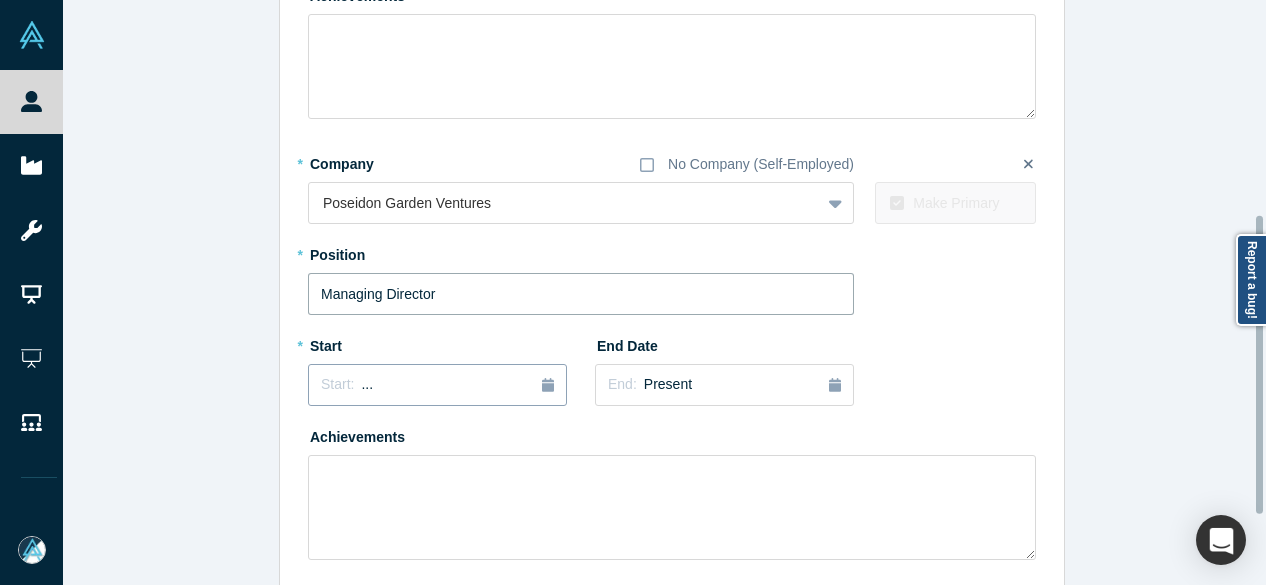 scroll, scrollTop: 420, scrollLeft: 0, axis: vertical 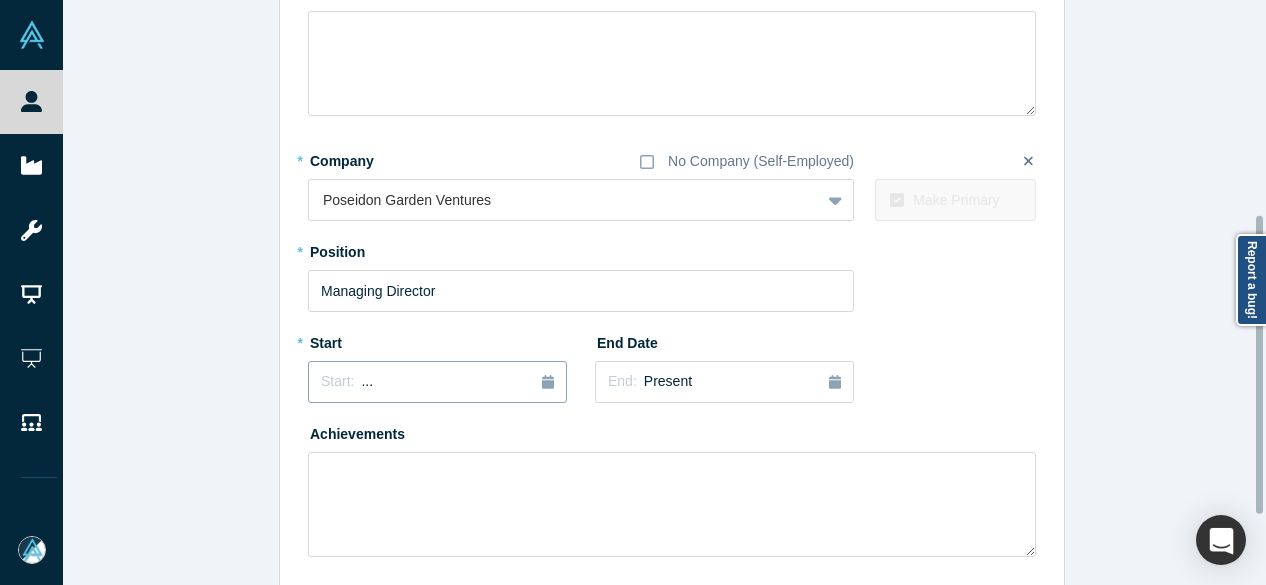 click on "Start: ..." at bounding box center (437, 382) 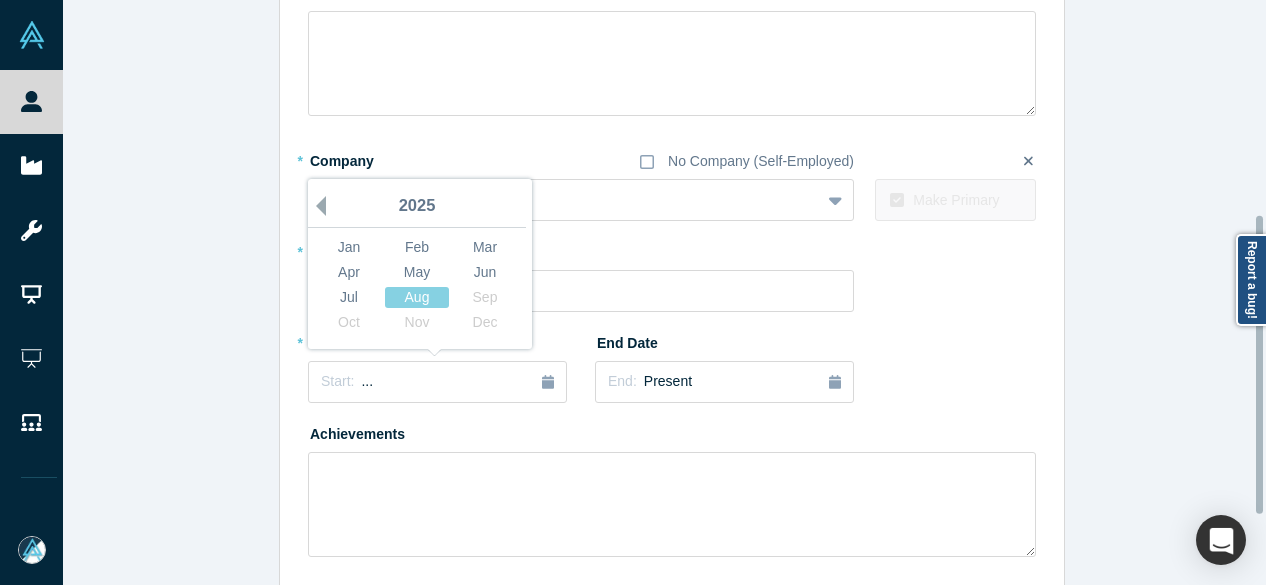 click on "Previous Year" at bounding box center (316, 206) 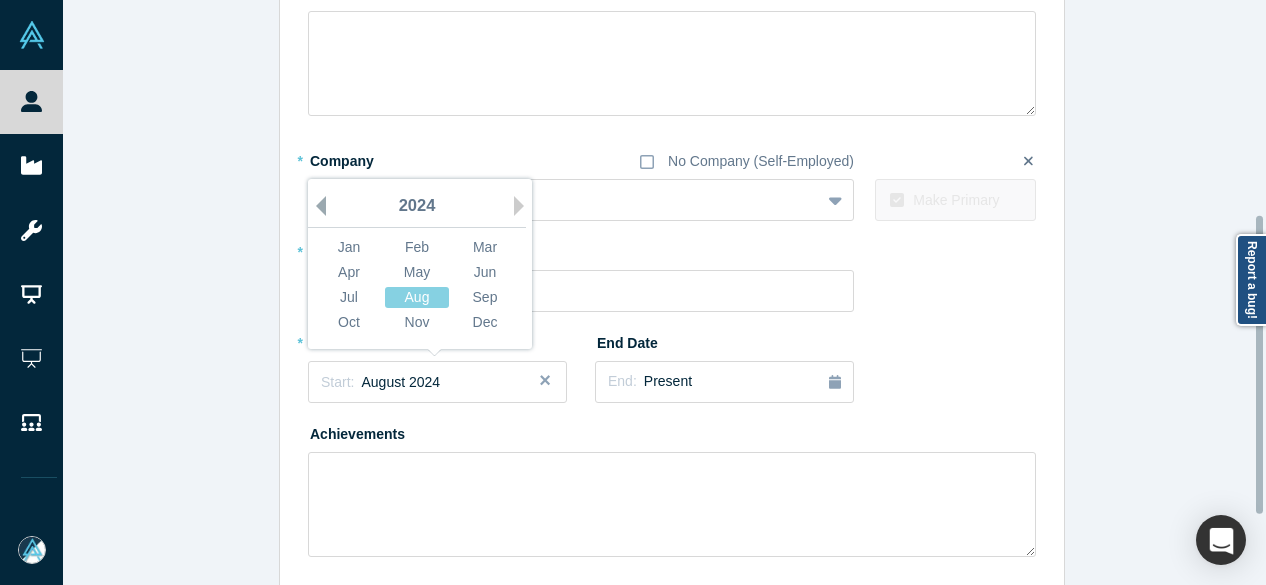 click on "Previous Year" at bounding box center (316, 206) 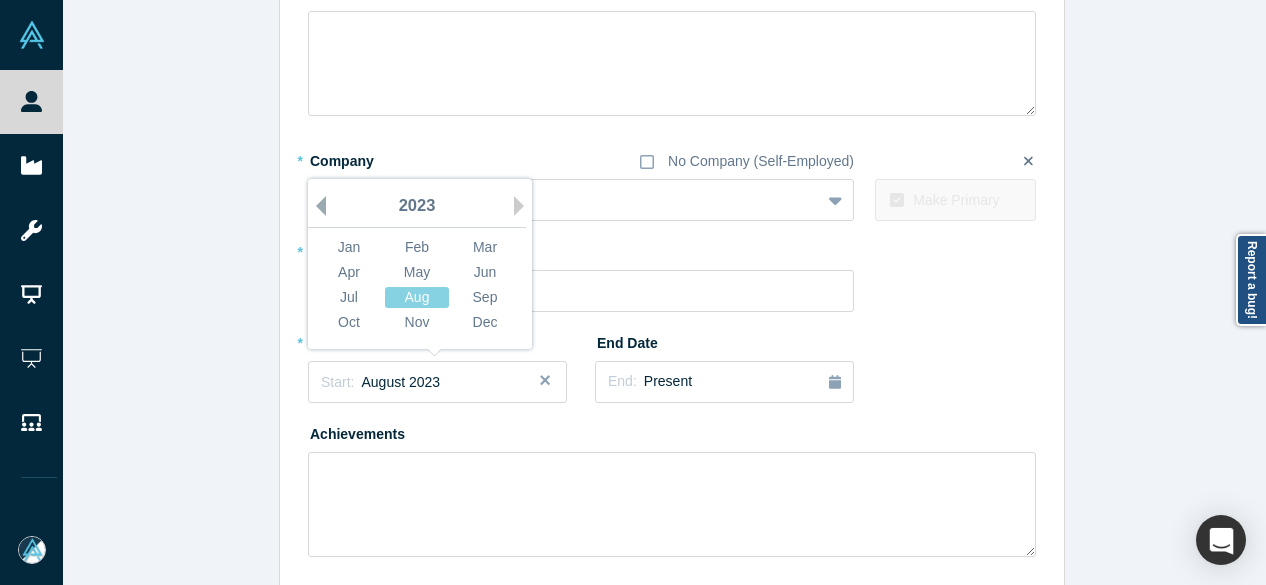 click on "Previous Year" at bounding box center (316, 206) 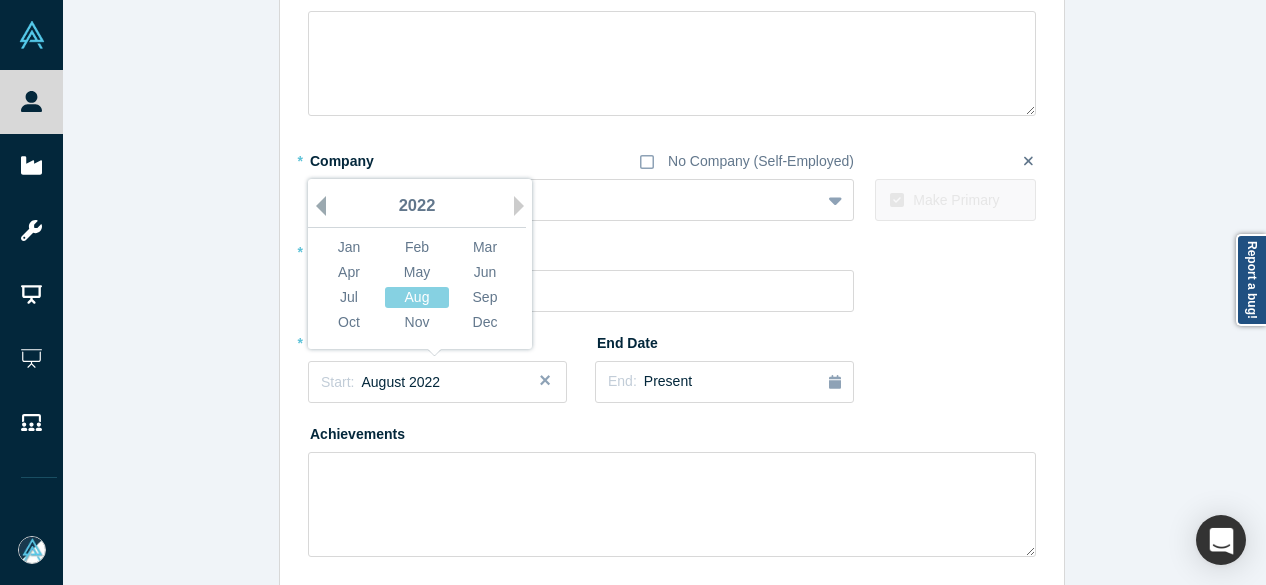 click on "Previous Year" at bounding box center [316, 206] 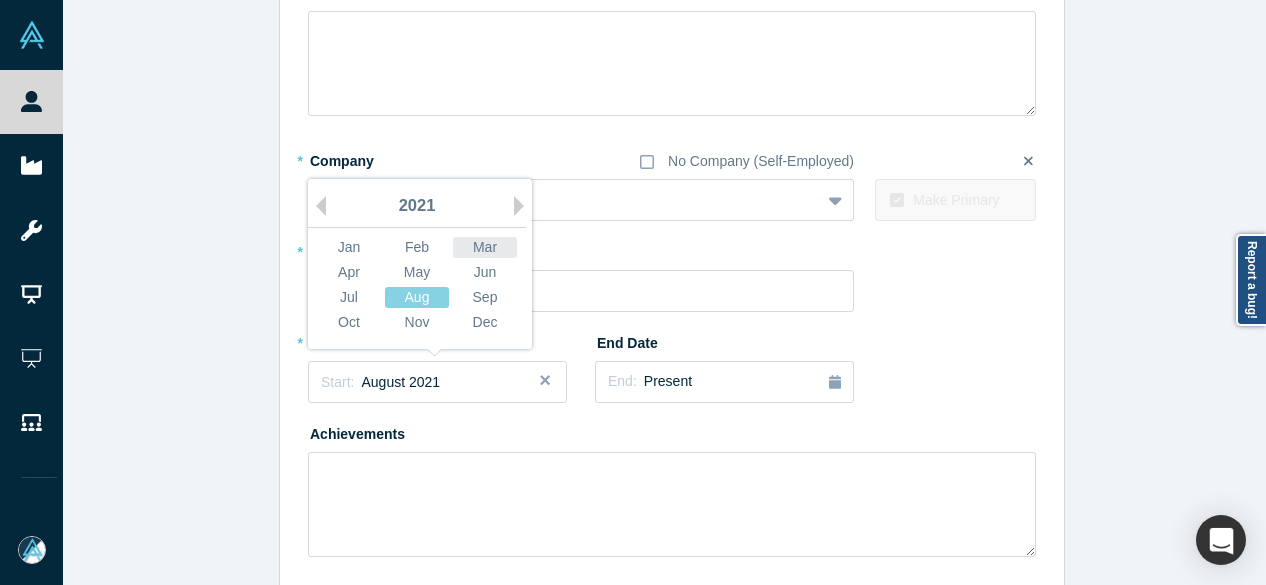 click on "Mar" at bounding box center (485, 247) 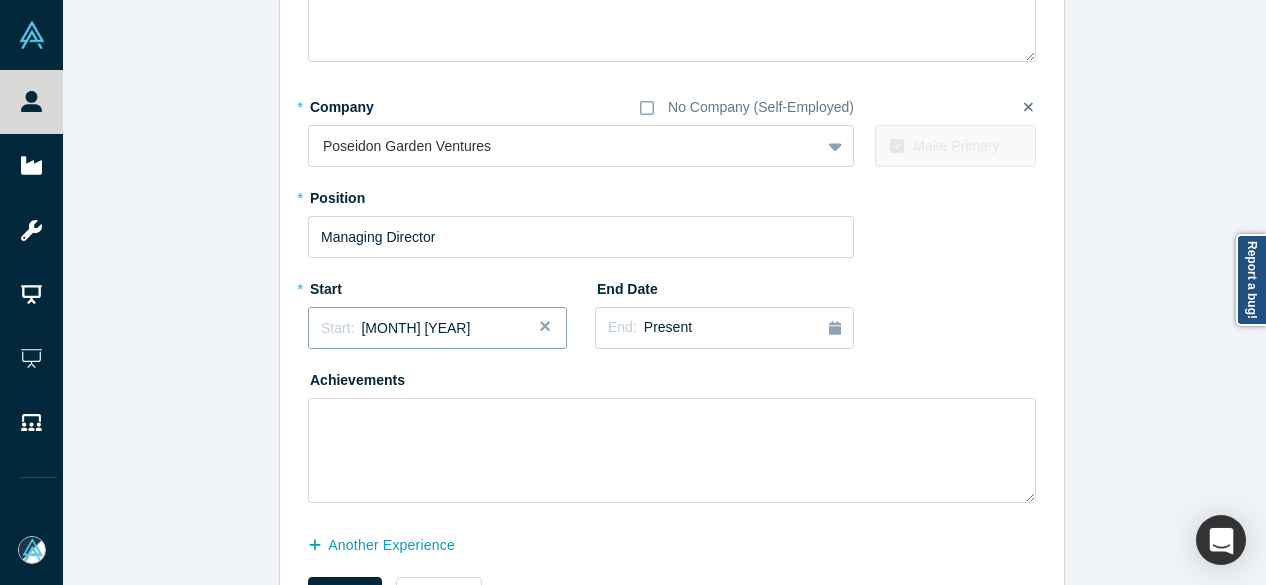 scroll, scrollTop: 556, scrollLeft: 0, axis: vertical 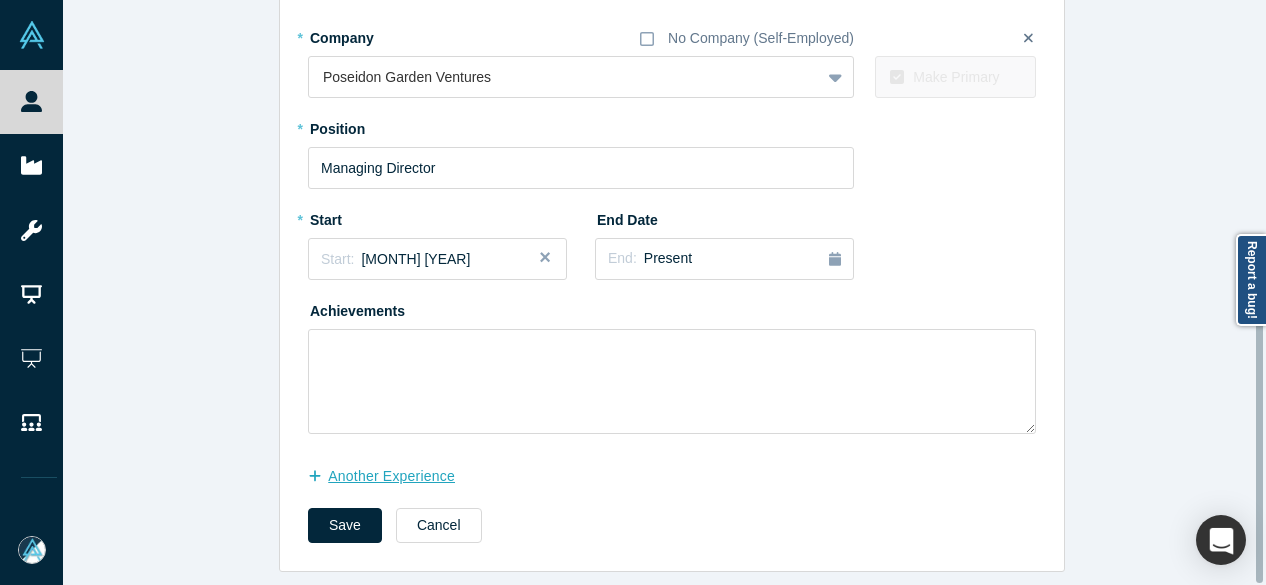 click on "another Experience" at bounding box center [392, 476] 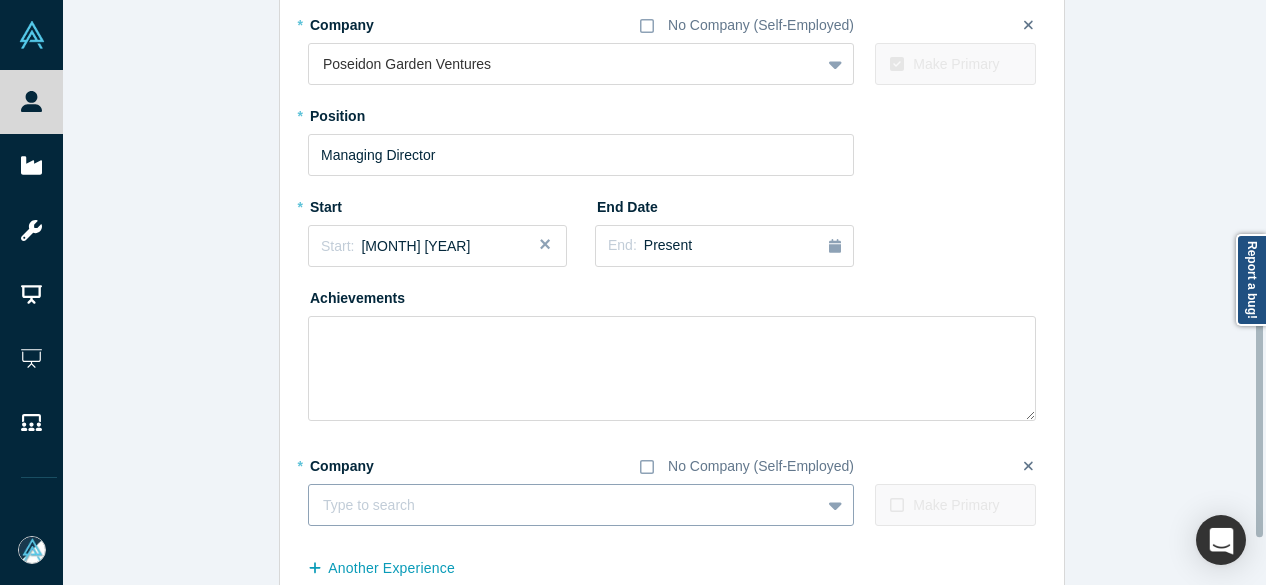 scroll, scrollTop: 656, scrollLeft: 0, axis: vertical 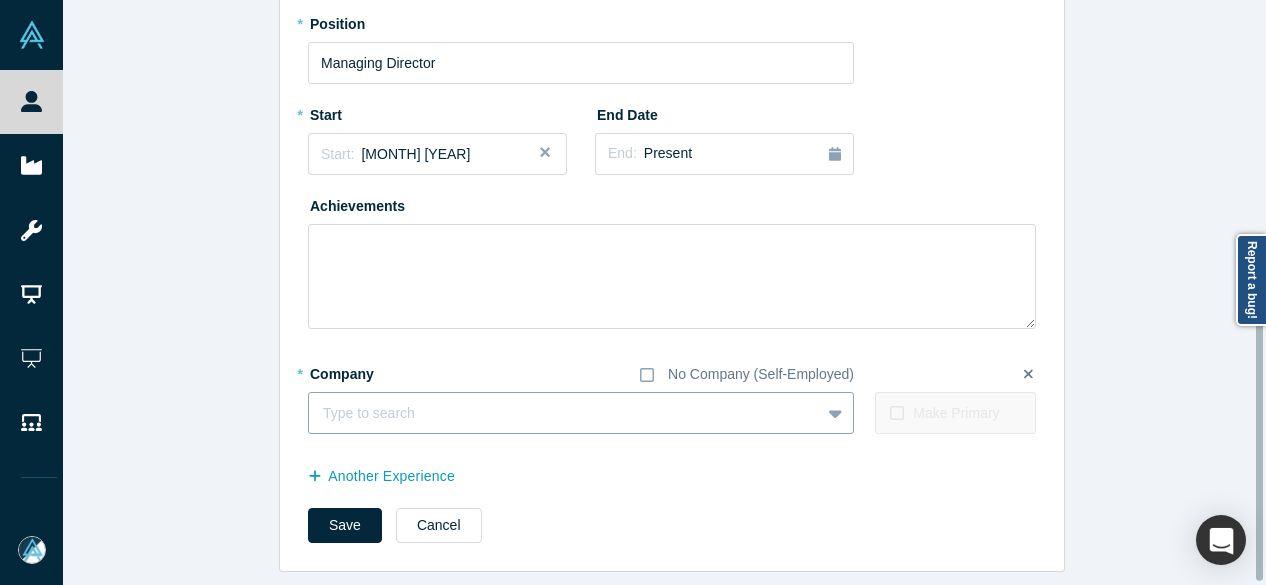 click at bounding box center [564, 413] 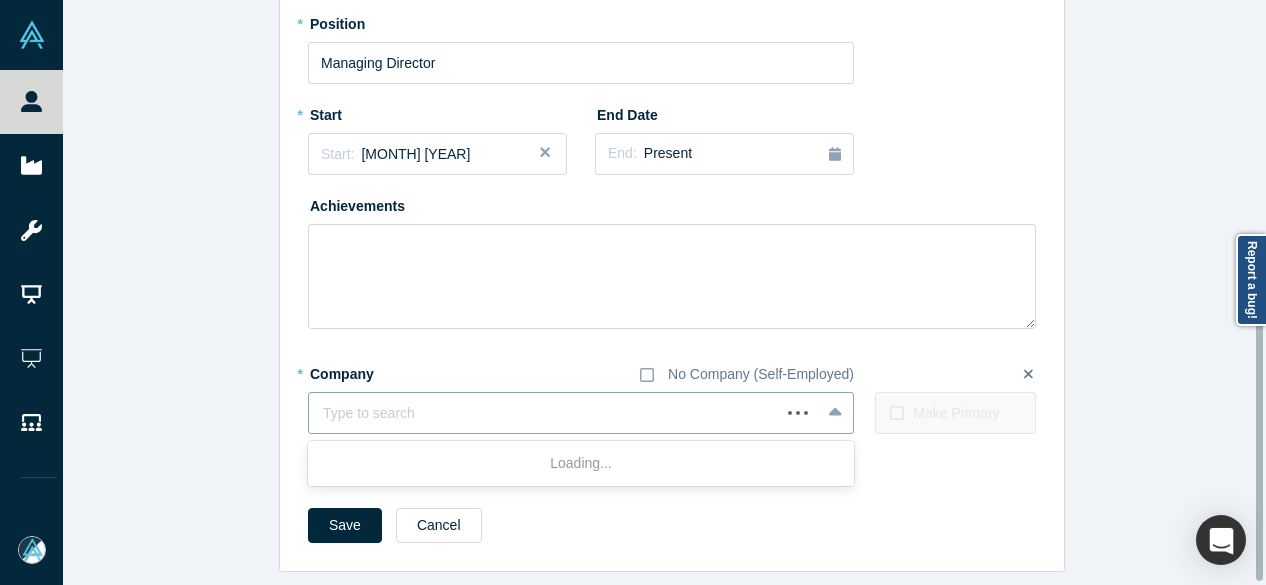 paste on "Birchmount Network logo Investor & Board Observer  Investor & Board Observer  Birchmount Network" 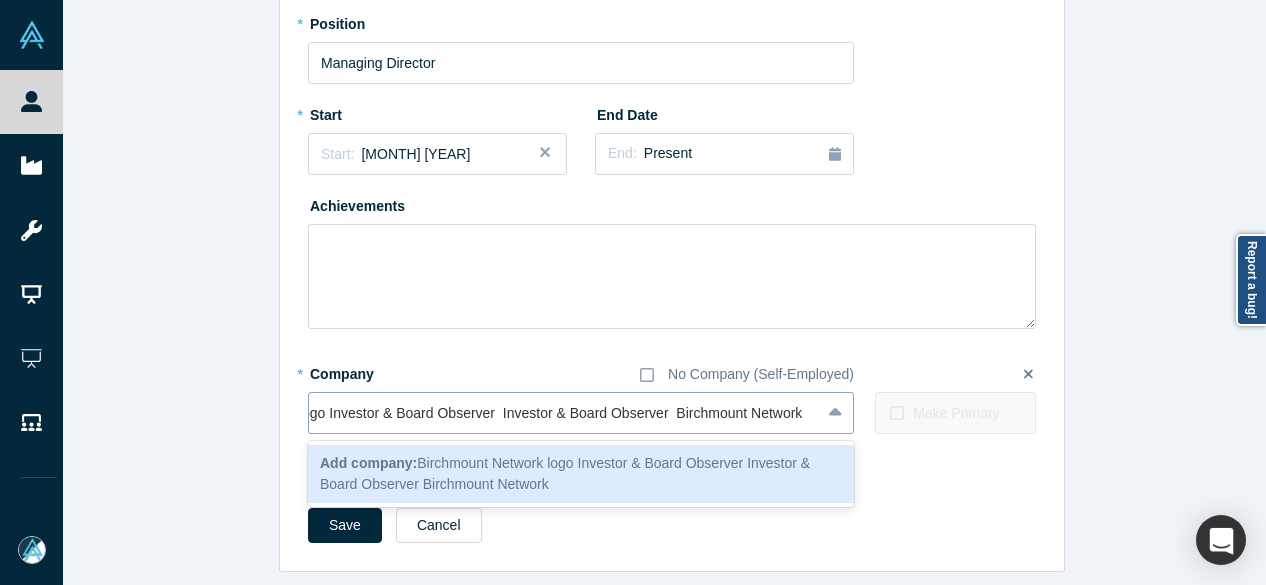 scroll, scrollTop: 0, scrollLeft: 156, axis: horizontal 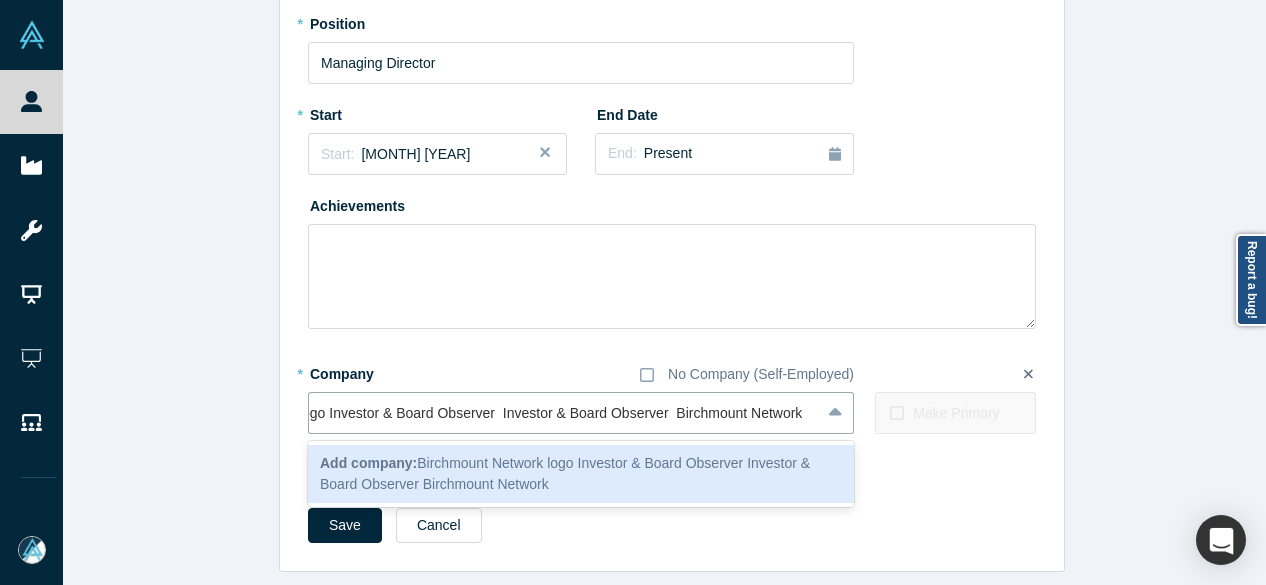 drag, startPoint x: 665, startPoint y: 412, endPoint x: 249, endPoint y: 413, distance: 416.0012 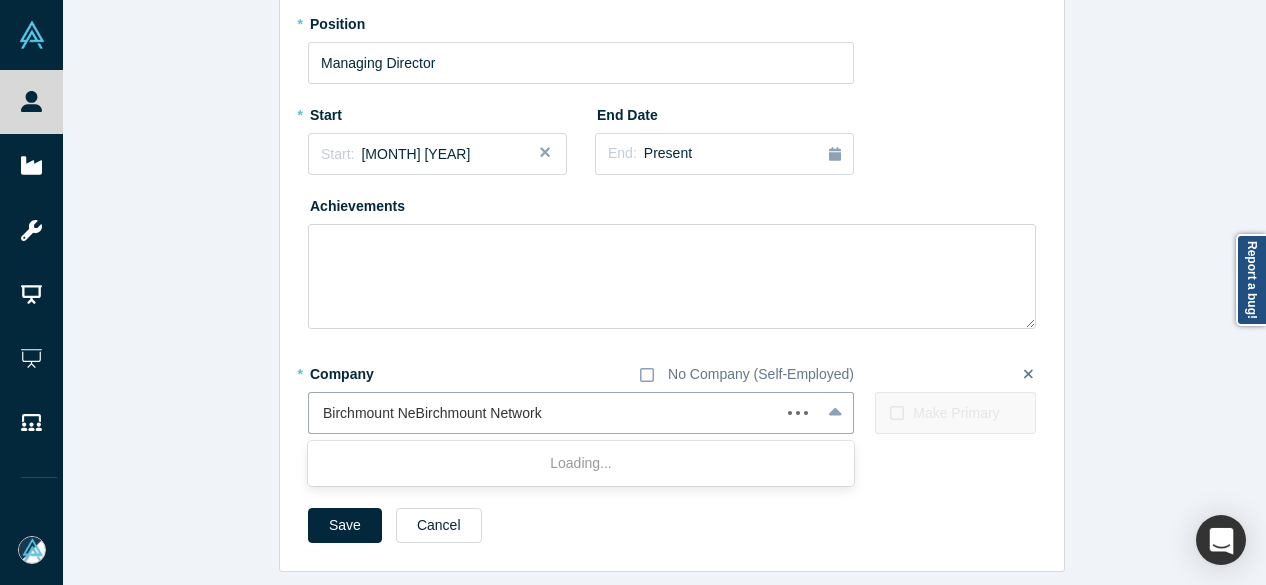 scroll, scrollTop: 0, scrollLeft: 0, axis: both 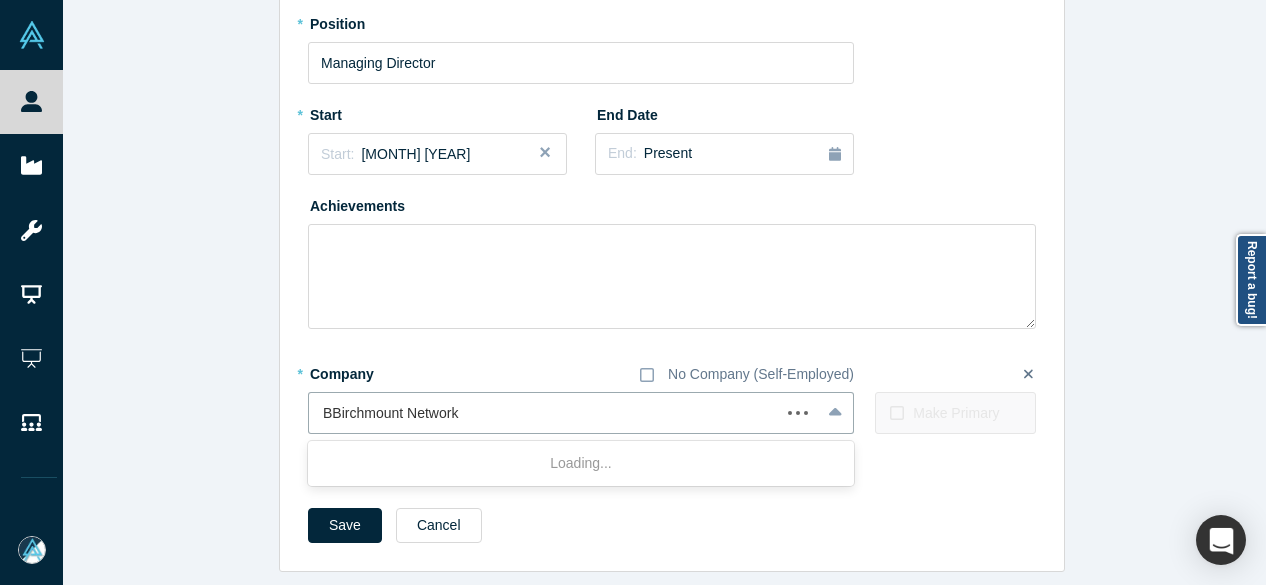 type on "Birchmount Network" 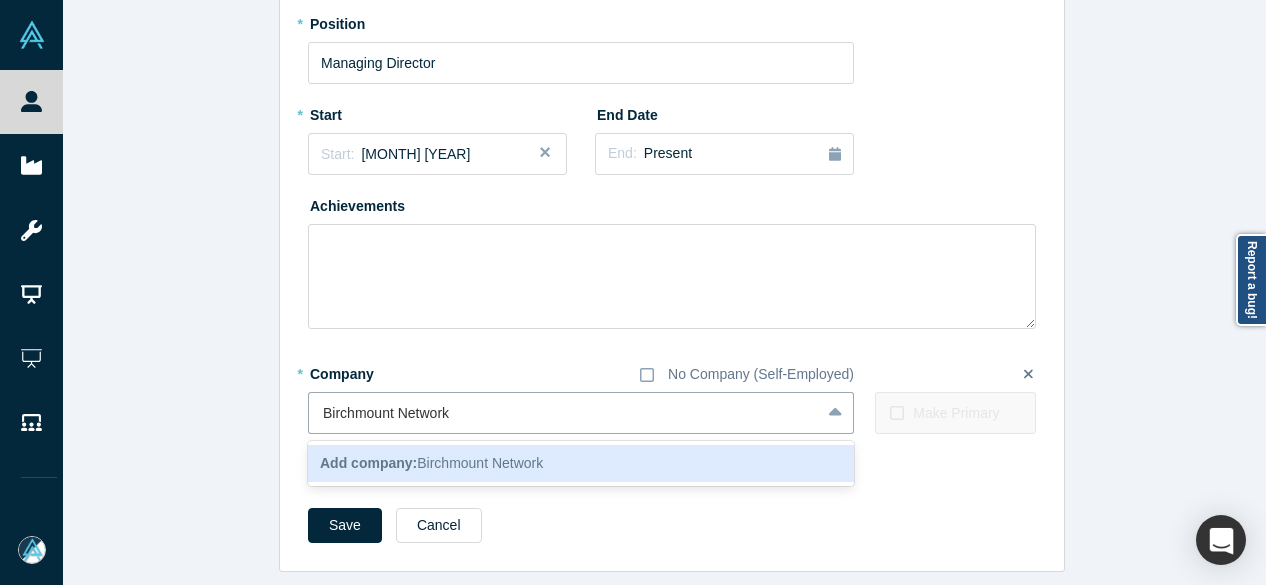 click on "Add company:" at bounding box center [368, 463] 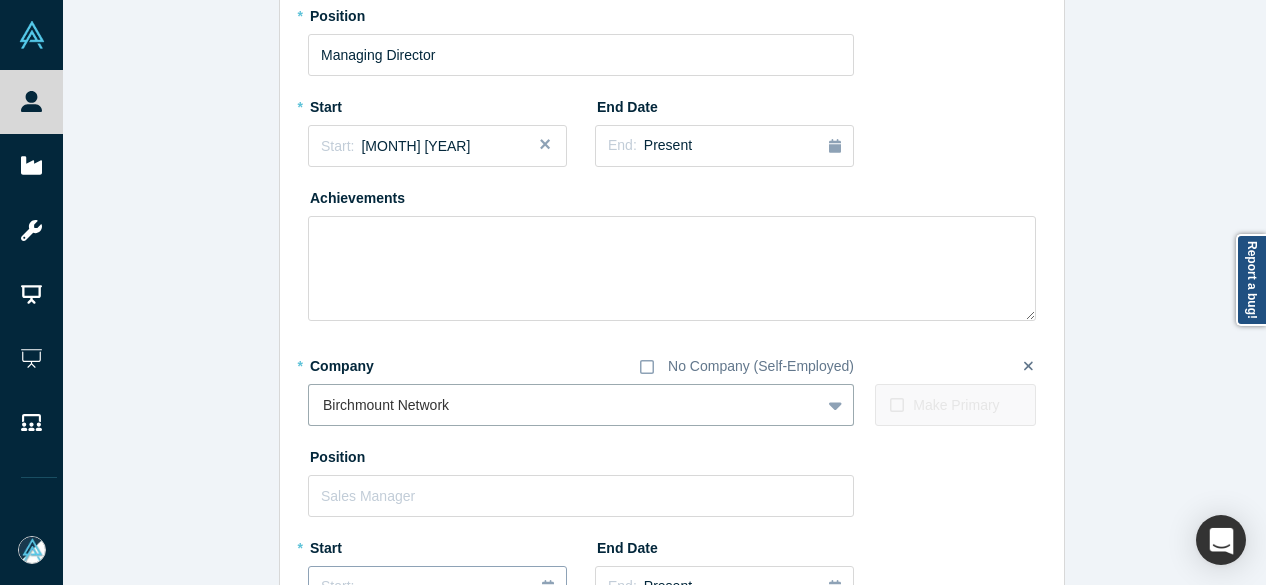 click on "Start: ..." at bounding box center (437, 587) 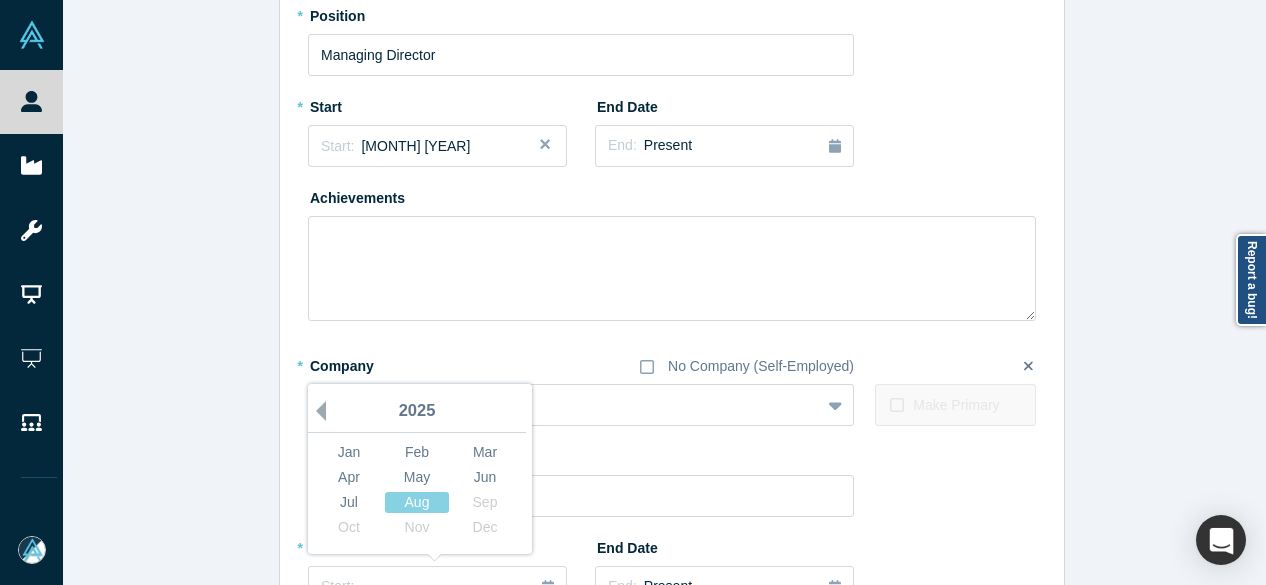 click on "Previous Year" at bounding box center [316, 411] 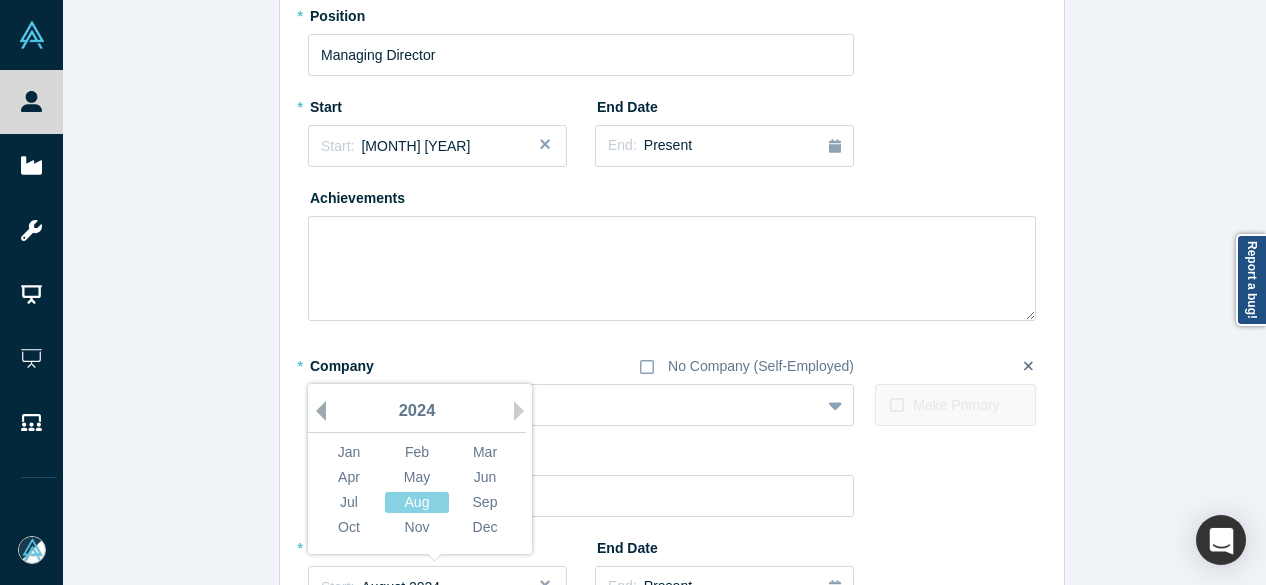 click on "Previous Year" at bounding box center [316, 411] 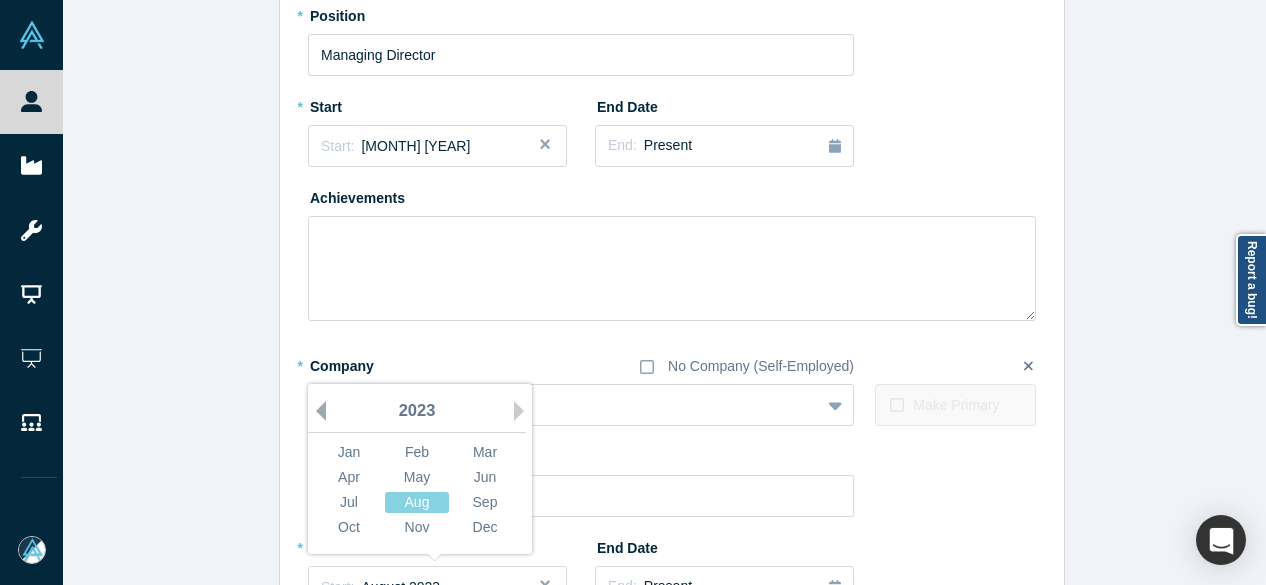 click on "Previous Year" at bounding box center (316, 411) 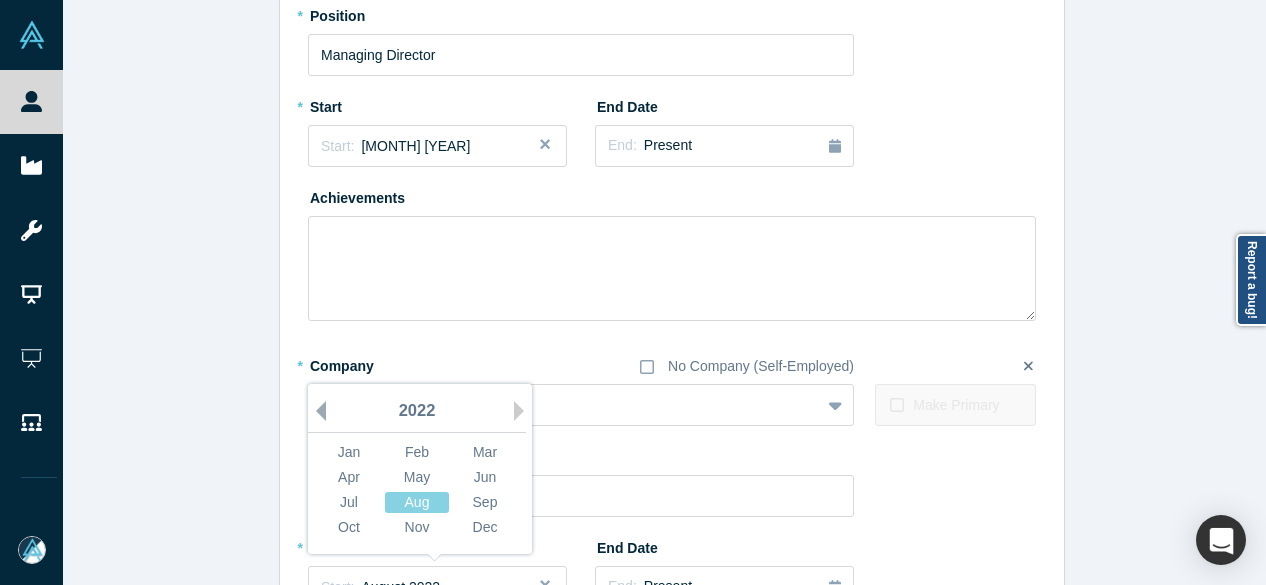 click on "Previous Year" at bounding box center [316, 411] 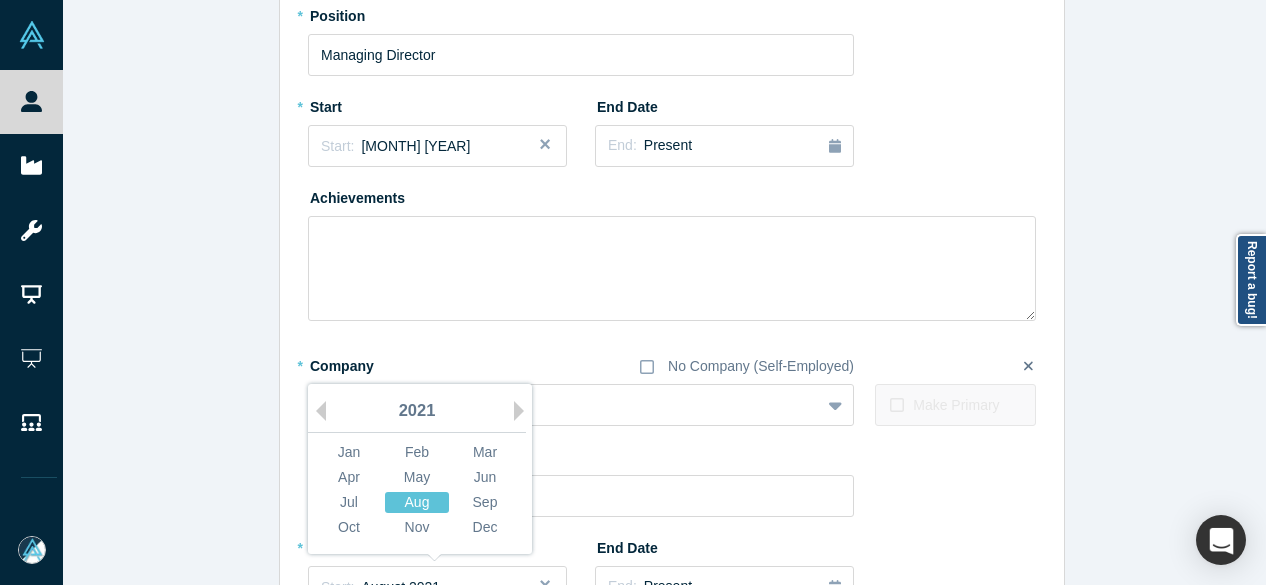 click on "Aug" at bounding box center [417, 502] 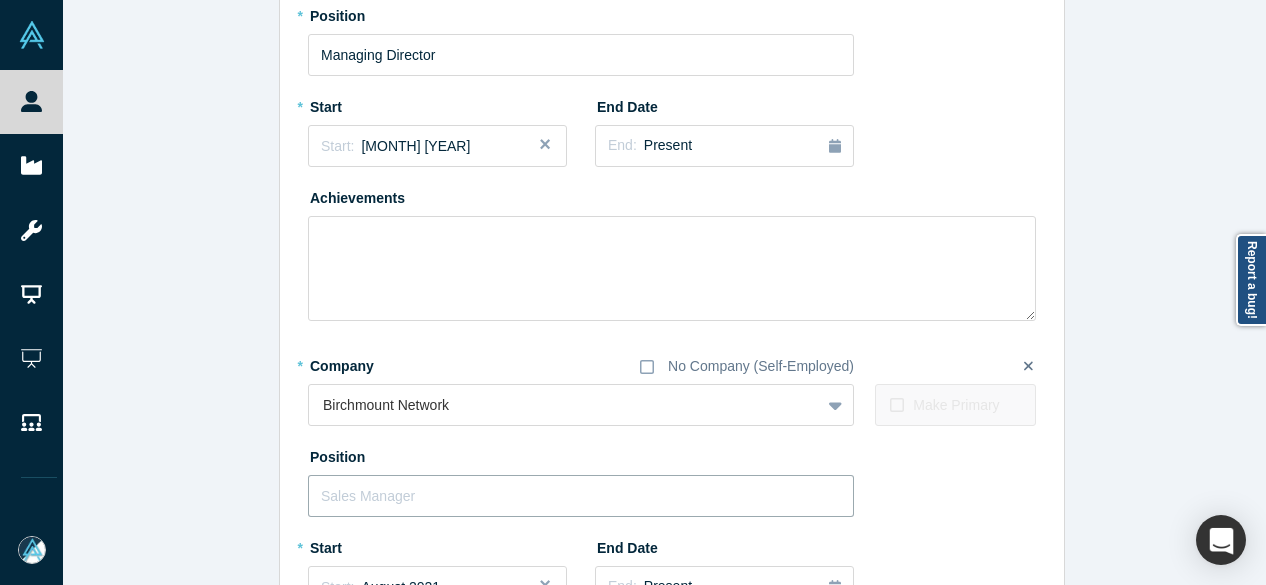 click at bounding box center [581, 496] 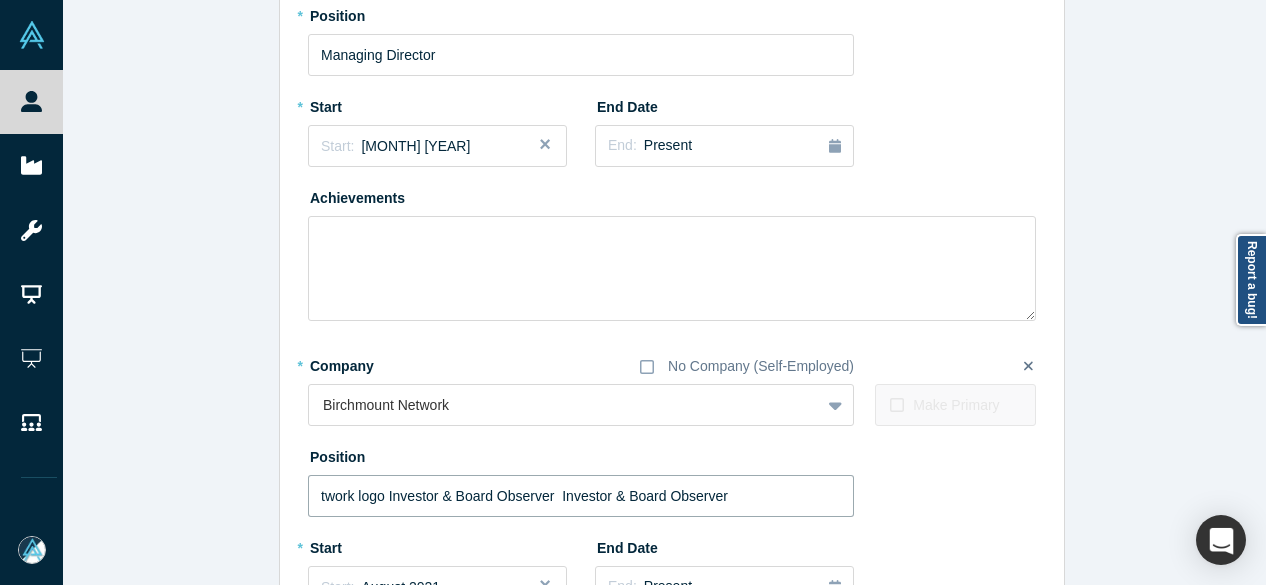 drag, startPoint x: 555, startPoint y: 492, endPoint x: 263, endPoint y: 505, distance: 292.28925 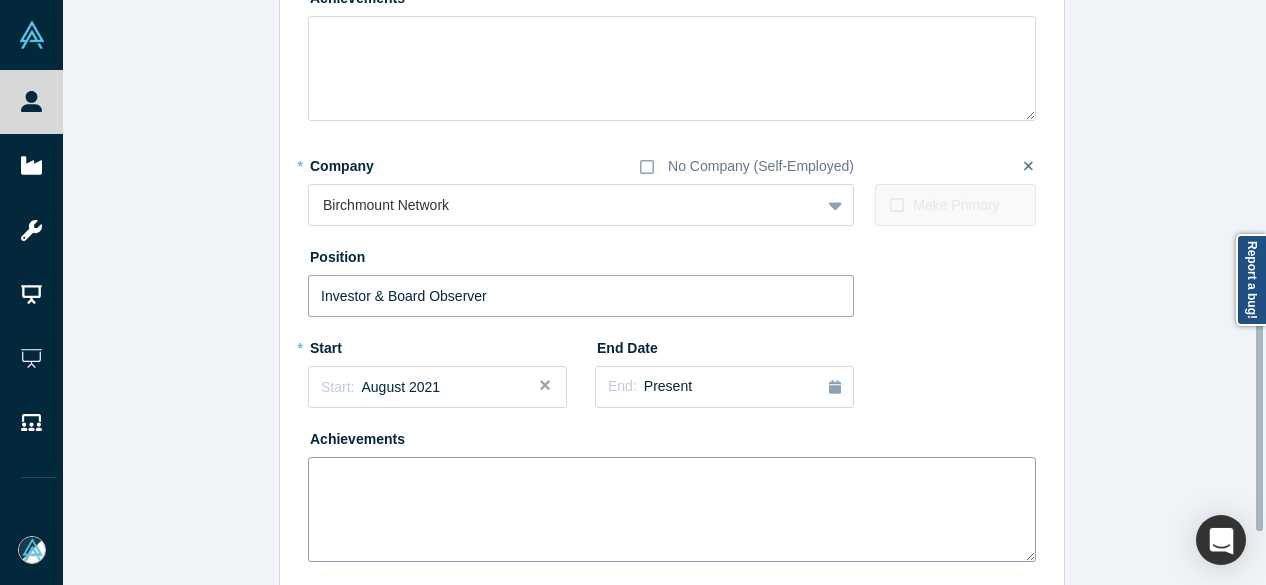 scroll, scrollTop: 996, scrollLeft: 0, axis: vertical 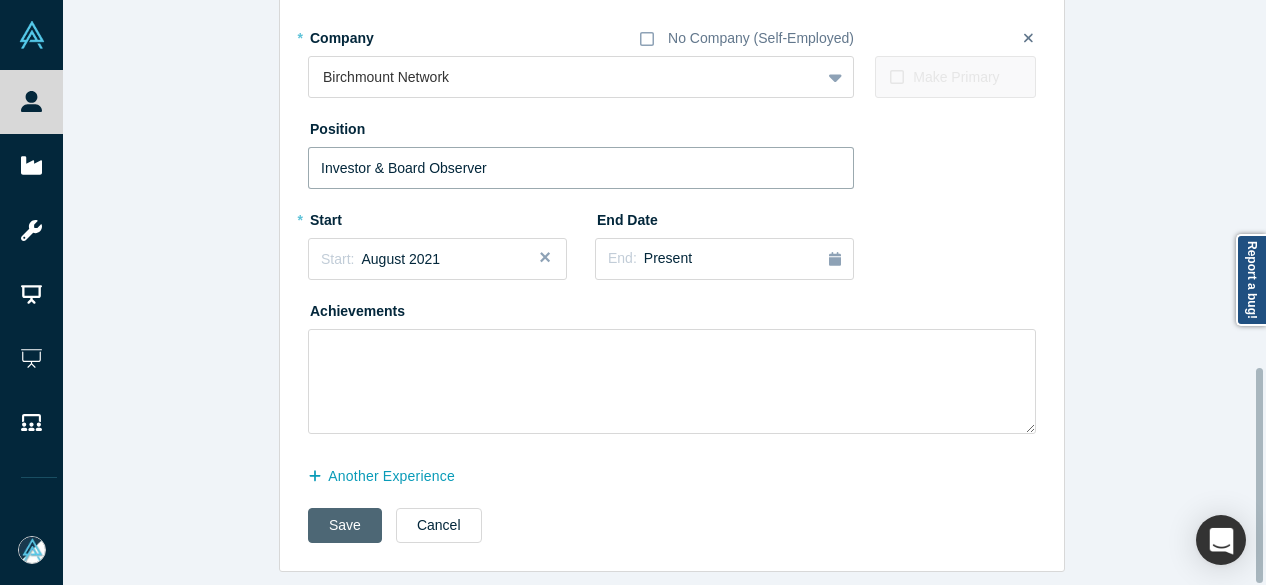 type on "Investor & Board Observer" 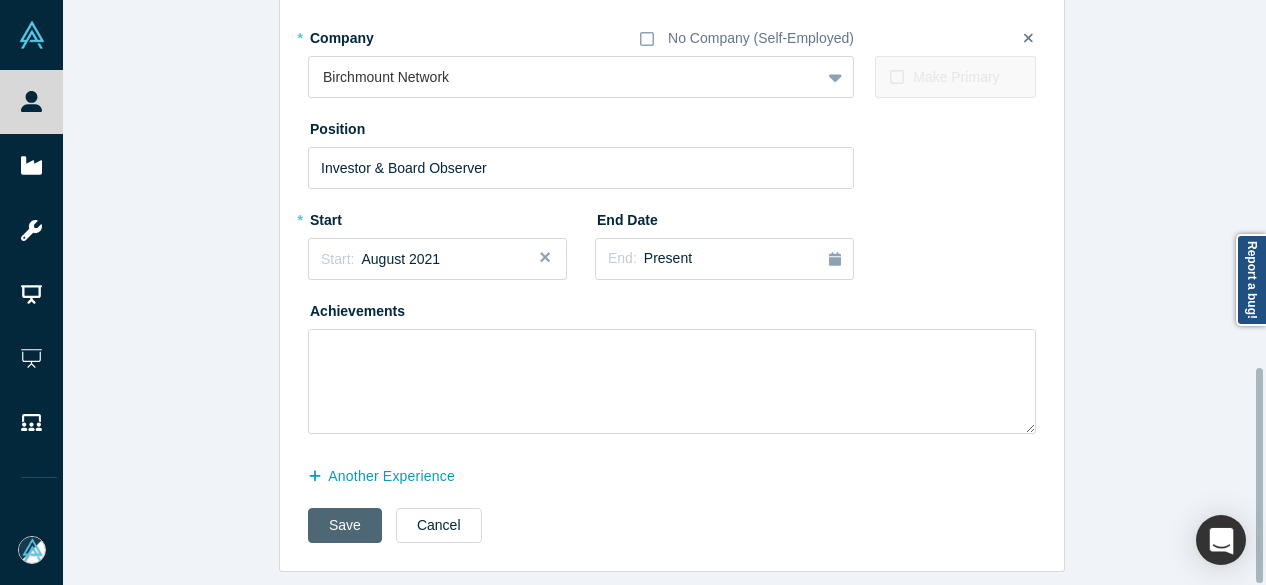 click on "Save" at bounding box center [345, 525] 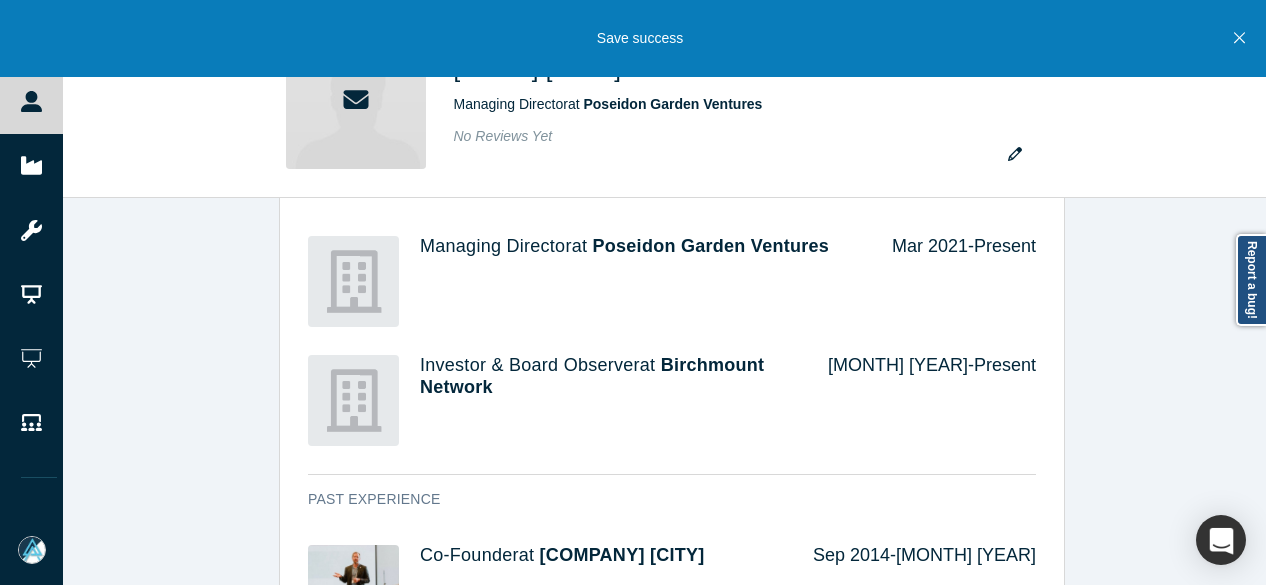 scroll, scrollTop: 0, scrollLeft: 0, axis: both 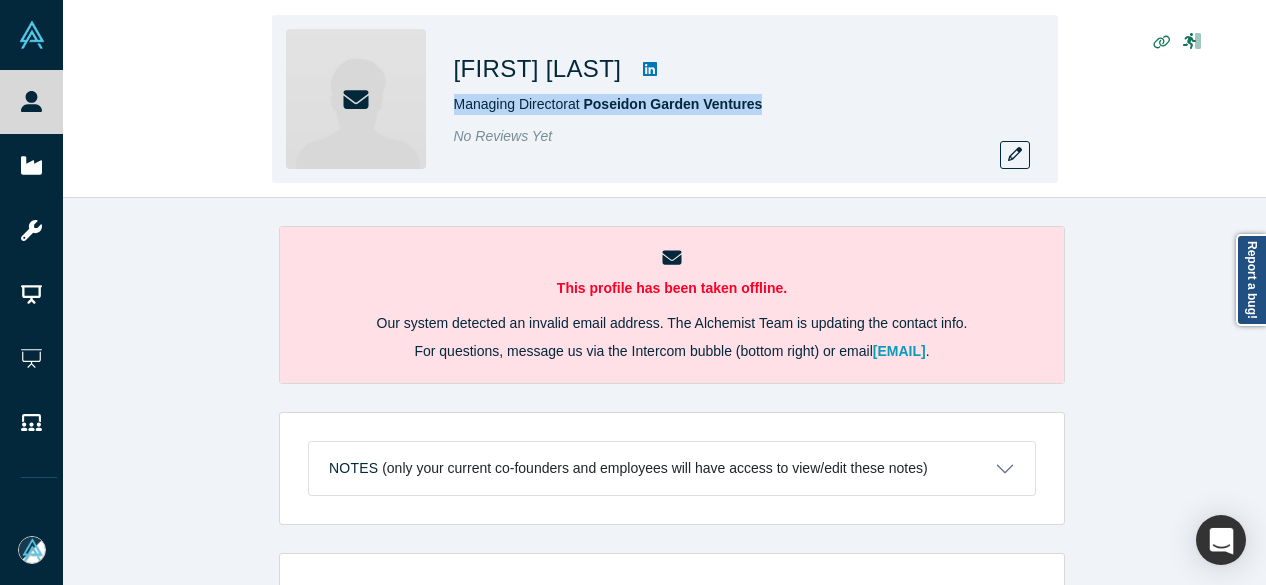 drag, startPoint x: 454, startPoint y: 104, endPoint x: 763, endPoint y: 107, distance: 309.01456 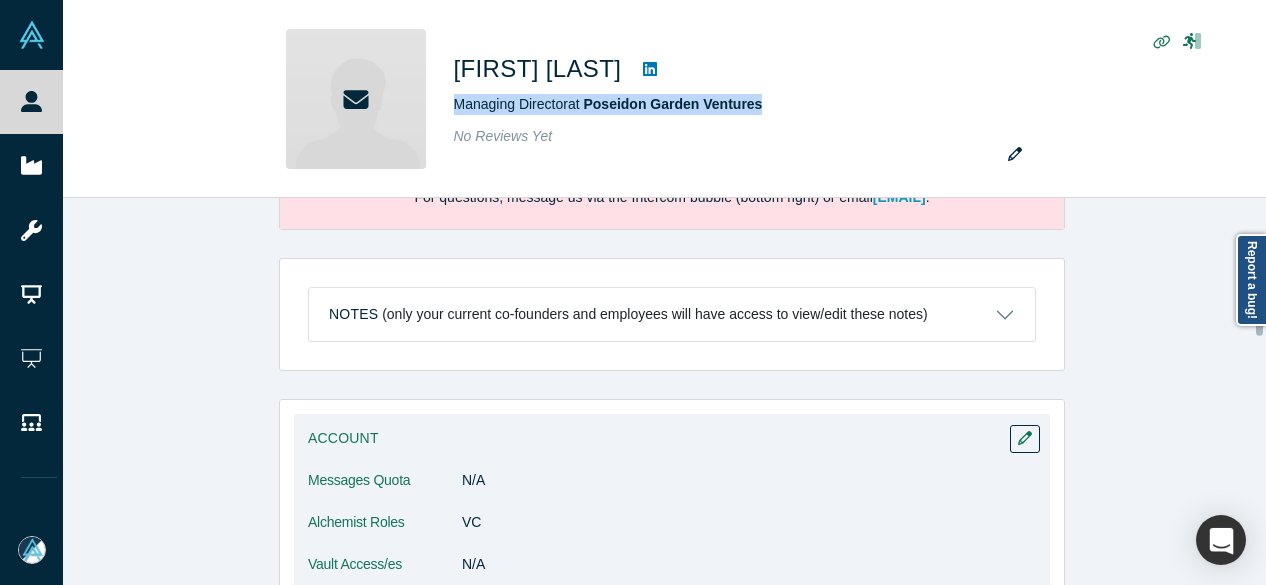 scroll, scrollTop: 400, scrollLeft: 0, axis: vertical 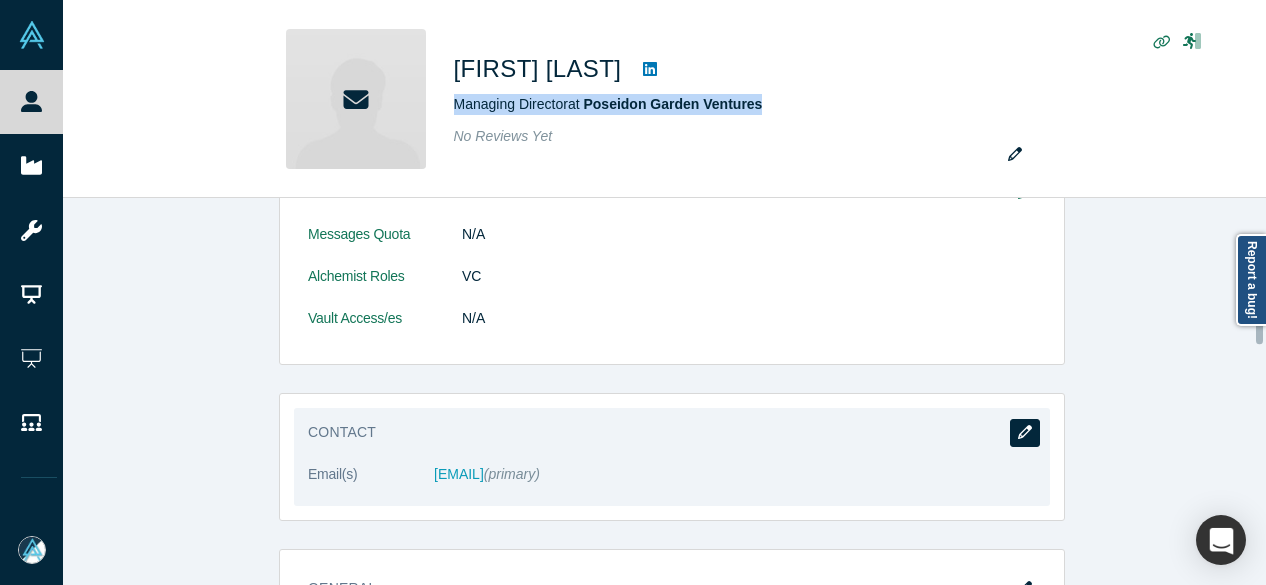 click at bounding box center [1025, 433] 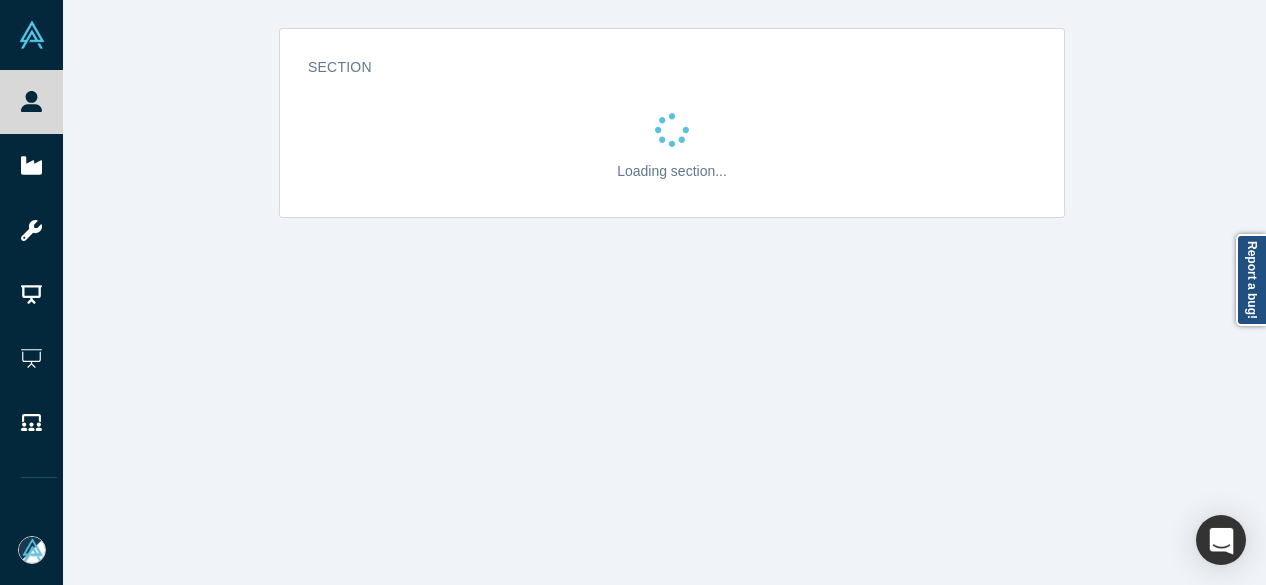 scroll, scrollTop: 0, scrollLeft: 0, axis: both 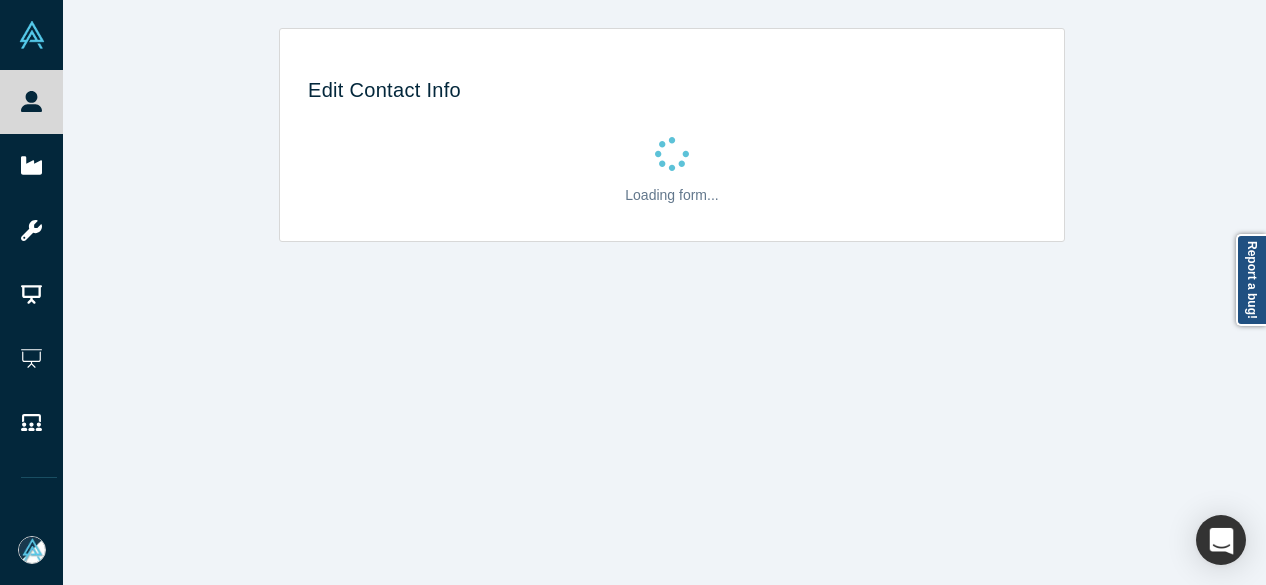 select on "US" 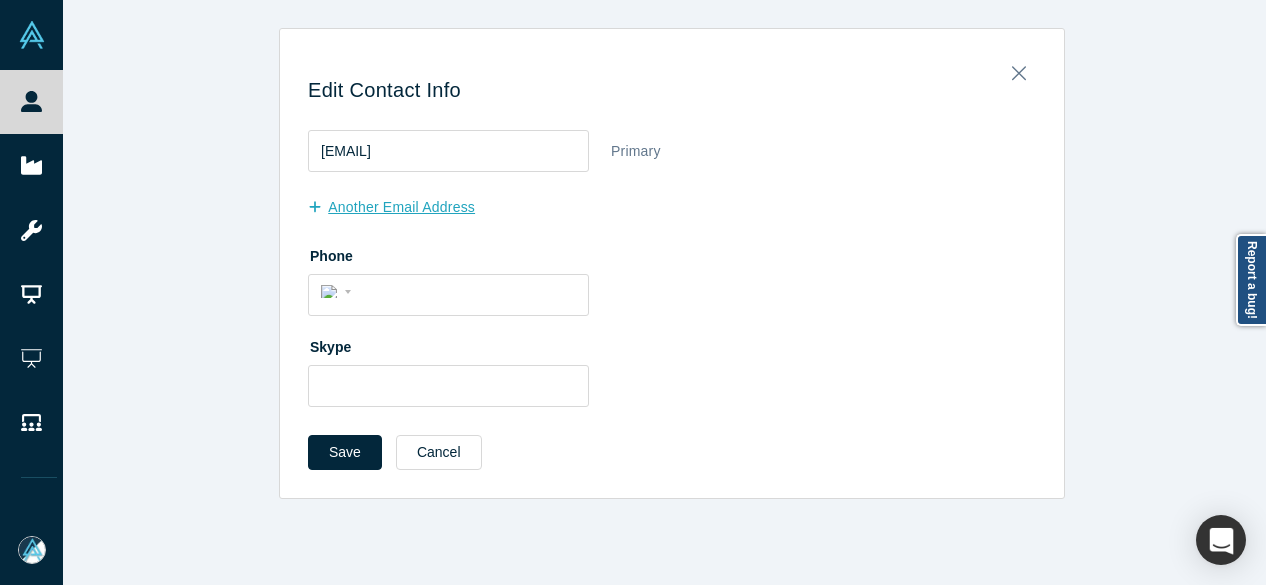 click on "another Email Address" at bounding box center (402, 207) 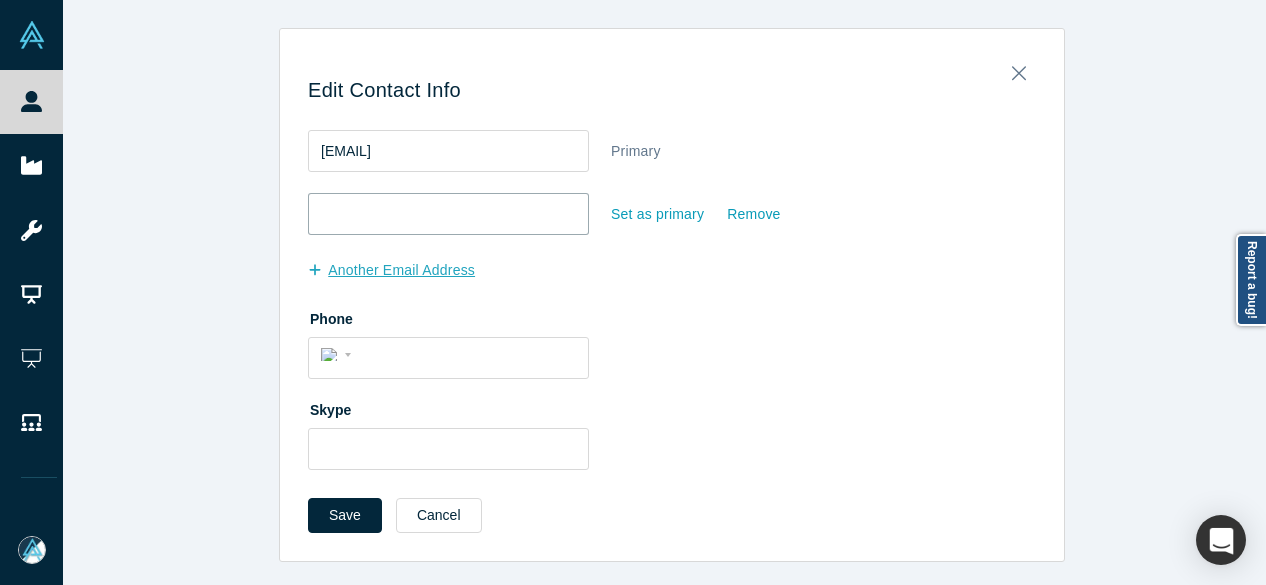 click at bounding box center [448, 214] 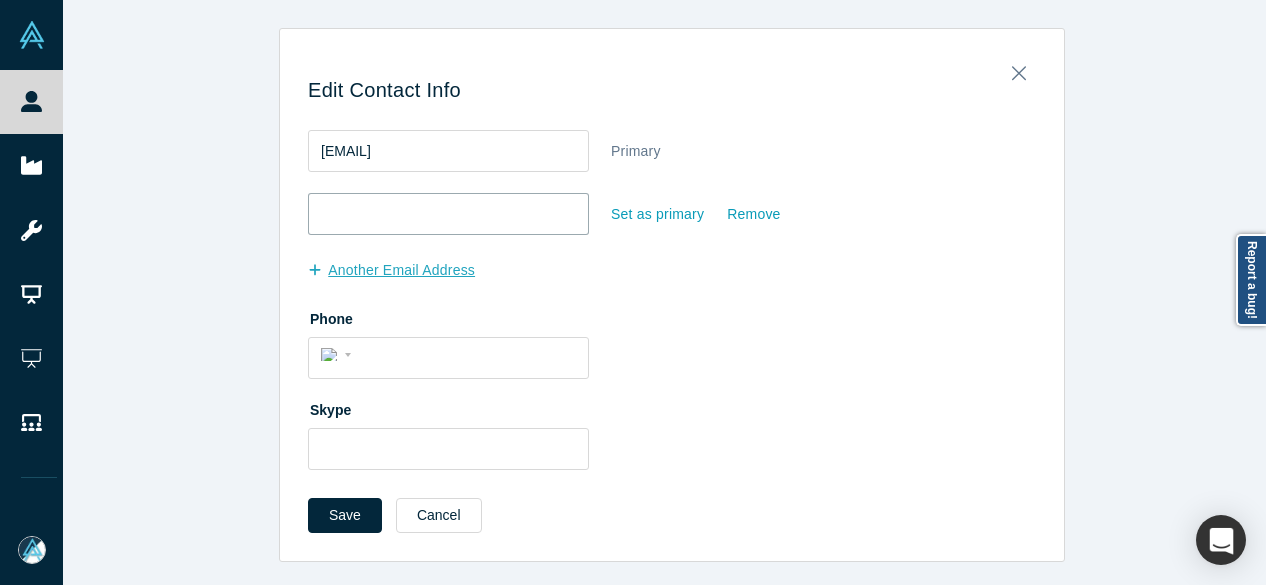 paste on "patrick_rea@hotmail.com" 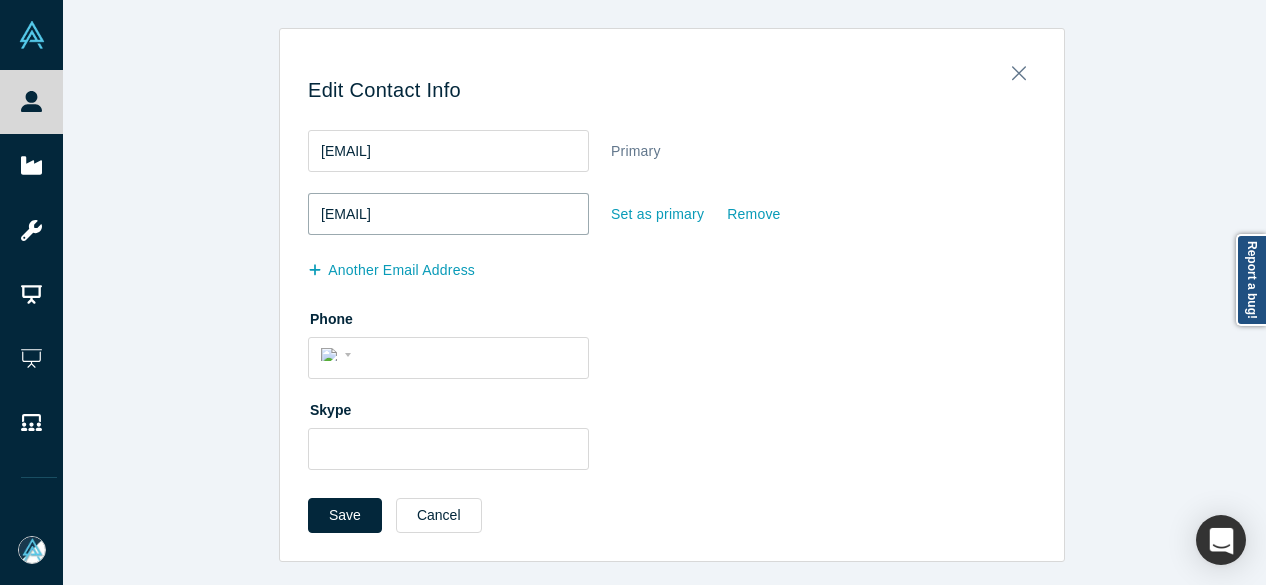 type on "patrick_rea@hotmail.com" 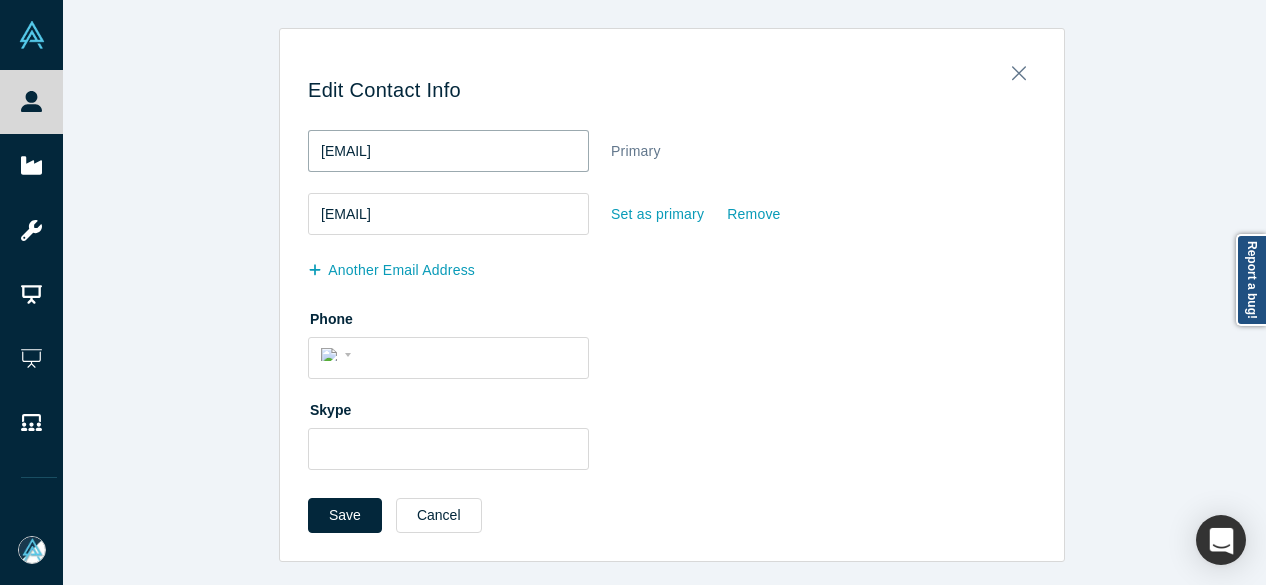drag, startPoint x: 504, startPoint y: 151, endPoint x: 275, endPoint y: 147, distance: 229.03493 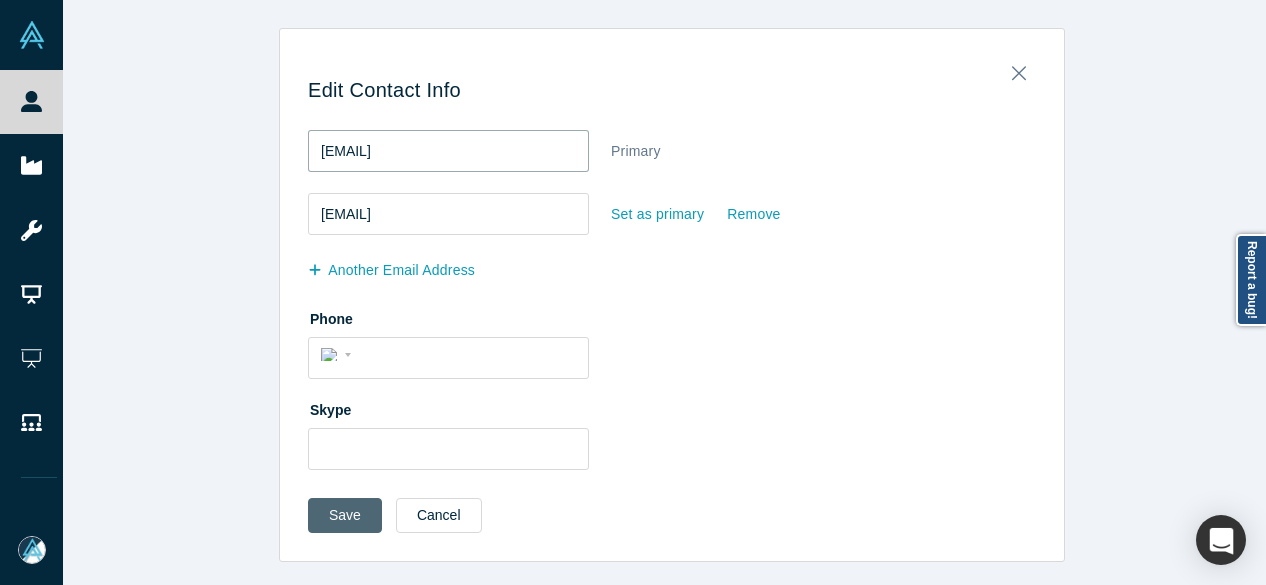type on "prea@poseidon.partners" 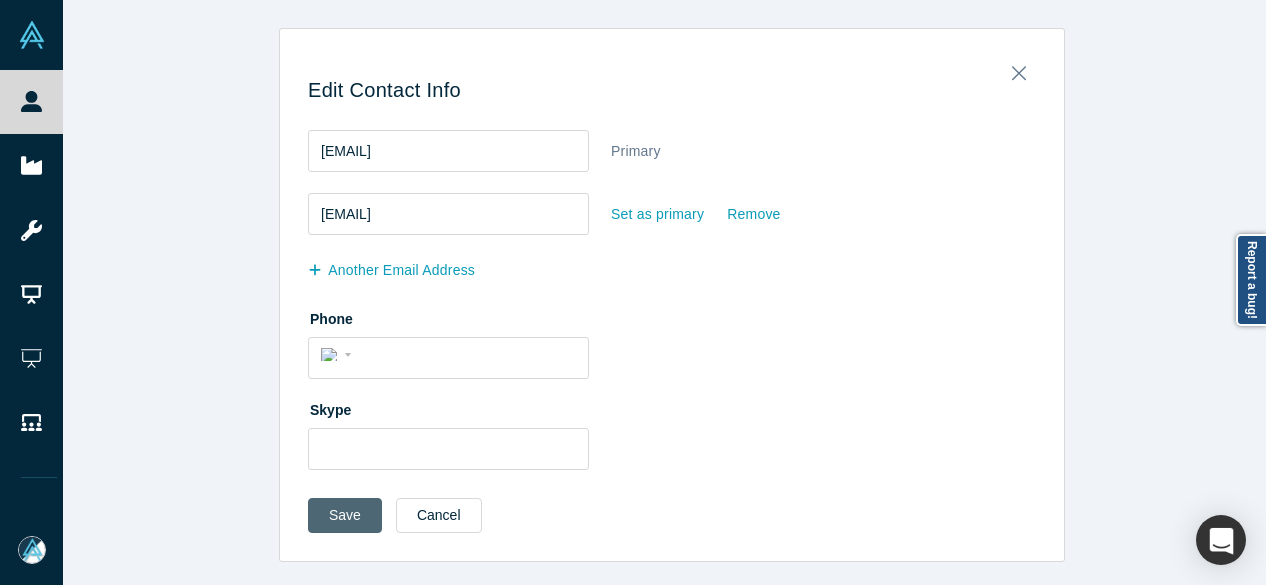 click on "Save" at bounding box center [345, 515] 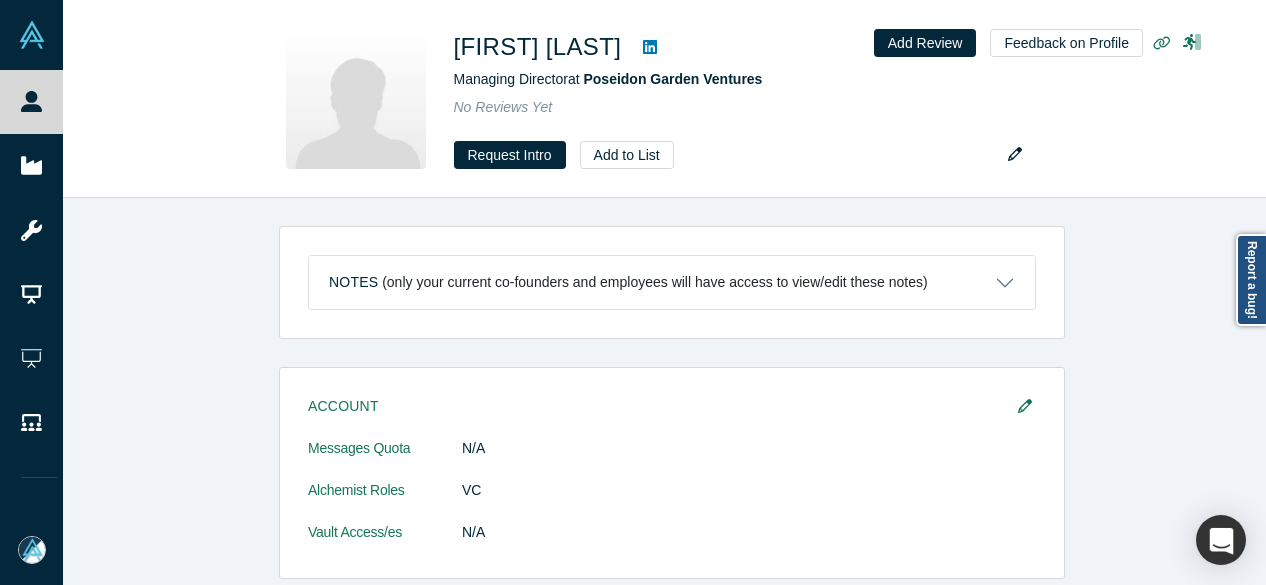 click on "Notes   (only your current co-founders and employees will have access to view/edit these notes) Notes will be visible only to your current co-founders. Save Cancel Account   Messages Quota N/A Alchemist Roles VC Vault Access/es N/A Contact   Email(s) prea@poseidon.partners  (primary) ,  patrick_rea@hotmail.com General   Alchemist Roles VC Response Rate - Current Experience   Managing Director  at   Poseidon Garden Ventures Mar 2021  -  Present Investor & Board Observer   at   Birchmount Network Aug 2021  -  Present Past Experience   Co-Founder  at   CanopyBoulder Sep 2014  -  Feb 2021 Investment   Add your focus areas and compelling investment characteristics. Angel Funding   Add your typical check sizes and number of investments per year. CanopyBoulder funding   Alchemist Portfolio   Add Alchemist companies you have invested in. Mentor / Advisor   Select your mentor type and your availability. Show Empty Sections" at bounding box center (672, 399) 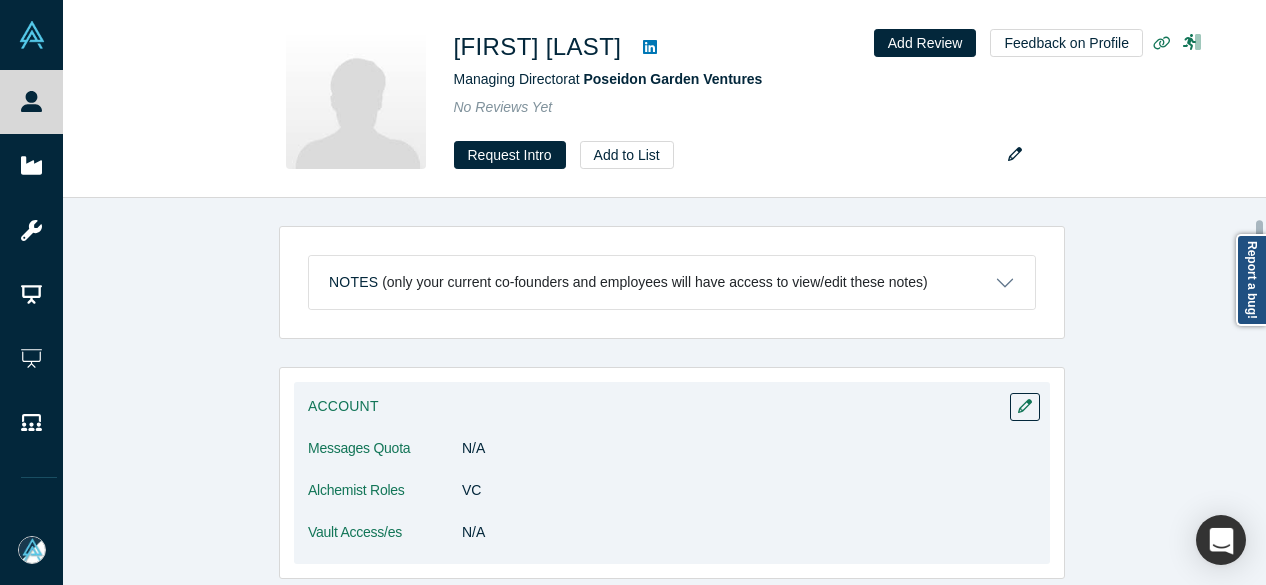 scroll, scrollTop: 200, scrollLeft: 0, axis: vertical 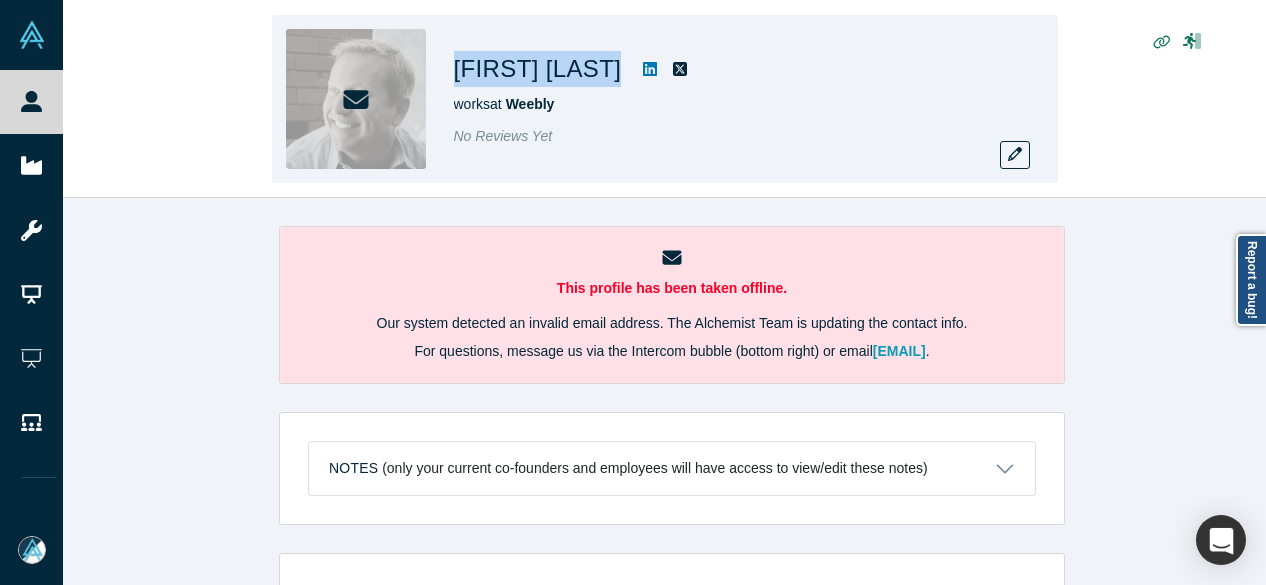 drag, startPoint x: 454, startPoint y: 74, endPoint x: 618, endPoint y: 72, distance: 164.01219 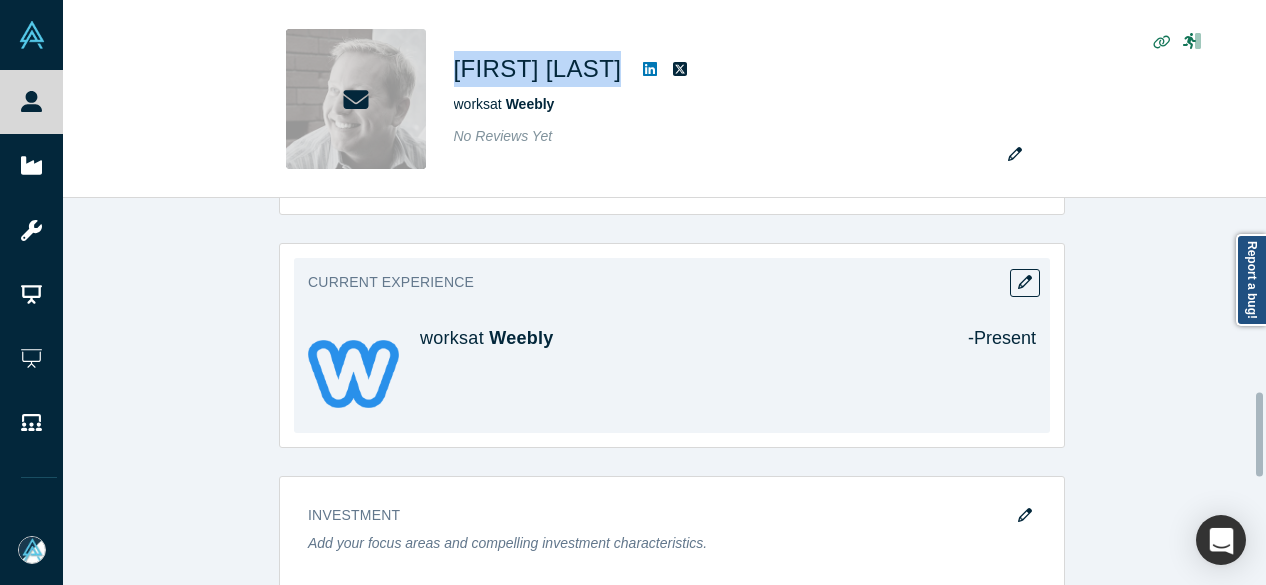 scroll, scrollTop: 900, scrollLeft: 0, axis: vertical 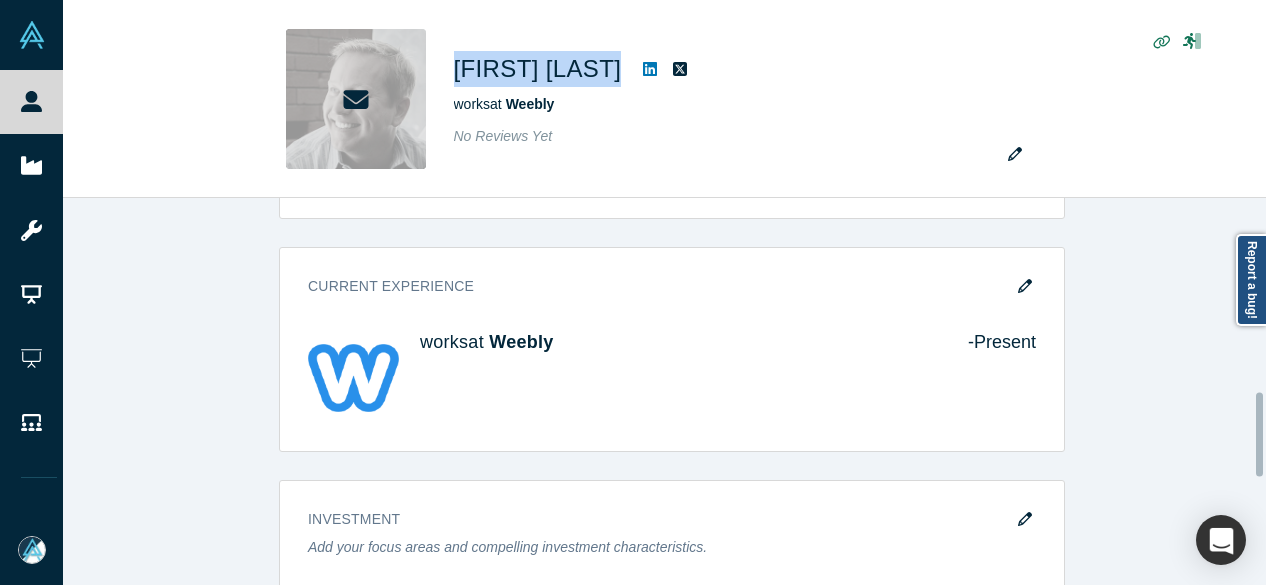 click 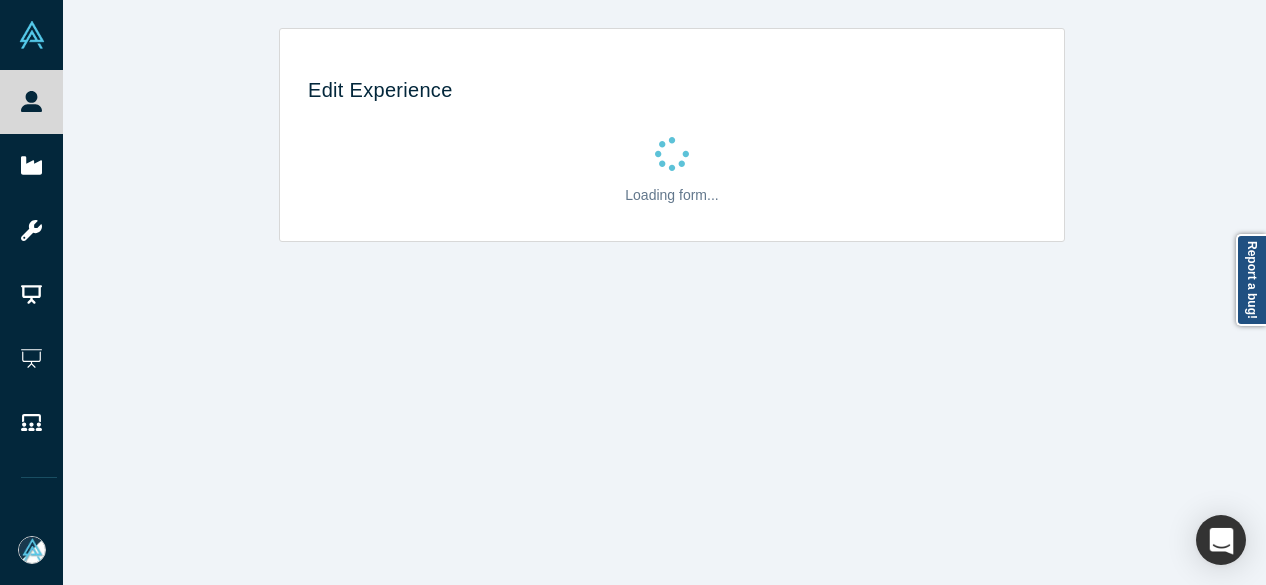 scroll, scrollTop: 0, scrollLeft: 0, axis: both 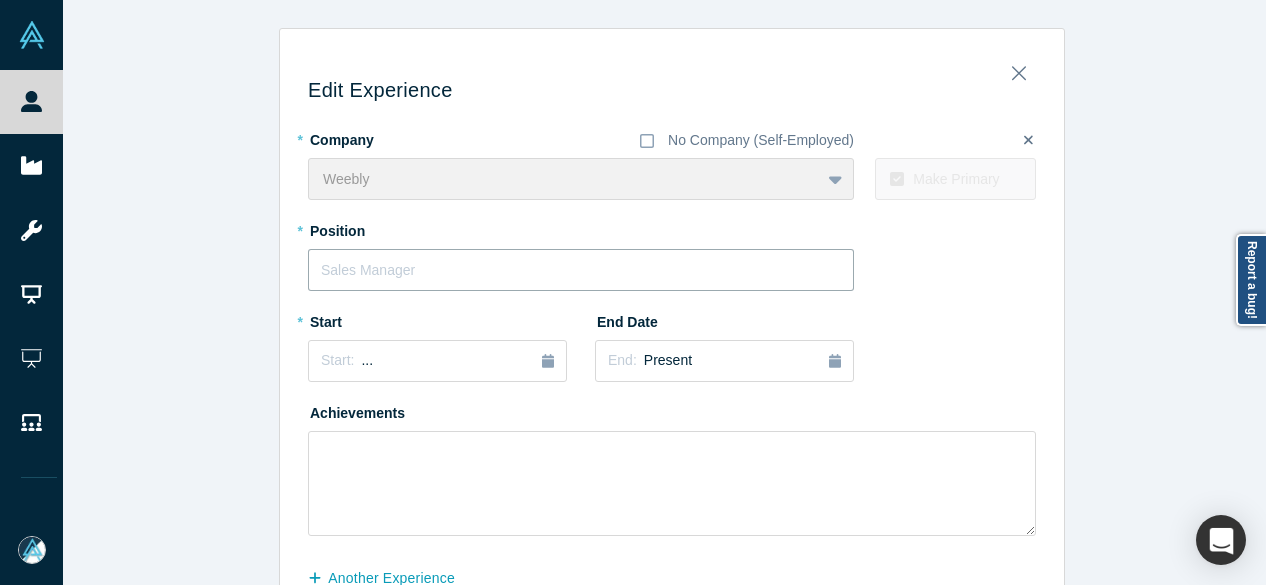 click at bounding box center [581, 270] 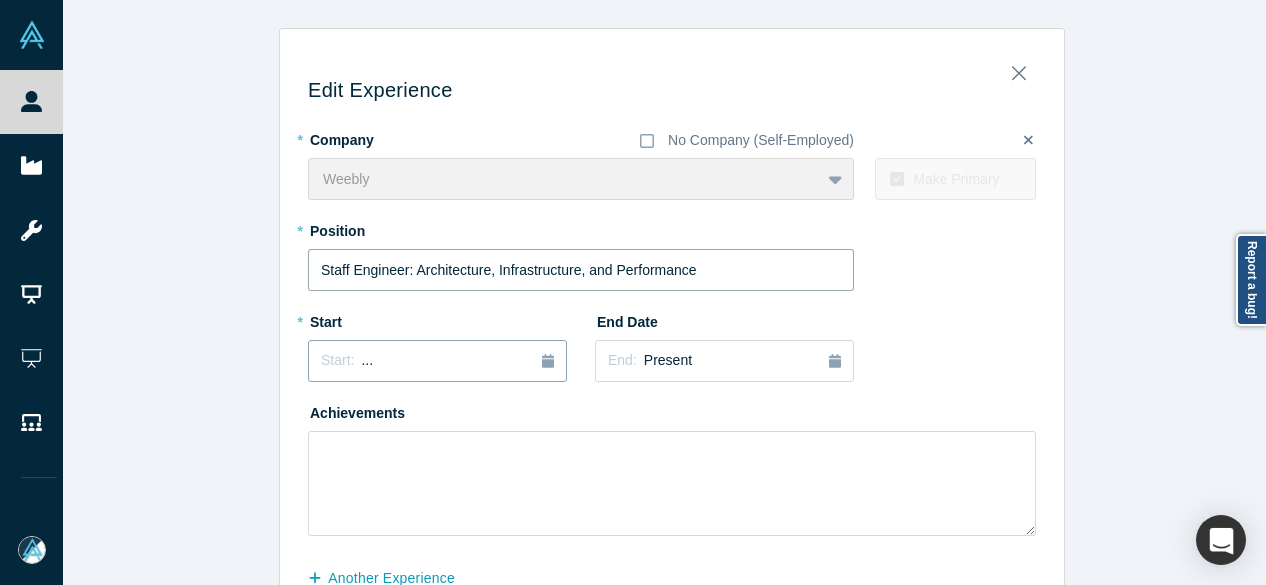 type on "Staff Engineer: Architecture, Infrastructure, and Performance" 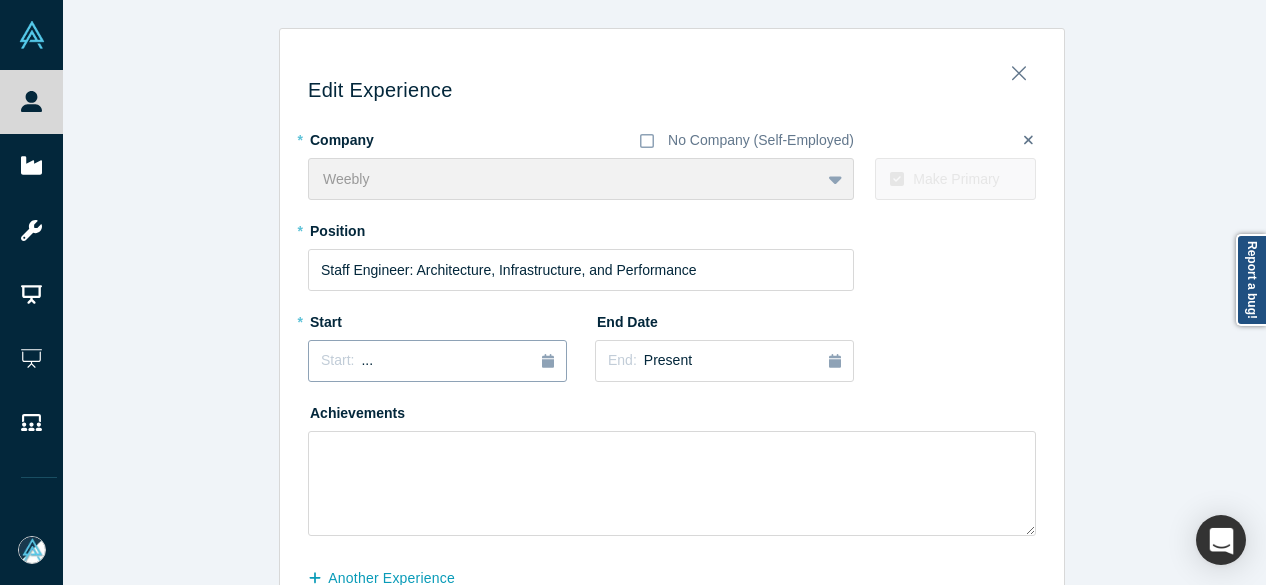 click on "Start: ..." at bounding box center (437, 361) 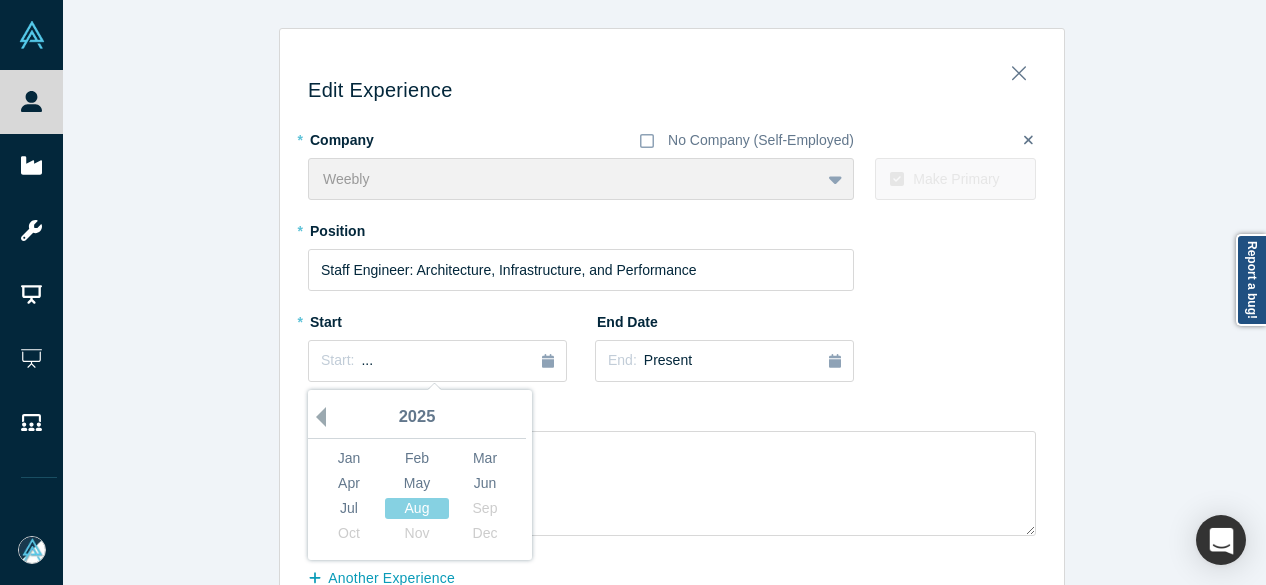 click on "Previous Year" at bounding box center [316, 417] 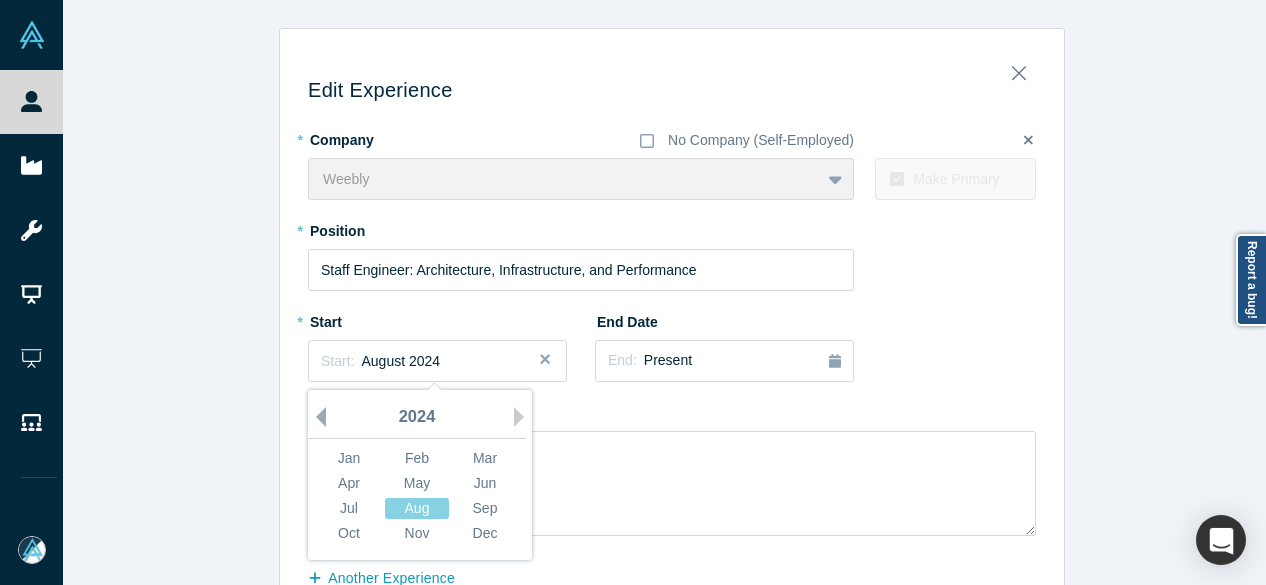 click on "Previous Year" at bounding box center [316, 417] 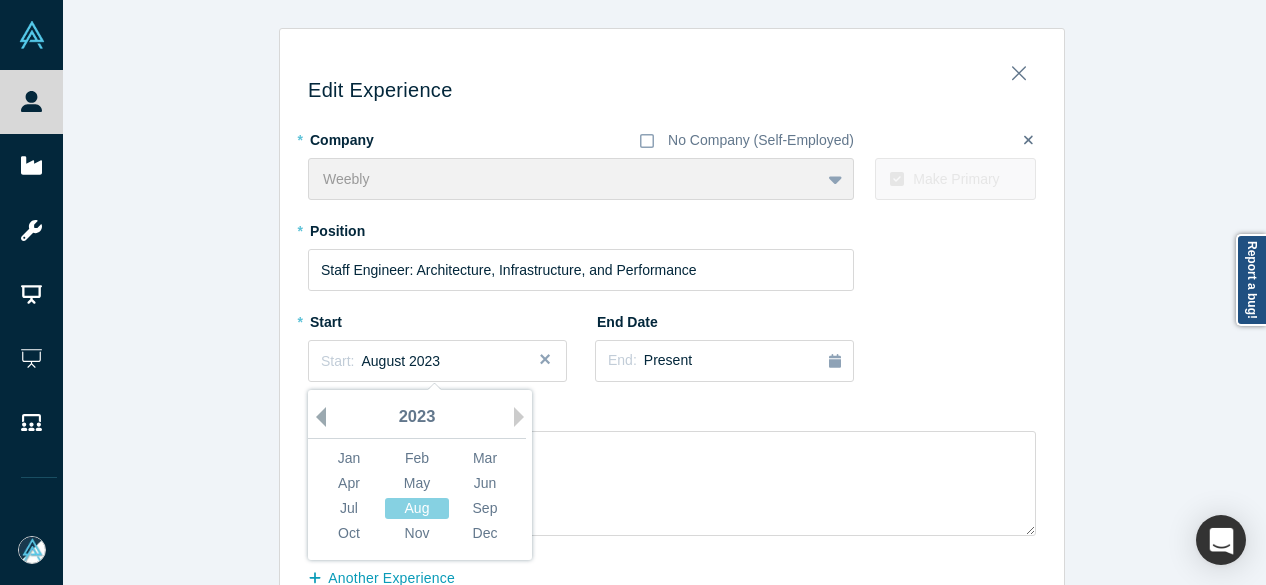 click on "Previous Year" at bounding box center [316, 417] 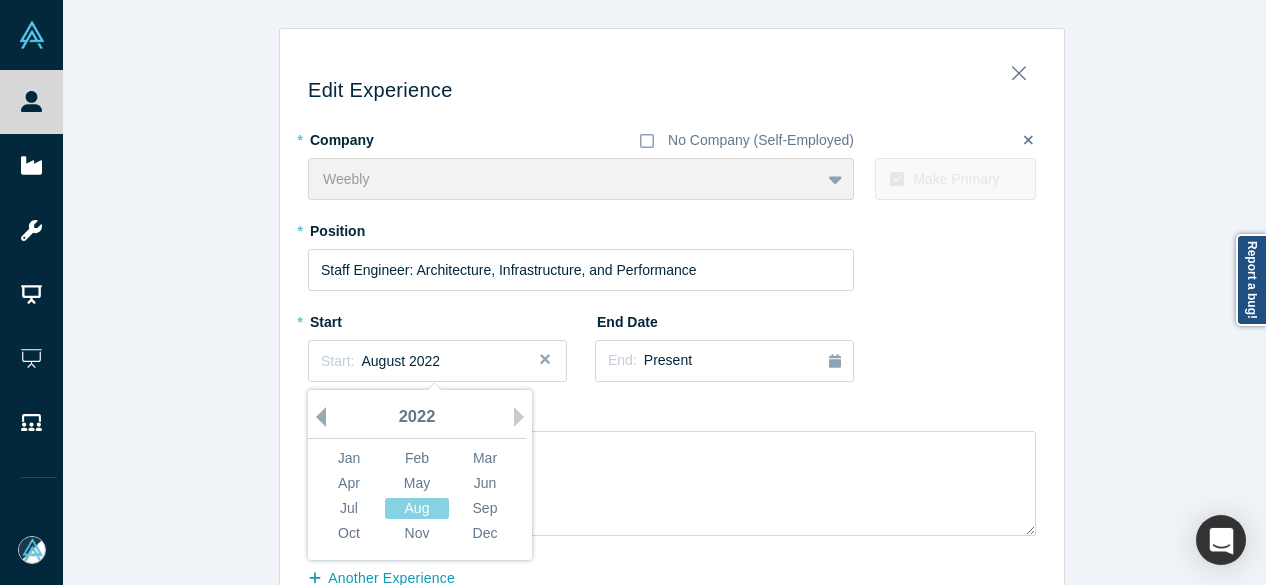 click on "Previous Year" at bounding box center [316, 417] 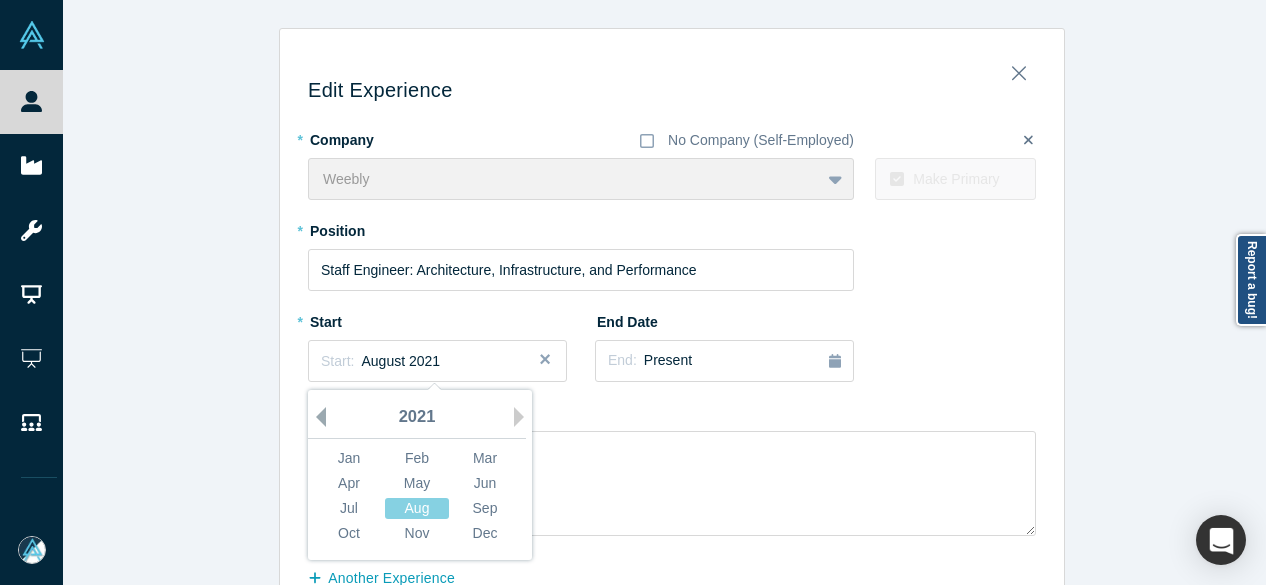click on "Previous Year" at bounding box center [316, 417] 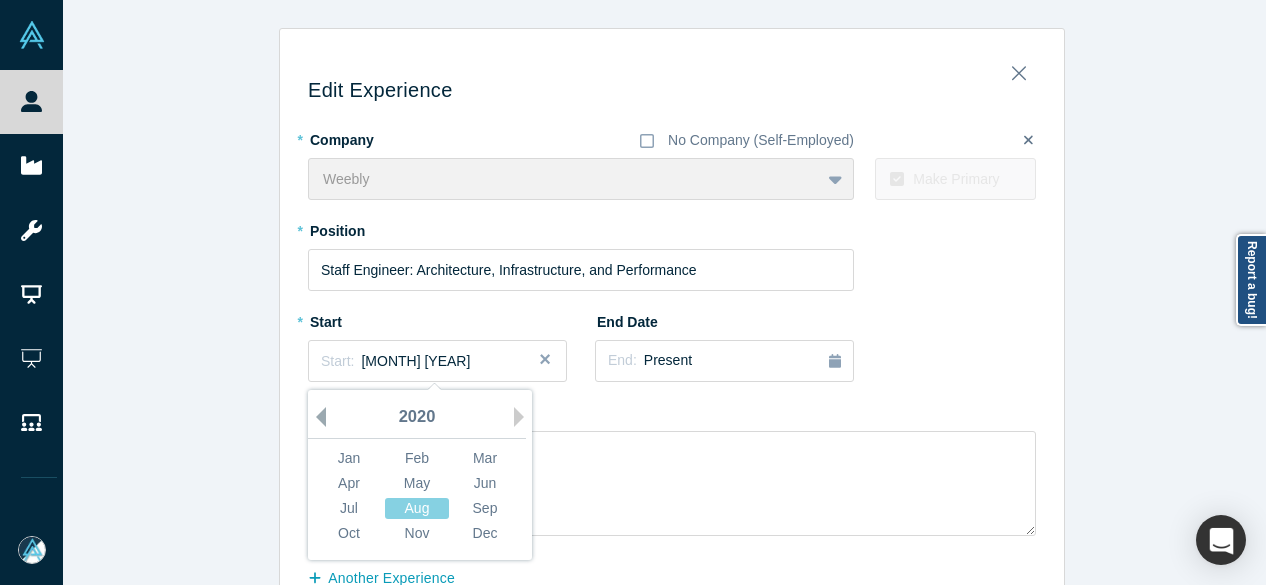 click on "Previous Year" at bounding box center (316, 417) 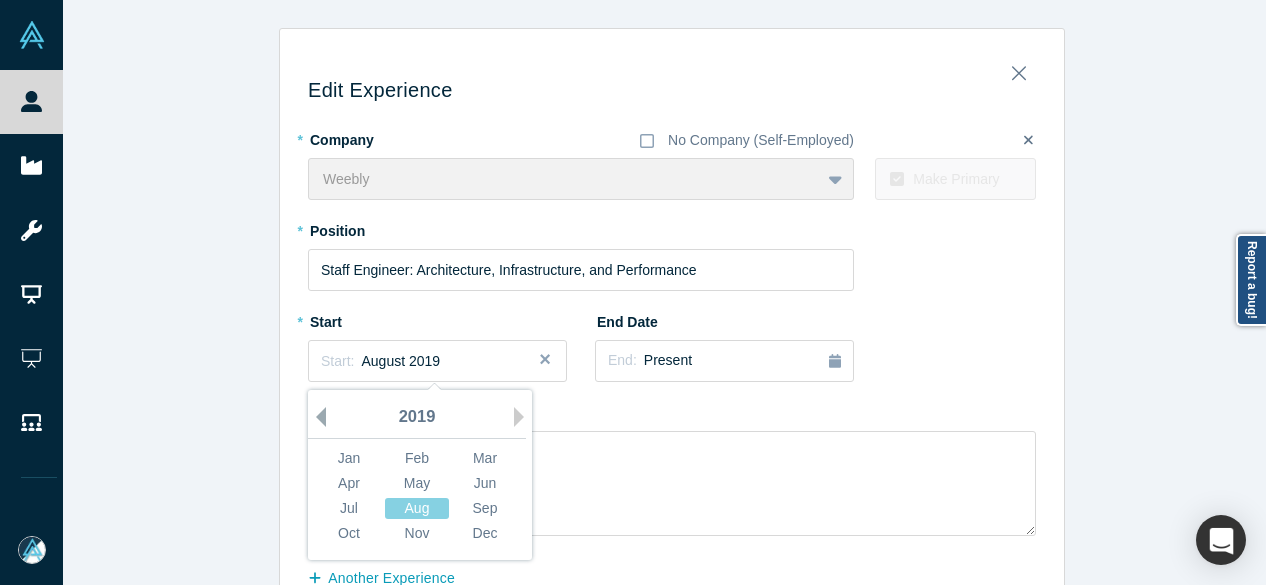click on "Previous Year" at bounding box center (316, 417) 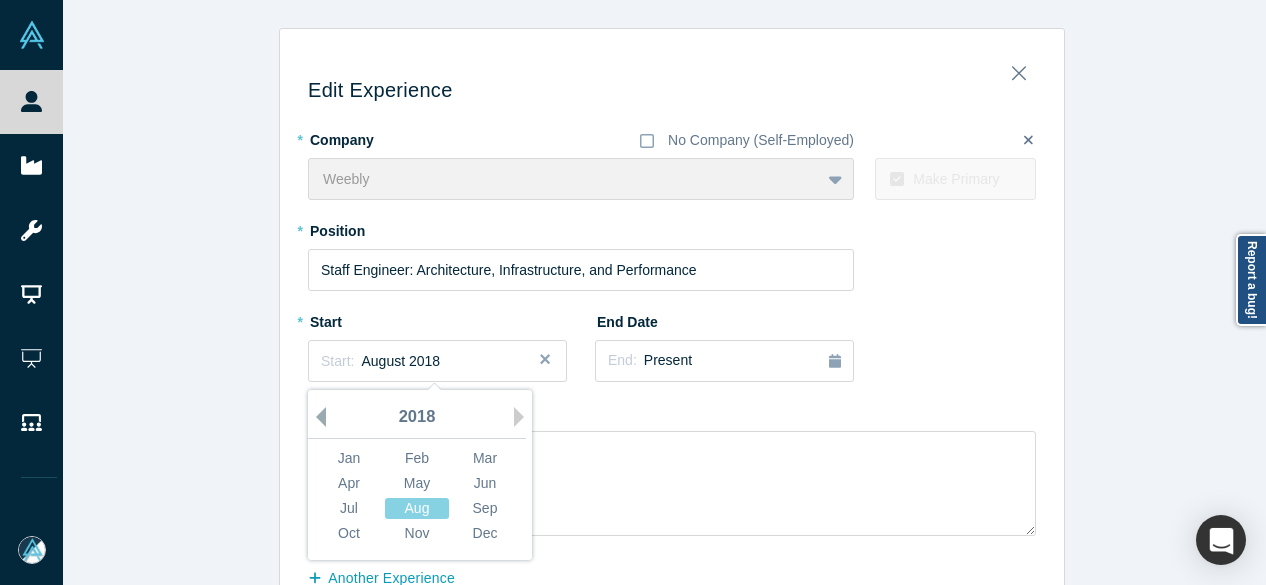 click on "Previous Year" at bounding box center (316, 417) 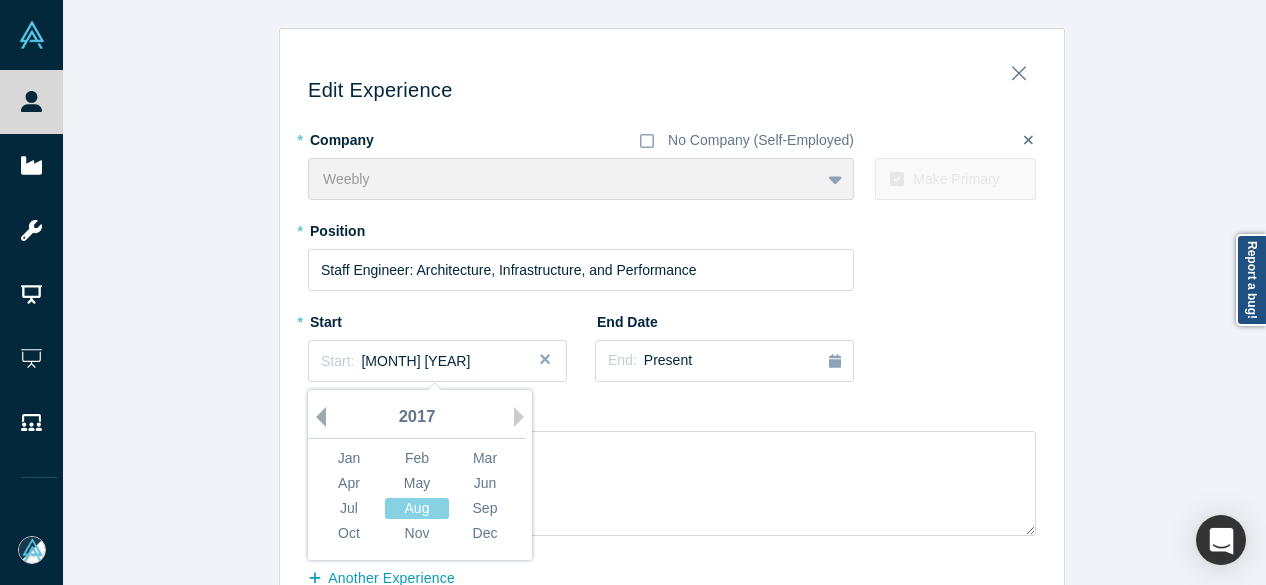 click on "Previous Year" at bounding box center [316, 417] 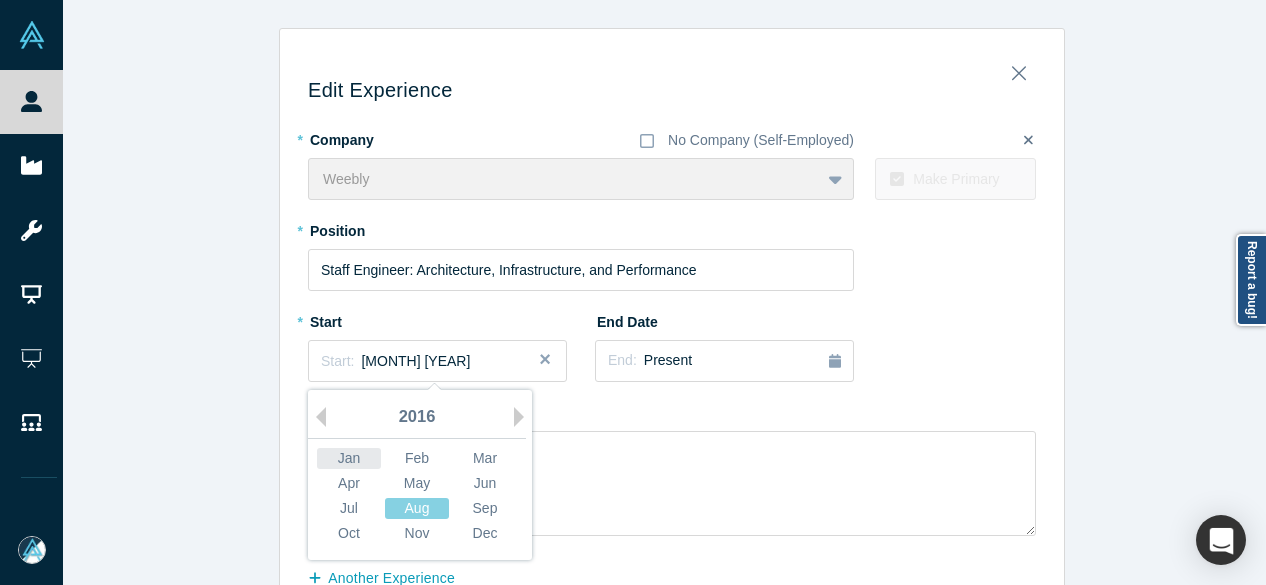 click on "Jan" at bounding box center [349, 458] 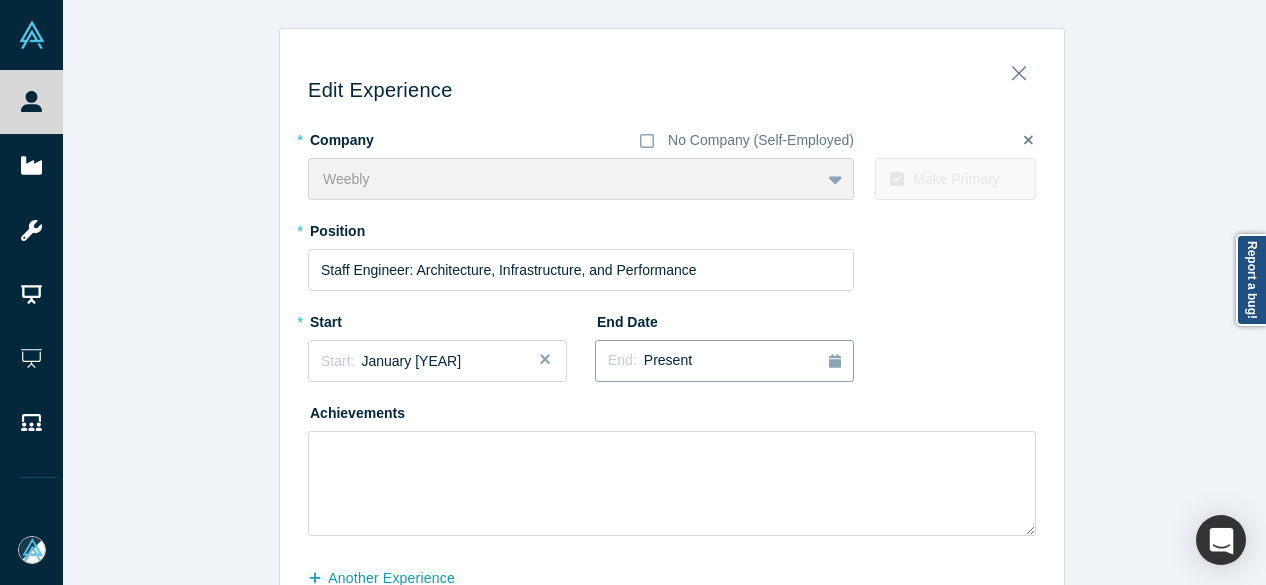 click on "End: Present" at bounding box center [724, 361] 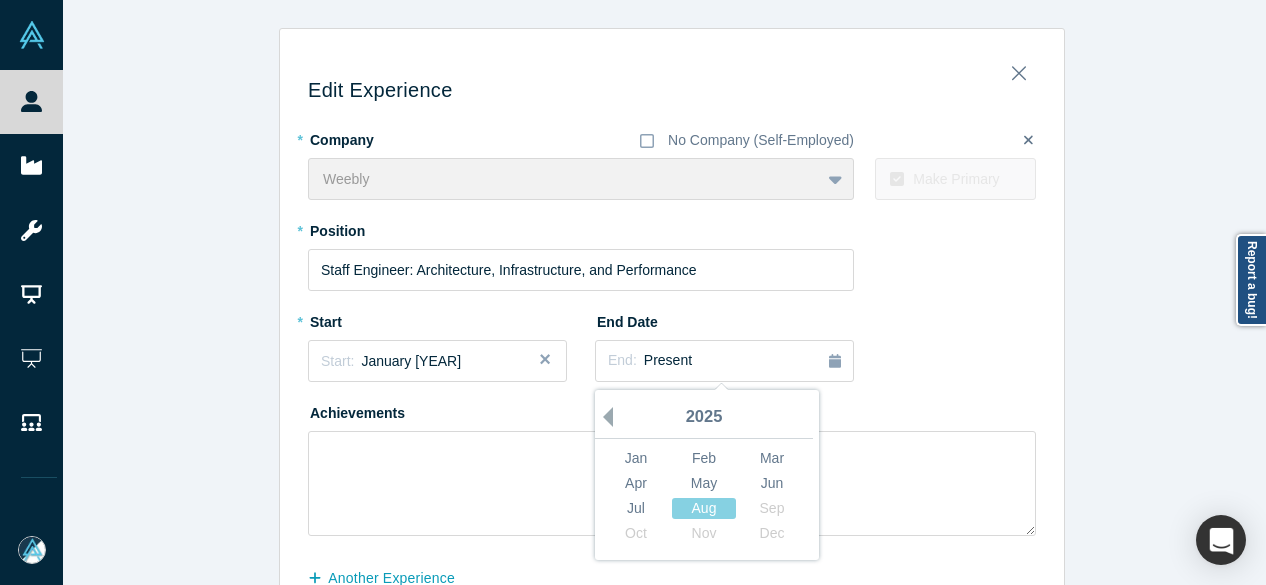 click on "Previous Year" at bounding box center [603, 417] 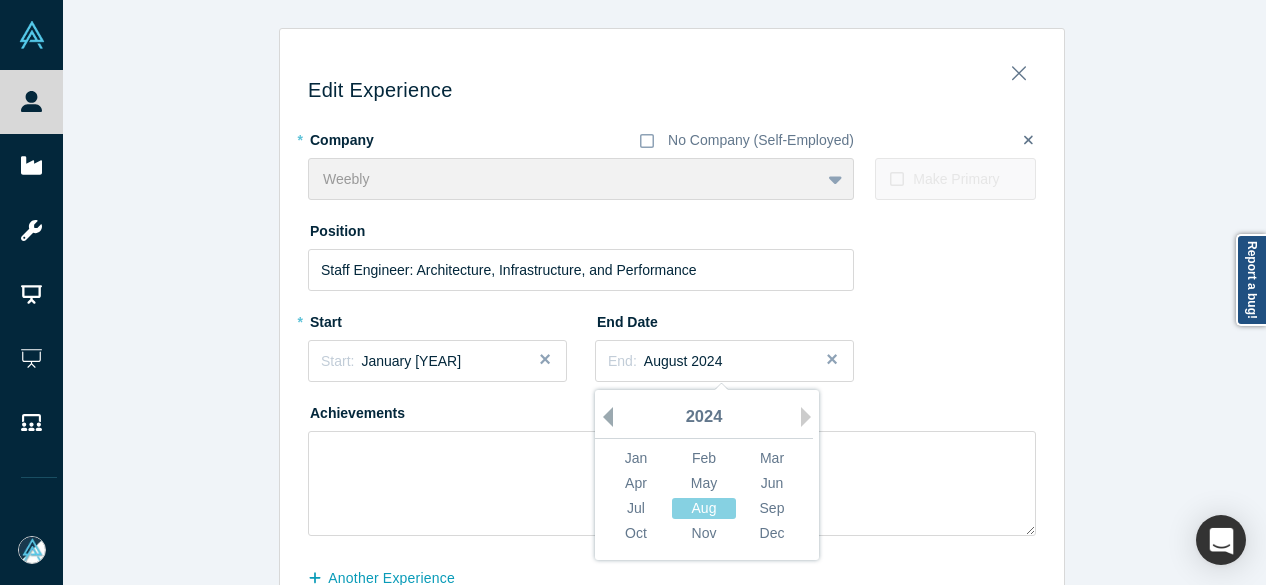 click on "Previous Year" at bounding box center [603, 417] 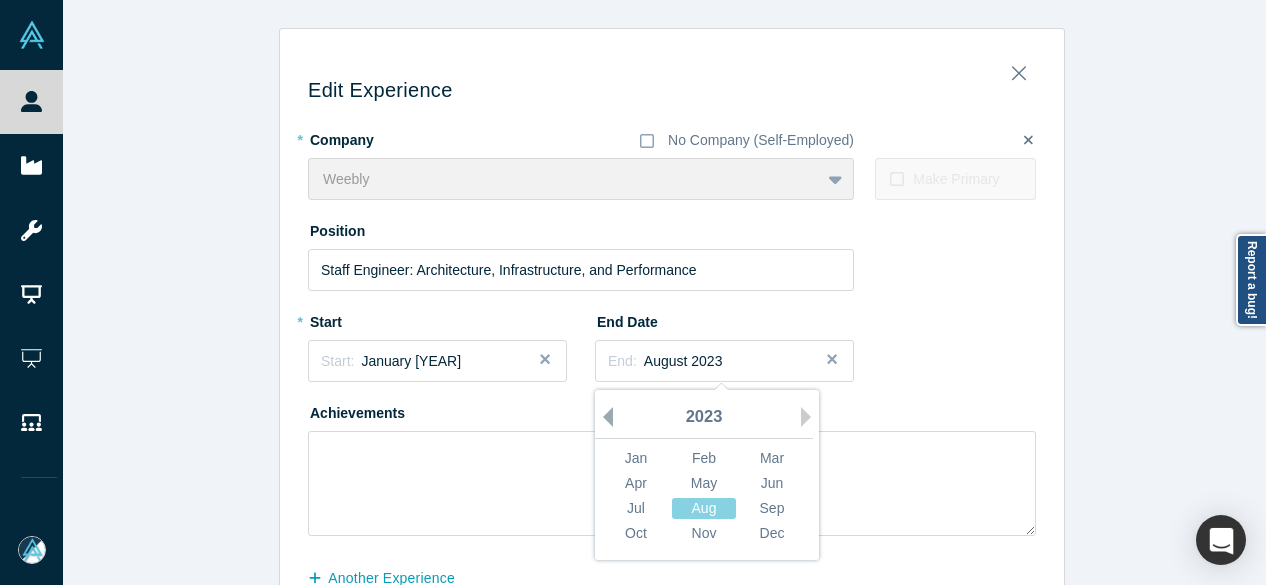 click on "Previous Year" at bounding box center [603, 417] 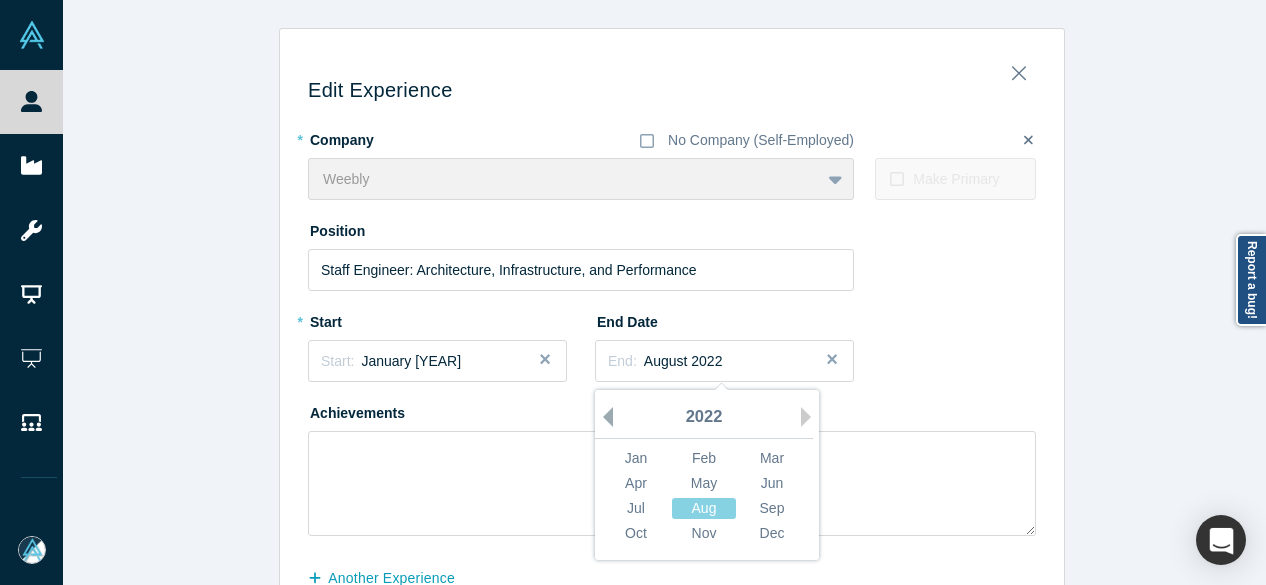 click on "Previous Year" at bounding box center [603, 417] 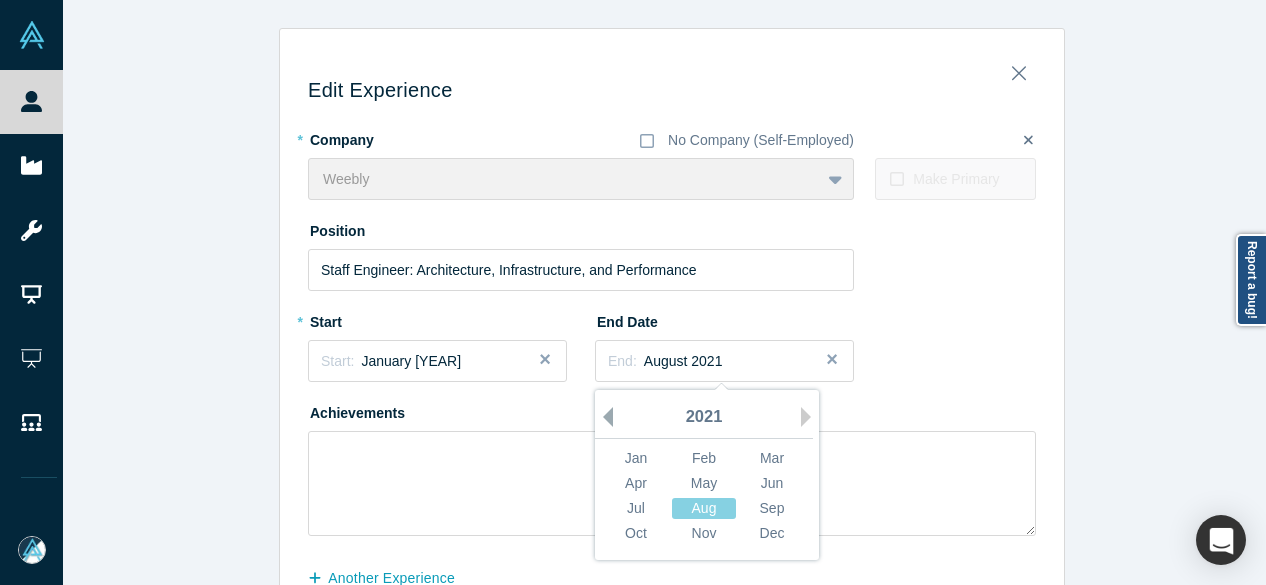 click on "Previous Year" at bounding box center (603, 417) 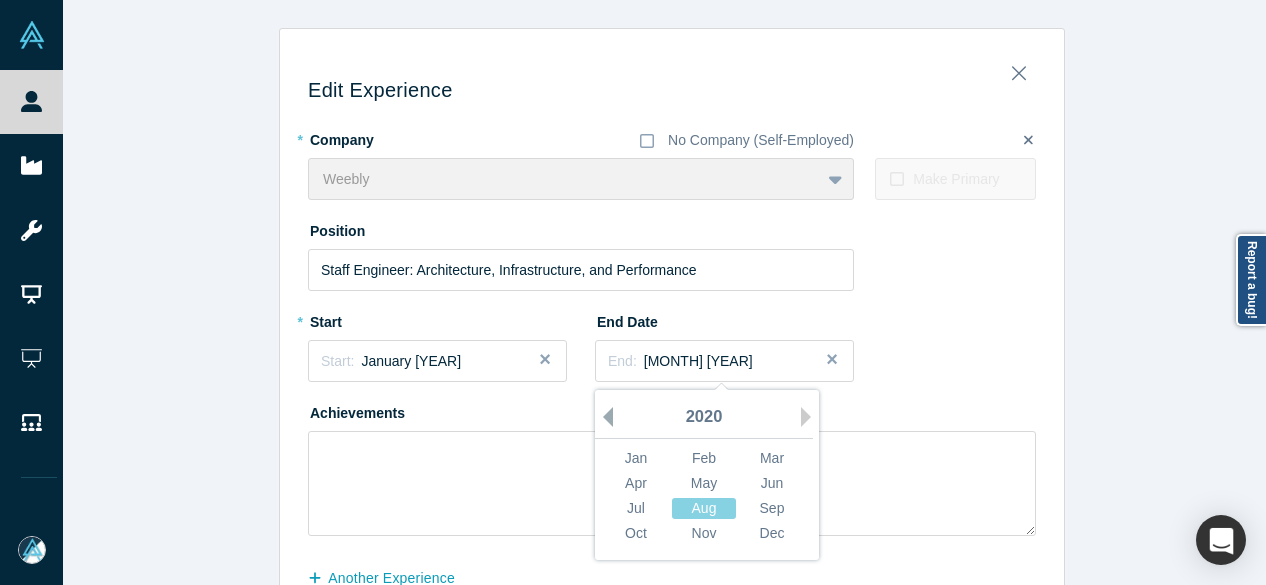 click on "Previous Year" at bounding box center (603, 417) 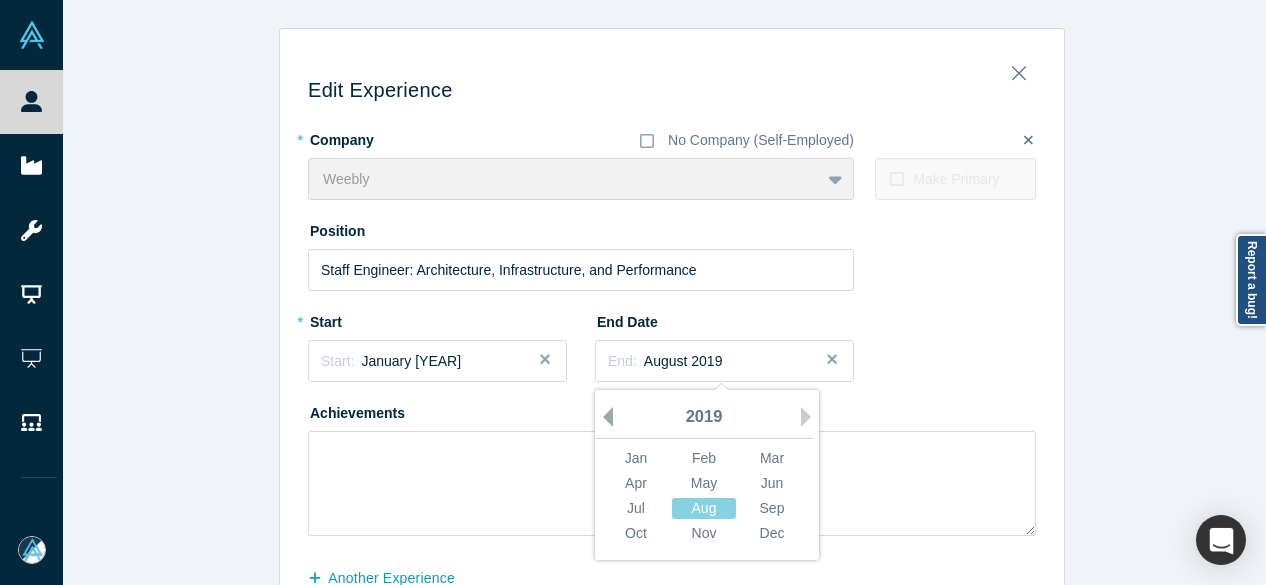 click on "Previous Year" at bounding box center [603, 417] 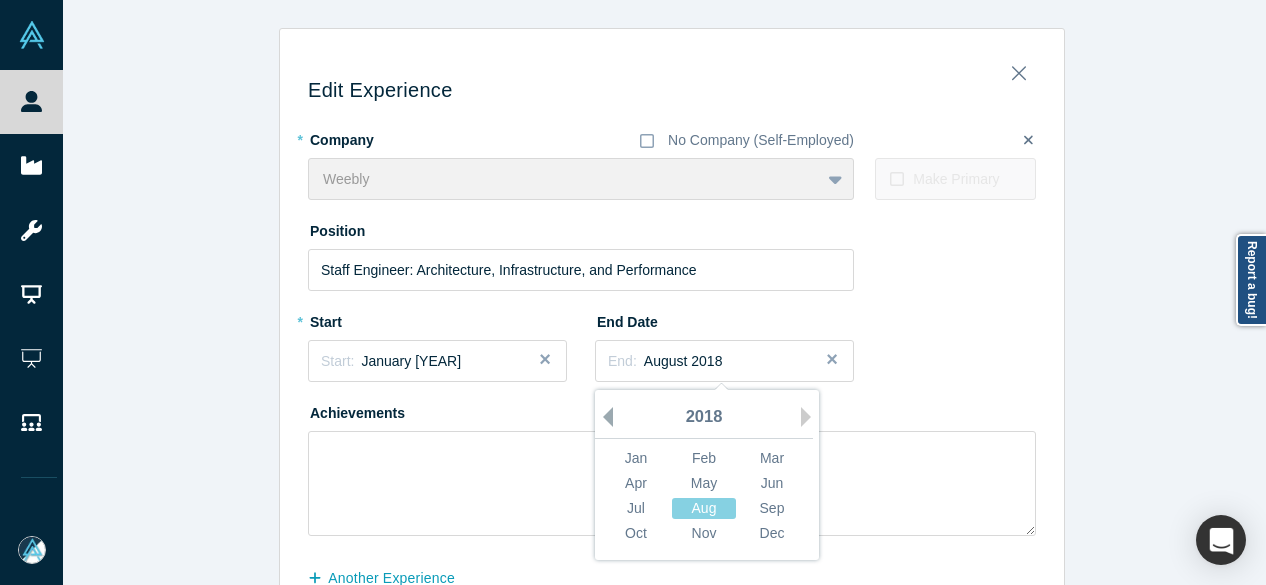 click on "Previous Year" at bounding box center (603, 417) 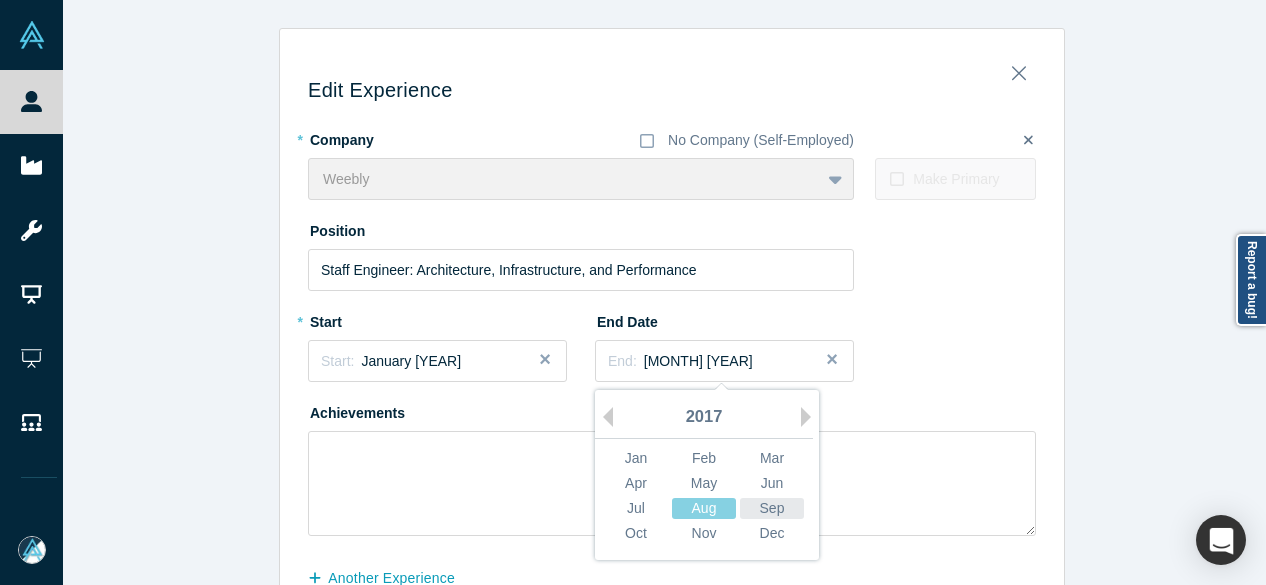 click on "Sep" at bounding box center [772, 508] 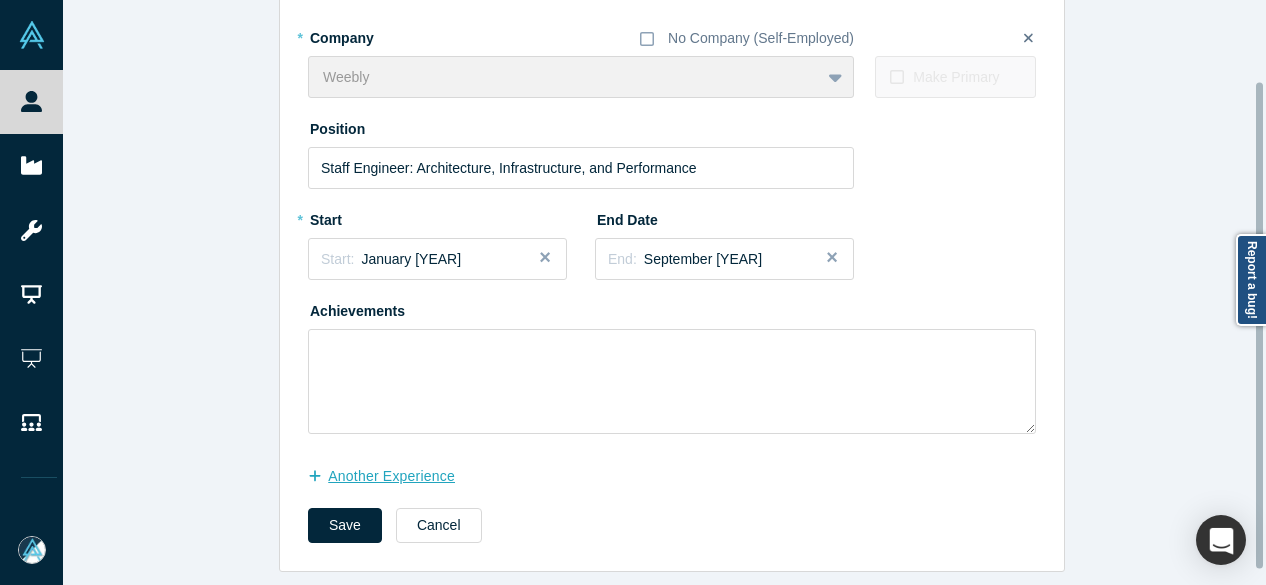scroll, scrollTop: 114, scrollLeft: 0, axis: vertical 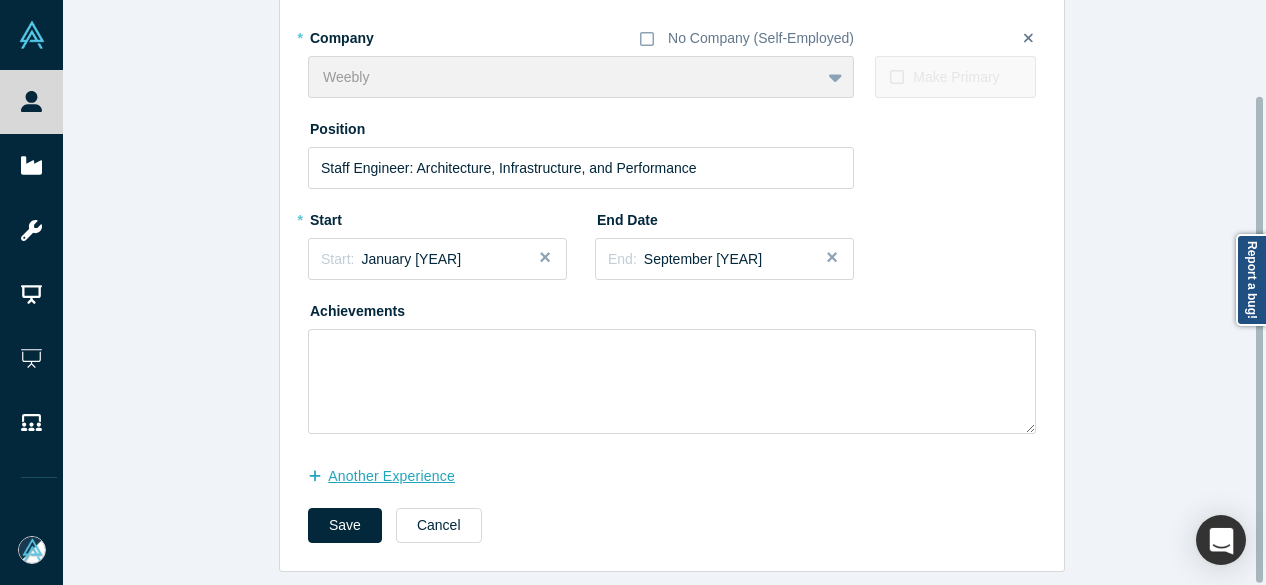 click on "another Experience" at bounding box center [392, 476] 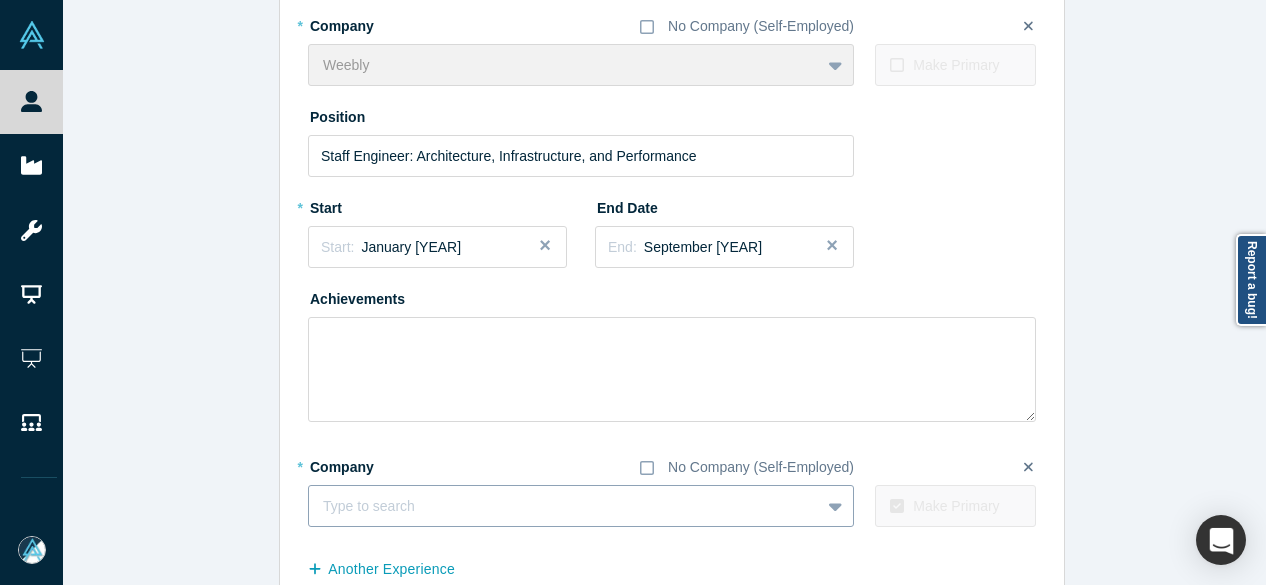 click on "Type to search" at bounding box center [564, 506] 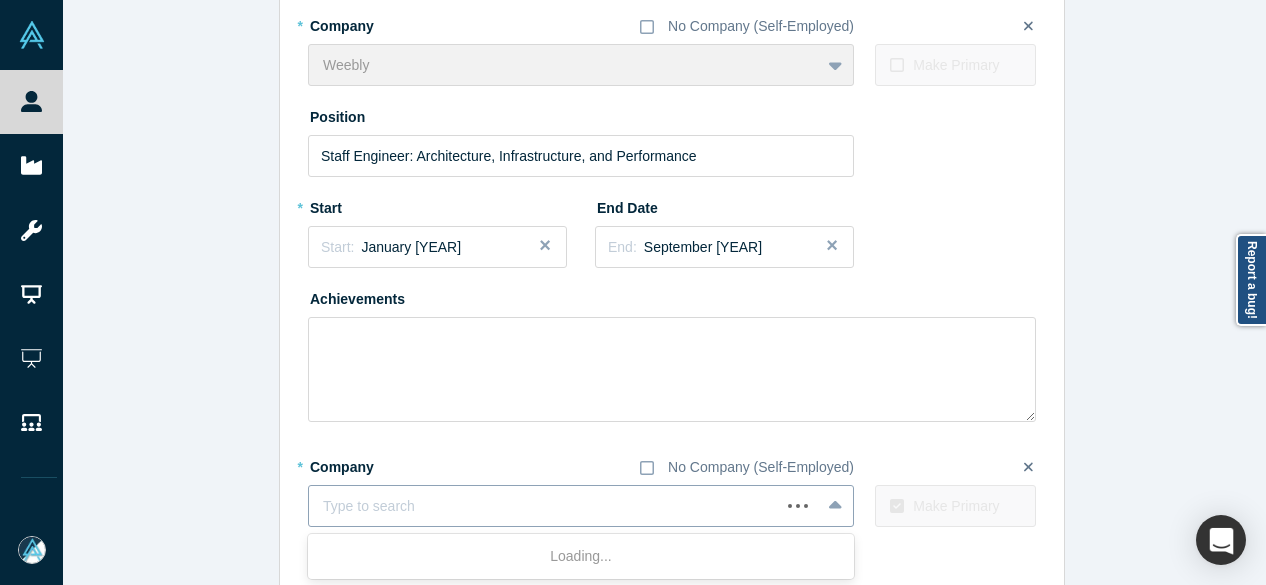 paste on "Managing Partner Managing Partner Embarc Capital" 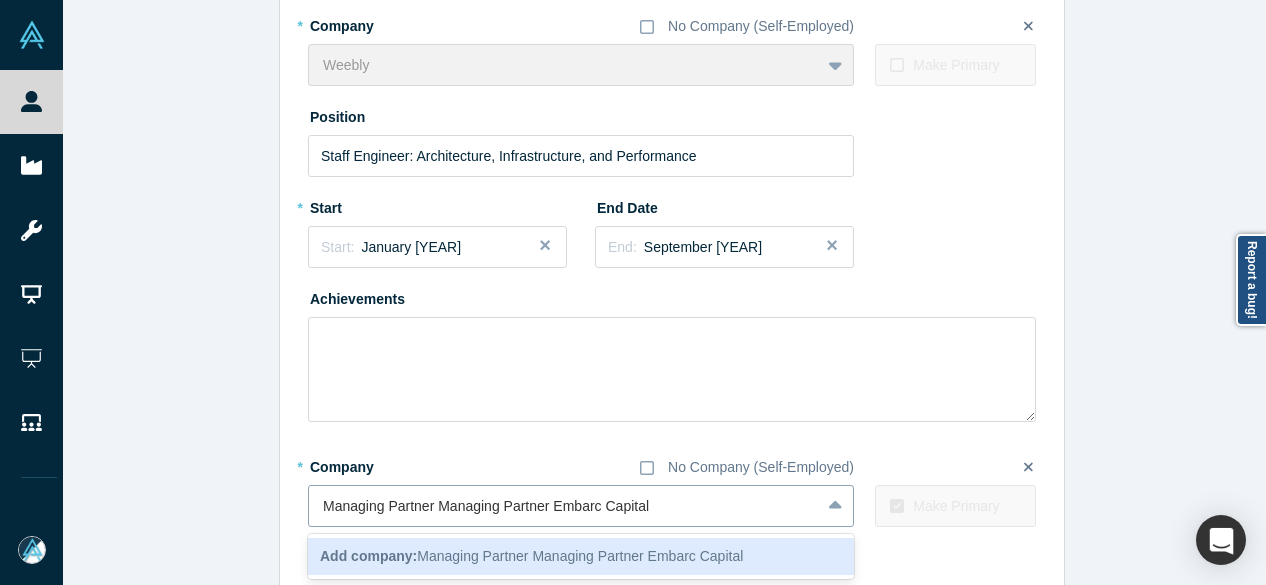 drag, startPoint x: 543, startPoint y: 507, endPoint x: 300, endPoint y: 494, distance: 243.34749 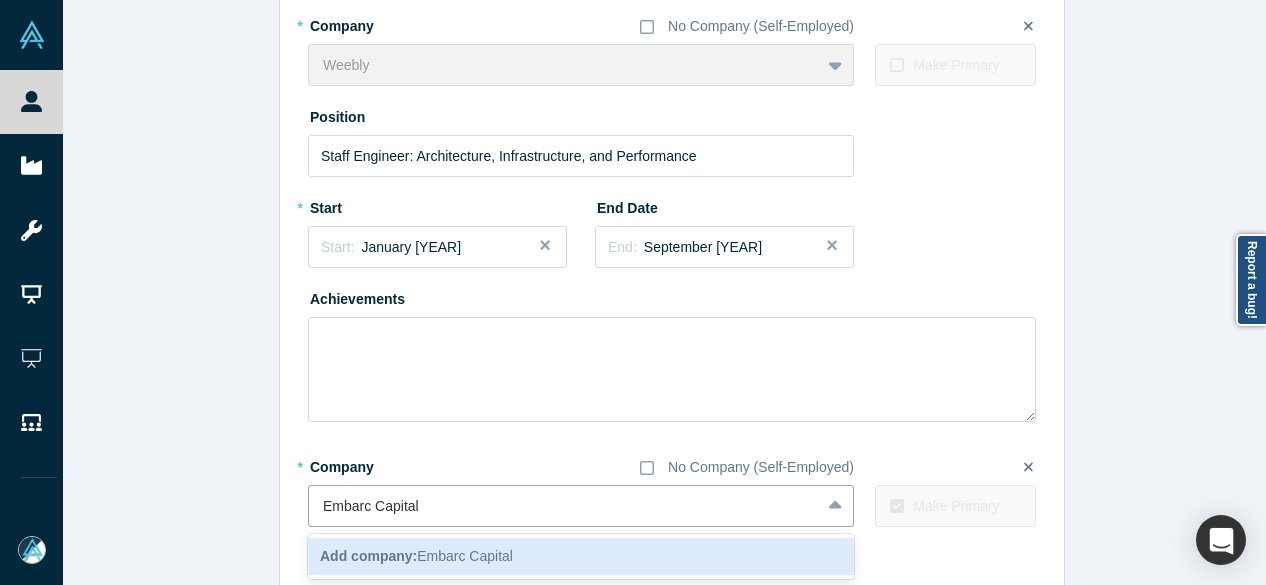 click on "Add company:  Embarc Capital" at bounding box center (581, 556) 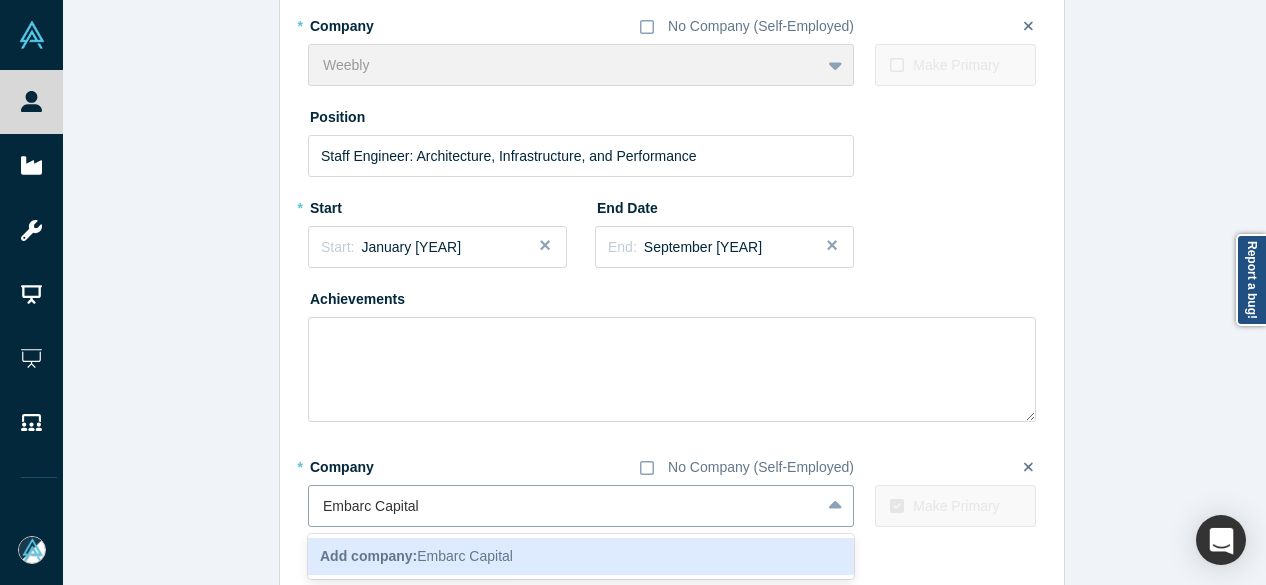 type 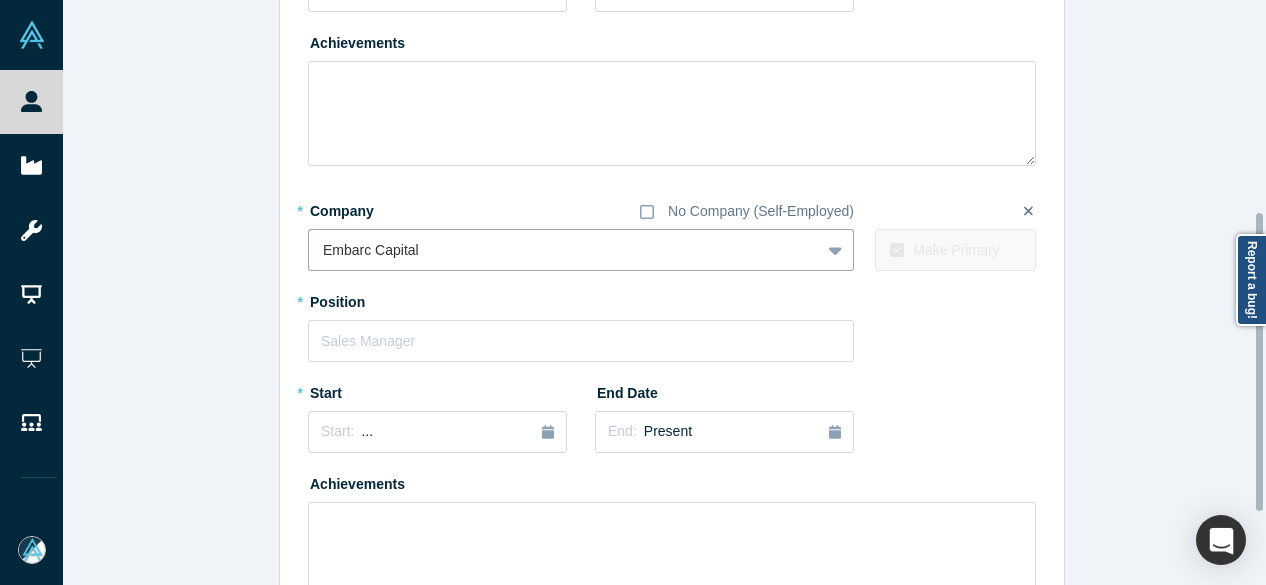 scroll, scrollTop: 414, scrollLeft: 0, axis: vertical 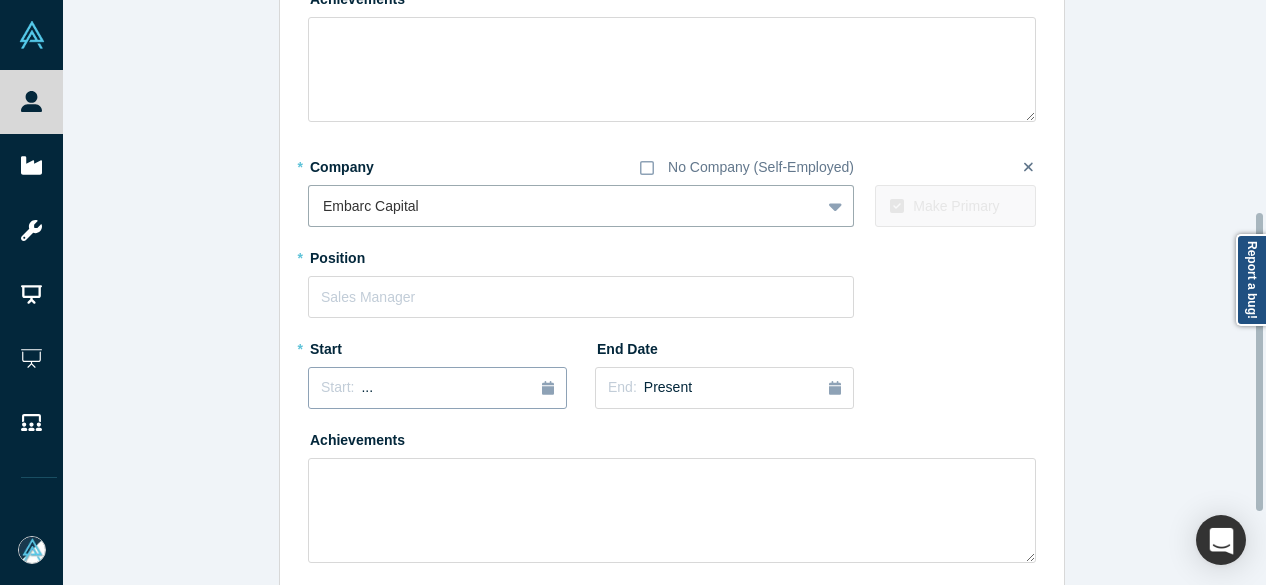 click on "Start: ..." at bounding box center (437, 388) 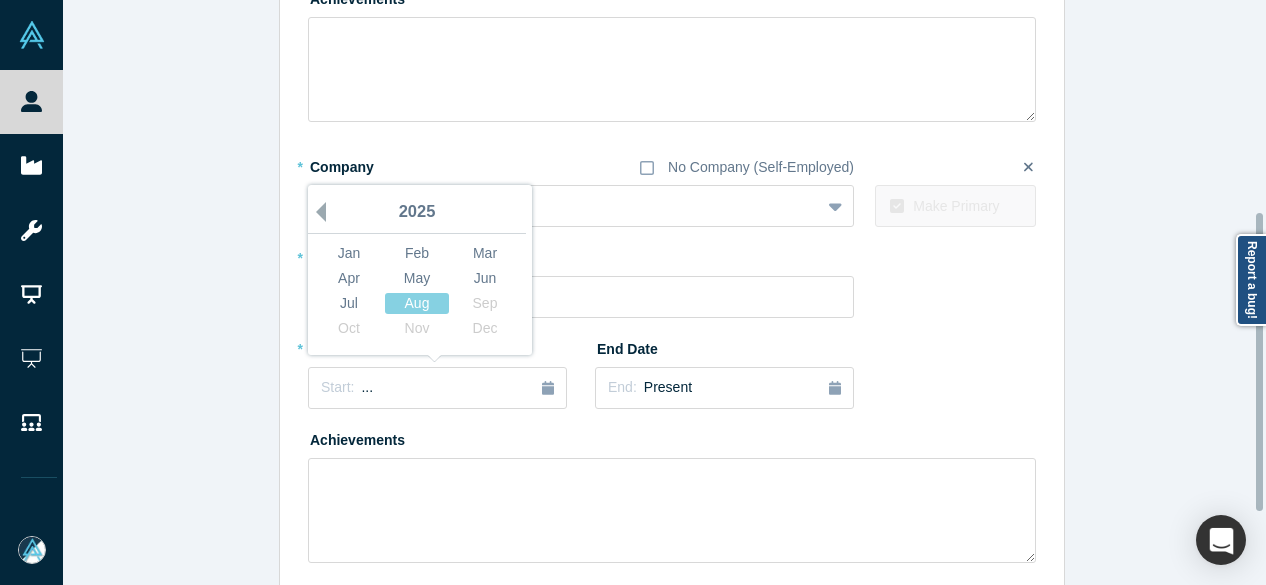 click on "Previous Year" at bounding box center (316, 212) 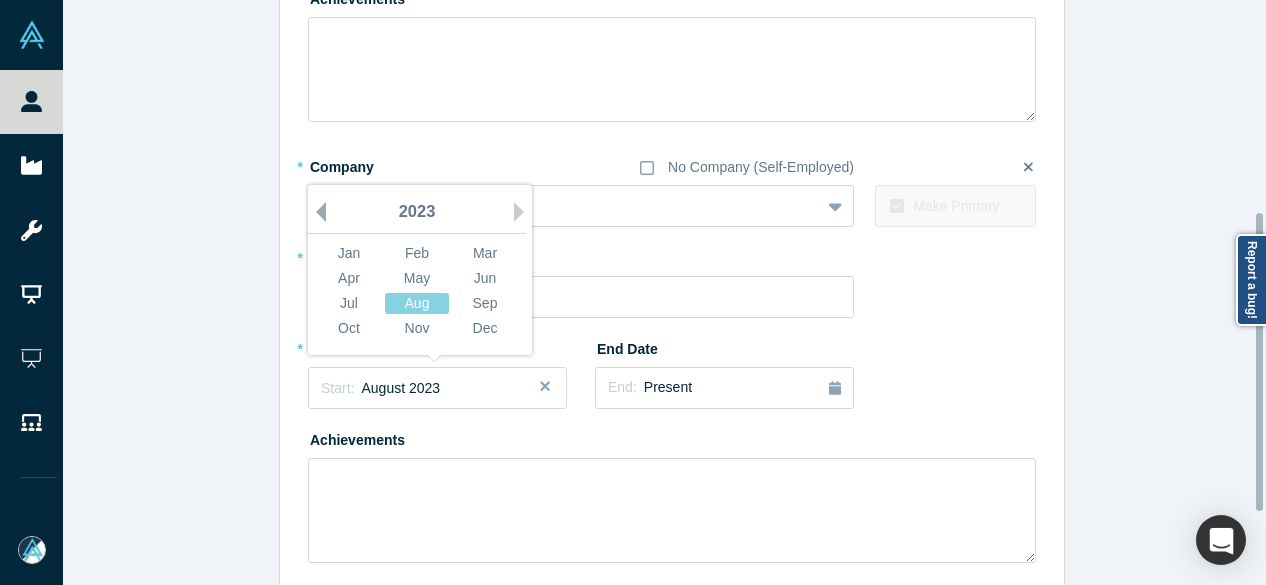 click on "Previous Year" at bounding box center [316, 212] 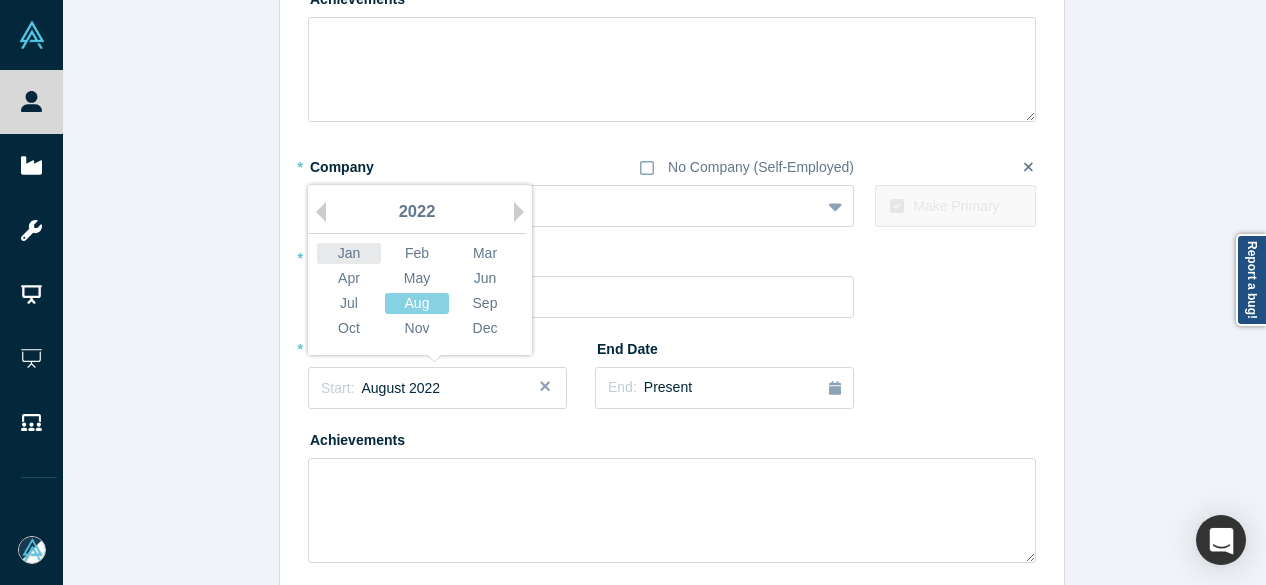 click on "Jan" at bounding box center (349, 253) 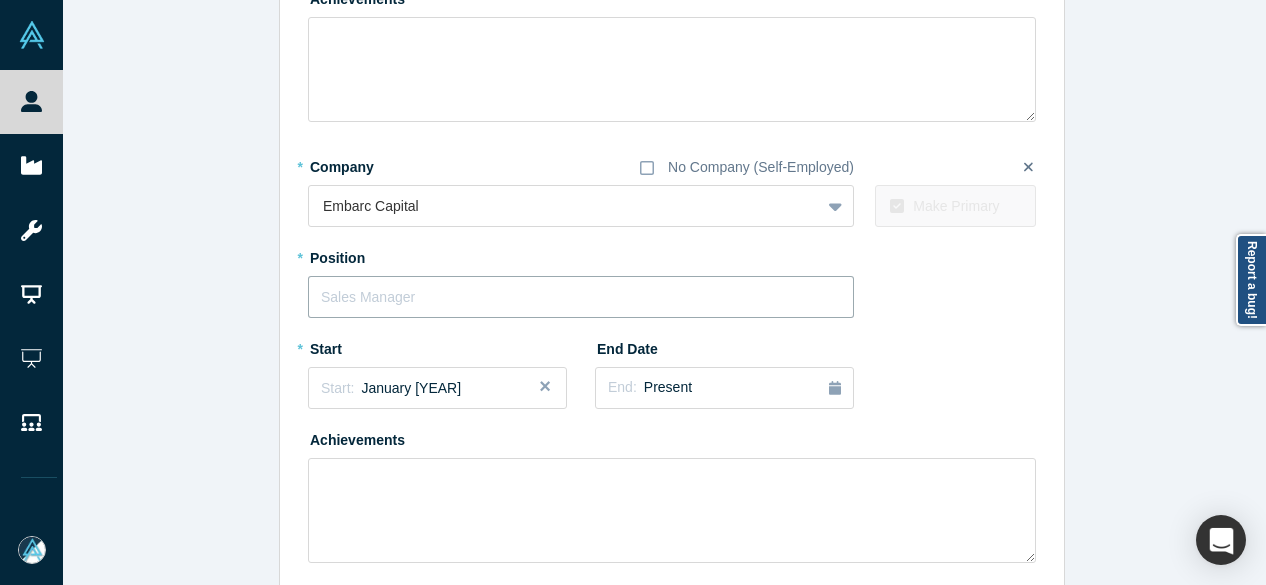 click at bounding box center [581, 297] 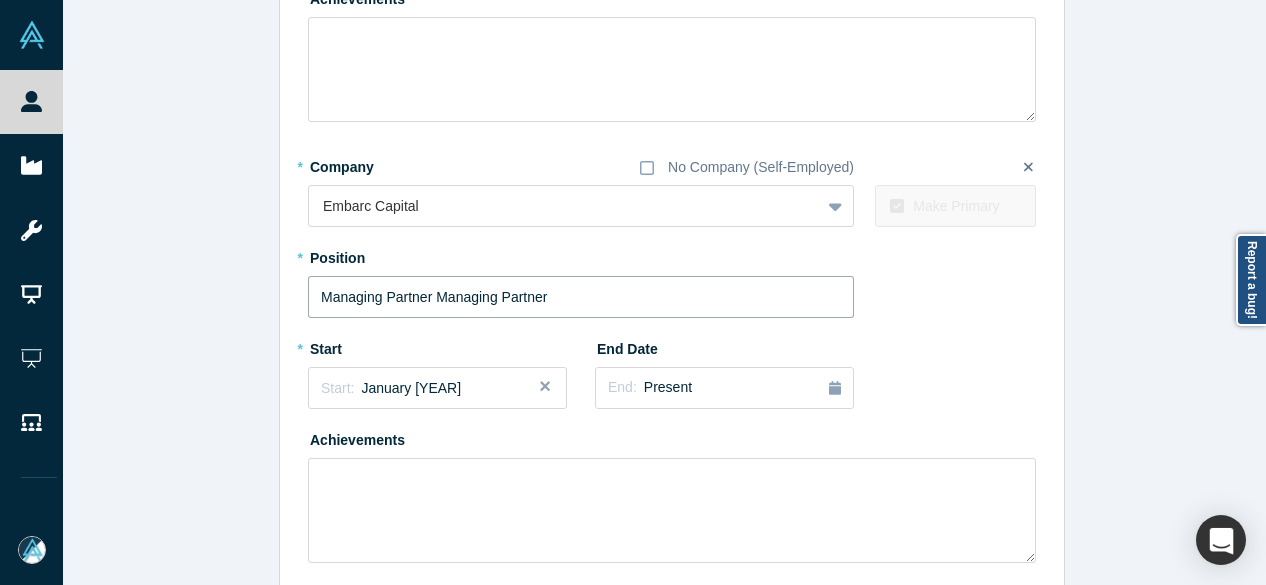 drag, startPoint x: 424, startPoint y: 294, endPoint x: 660, endPoint y: 317, distance: 237.11812 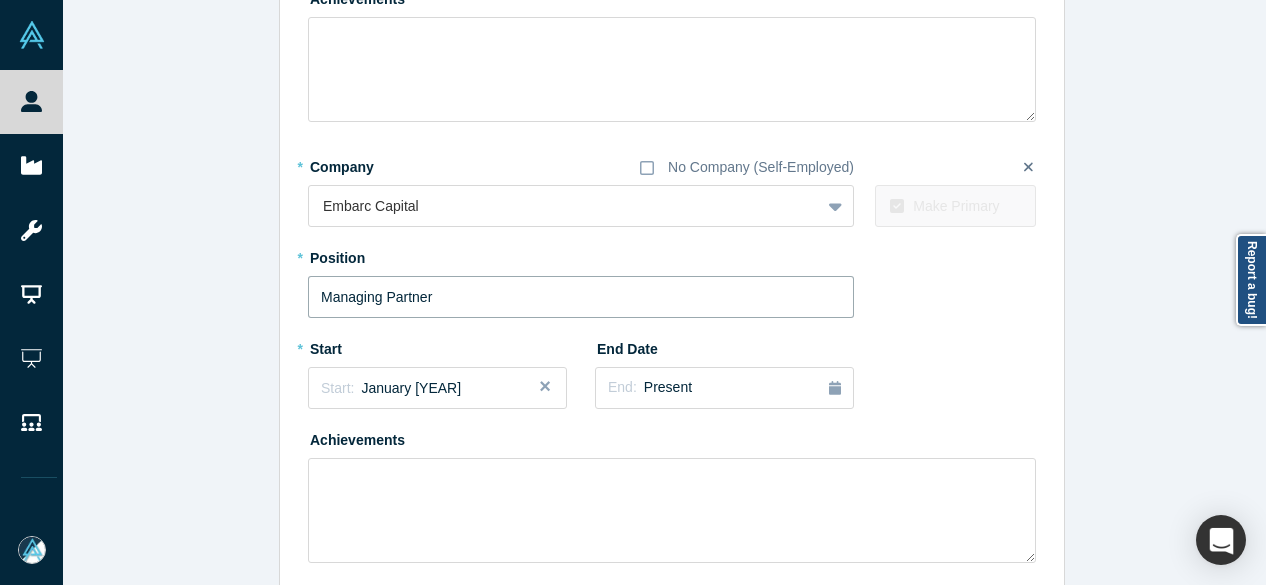 type on "Managing Partner" 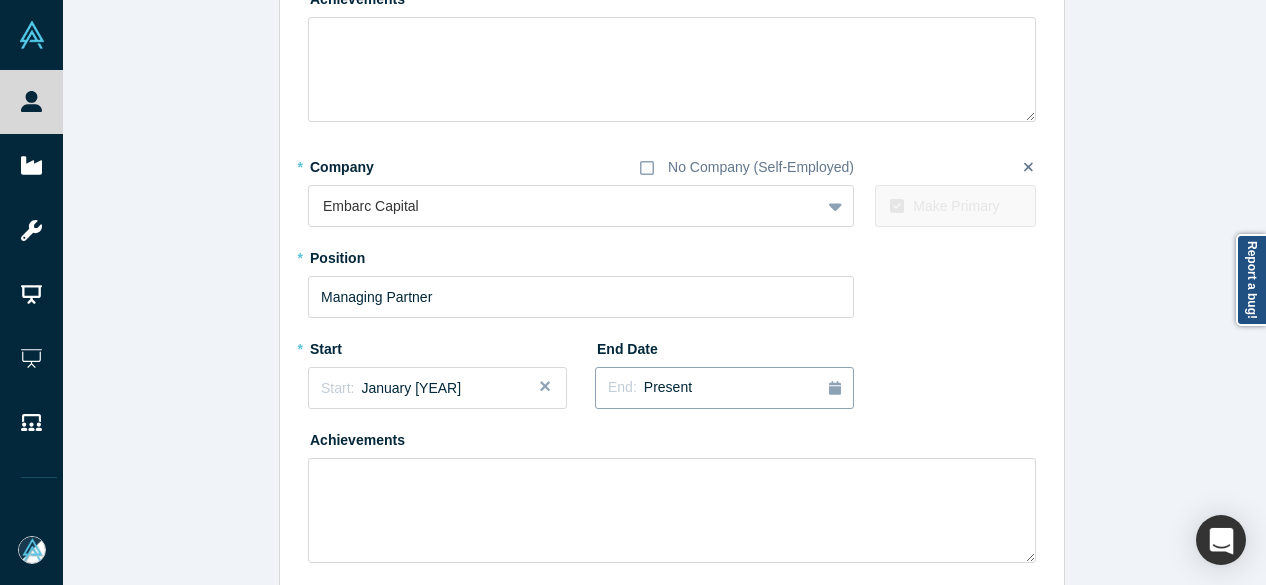 click on "Present" at bounding box center (668, 387) 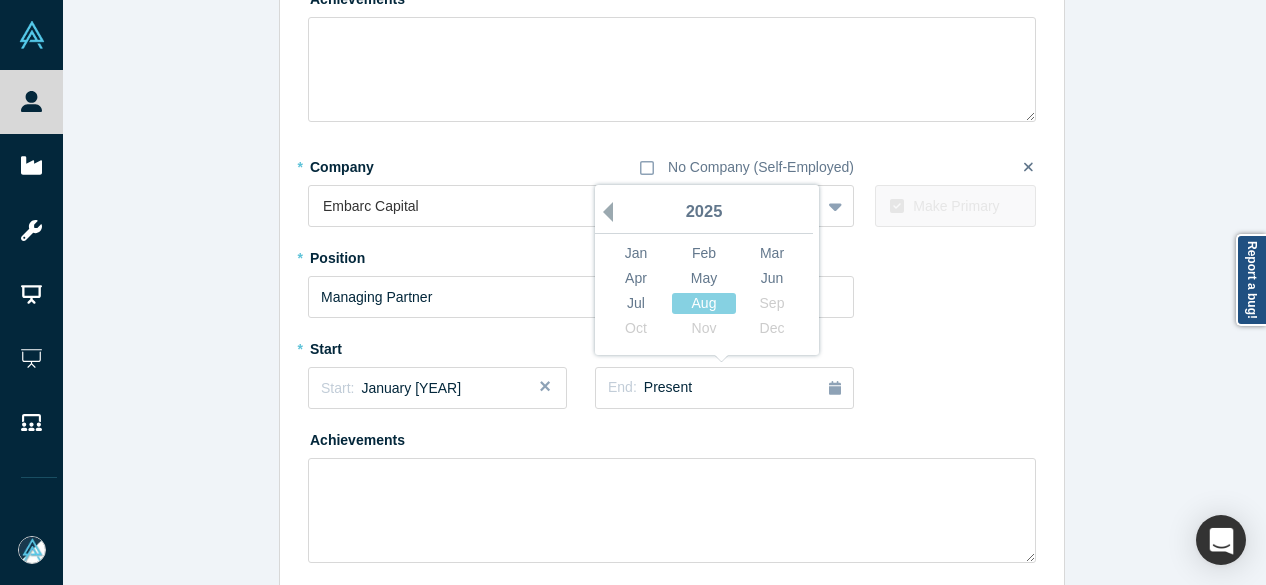 click on "Previous Year" at bounding box center (603, 212) 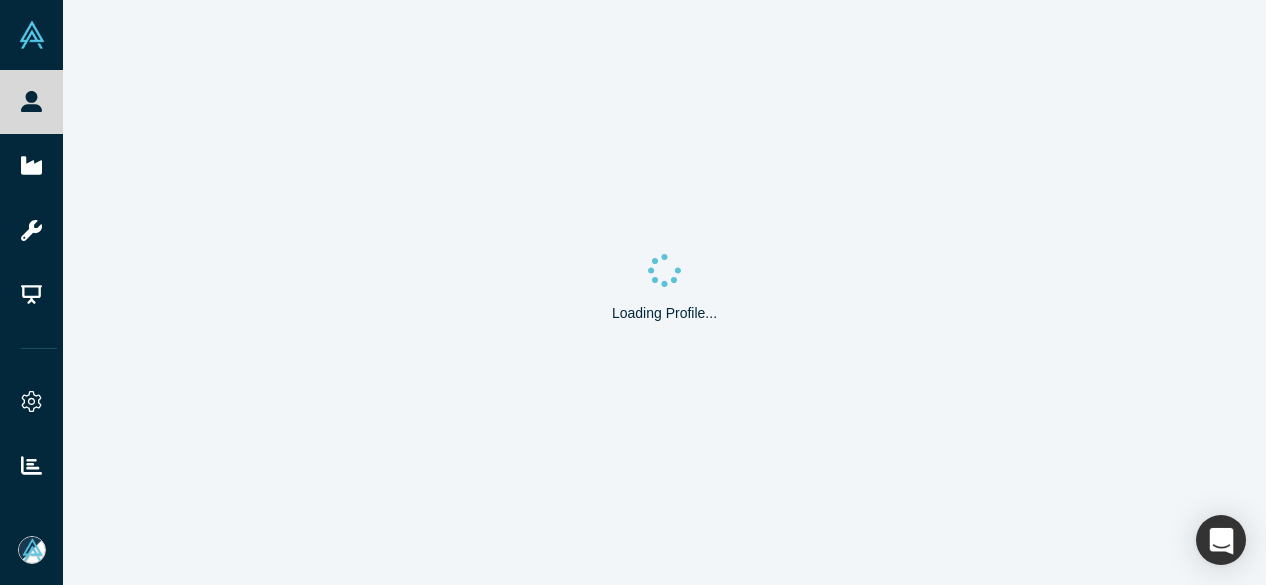 scroll, scrollTop: 0, scrollLeft: 0, axis: both 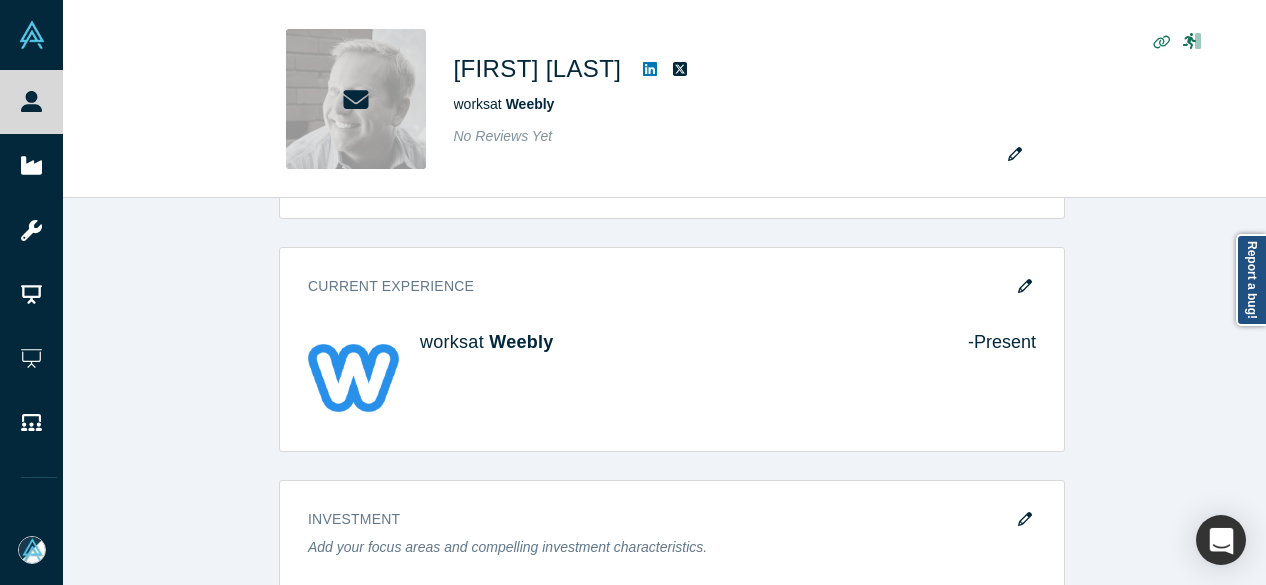 click 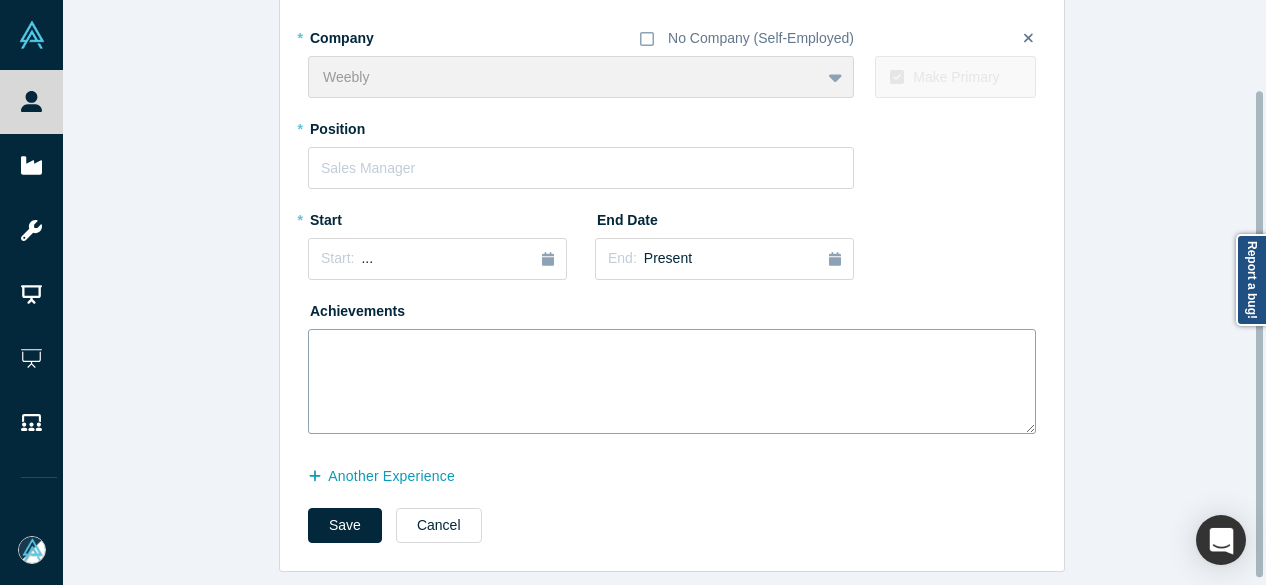 scroll, scrollTop: 114, scrollLeft: 0, axis: vertical 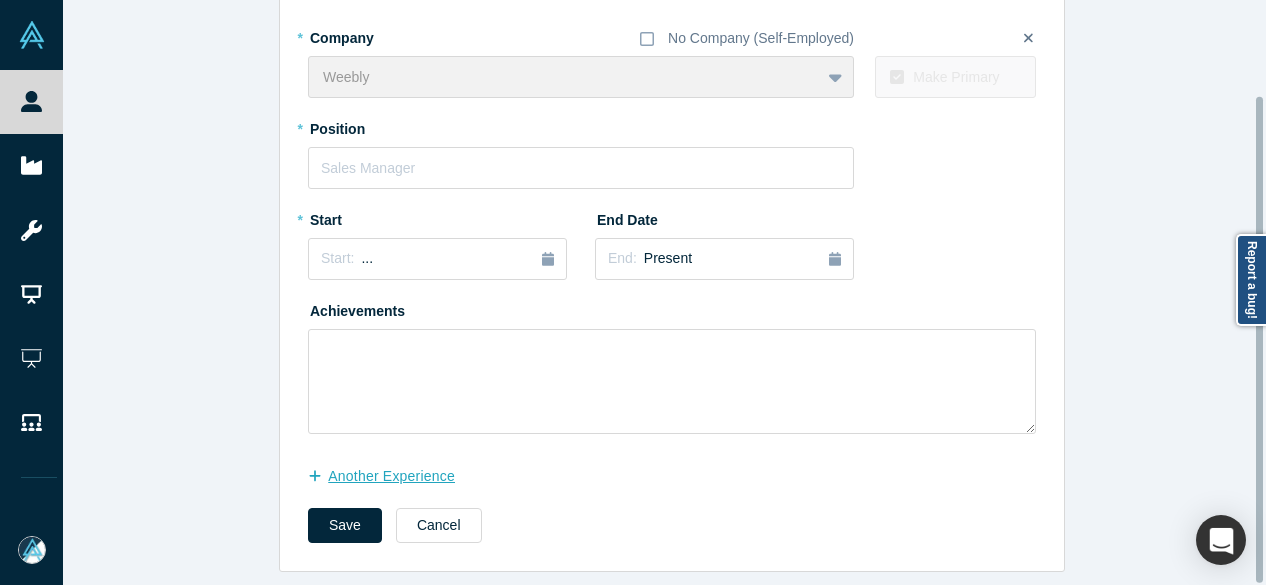 click on "another Experience" at bounding box center [392, 476] 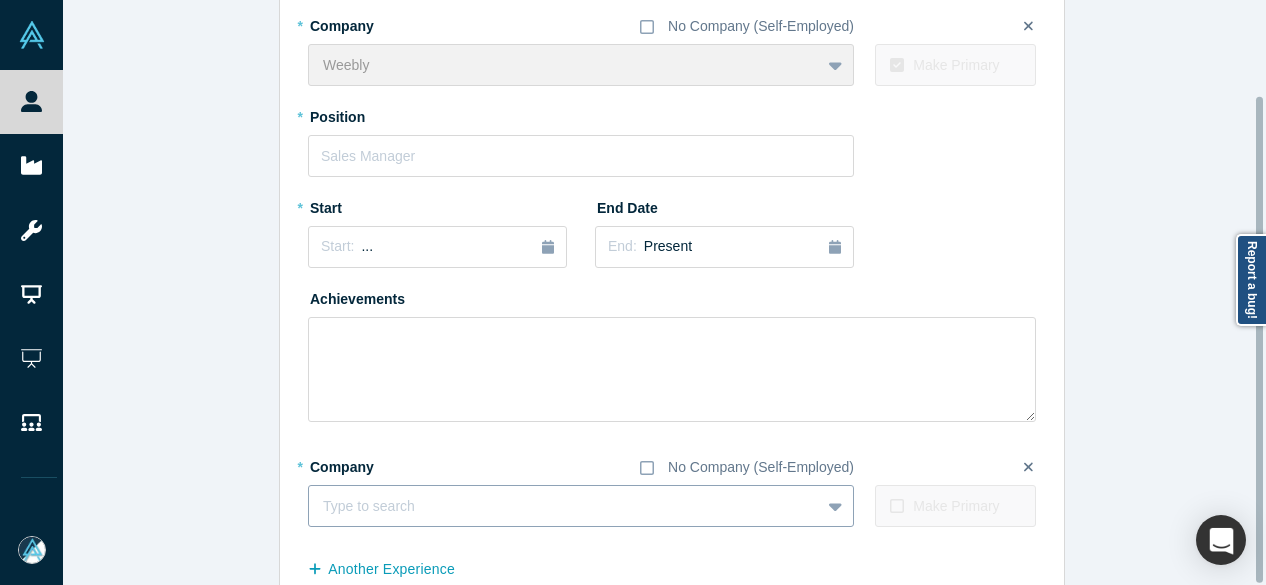 type 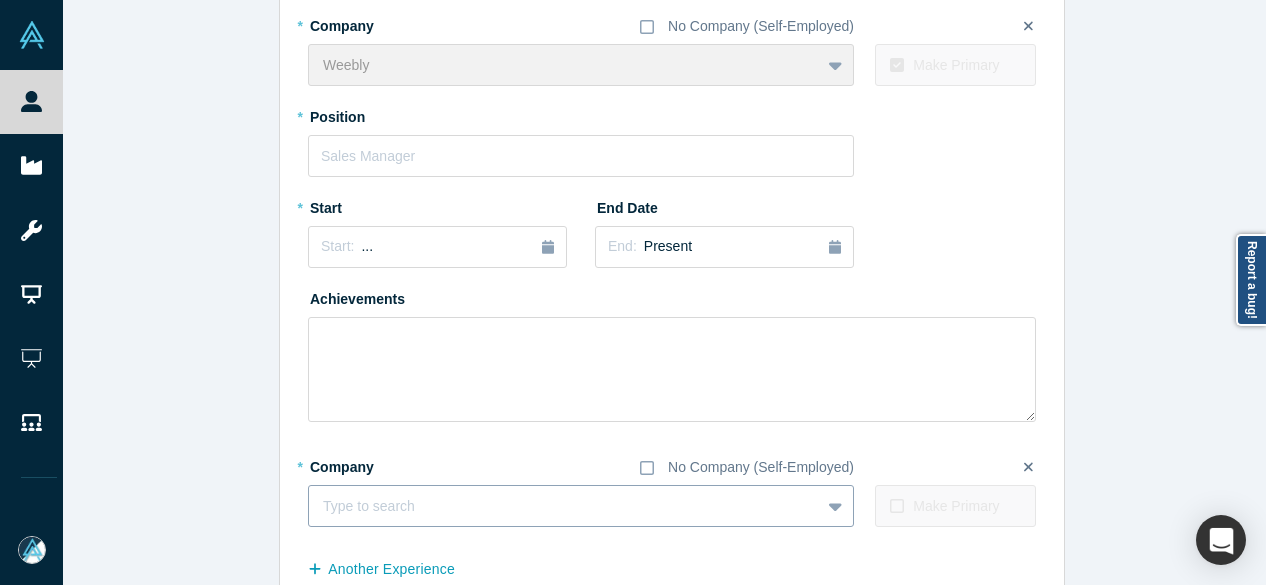 click at bounding box center (564, 506) 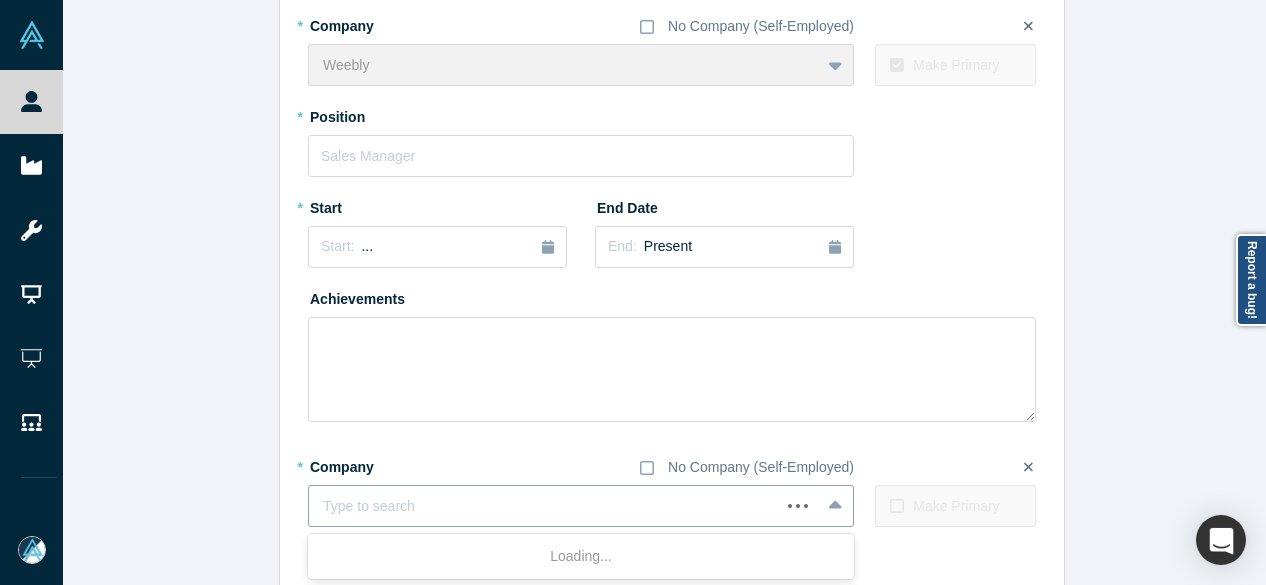 paste on "Managing Partner Managing Partner Embarc Capital" 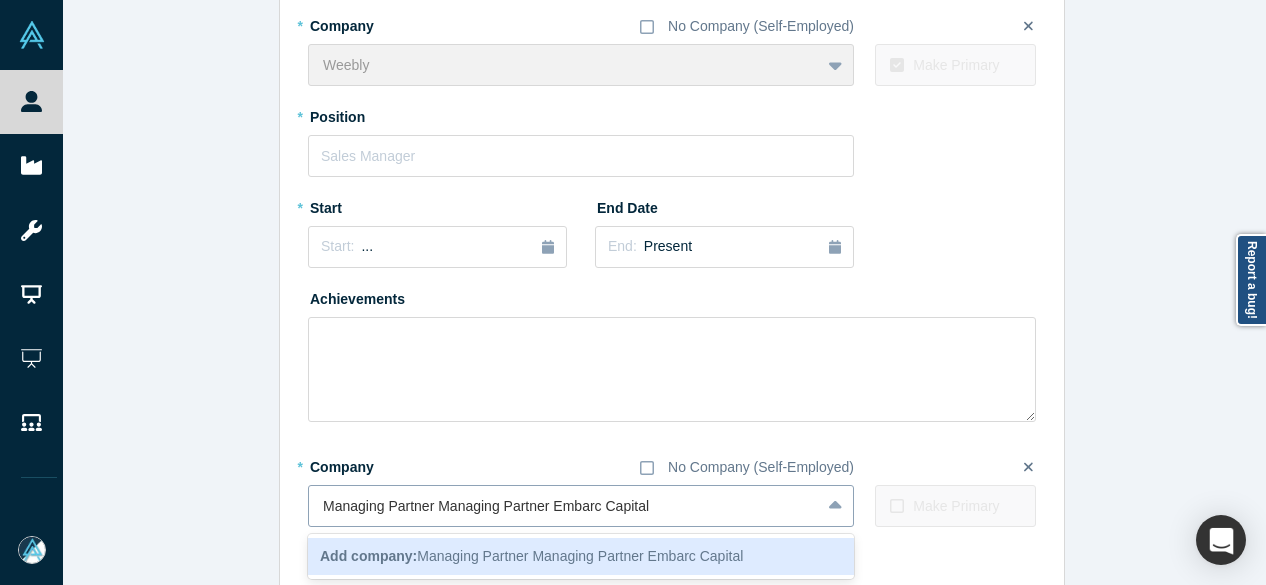 drag, startPoint x: 526, startPoint y: 507, endPoint x: 312, endPoint y: 508, distance: 214.00233 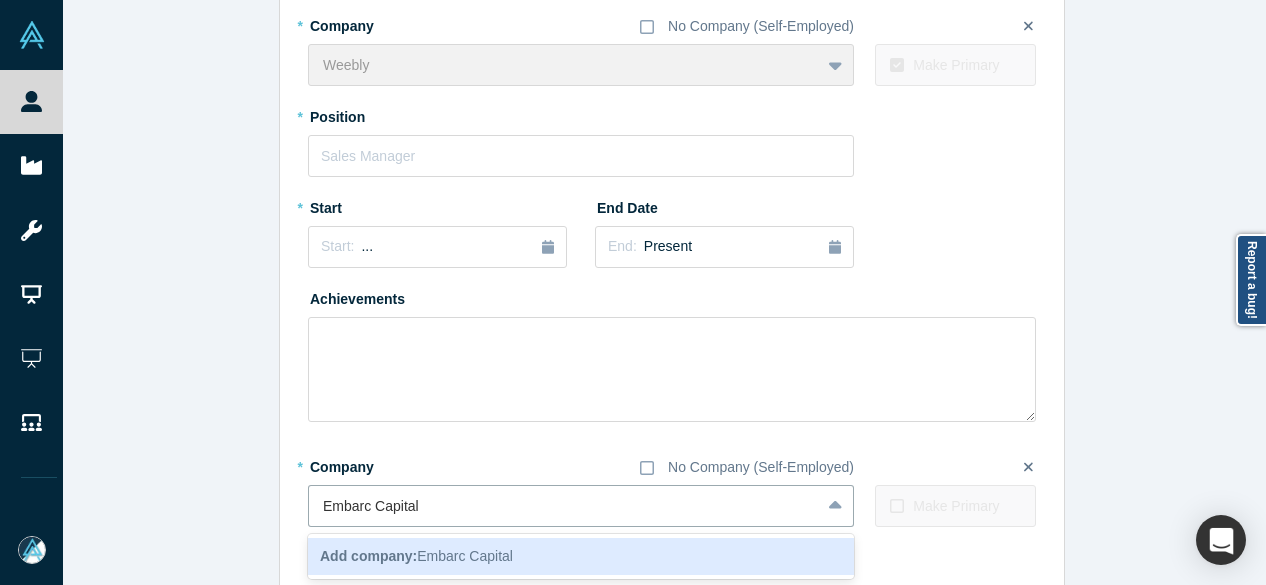 click on "Add company:  Embarc Capital" at bounding box center [416, 556] 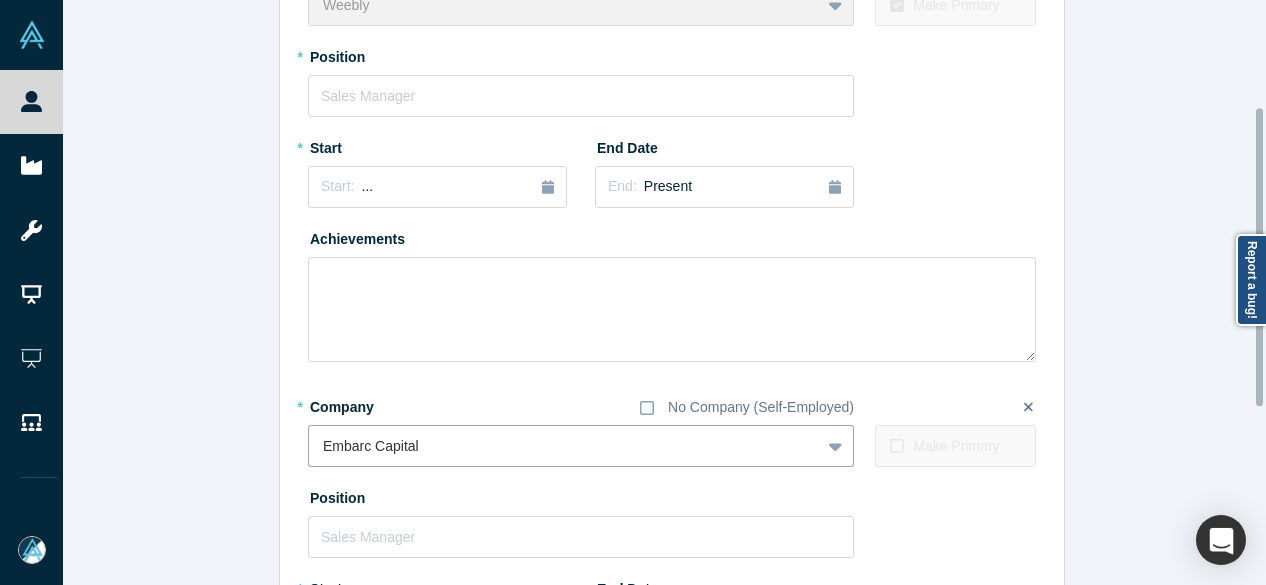 scroll, scrollTop: 214, scrollLeft: 0, axis: vertical 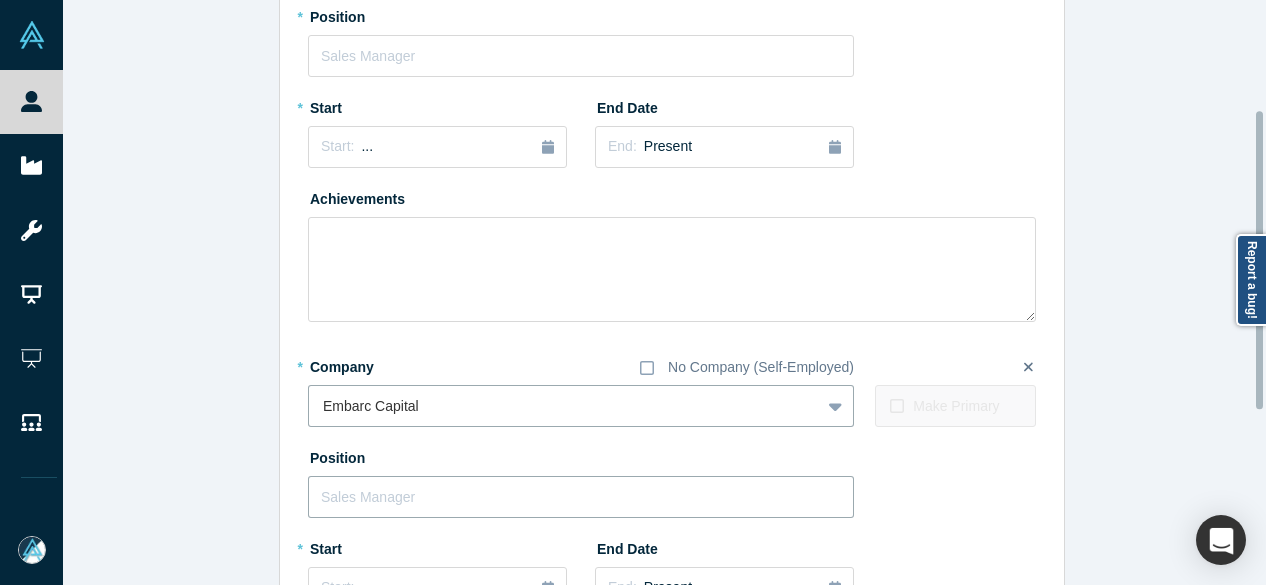 click at bounding box center (581, 497) 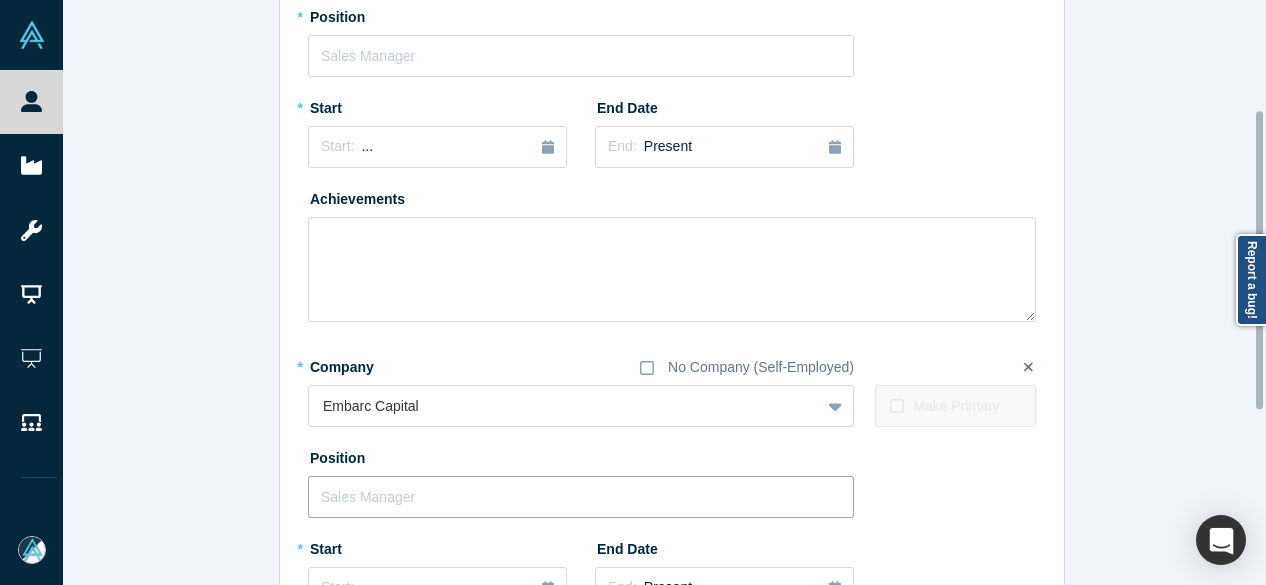 paste on "Managing Partner Managing Partner" 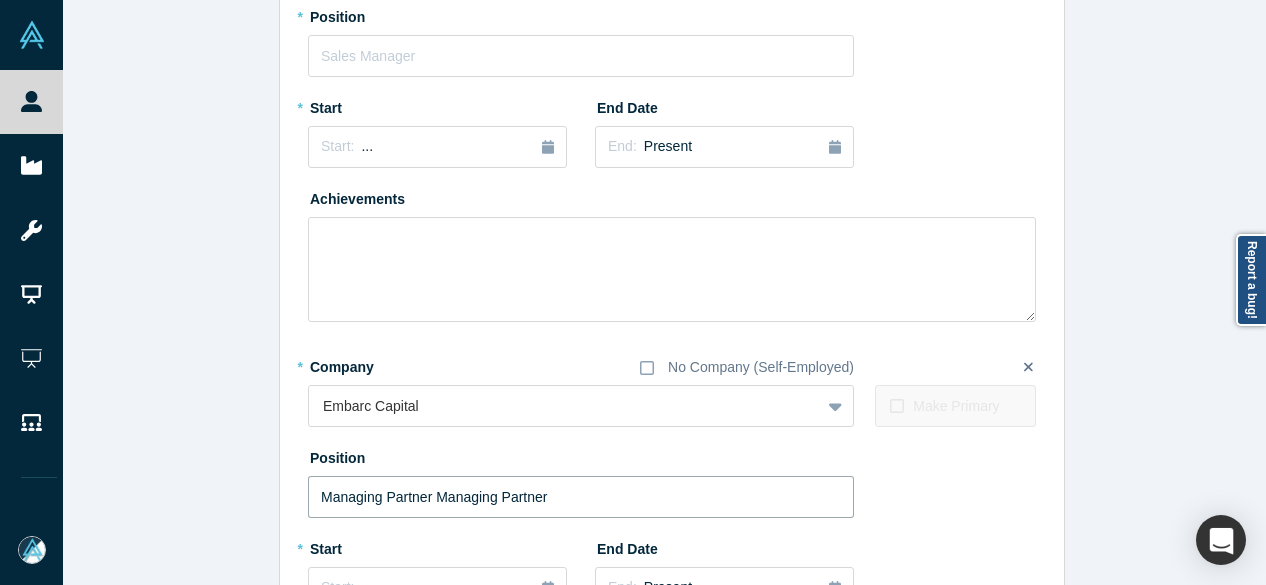 drag, startPoint x: 456, startPoint y: 495, endPoint x: 622, endPoint y: 497, distance: 166.01205 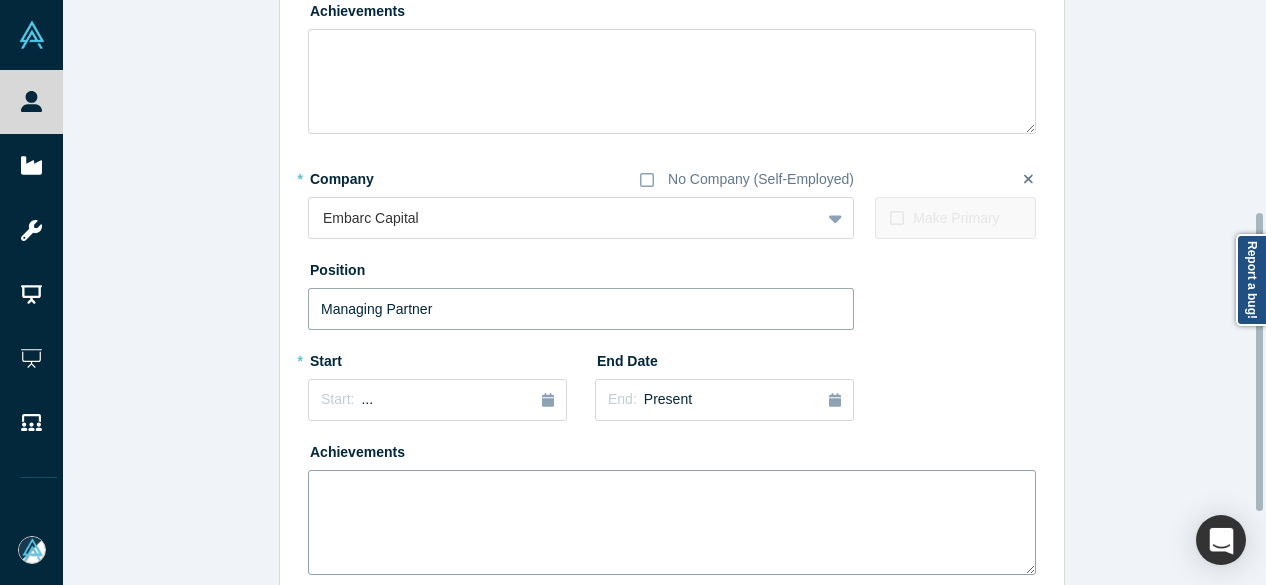 scroll, scrollTop: 414, scrollLeft: 0, axis: vertical 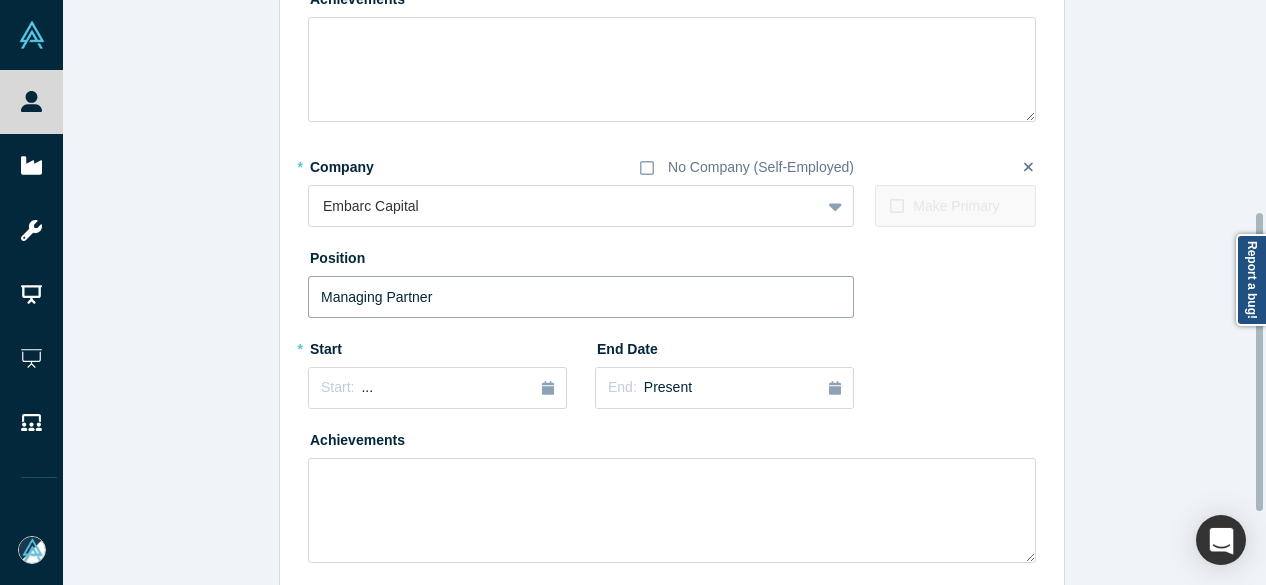 type on "Managing Partner" 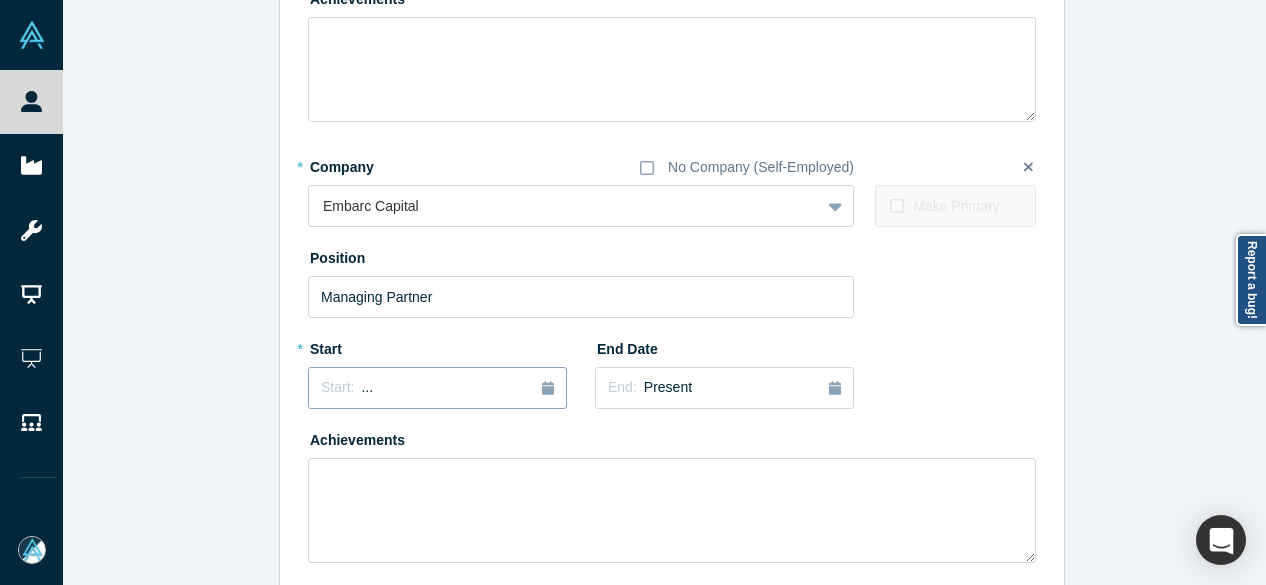 click on "Start: ..." at bounding box center [437, 388] 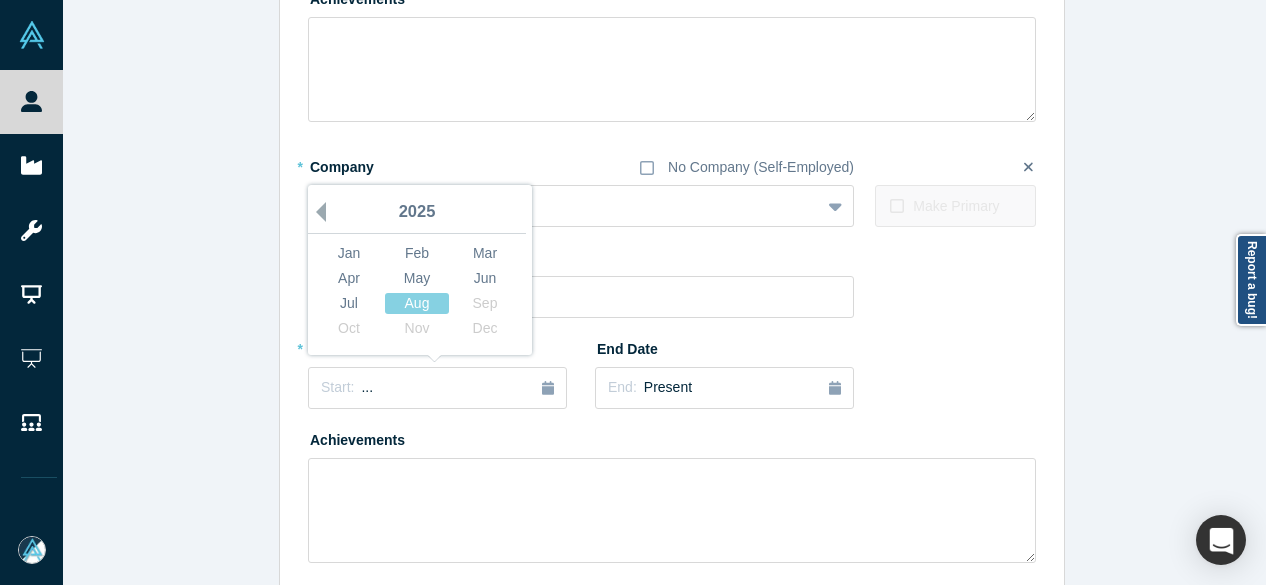 click on "Previous Year" at bounding box center (316, 212) 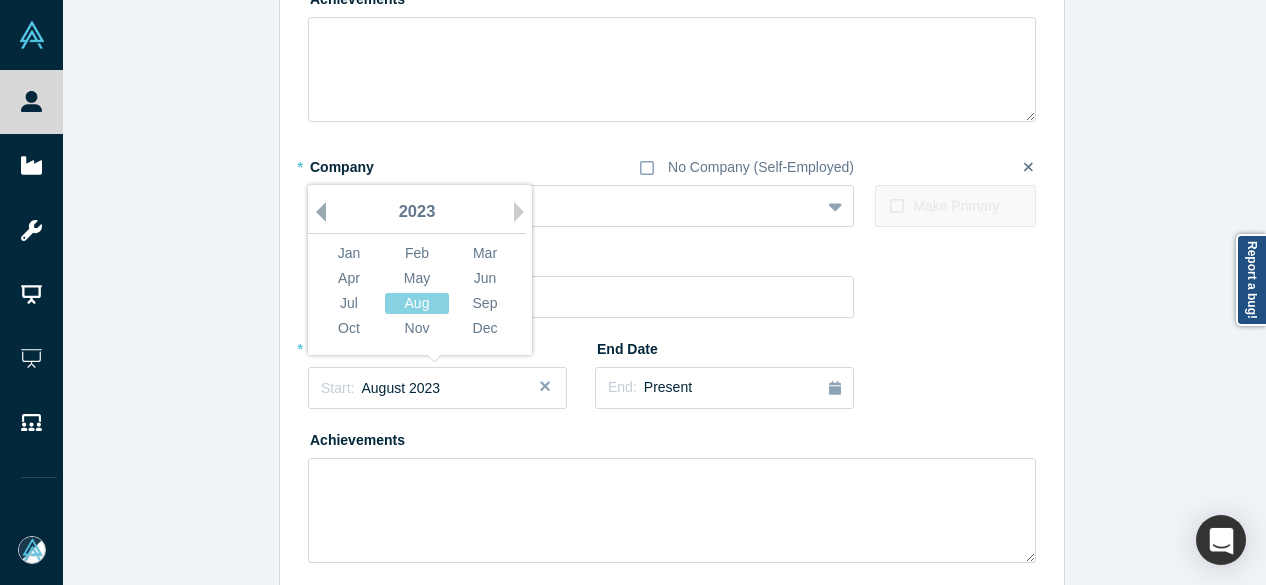click on "Previous Year" at bounding box center [316, 212] 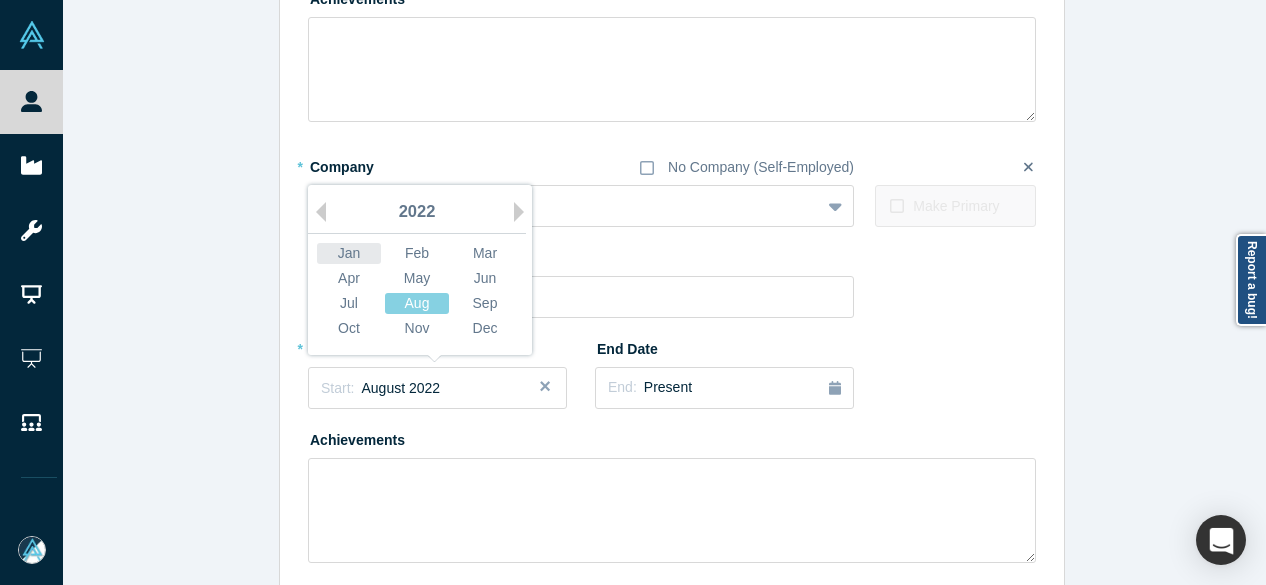 click on "Jan" at bounding box center (349, 253) 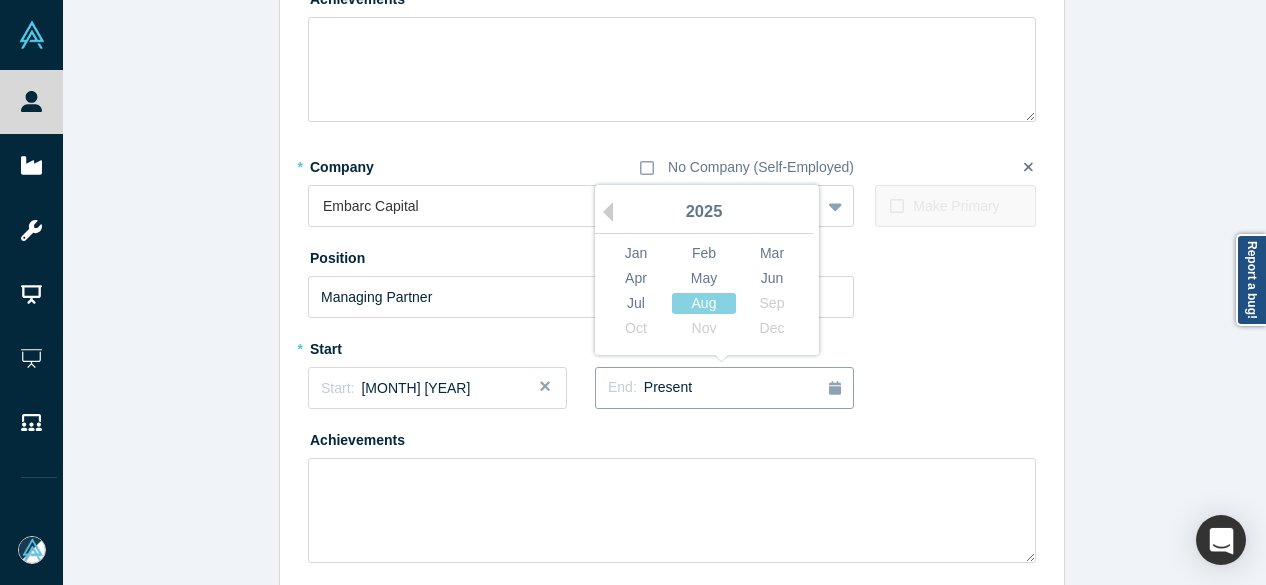 drag, startPoint x: 630, startPoint y: 379, endPoint x: 610, endPoint y: 371, distance: 21.540659 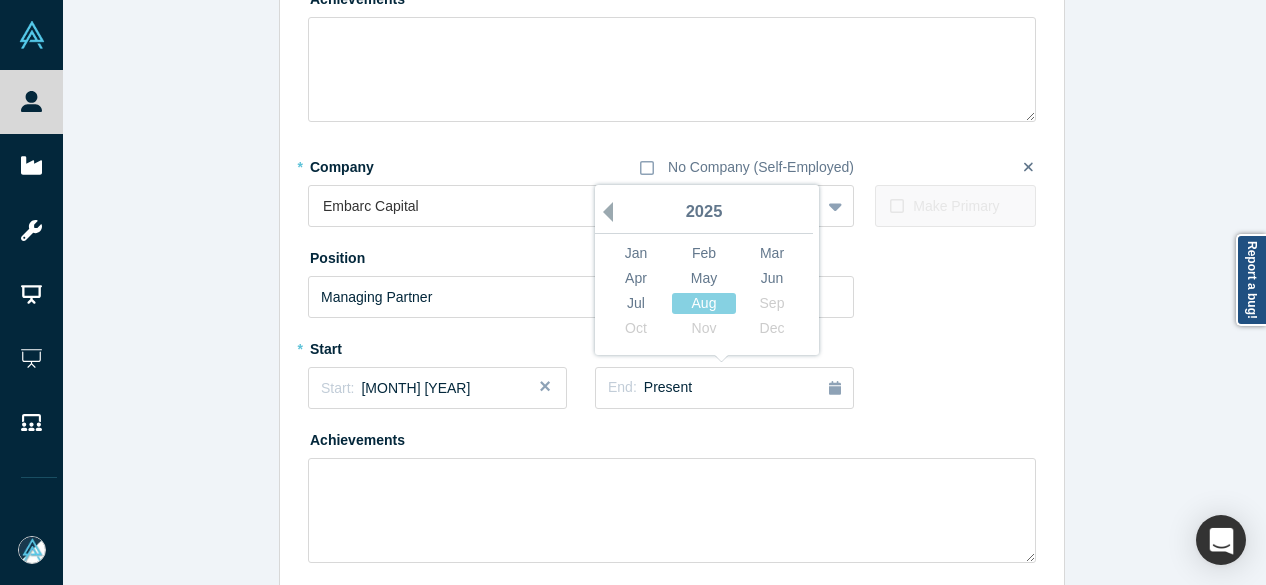 click on "Previous Year" at bounding box center [603, 212] 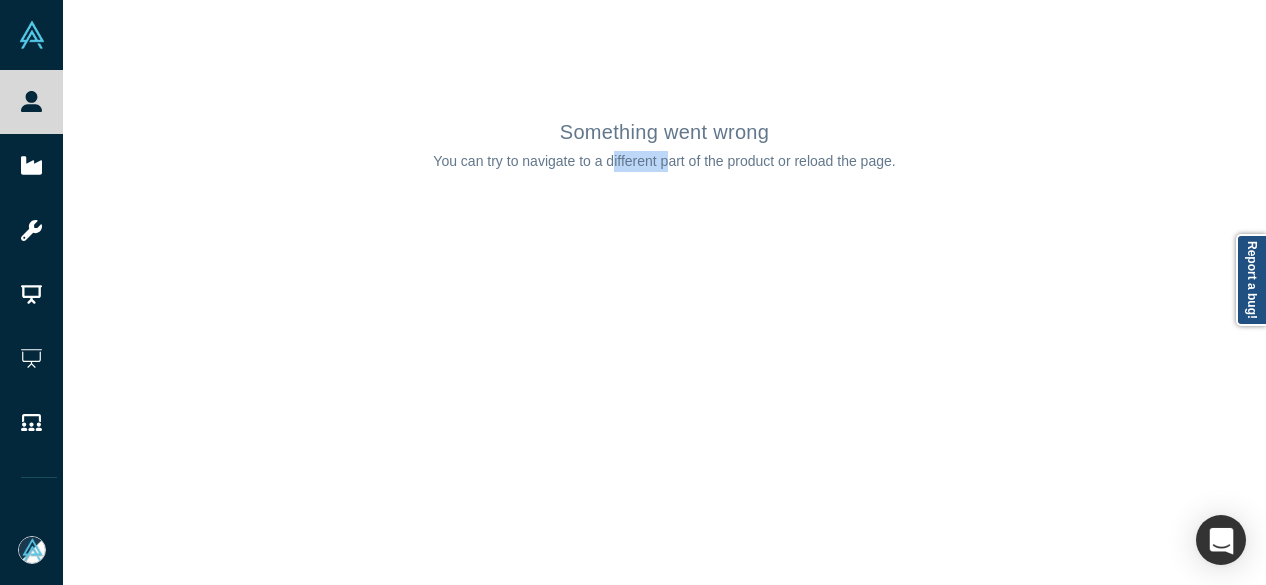 click on "Something went wrong  You can try to navigate to a different part of the product or reload the page." at bounding box center (664, 292) 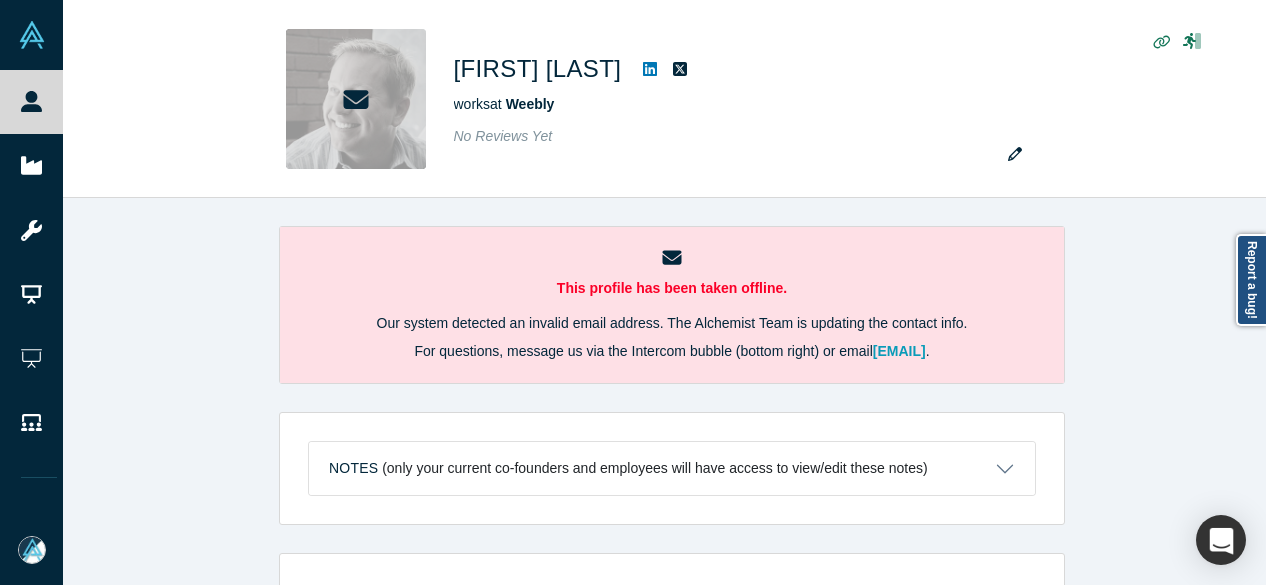 scroll, scrollTop: 0, scrollLeft: 0, axis: both 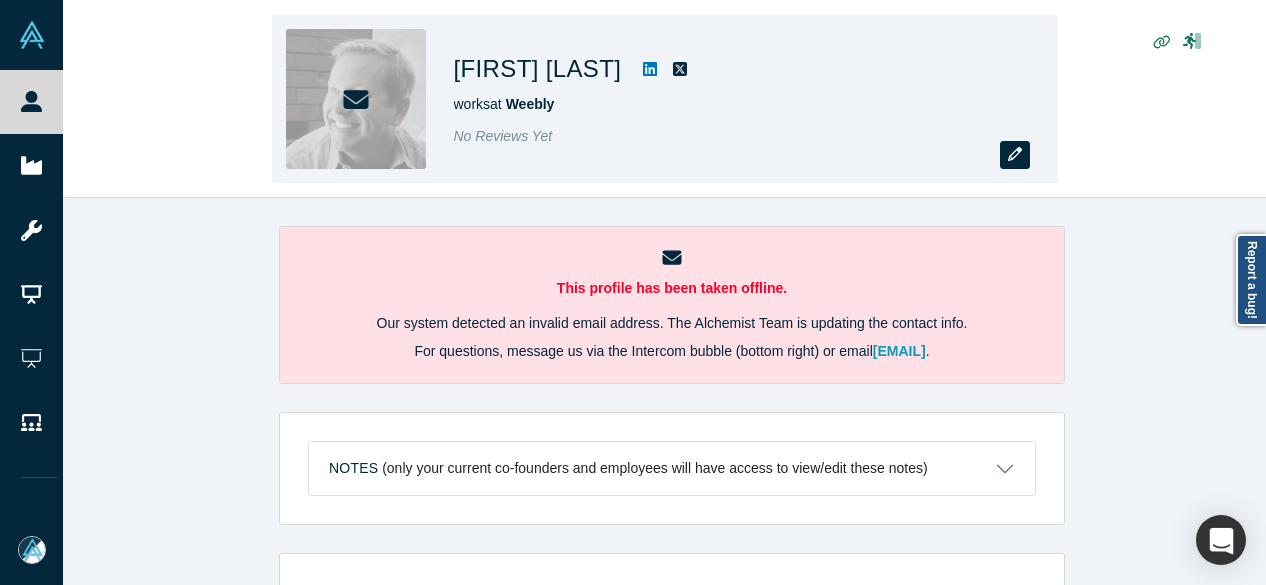 click 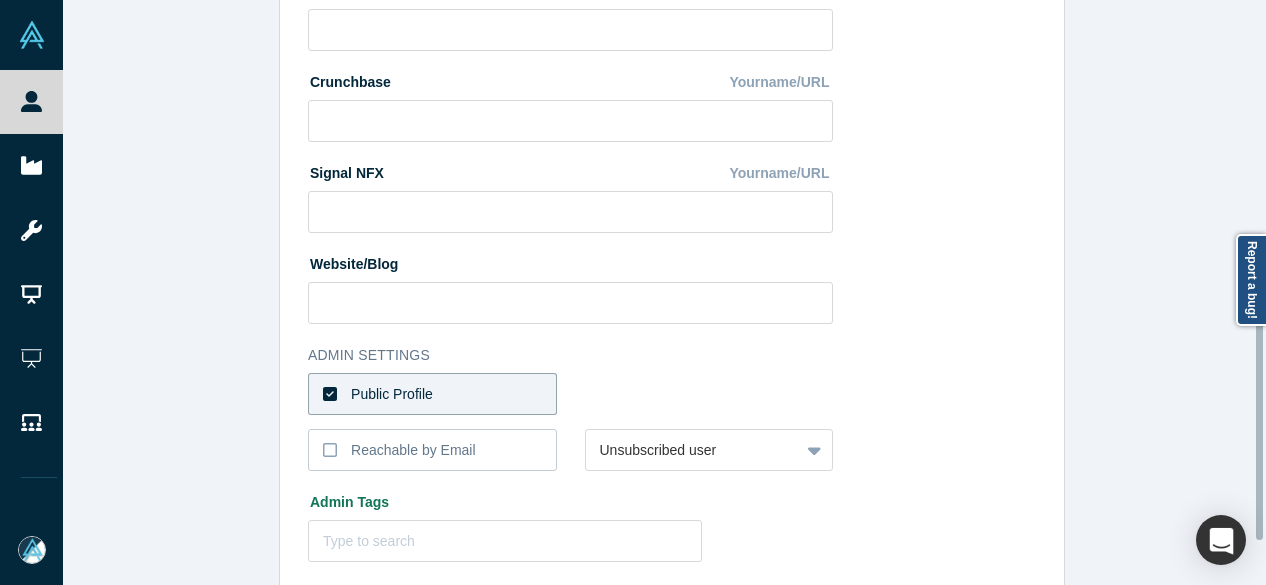 scroll, scrollTop: 800, scrollLeft: 0, axis: vertical 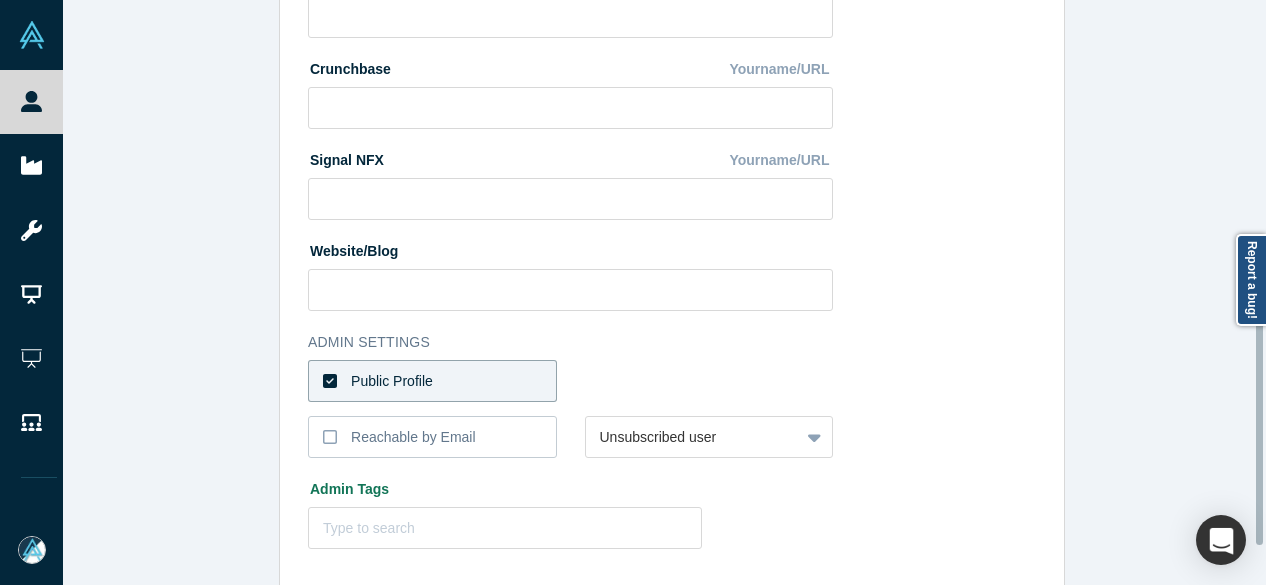 click on "Public Profile" at bounding box center [432, 381] 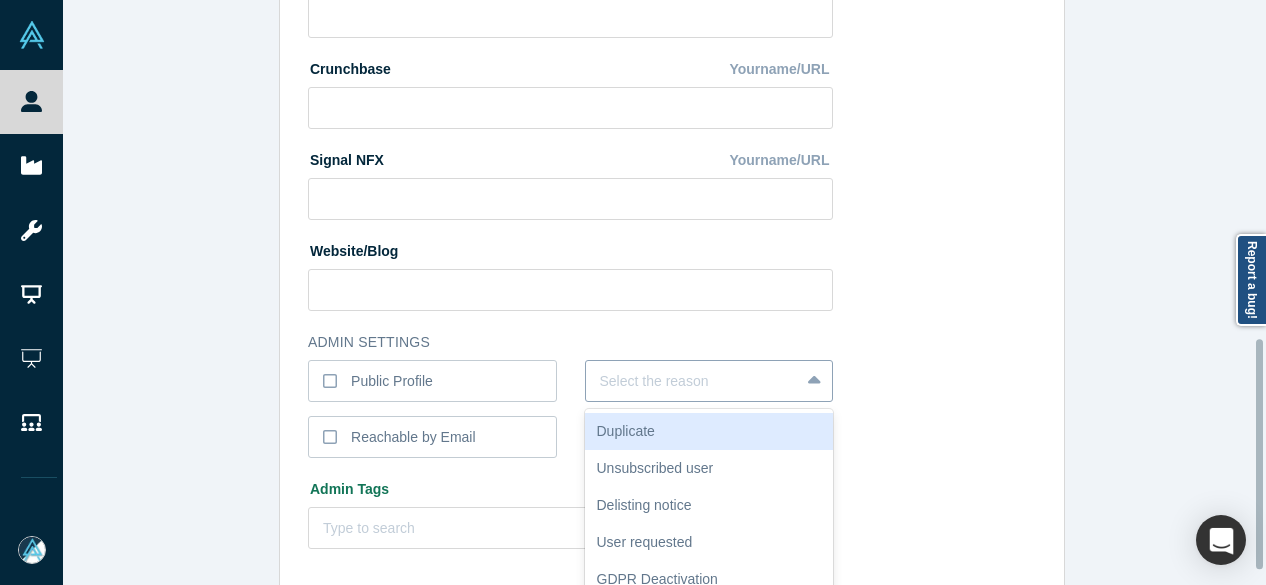 click on "[NUMBER] results available. Use Up and Down to choose options, press Enter to select the currently focused option, press Escape to exit the menu, press Tab to select the option and exit the menu. Select the reason Duplicate Unsubscribed user Delisting notice User requested GDPR Deactivation Incomplete profile" at bounding box center (709, 381) 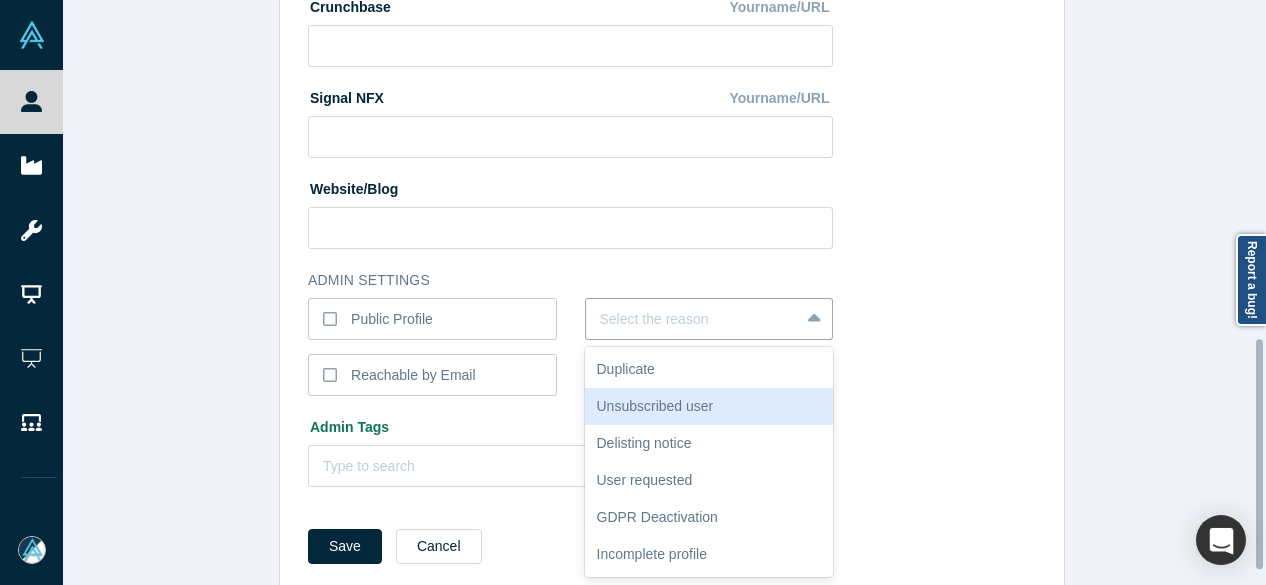 click on "Unsubscribed user" at bounding box center [709, 406] 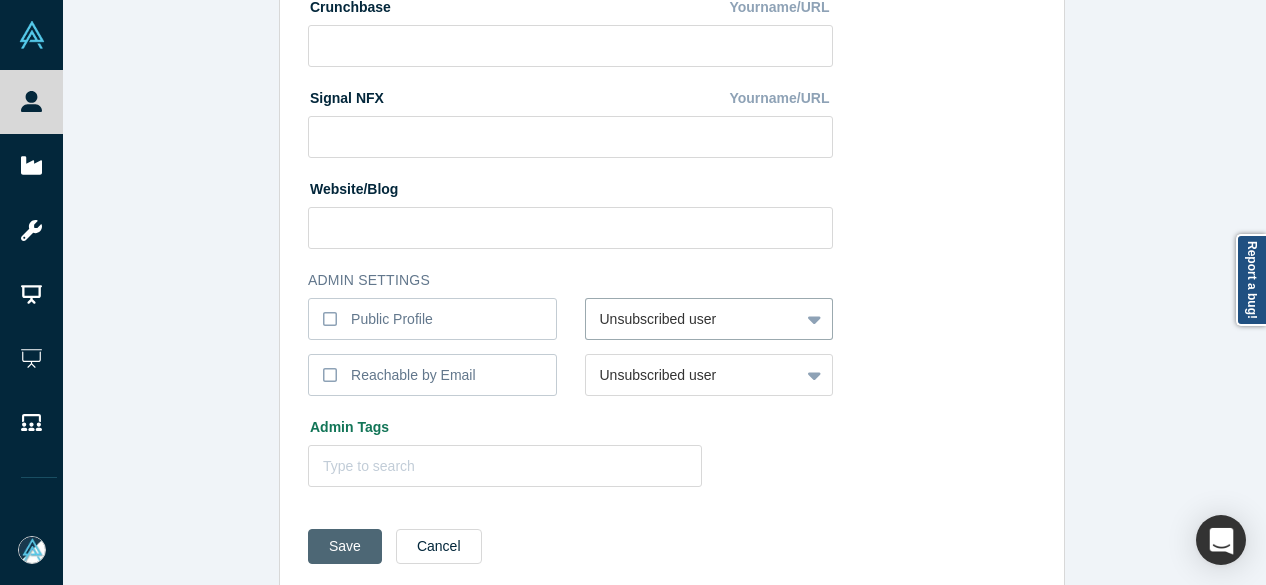 click on "Save" at bounding box center (345, 546) 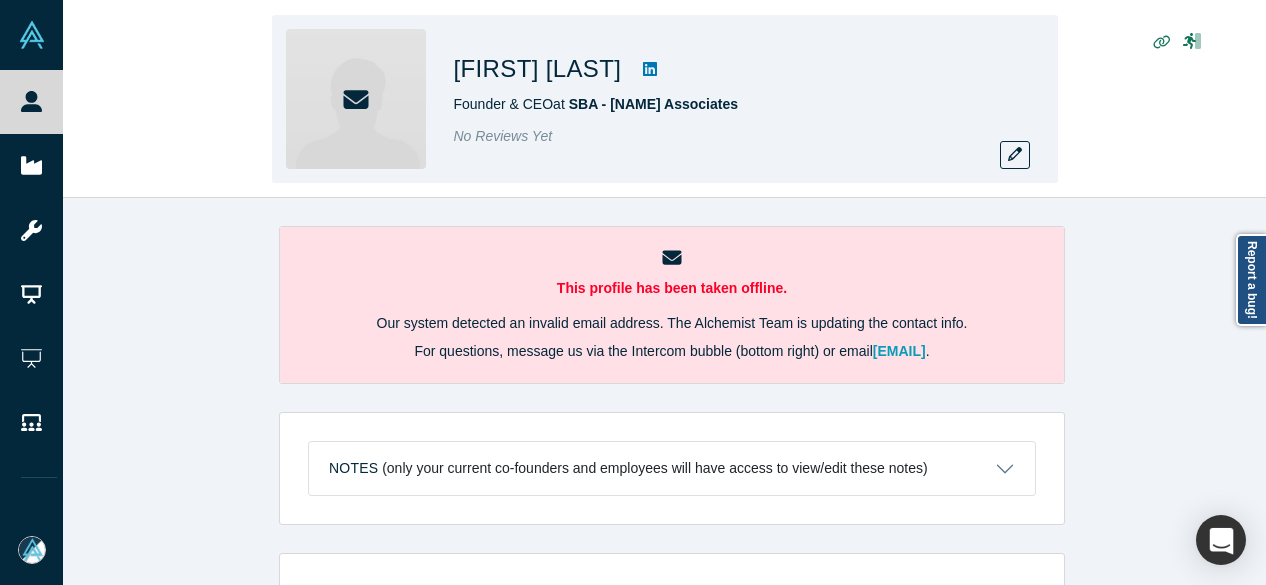 scroll, scrollTop: 0, scrollLeft: 0, axis: both 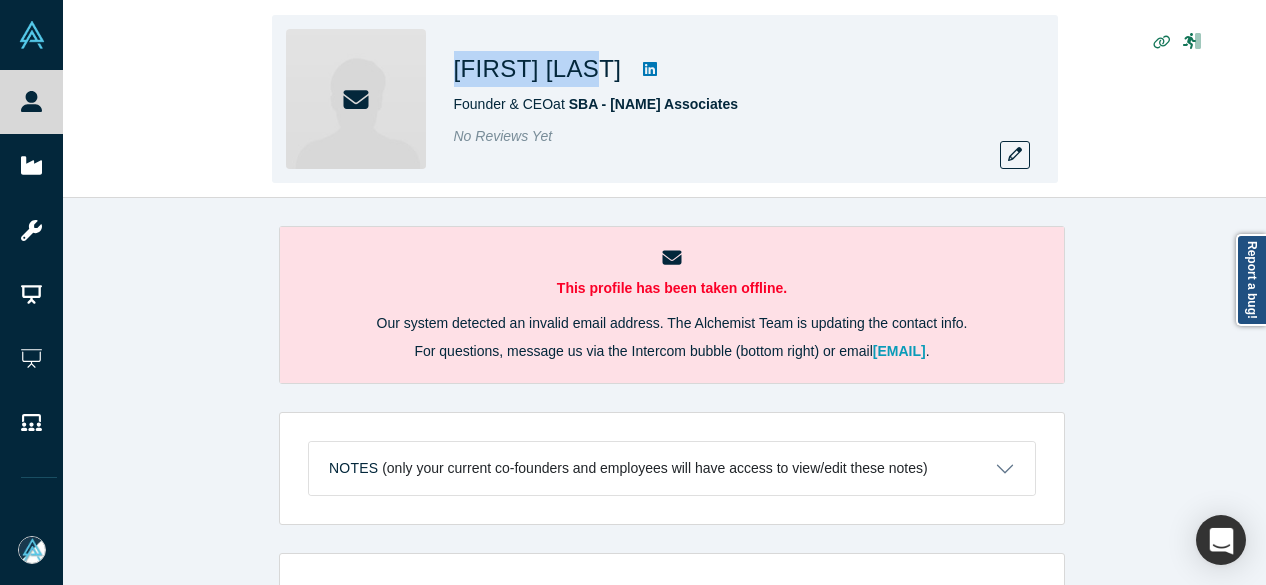 drag, startPoint x: 457, startPoint y: 70, endPoint x: 607, endPoint y: 71, distance: 150.00333 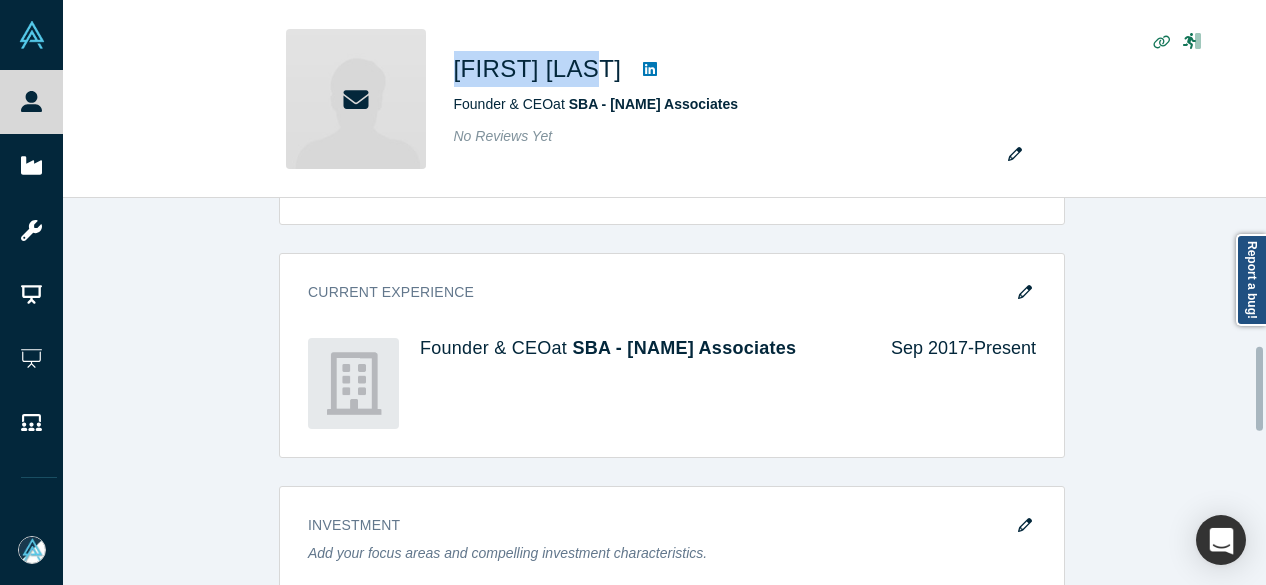 scroll, scrollTop: 900, scrollLeft: 0, axis: vertical 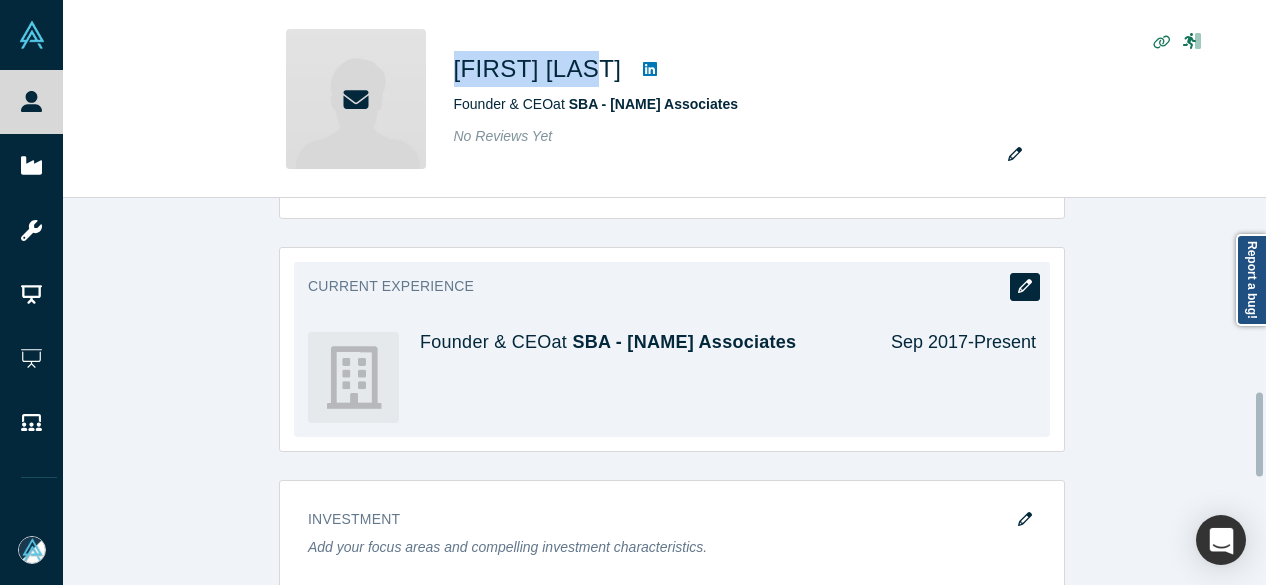 click at bounding box center (1025, 287) 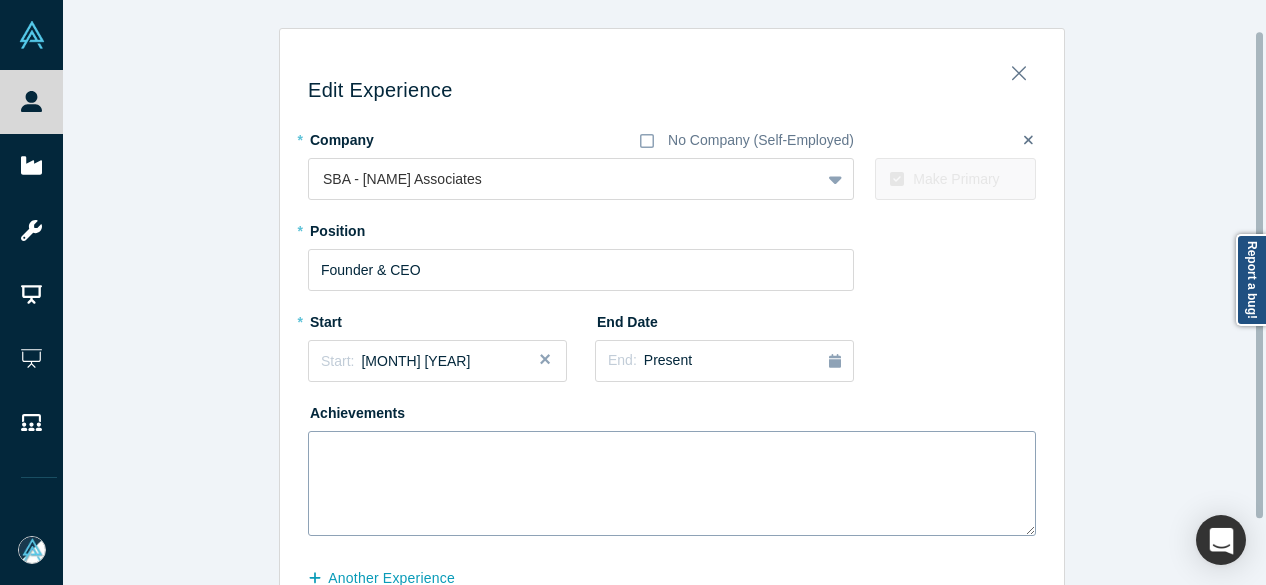 scroll, scrollTop: 114, scrollLeft: 0, axis: vertical 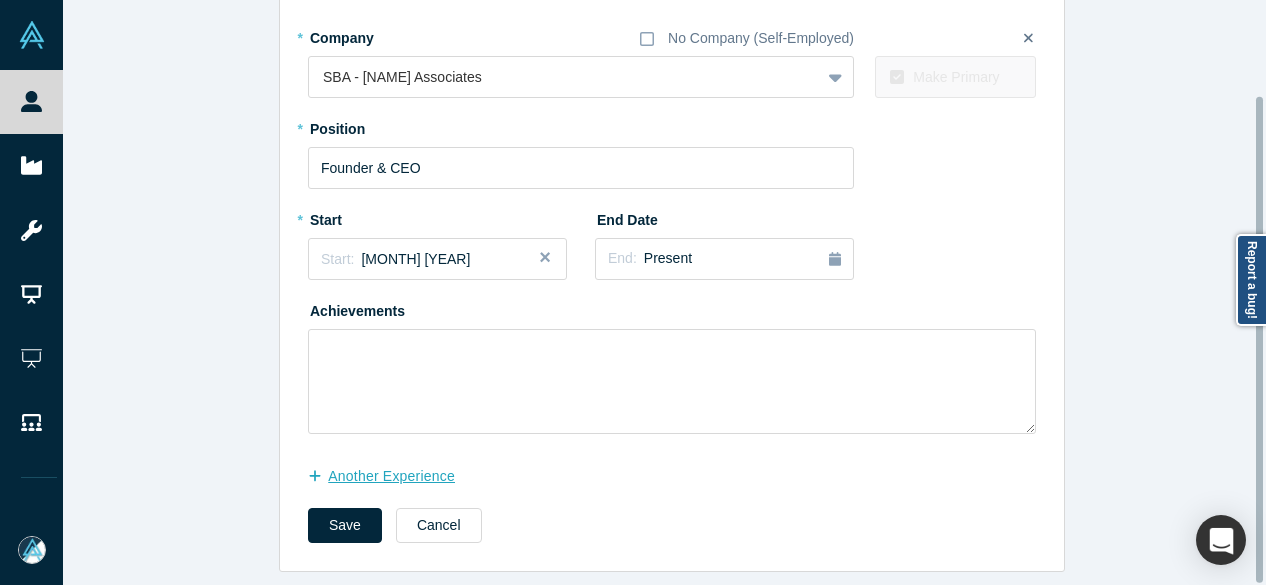 click on "another Experience" at bounding box center (392, 476) 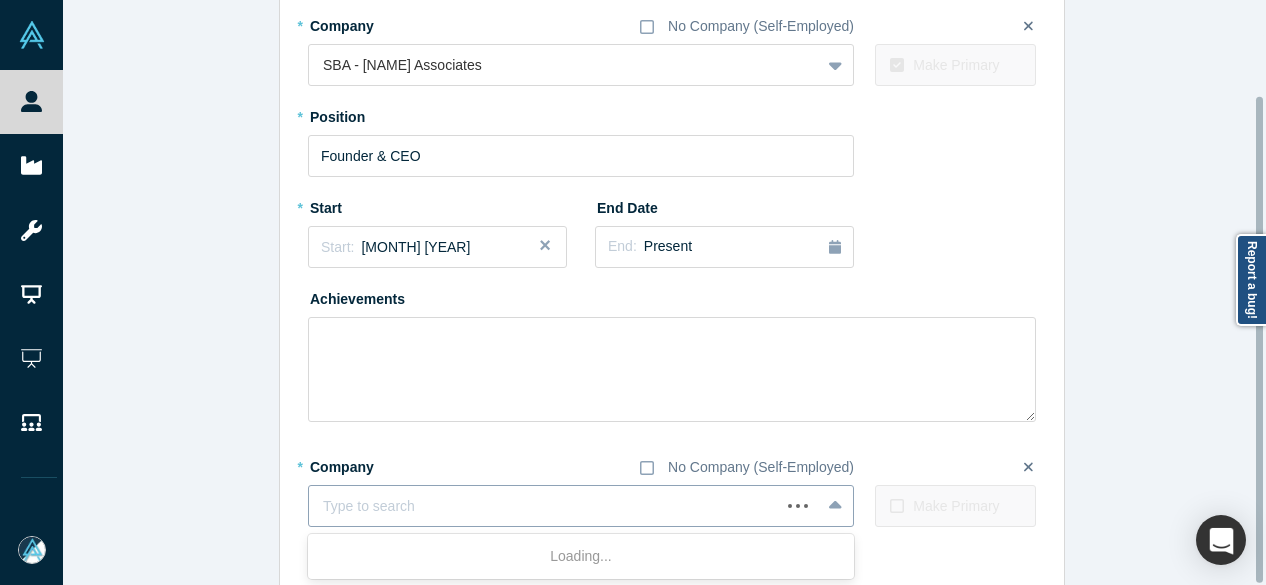 click at bounding box center (544, 506) 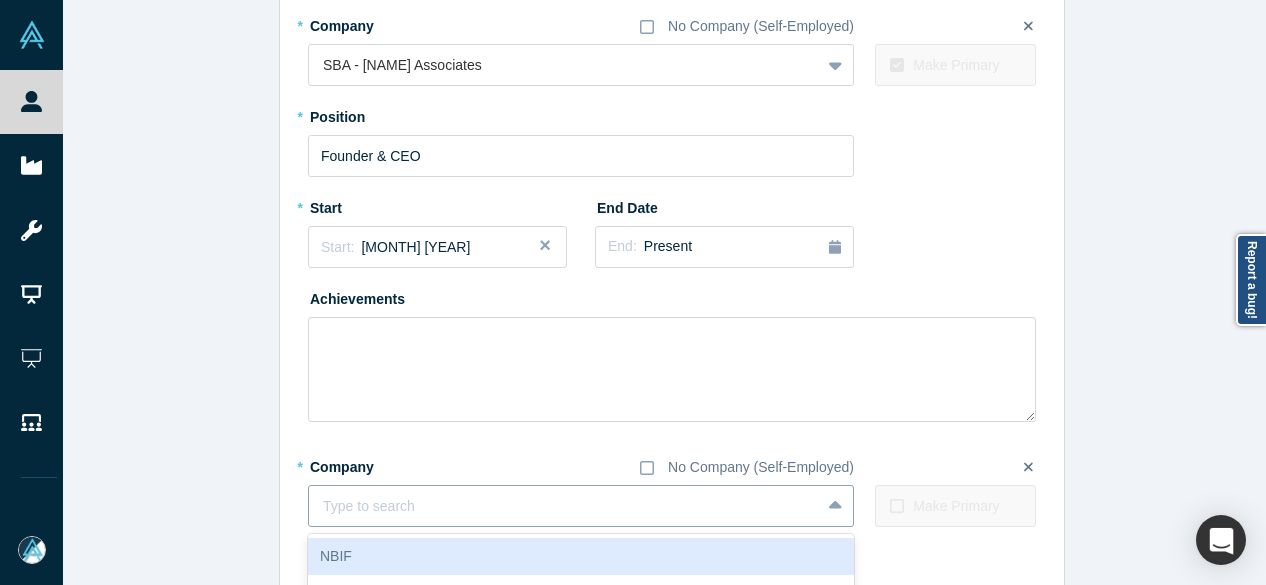 paste on "Director & Board Secretary Director & Board Secretary Washington Ambulance Association" 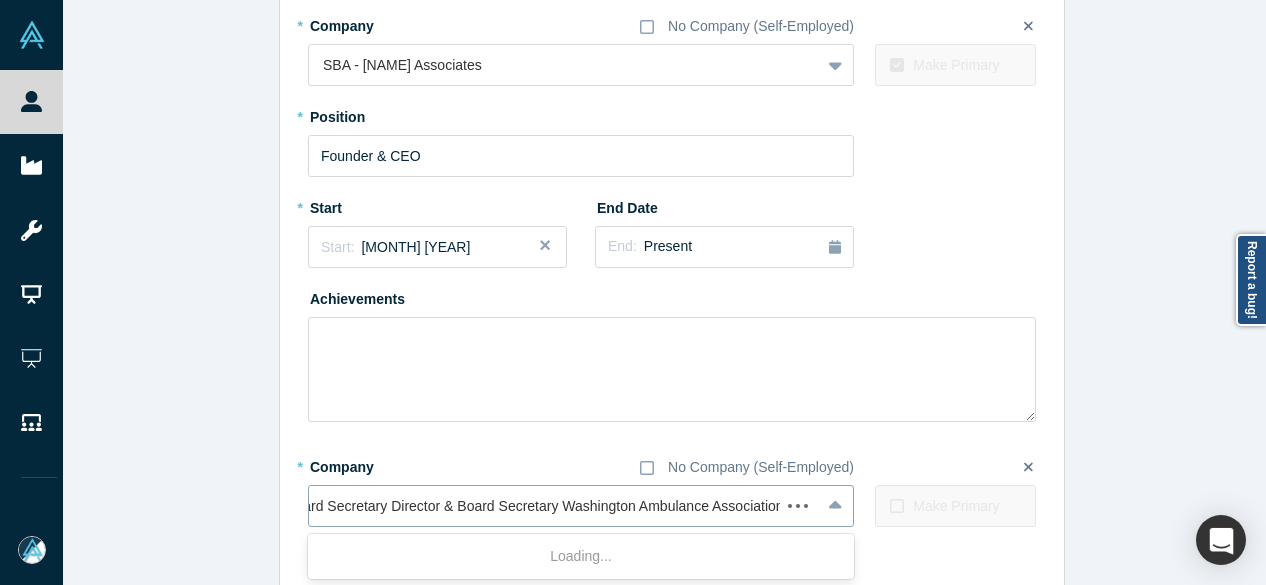 scroll, scrollTop: 0, scrollLeft: 80, axis: horizontal 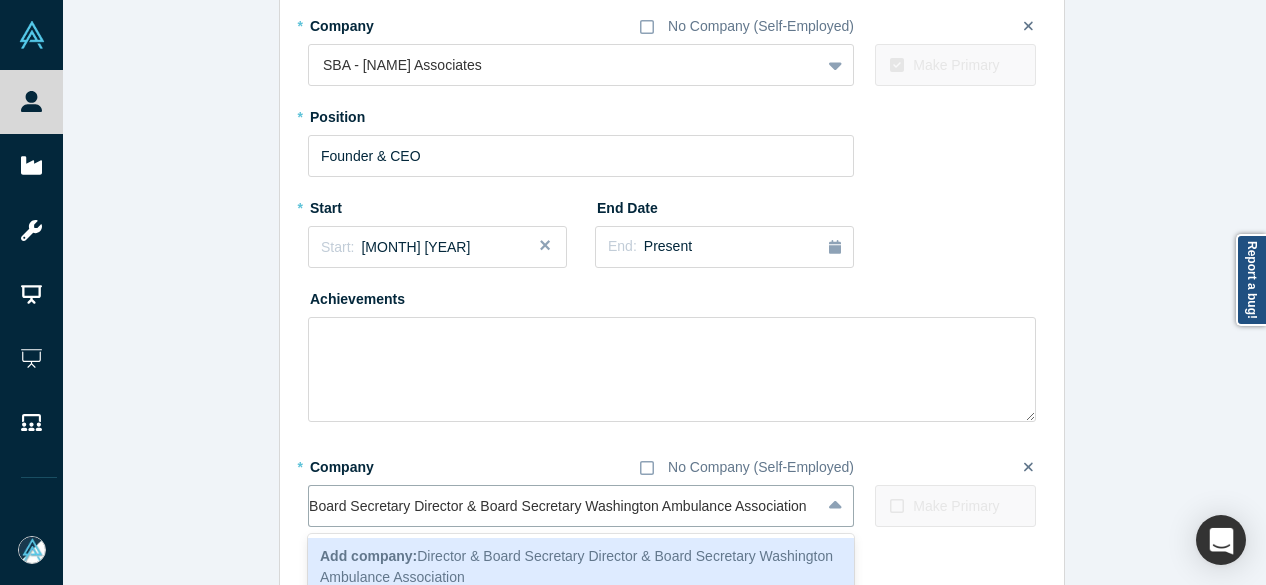 drag, startPoint x: 571, startPoint y: 504, endPoint x: 222, endPoint y: 503, distance: 349.00143 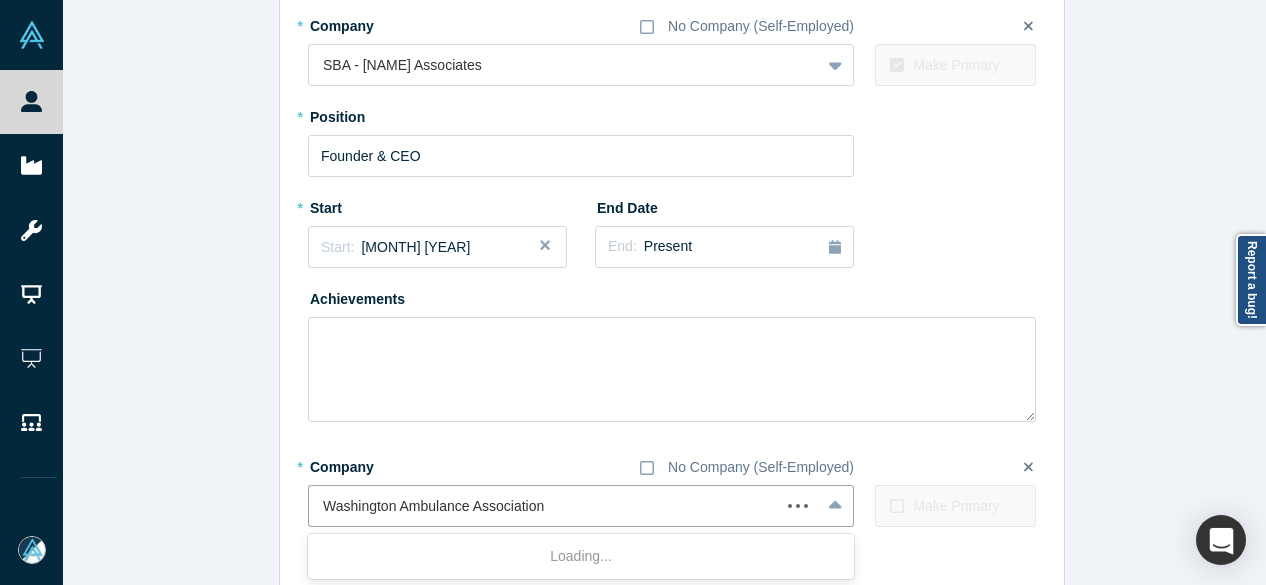 scroll, scrollTop: 0, scrollLeft: 0, axis: both 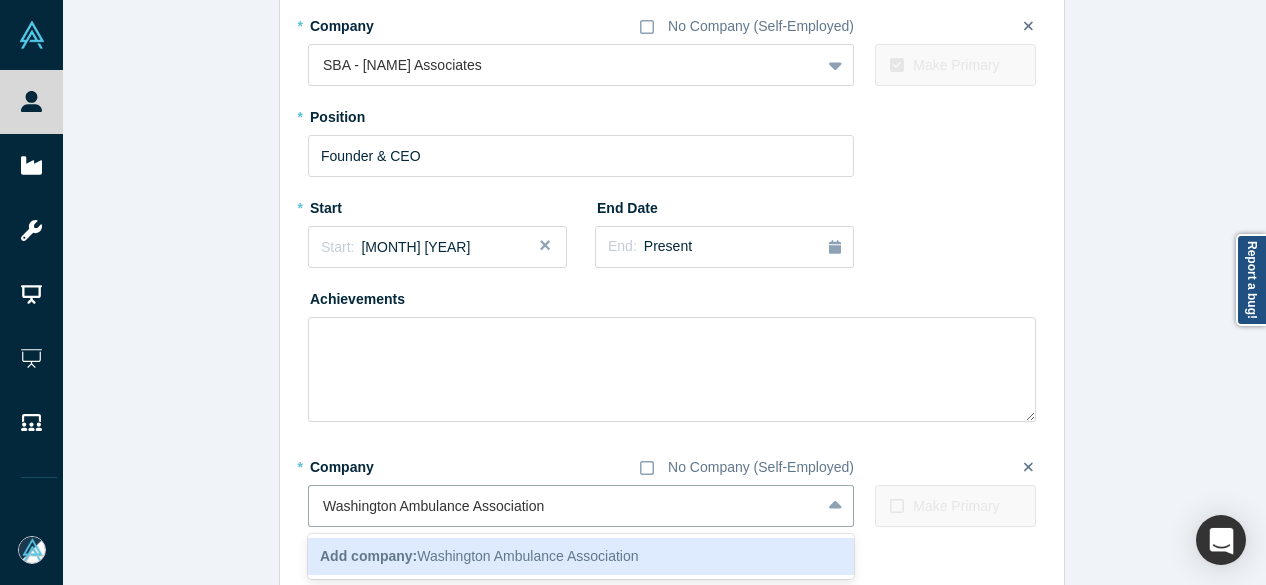 click on "Add company:" at bounding box center (368, 556) 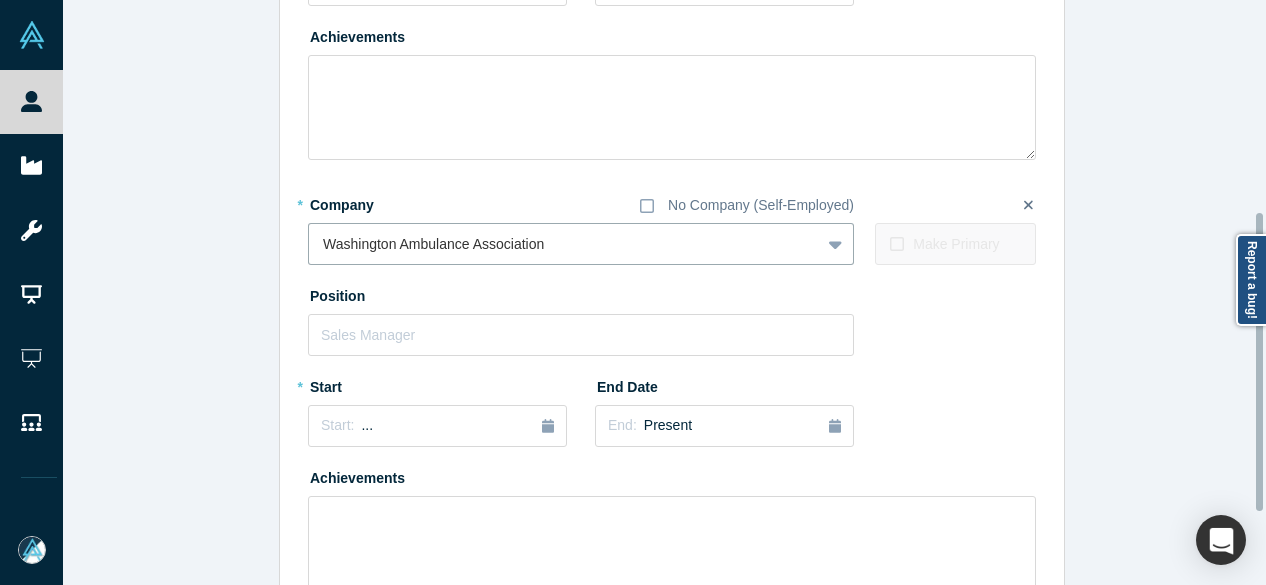 scroll, scrollTop: 414, scrollLeft: 0, axis: vertical 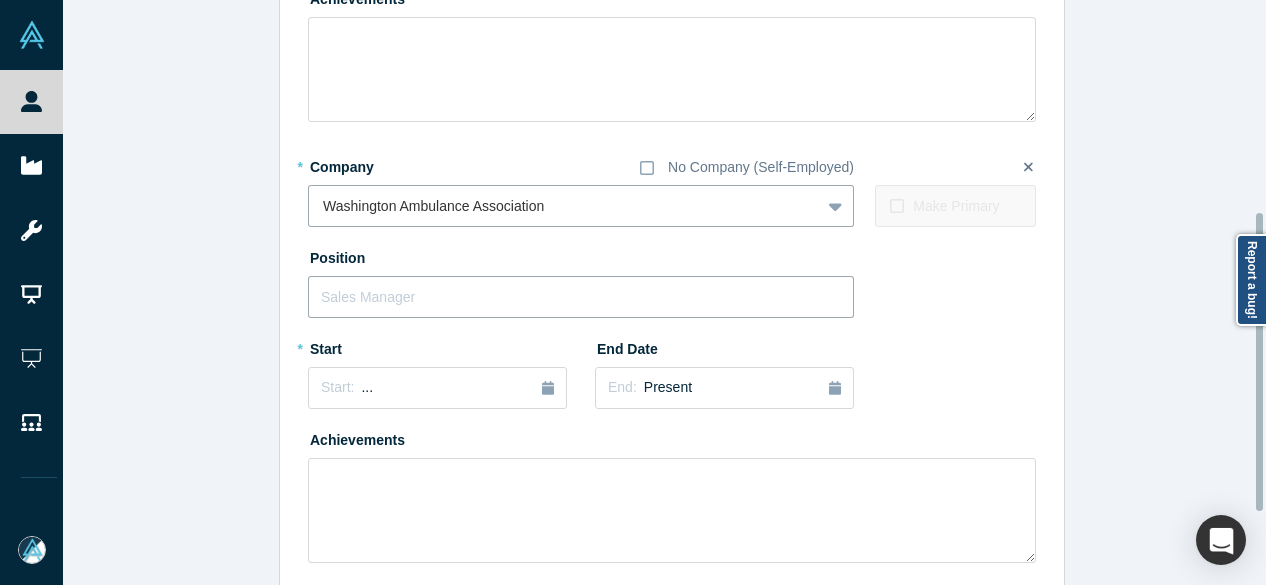 click at bounding box center [581, 297] 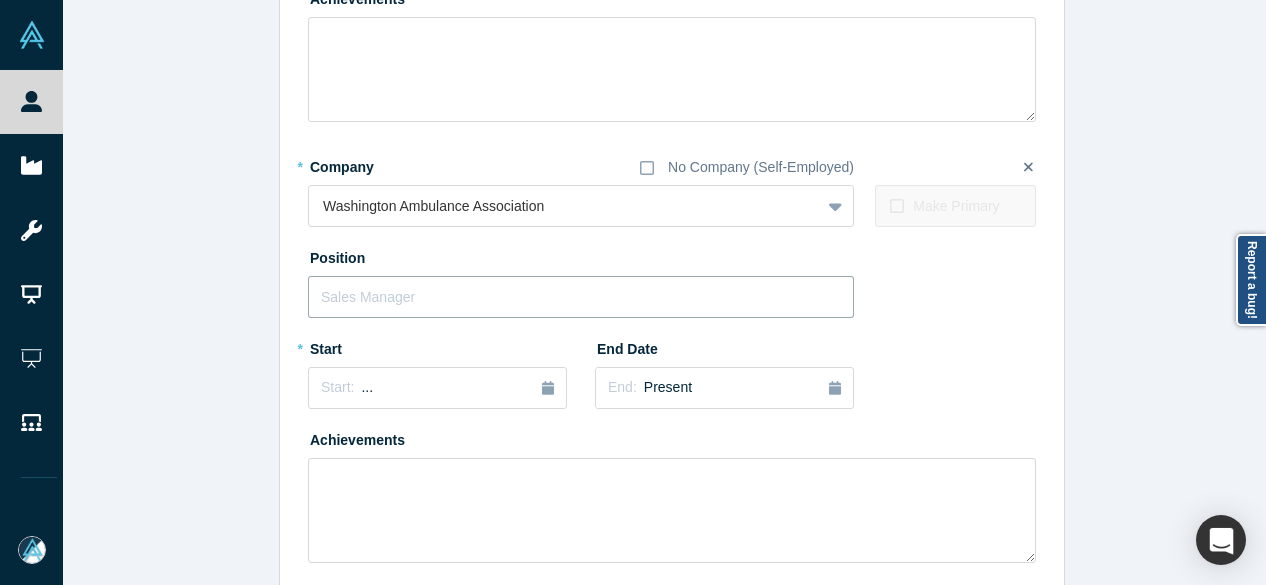 paste on "Director & Board Secretary Director & Board Secretary" 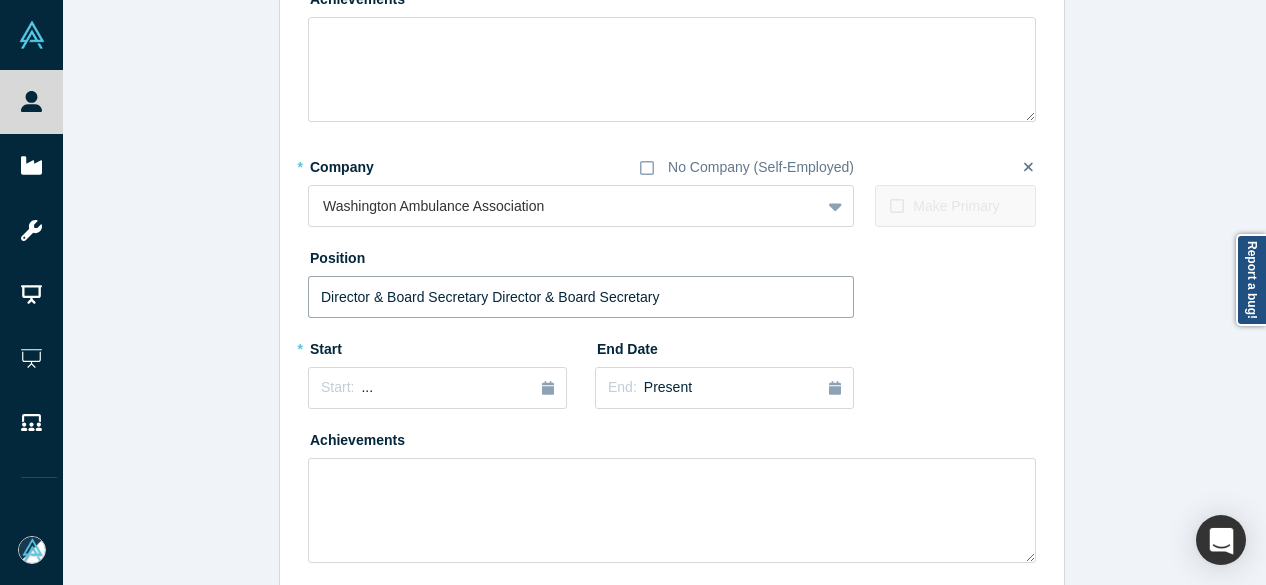 drag, startPoint x: 476, startPoint y: 295, endPoint x: 724, endPoint y: 296, distance: 248.00201 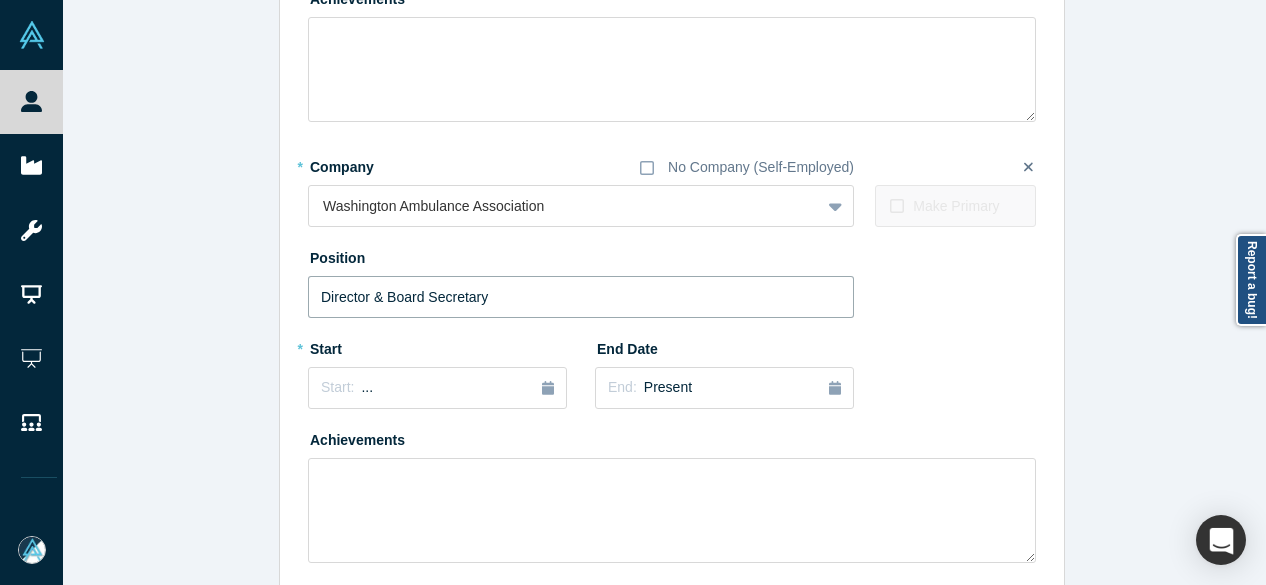 type on "Director & Board Secretary" 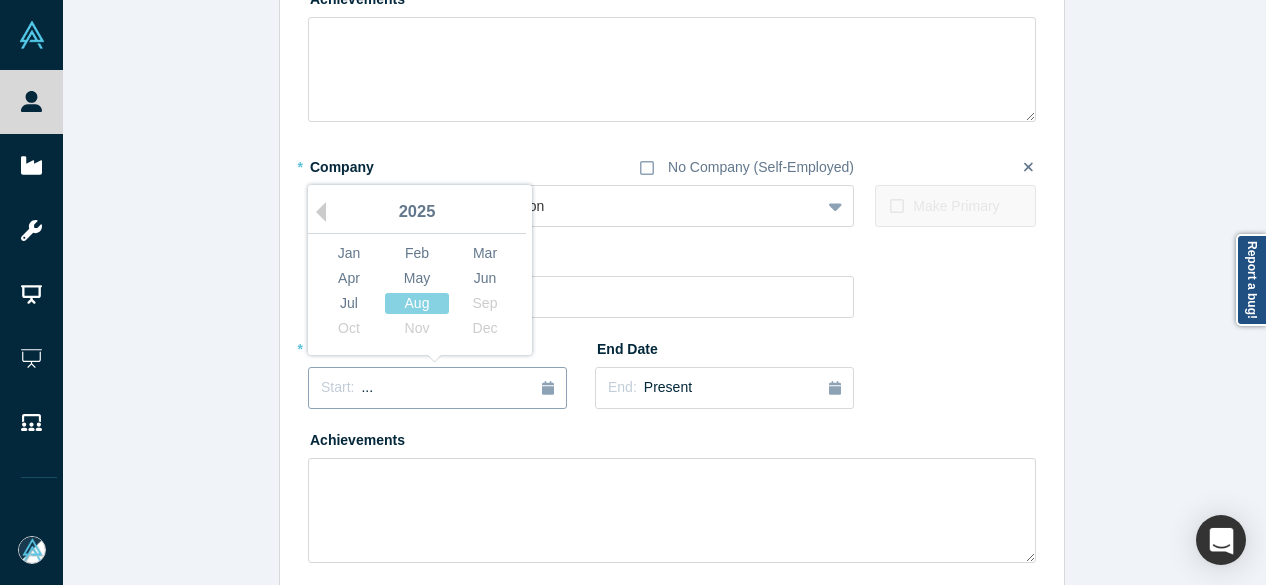 click on "..." at bounding box center (367, 387) 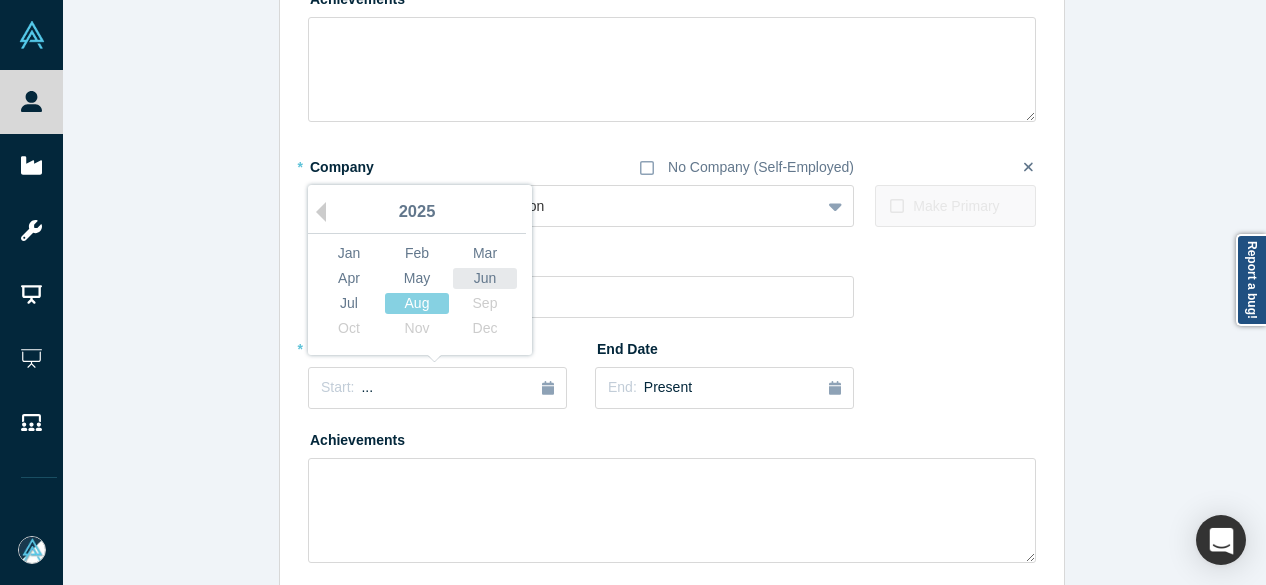 click on "Jun" at bounding box center (485, 278) 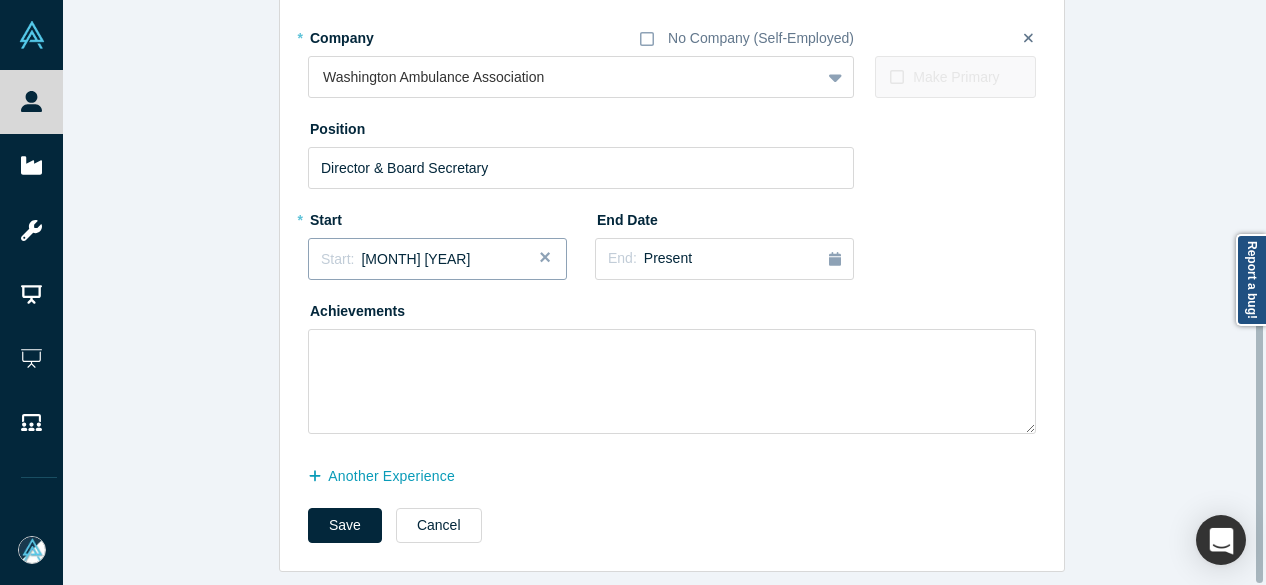 scroll, scrollTop: 556, scrollLeft: 0, axis: vertical 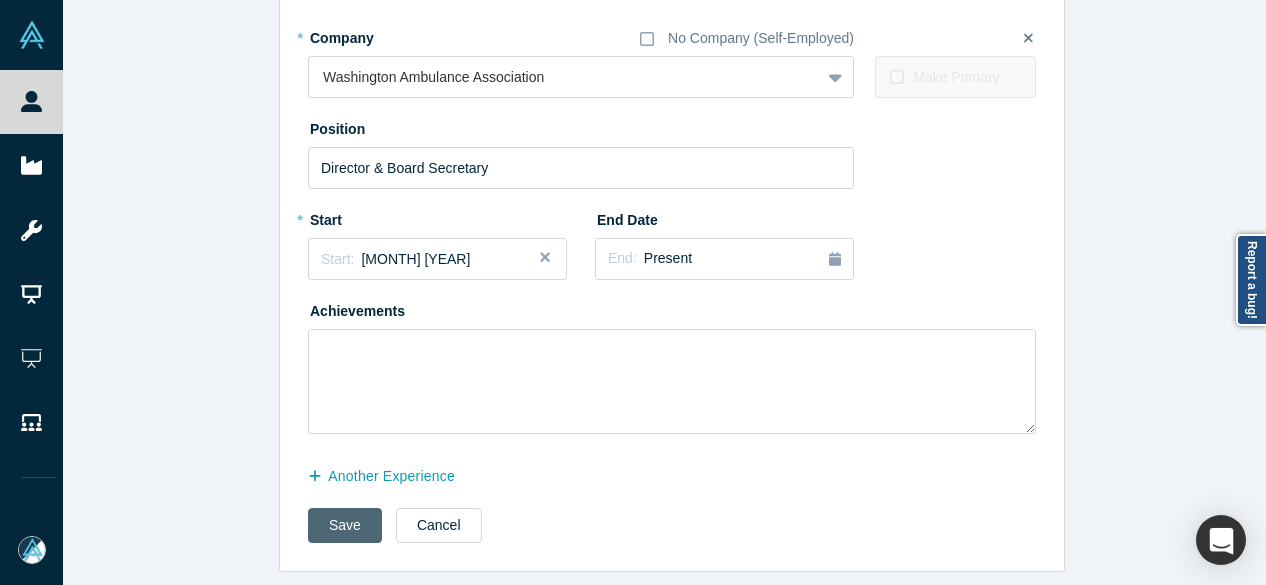 click on "Save" at bounding box center [345, 525] 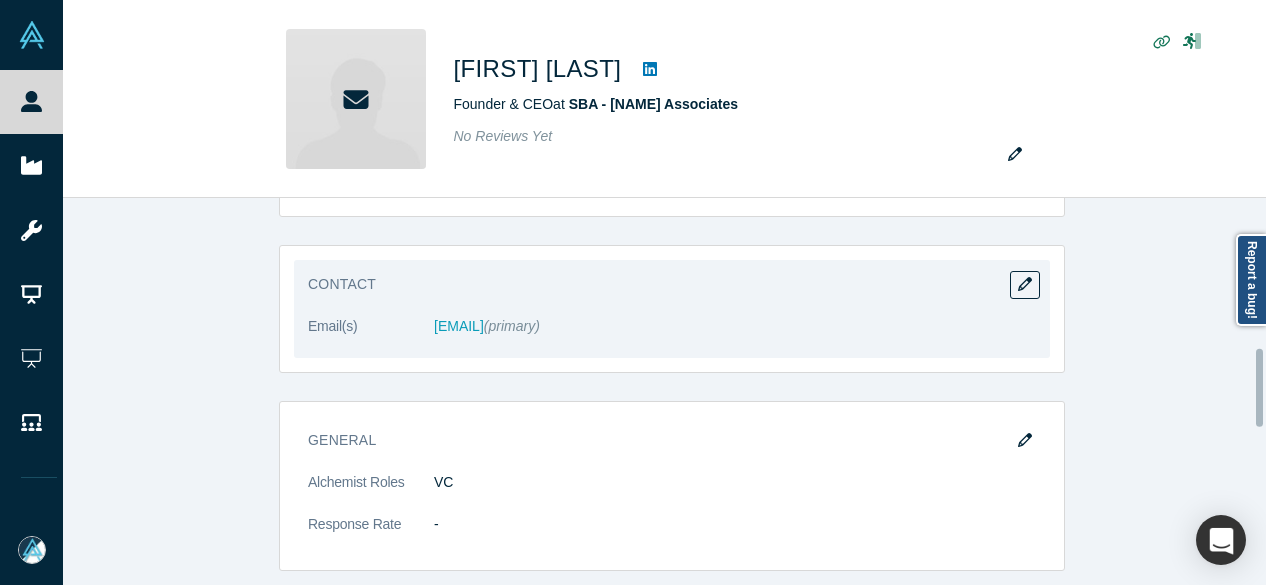scroll, scrollTop: 500, scrollLeft: 0, axis: vertical 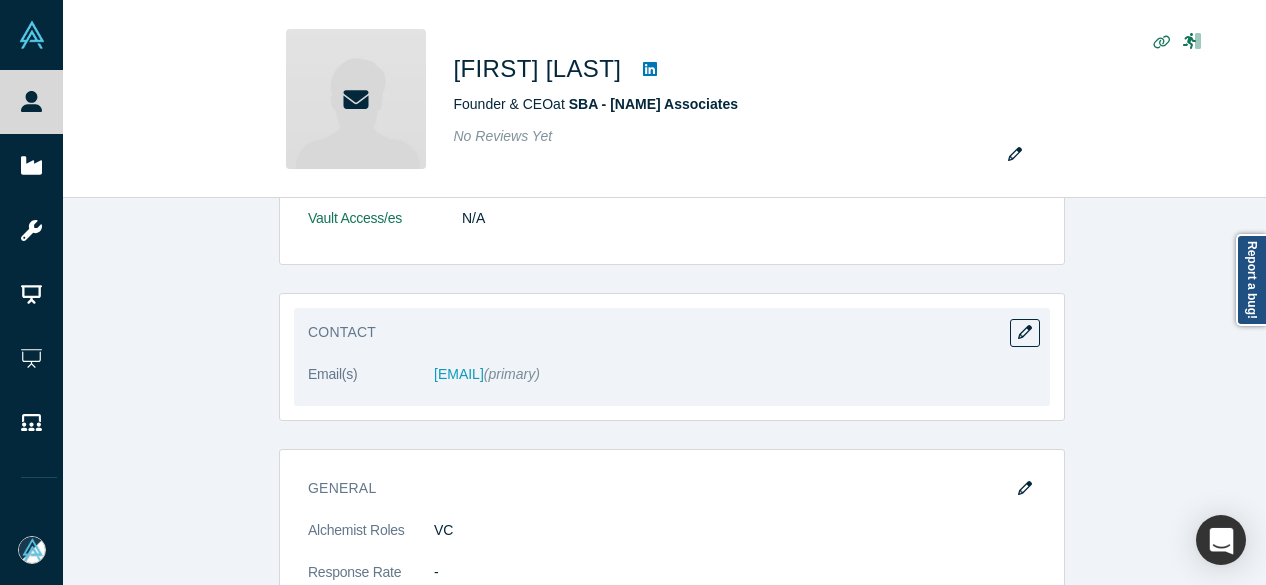 drag, startPoint x: 420, startPoint y: 385, endPoint x: 583, endPoint y: 382, distance: 163.0276 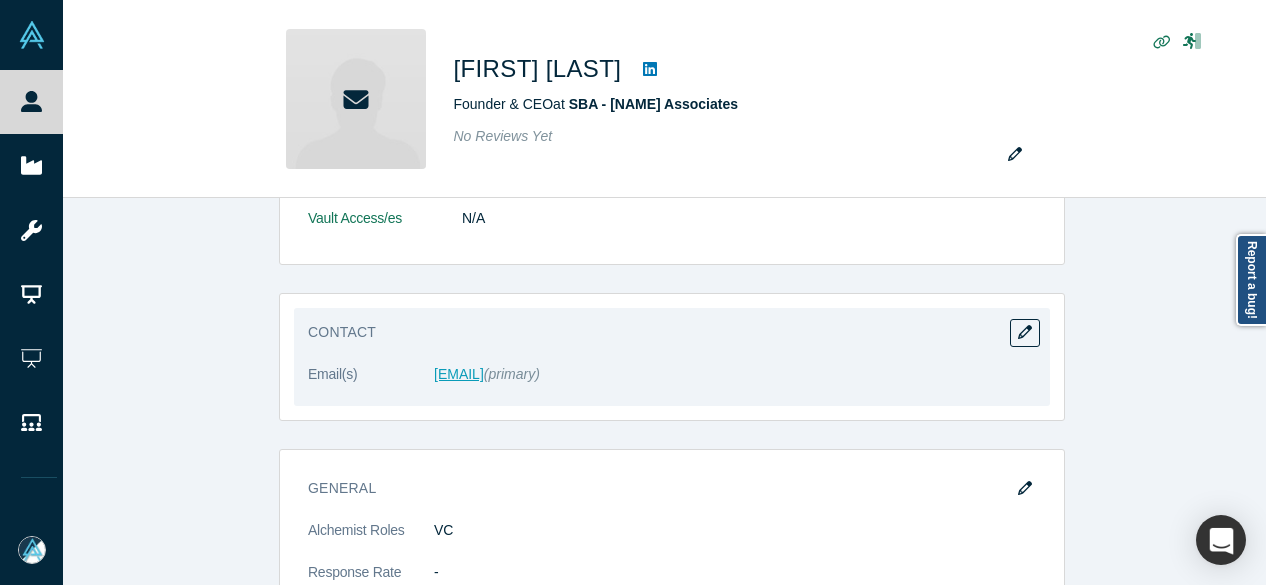 copy on "scott@scott-bowman.com" 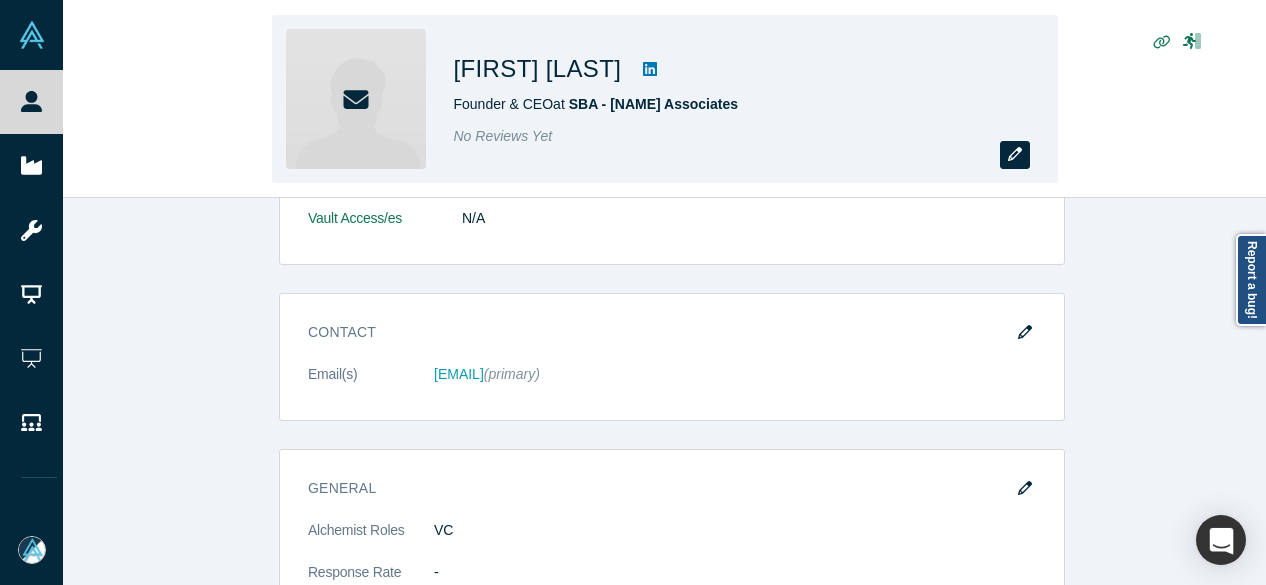 click 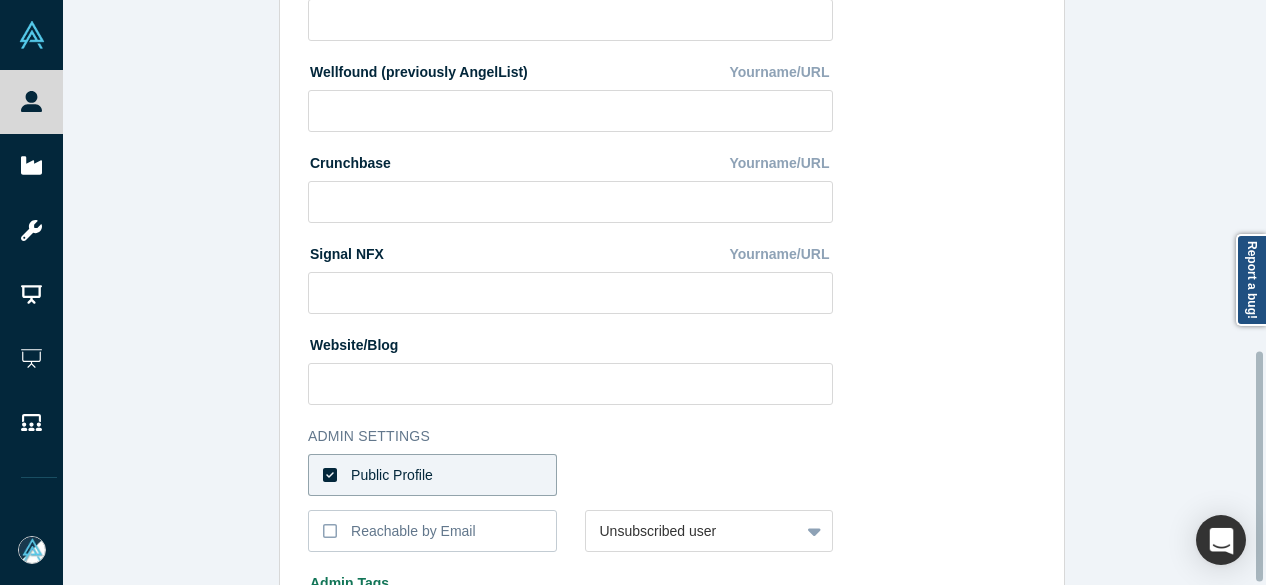 scroll, scrollTop: 896, scrollLeft: 0, axis: vertical 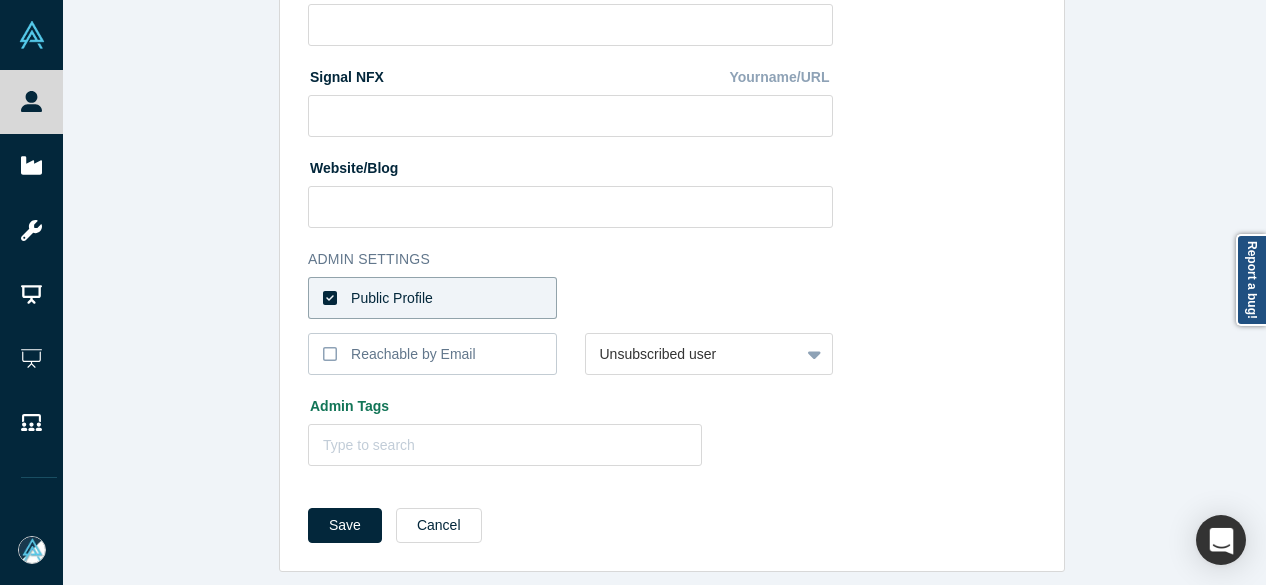 click on "Public Profile" at bounding box center [432, 298] 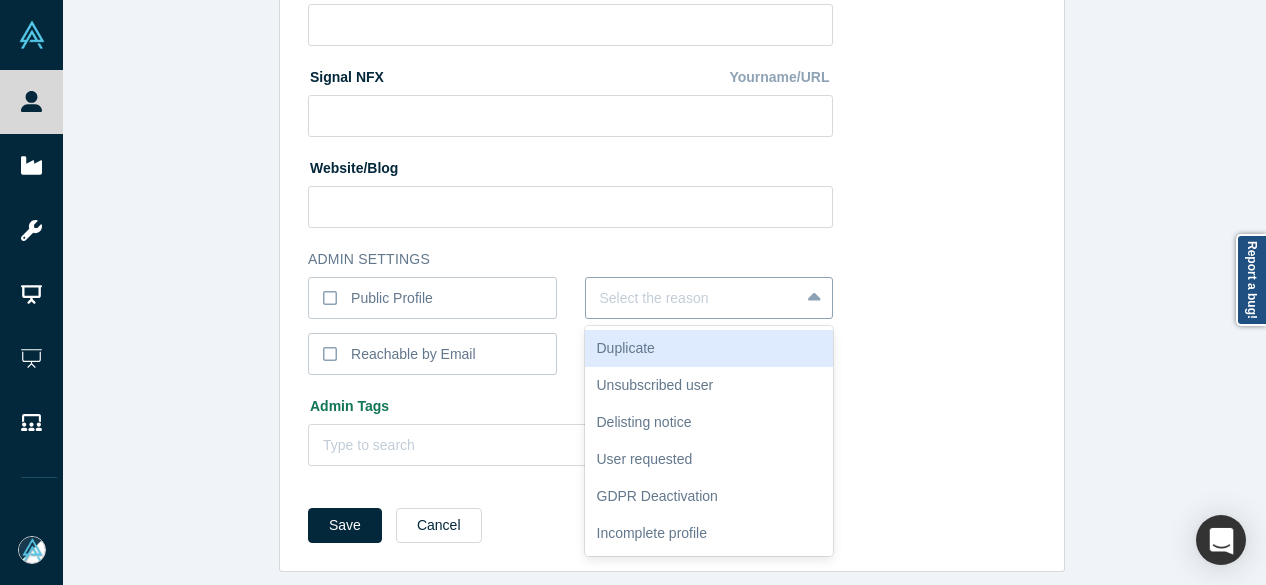 click at bounding box center (693, 298) 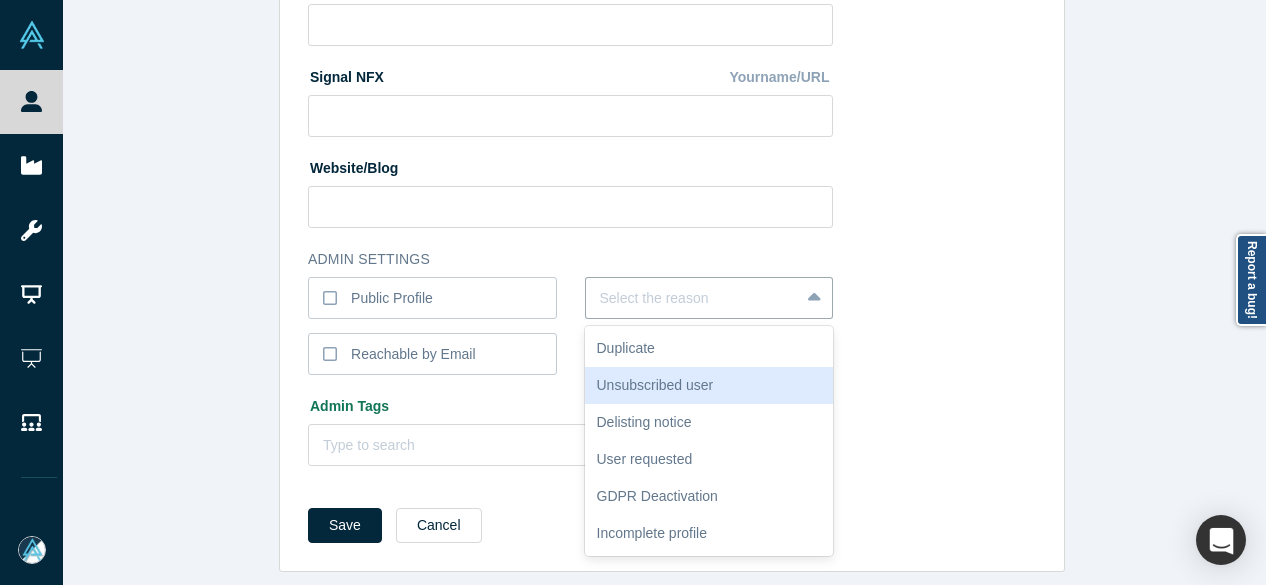 click on "Unsubscribed user" at bounding box center (709, 385) 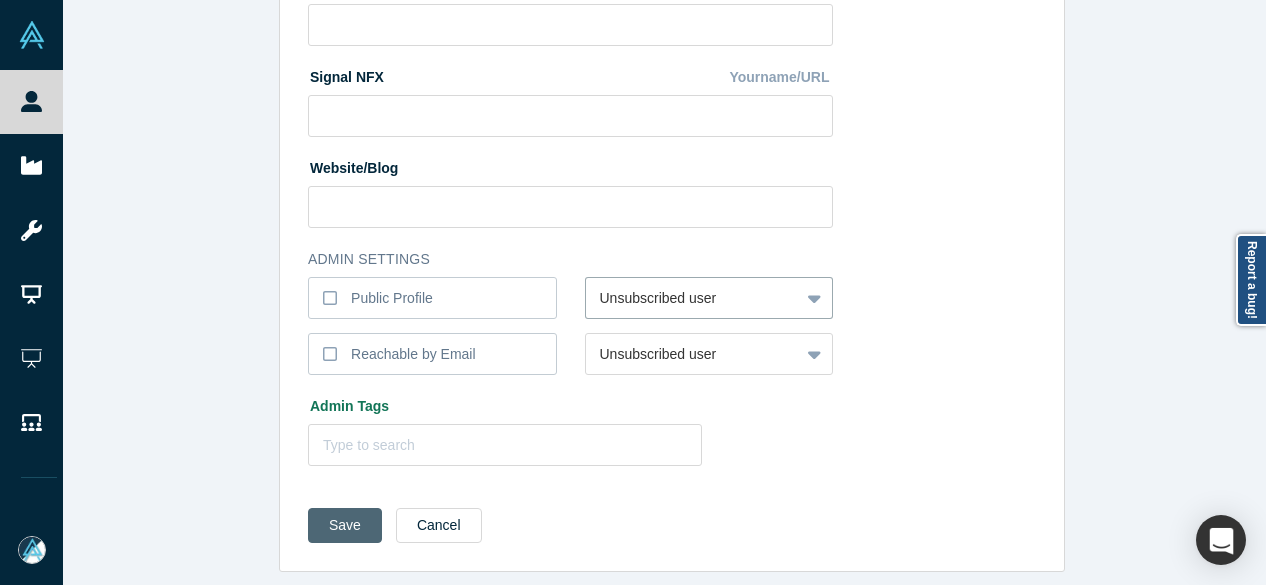 click on "Save" at bounding box center [345, 525] 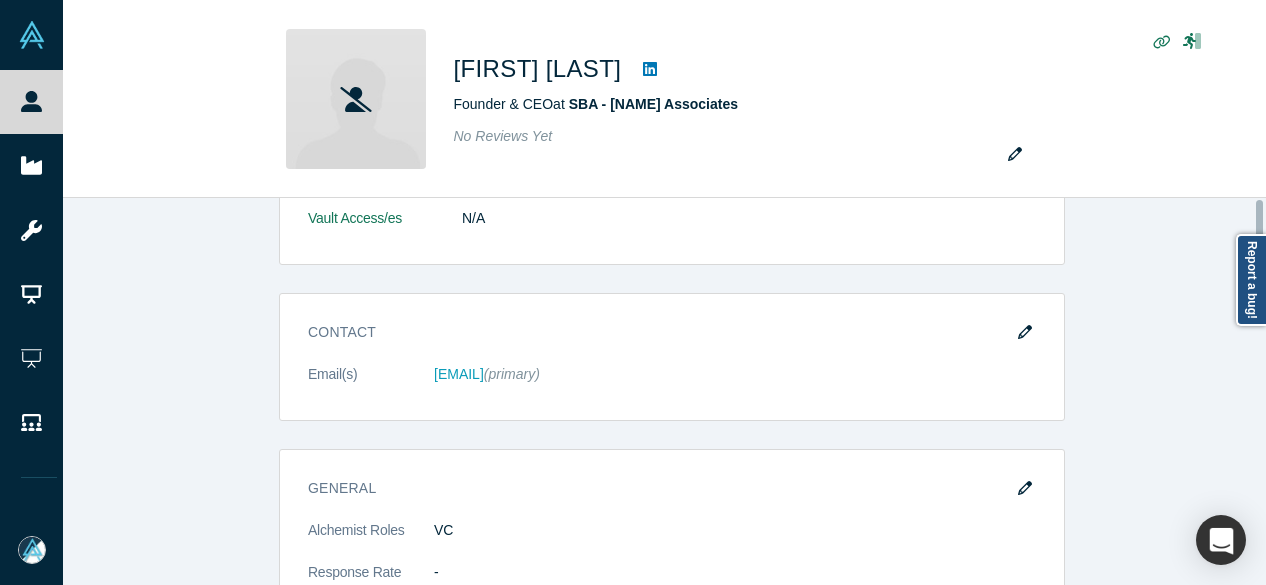 scroll, scrollTop: 0, scrollLeft: 0, axis: both 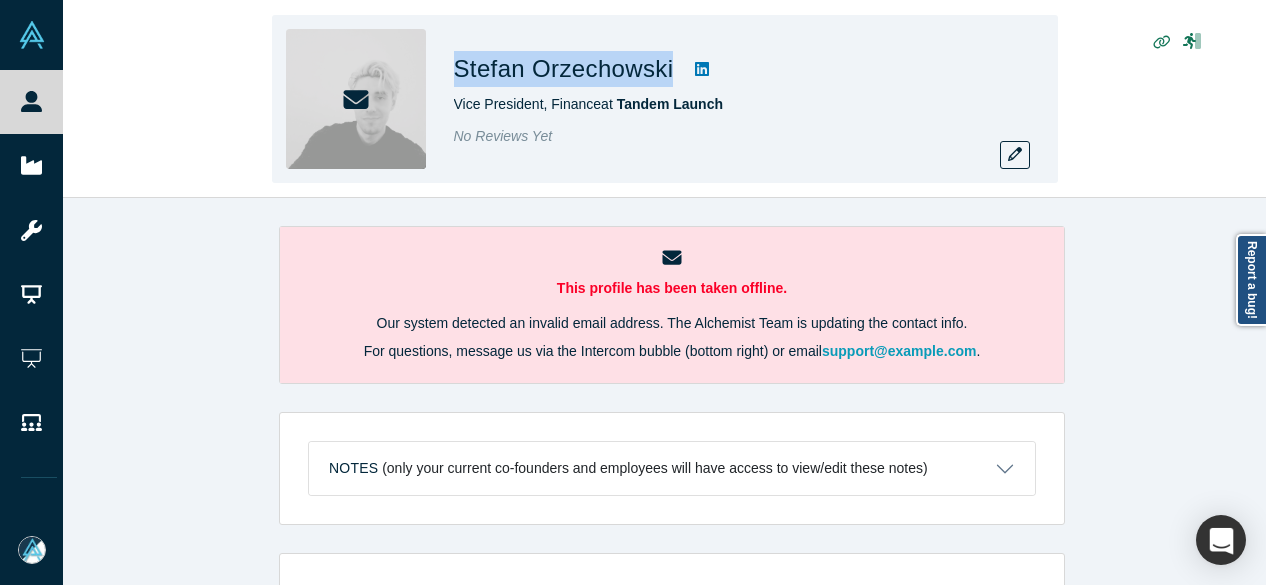 drag, startPoint x: 454, startPoint y: 75, endPoint x: 670, endPoint y: 72, distance: 216.02083 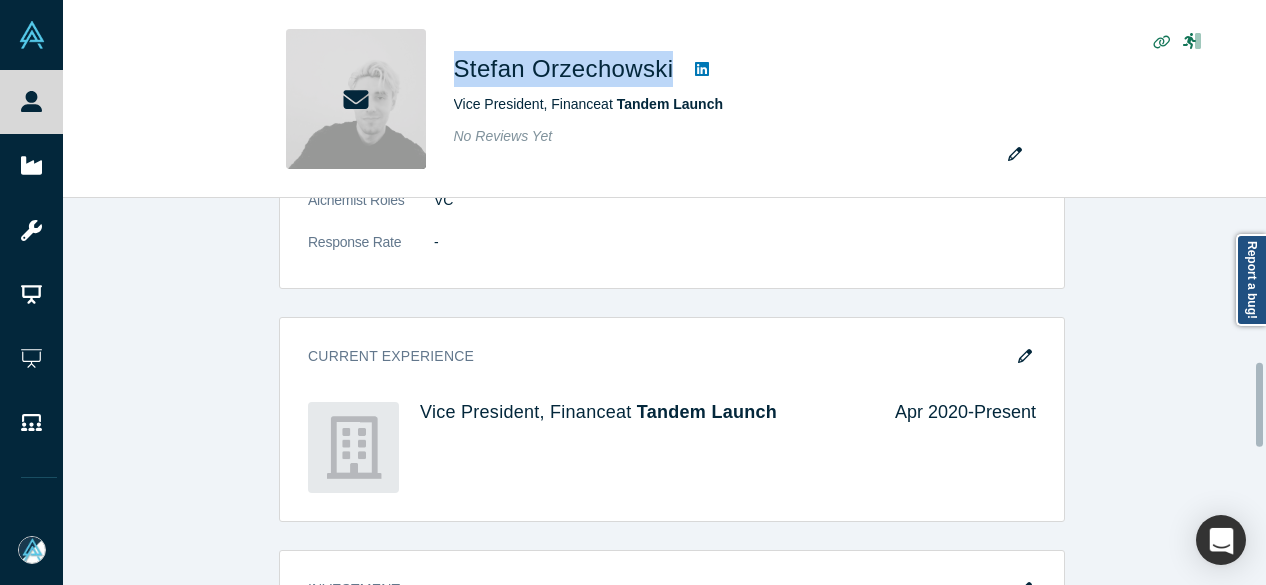 scroll, scrollTop: 900, scrollLeft: 0, axis: vertical 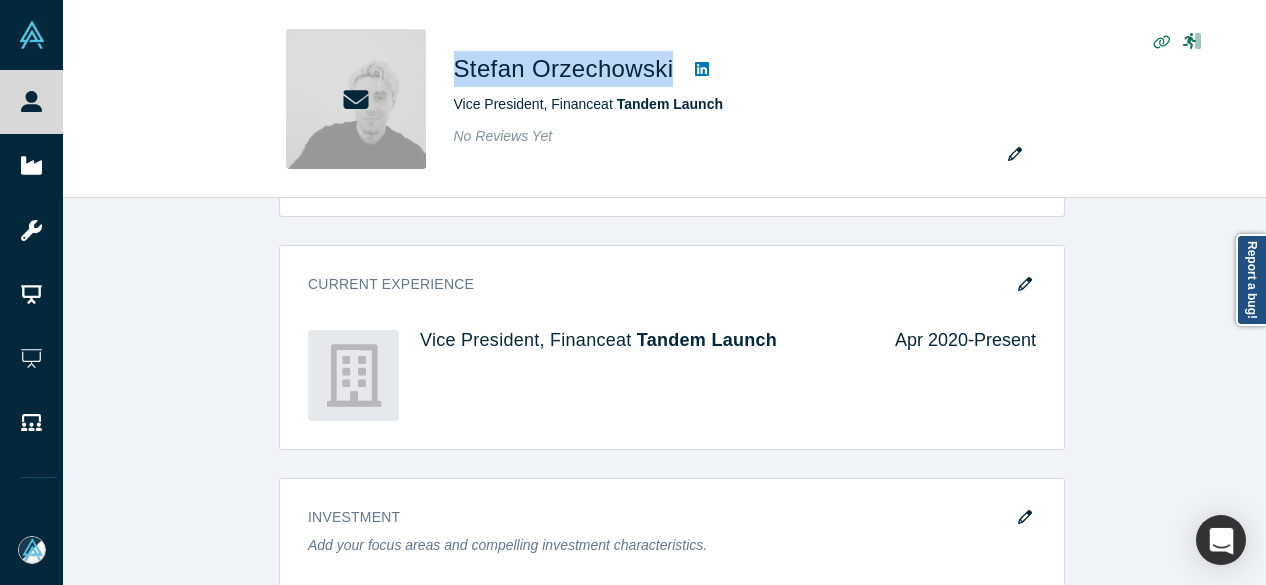 click at bounding box center [1025, 285] 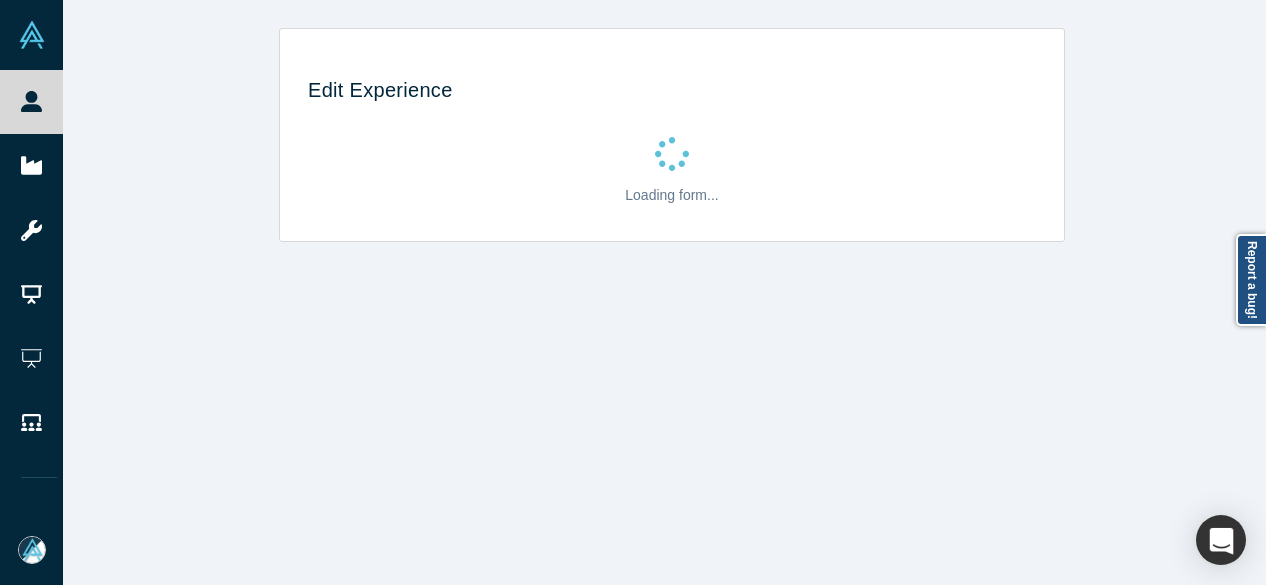 scroll, scrollTop: 0, scrollLeft: 0, axis: both 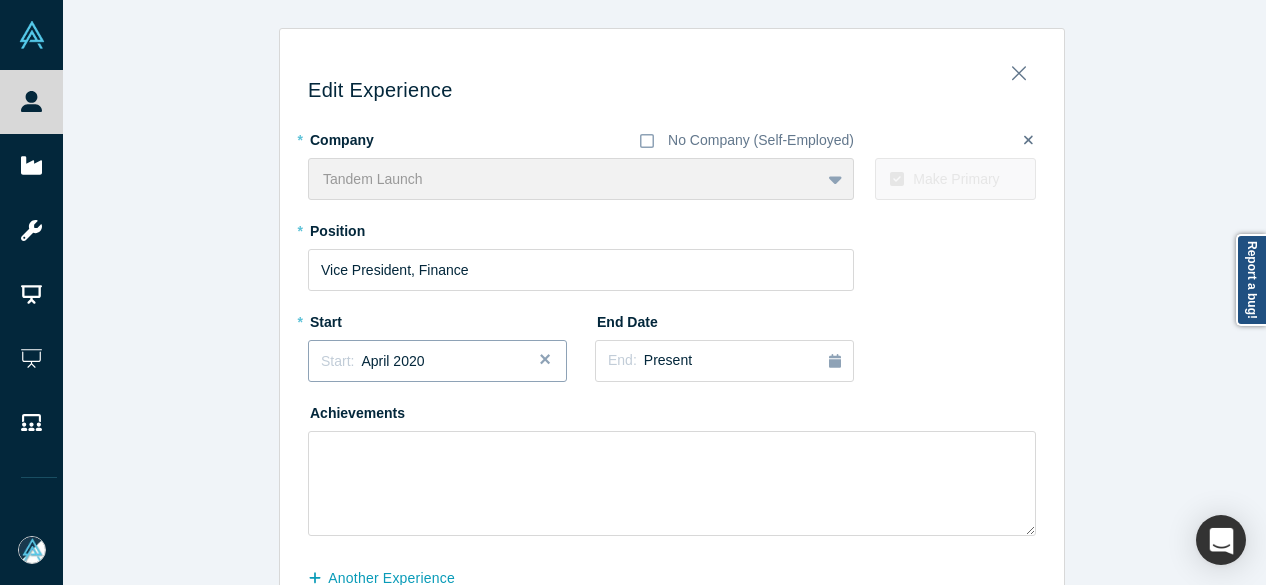 click on "Start: April 2020" at bounding box center [373, 361] 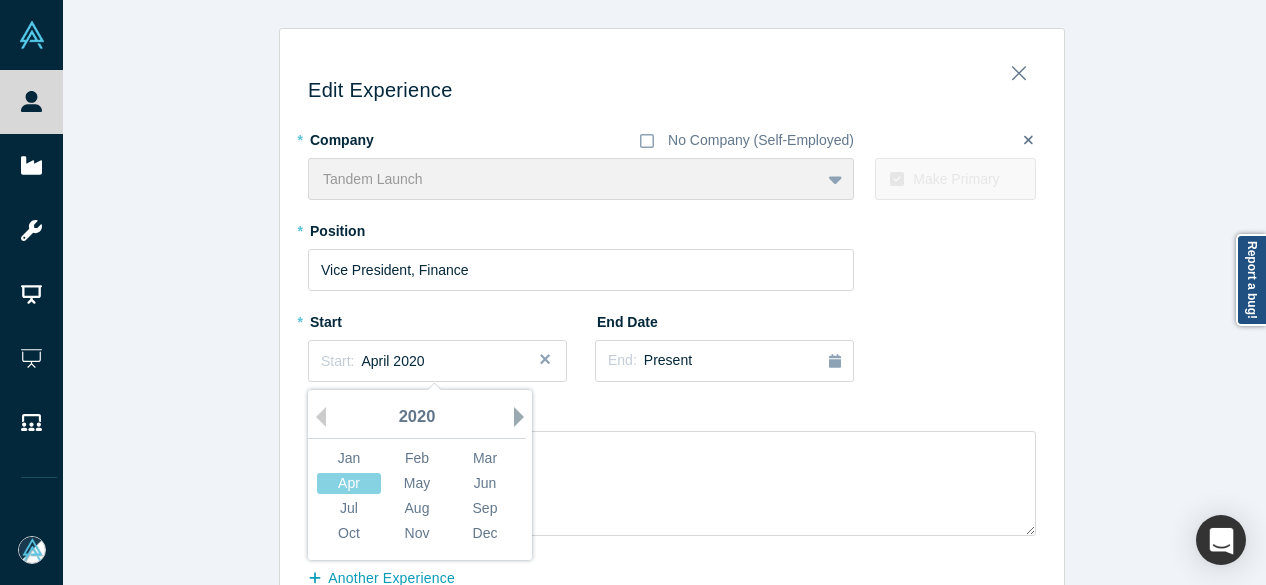 click on "Next Year" at bounding box center (524, 417) 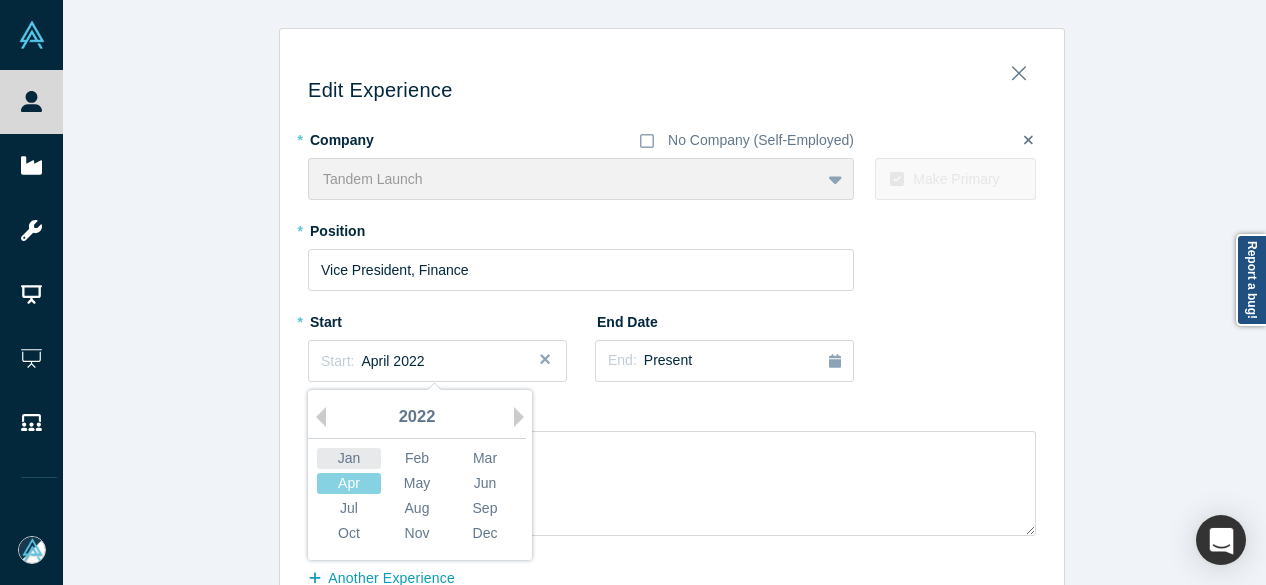 click on "Jan" at bounding box center [349, 458] 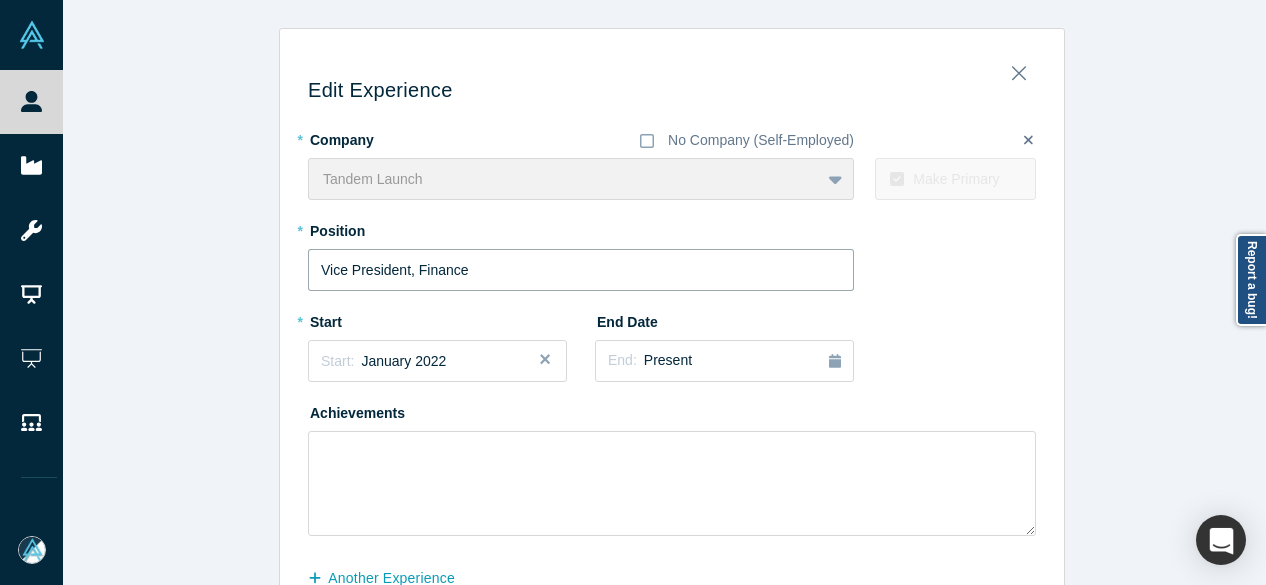 drag, startPoint x: 496, startPoint y: 272, endPoint x: 260, endPoint y: 265, distance: 236.10379 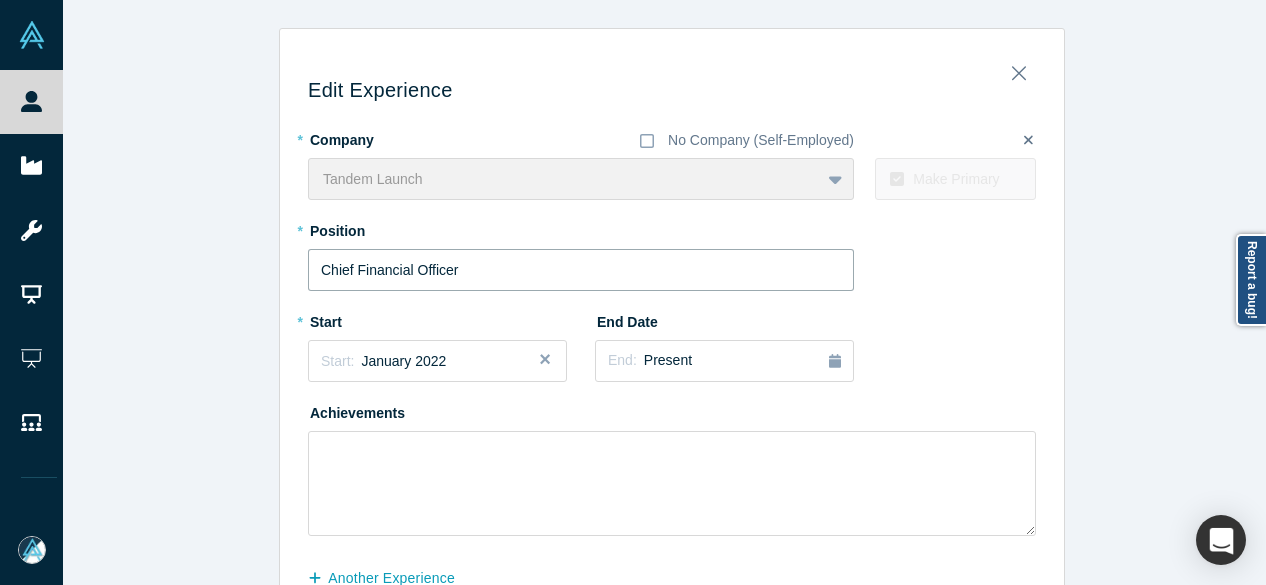 type on "Chief Financial Officer" 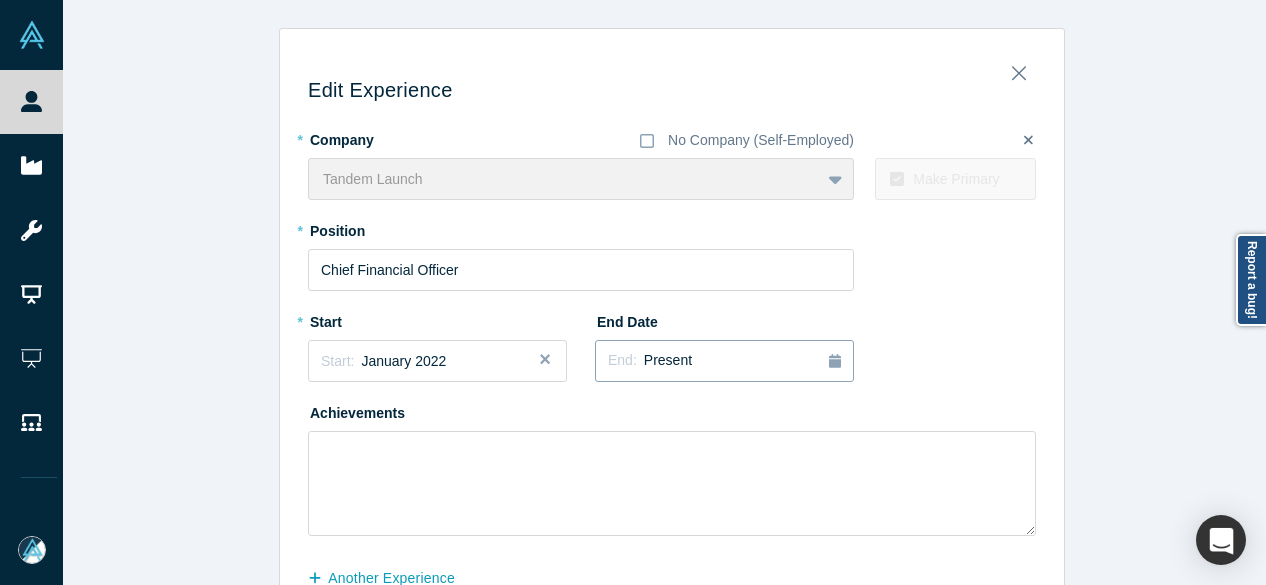 click on "End: Present" at bounding box center [724, 361] 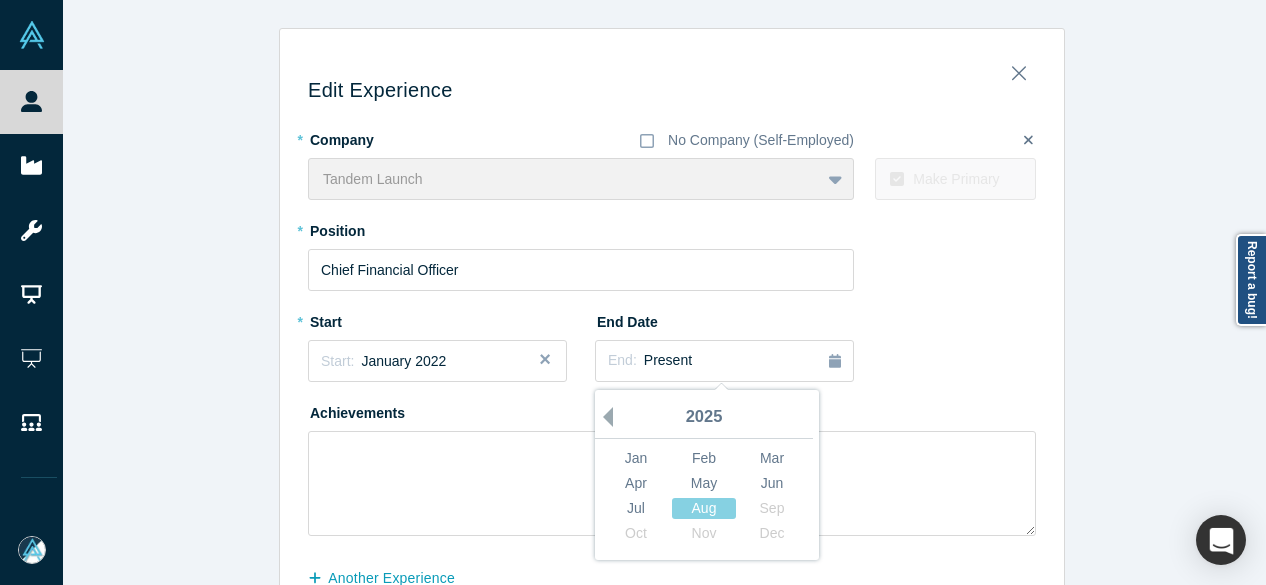 click on "Previous Year" at bounding box center [603, 417] 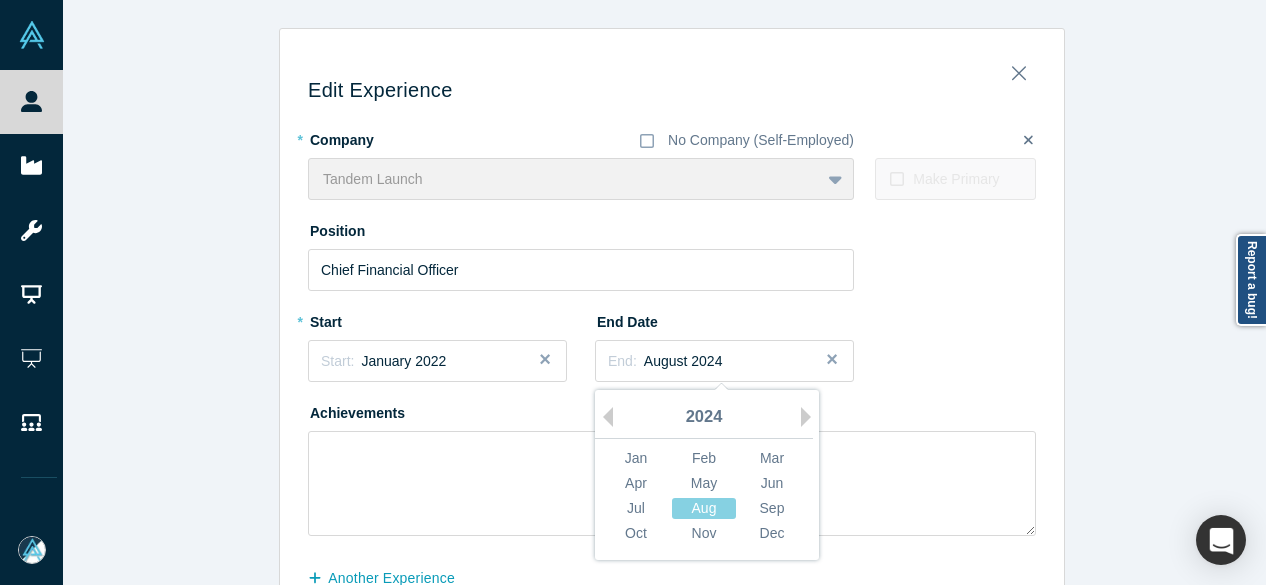 drag, startPoint x: 623, startPoint y: 476, endPoint x: 606, endPoint y: 540, distance: 66.21933 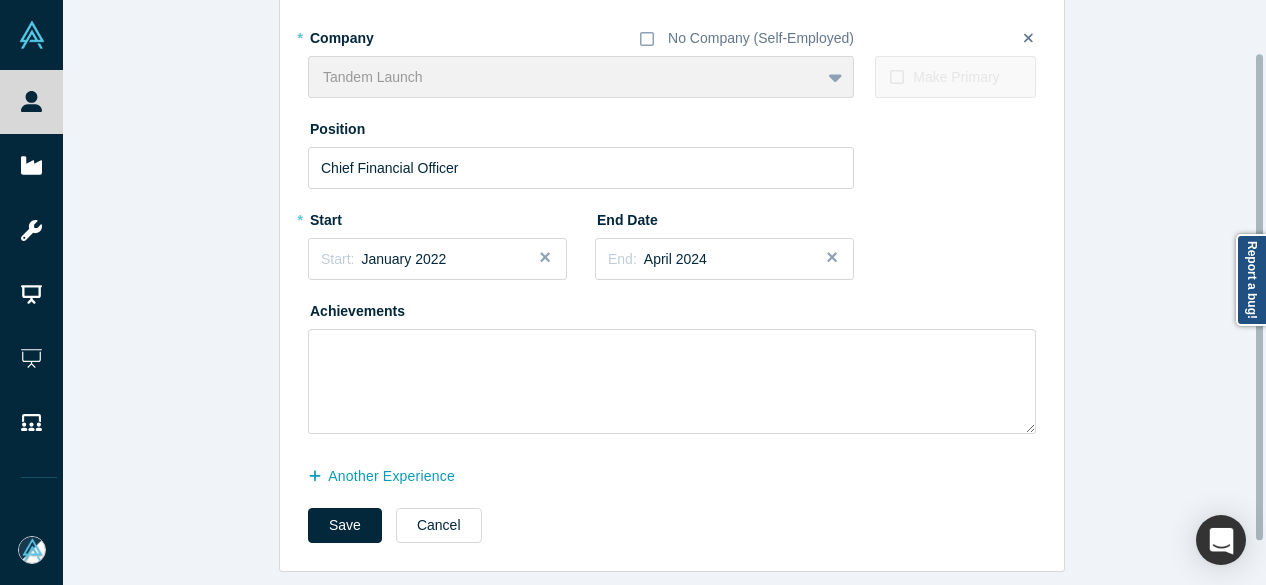 scroll, scrollTop: 114, scrollLeft: 0, axis: vertical 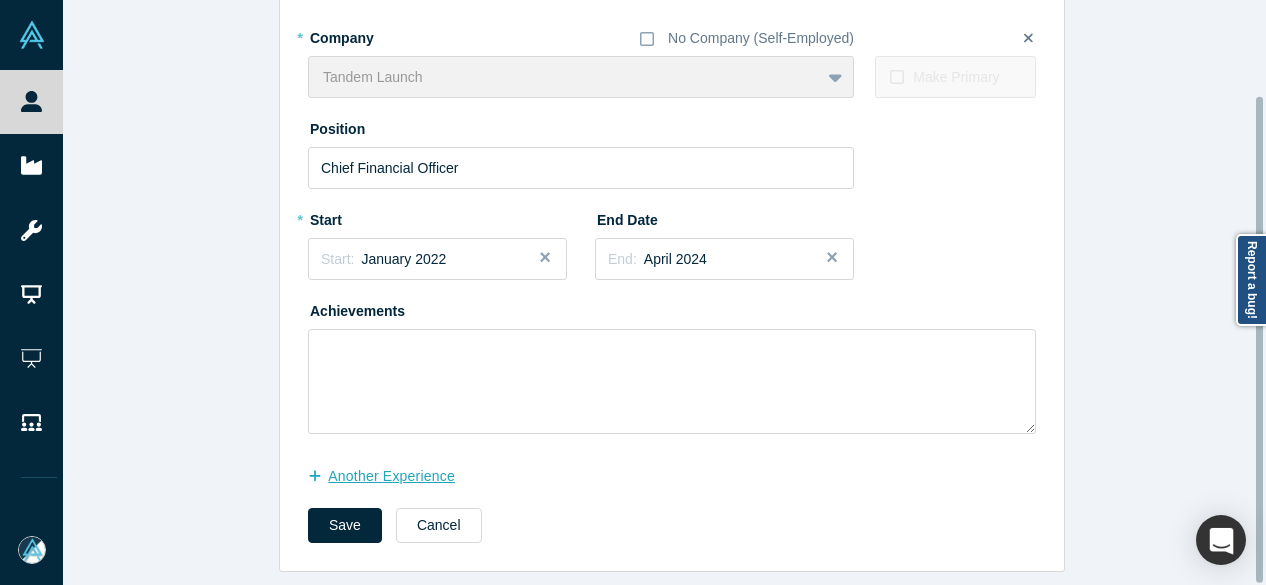 click on "another Experience" at bounding box center (392, 476) 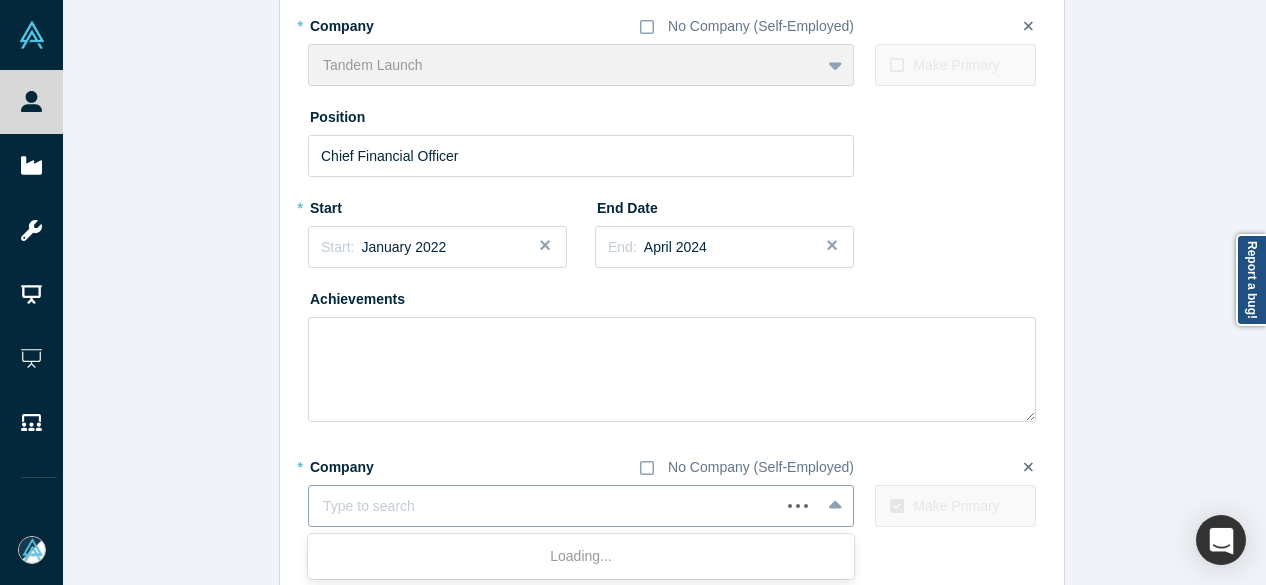 click at bounding box center (544, 506) 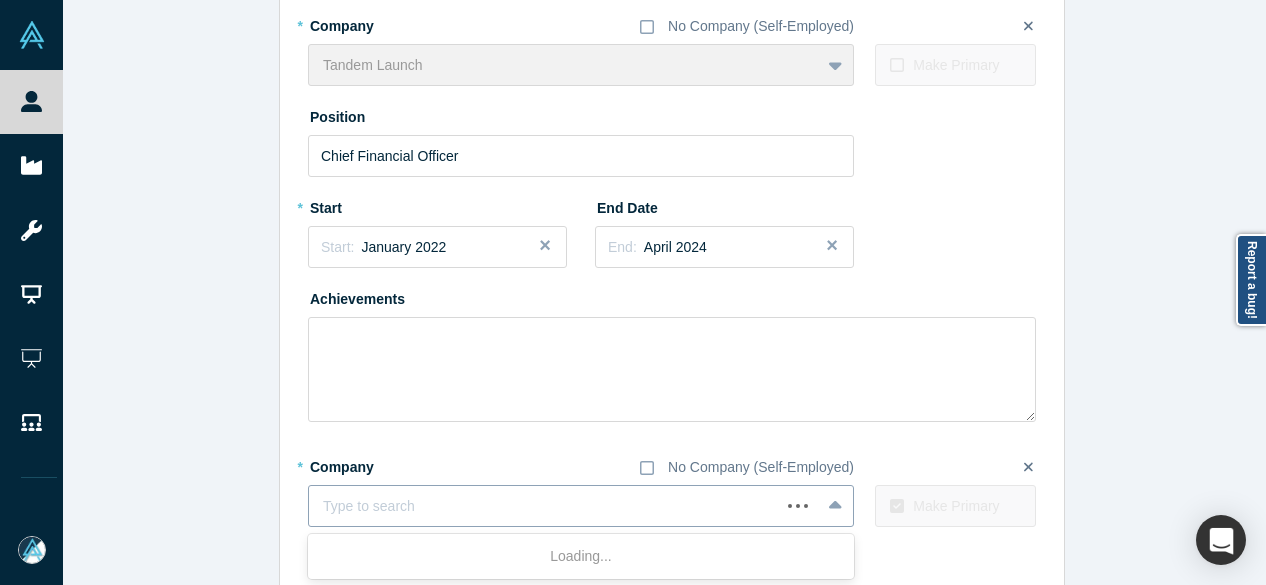 paste on "Vice President, Finance and Operations Vice President, Finance and Operations Eclipx Family Office" 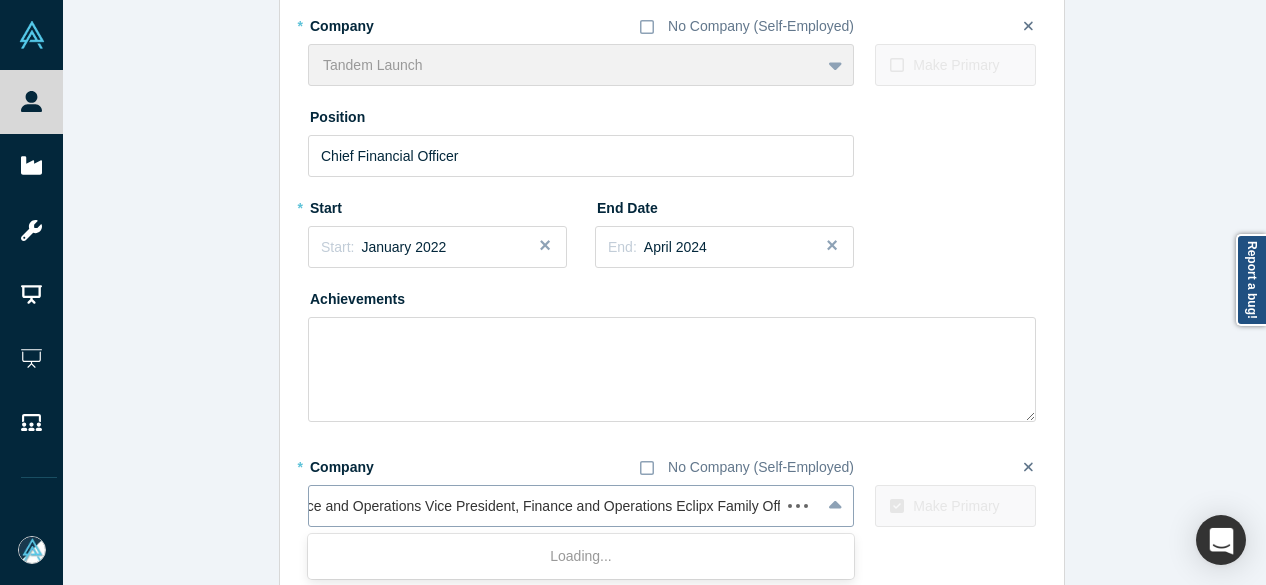 scroll, scrollTop: 0, scrollLeft: 126, axis: horizontal 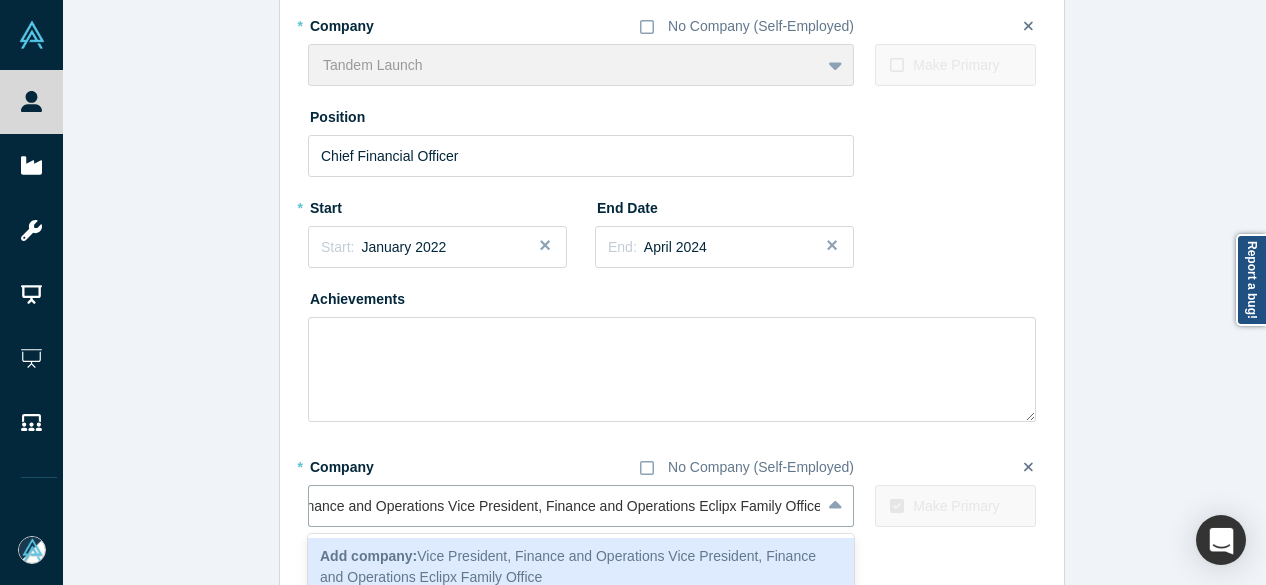 drag, startPoint x: 678, startPoint y: 507, endPoint x: 240, endPoint y: 500, distance: 438.05594 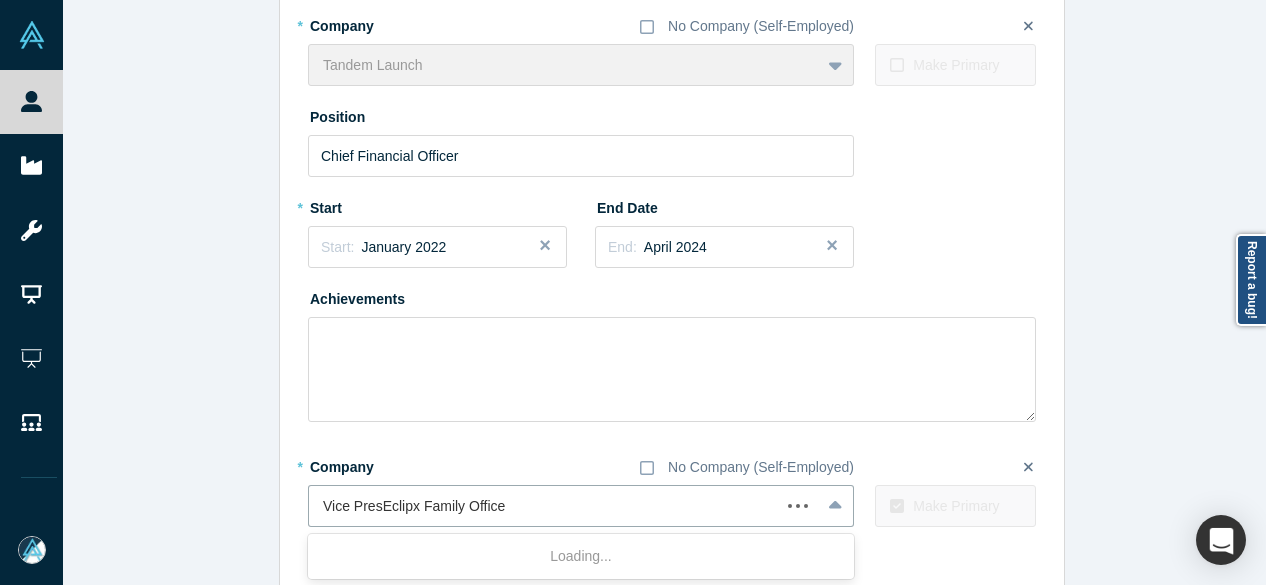 scroll, scrollTop: 0, scrollLeft: 0, axis: both 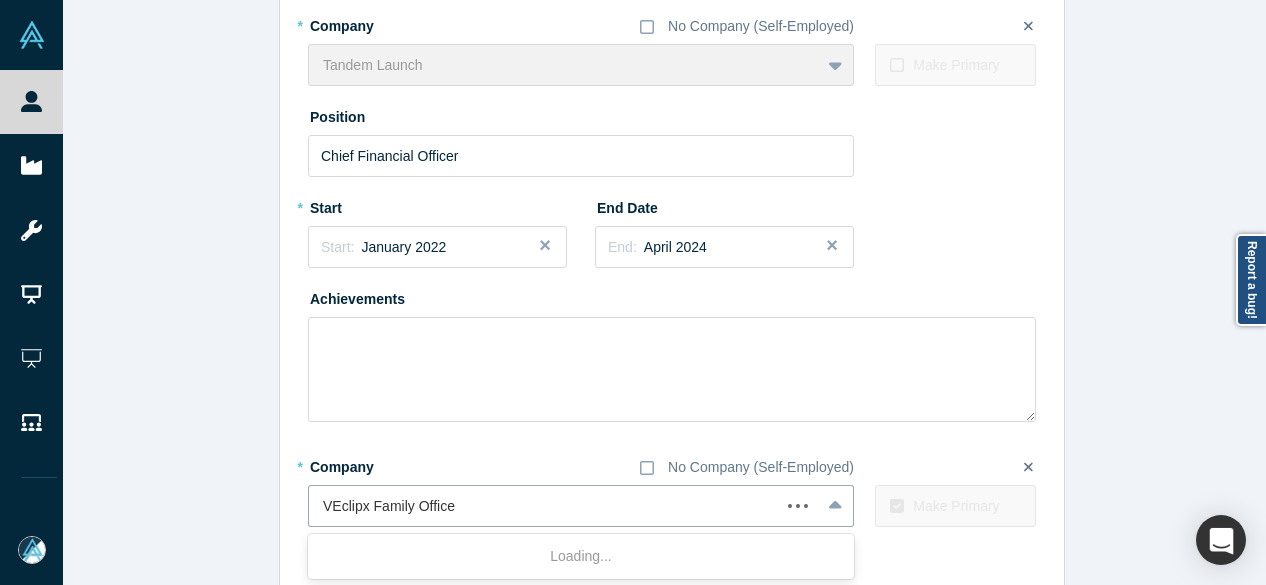 type on "Eclipx Family Office" 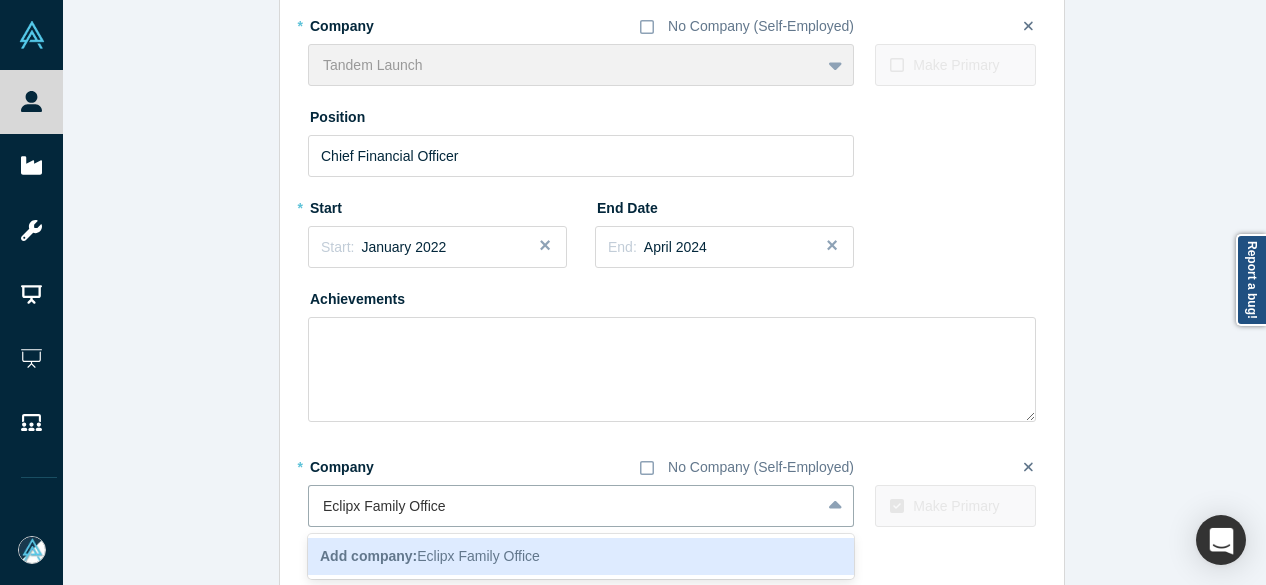 click on "Add company:  Eclipx Family Office" at bounding box center [581, 556] 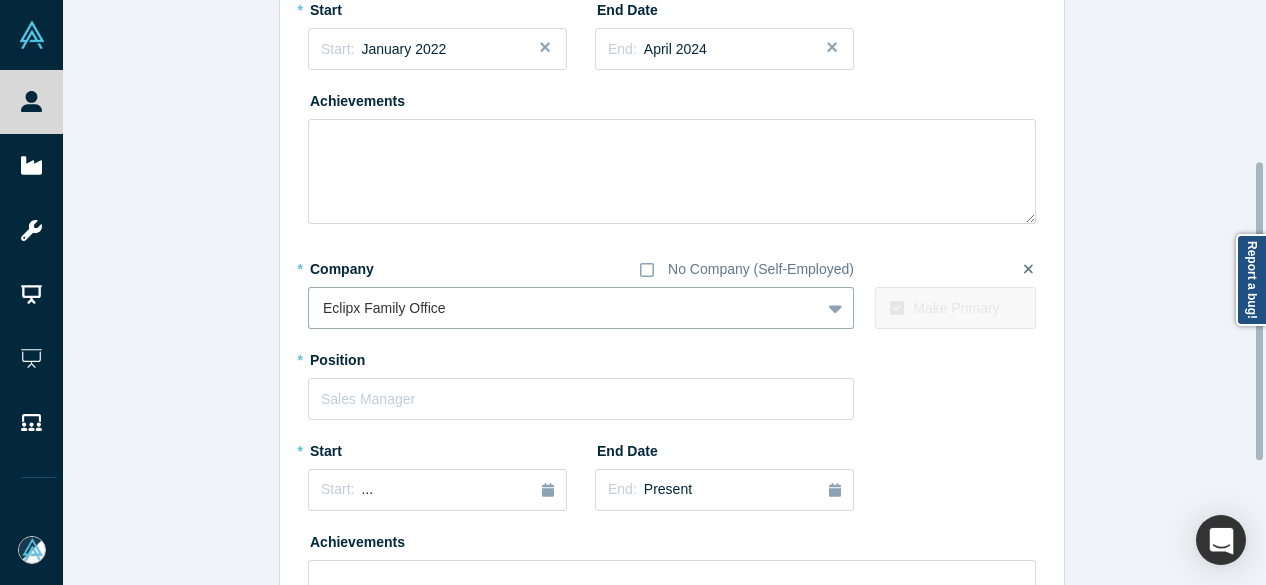 scroll, scrollTop: 314, scrollLeft: 0, axis: vertical 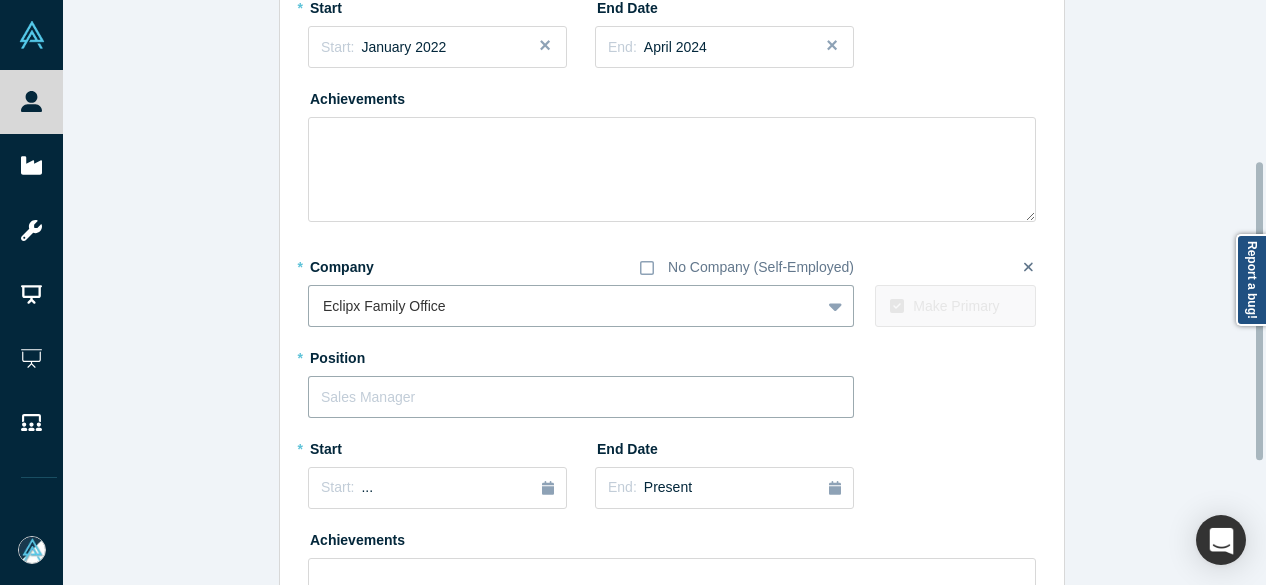 click at bounding box center [581, 397] 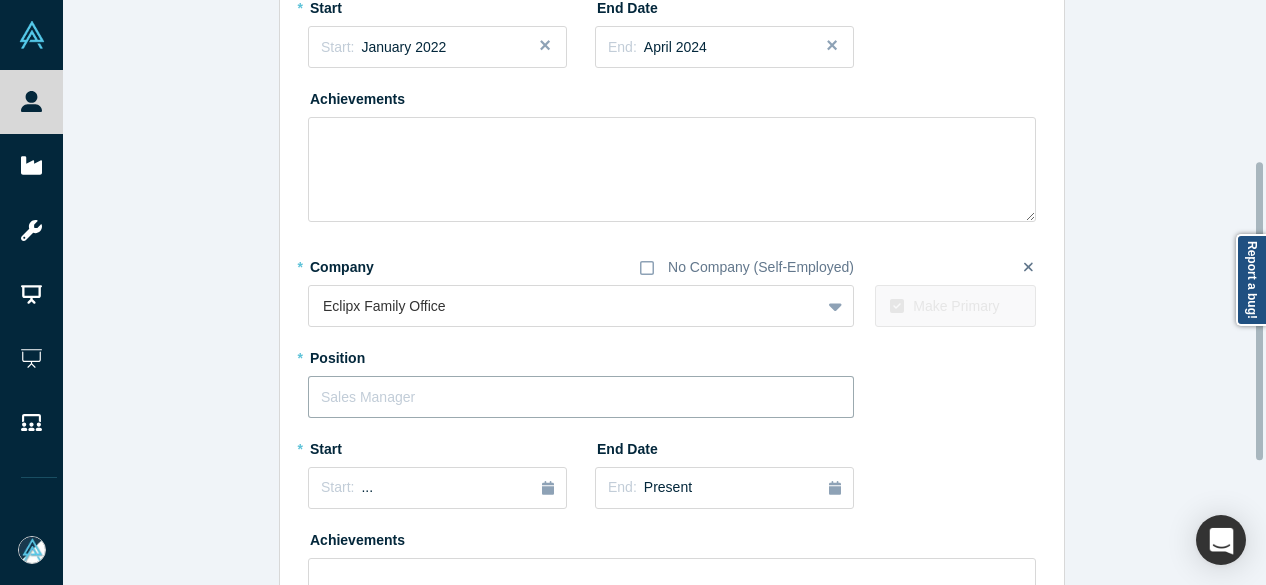 paste on "ident, Finance and Operations Vice President, Finance and Operations" 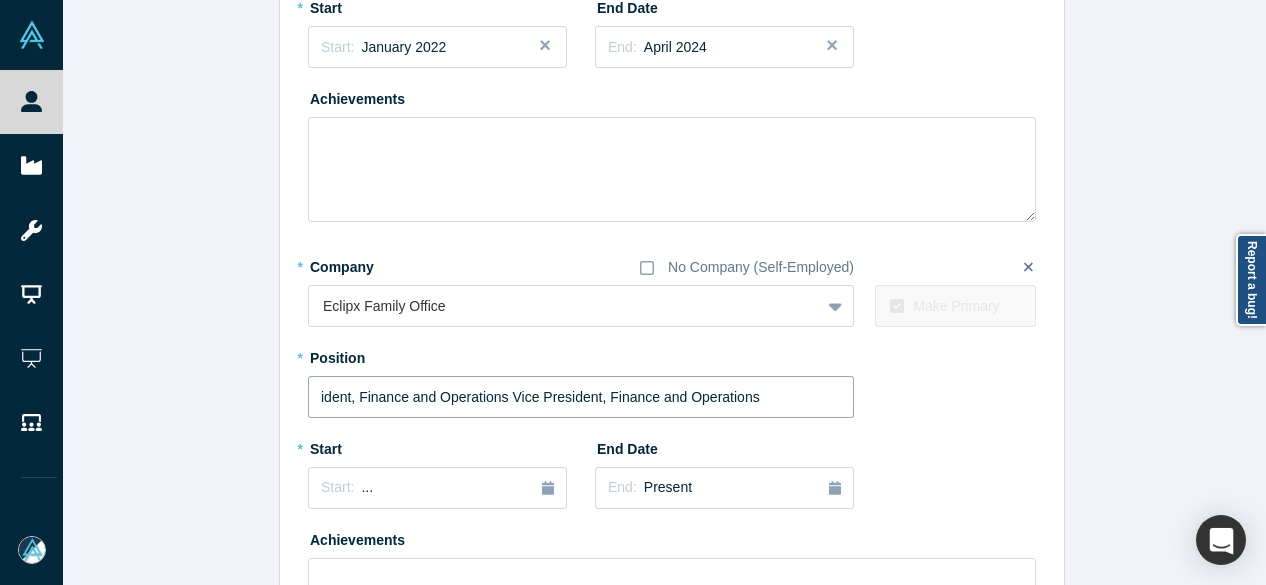 drag, startPoint x: 500, startPoint y: 397, endPoint x: 143, endPoint y: 399, distance: 357.0056 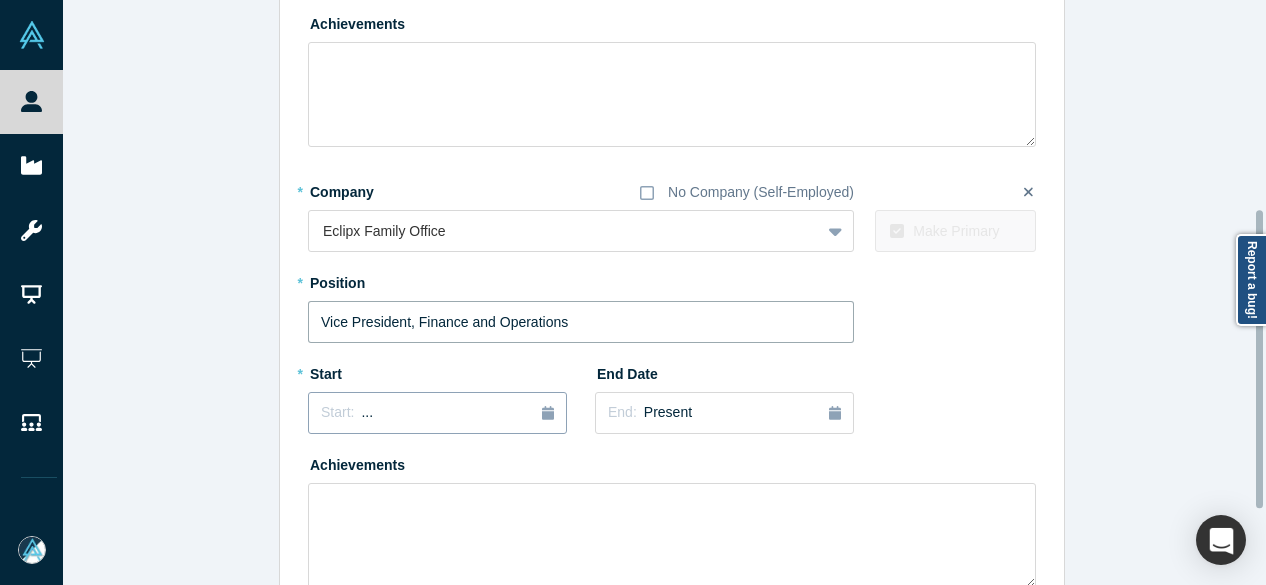 scroll, scrollTop: 414, scrollLeft: 0, axis: vertical 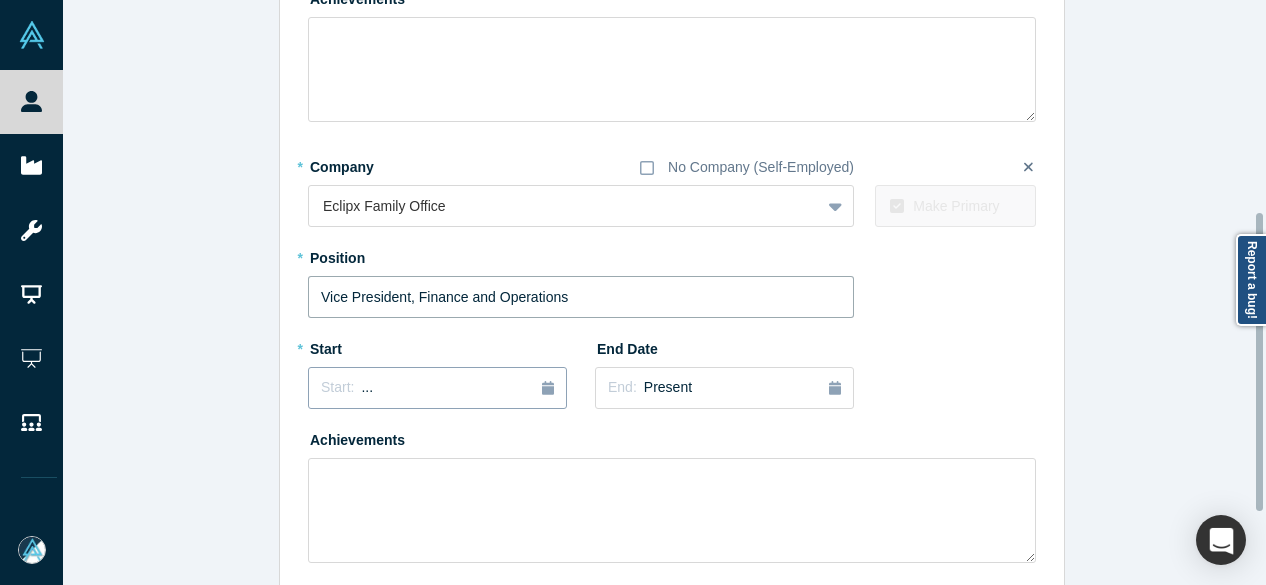 type on "Vice President, Finance and Operations" 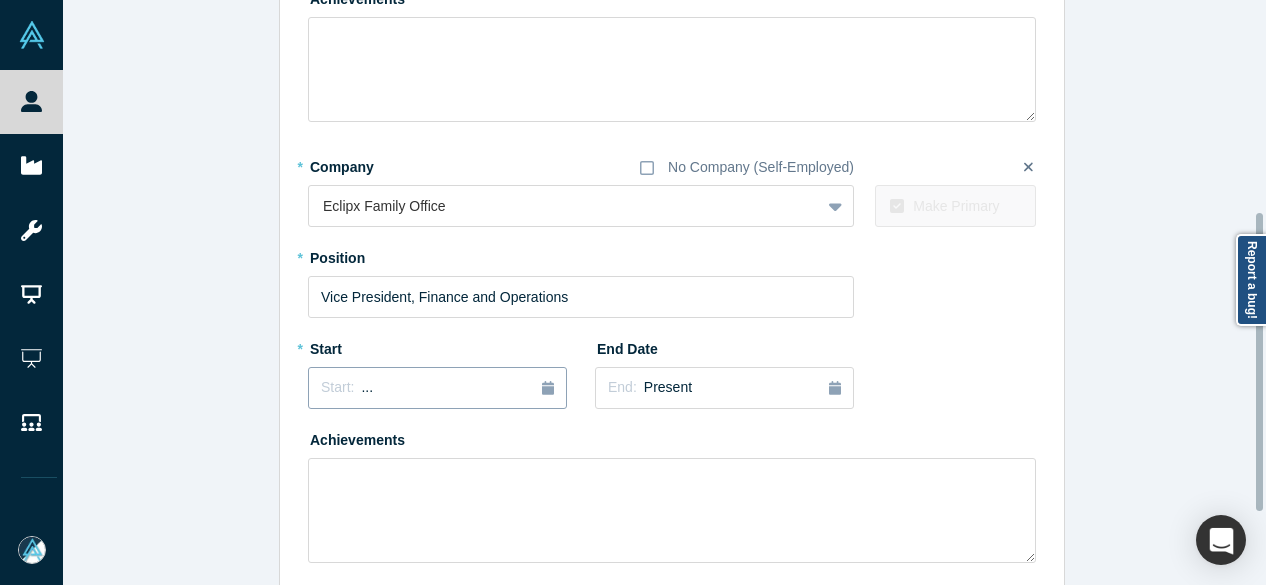 click on "Start: ..." at bounding box center (437, 388) 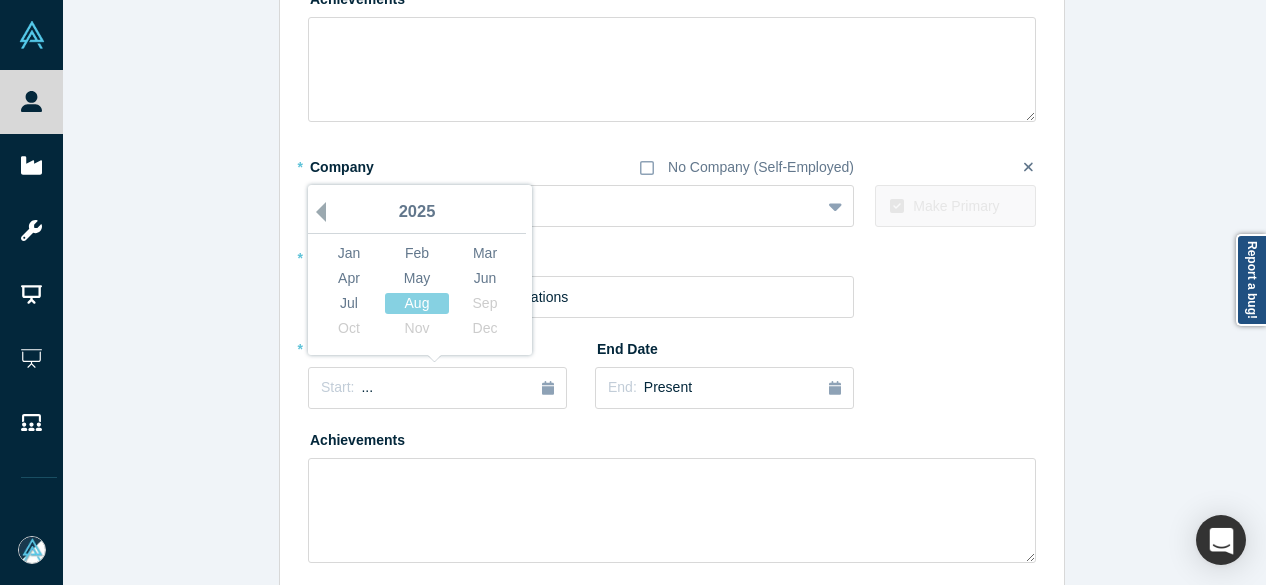 click on "Previous Year" at bounding box center [316, 212] 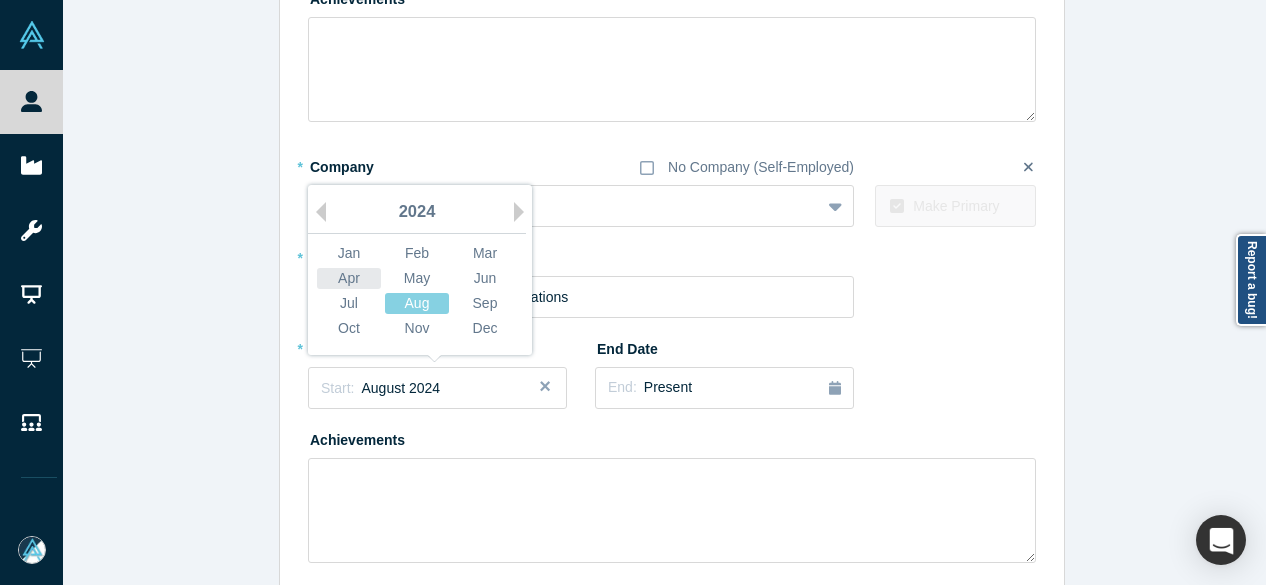 click on "Apr" at bounding box center [349, 278] 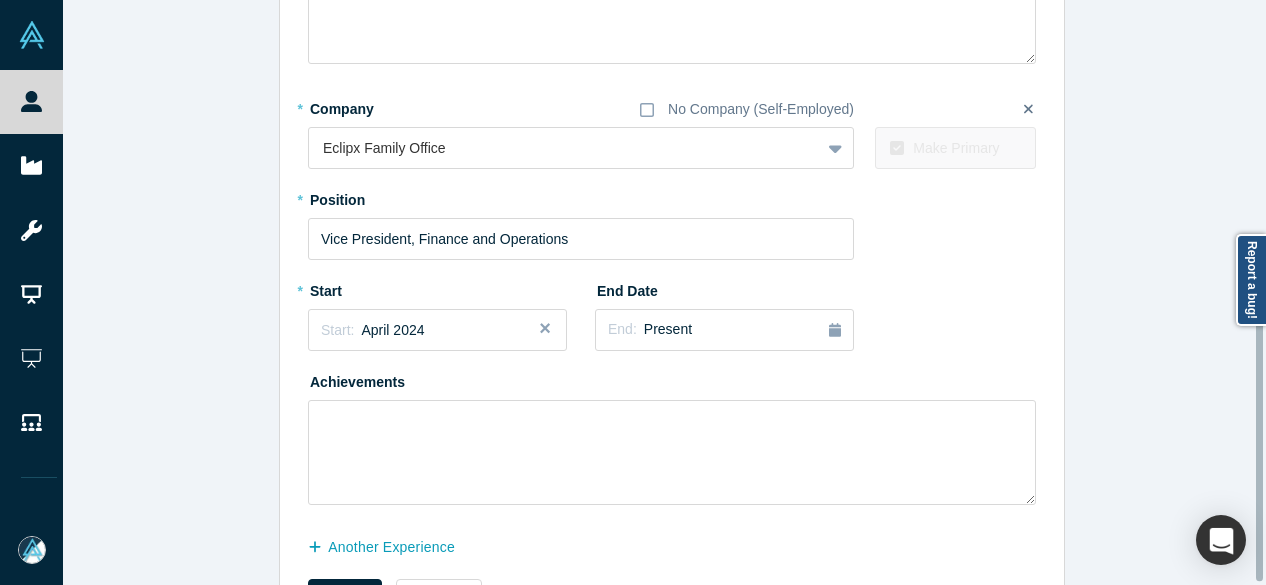 scroll, scrollTop: 556, scrollLeft: 0, axis: vertical 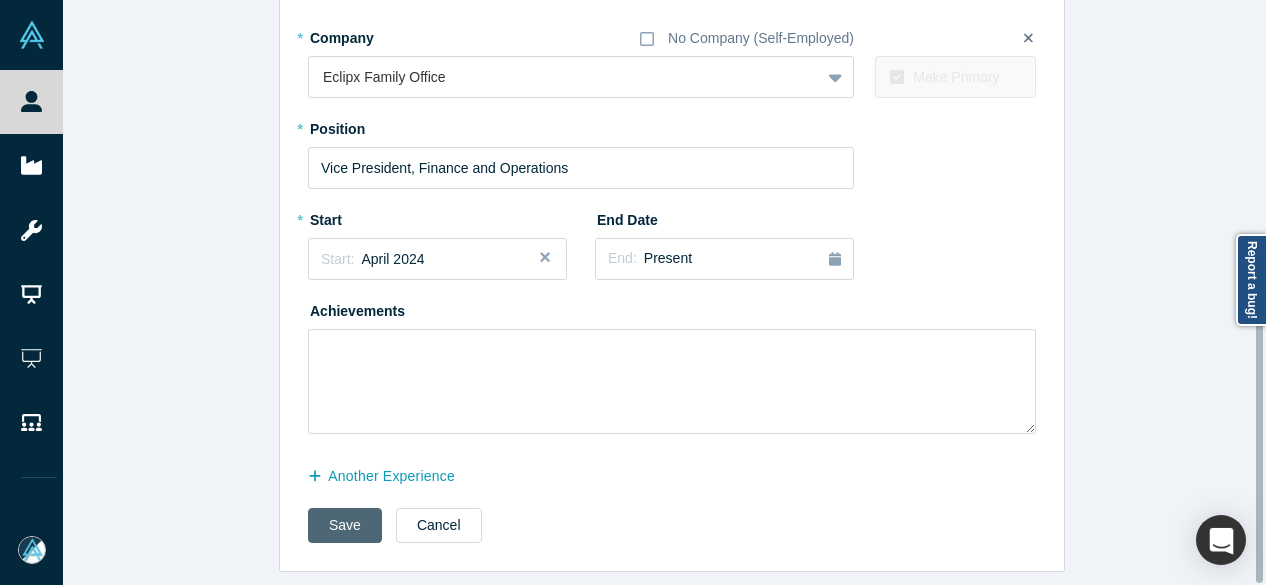 click on "Save" at bounding box center [345, 525] 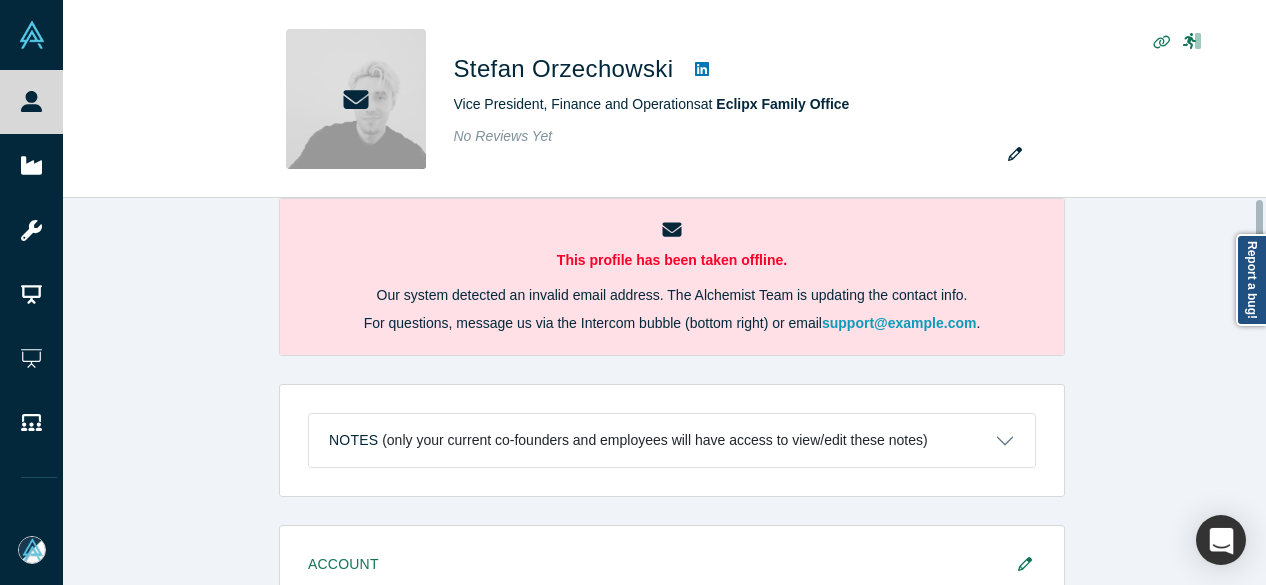 scroll, scrollTop: 0, scrollLeft: 0, axis: both 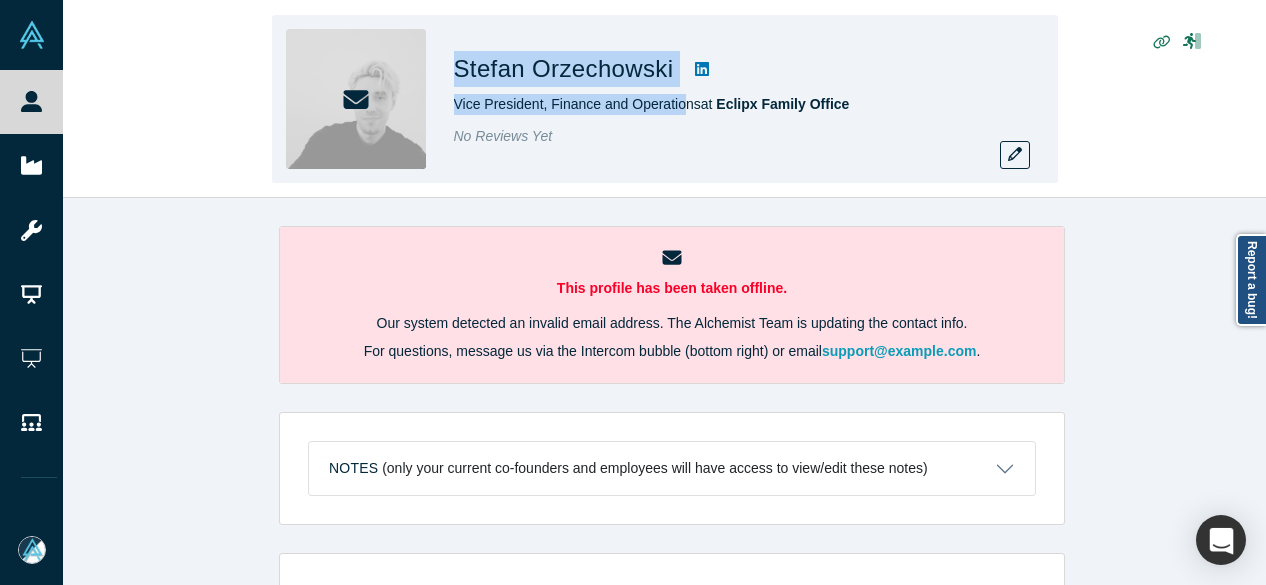 drag, startPoint x: 452, startPoint y: 87, endPoint x: 682, endPoint y: 91, distance: 230.03477 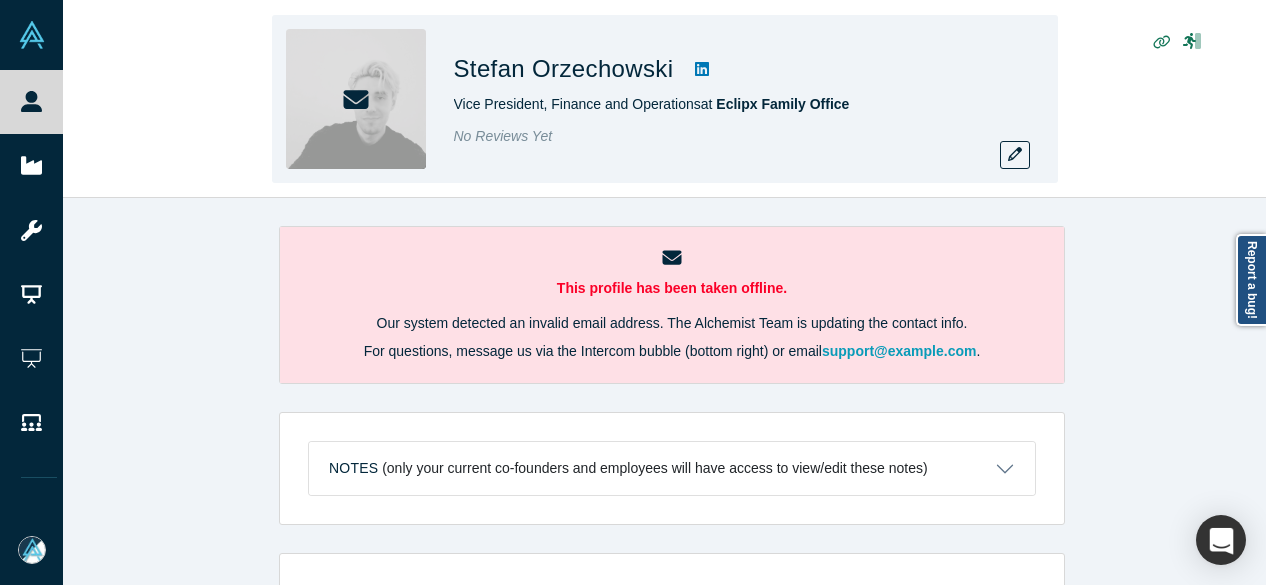 click on "Stefan Orzechowski Vice President, Finance and Operations  at   Eclipx Family Office No Reviews Yet" at bounding box center (664, 99) 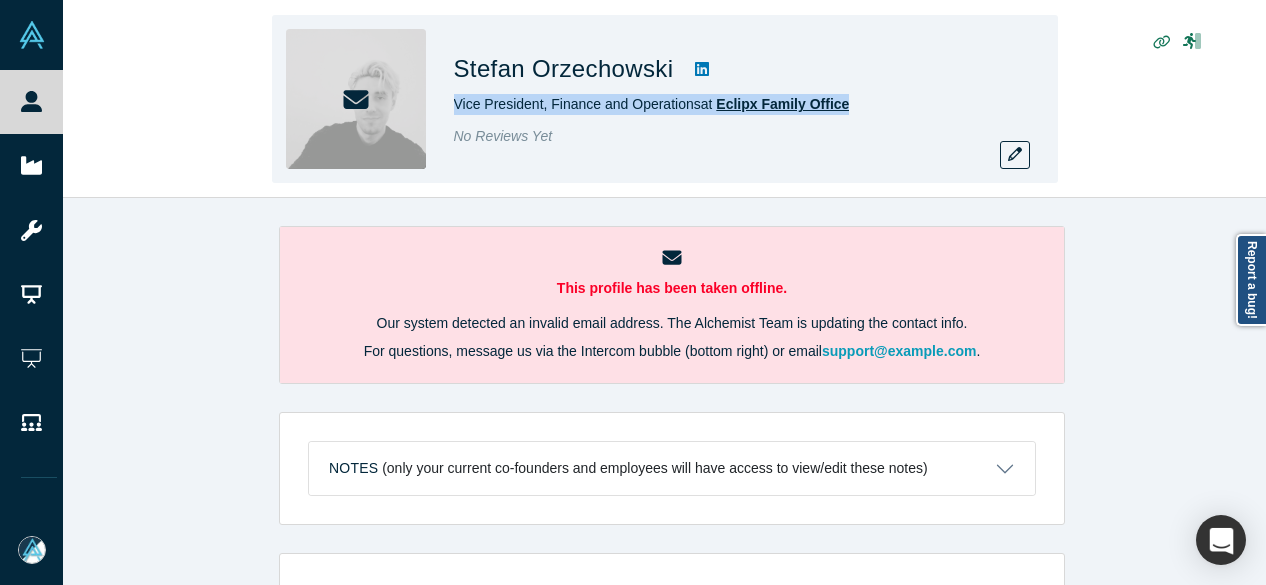 drag, startPoint x: 455, startPoint y: 97, endPoint x: 838, endPoint y: 98, distance: 383.0013 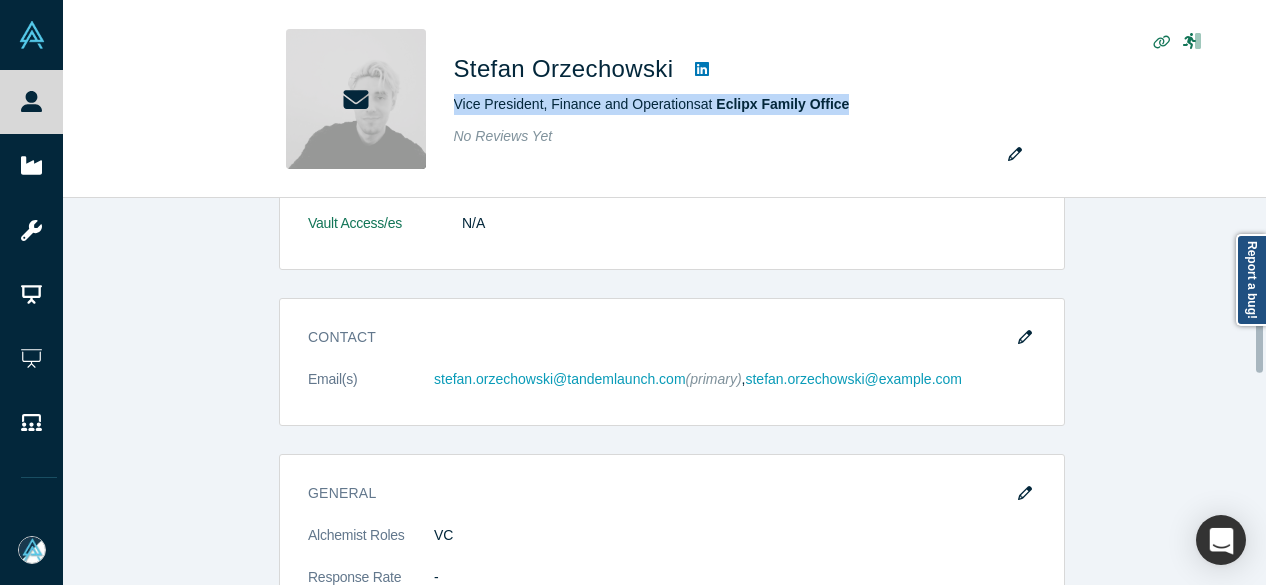 scroll, scrollTop: 500, scrollLeft: 0, axis: vertical 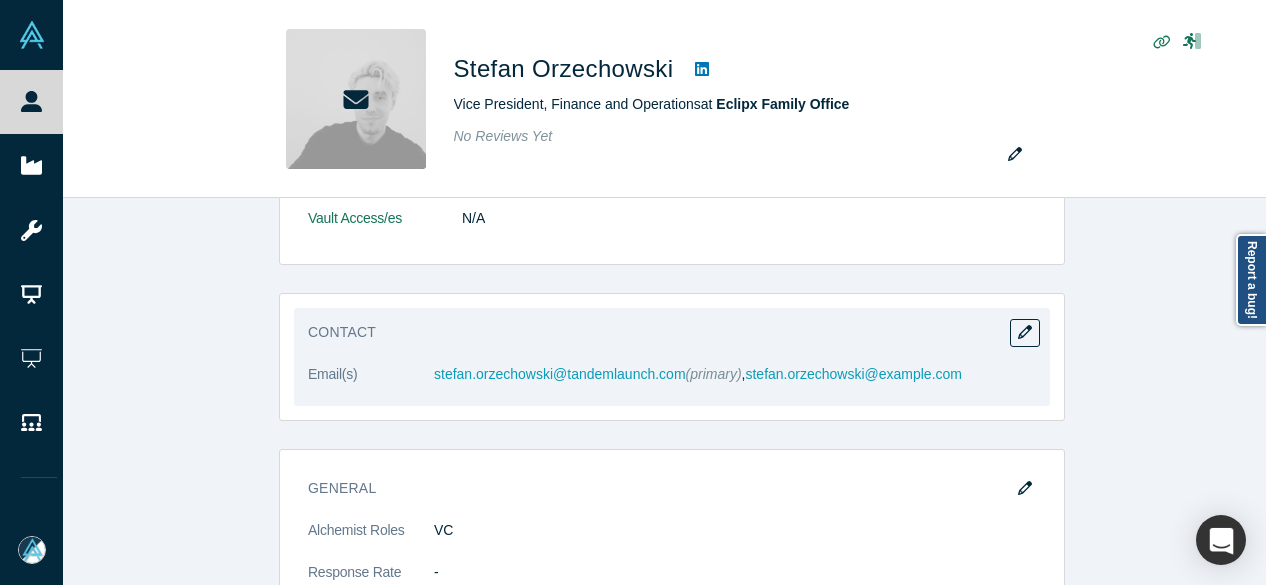 click on "Email(s)" at bounding box center (371, 385) 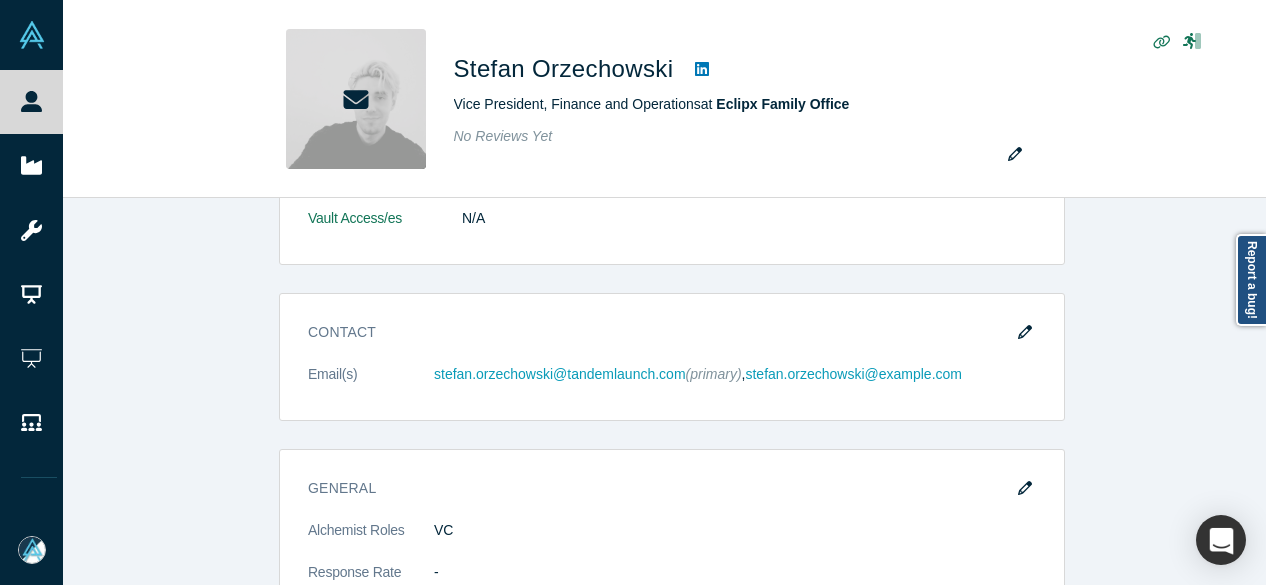 drag, startPoint x: 1028, startPoint y: 322, endPoint x: 784, endPoint y: 309, distance: 244.34607 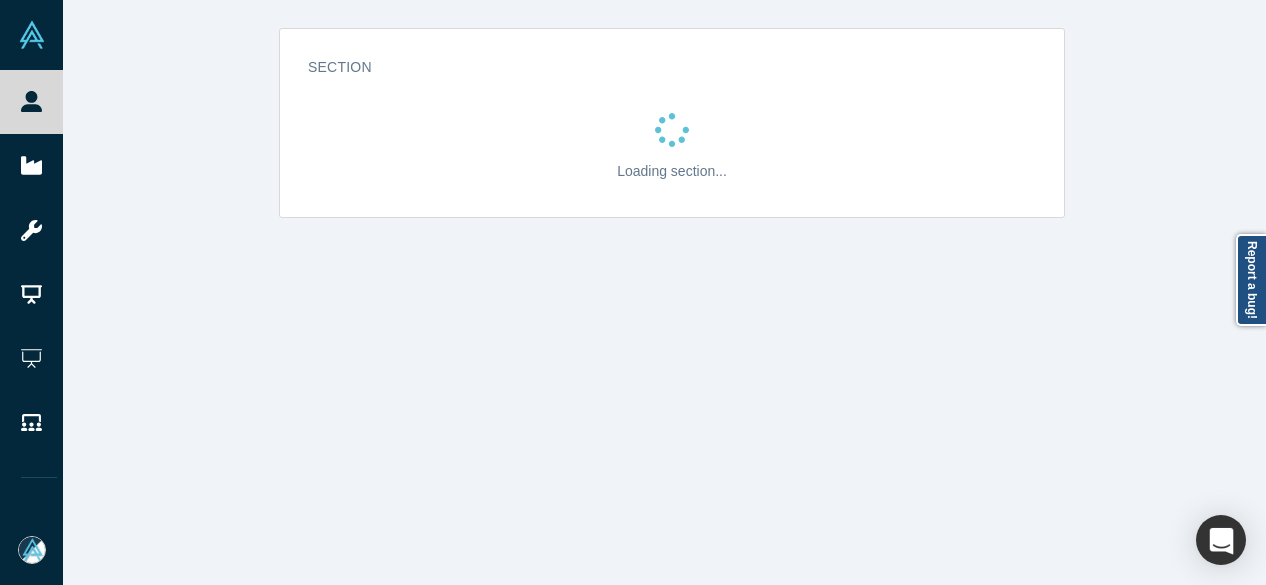 scroll, scrollTop: 0, scrollLeft: 0, axis: both 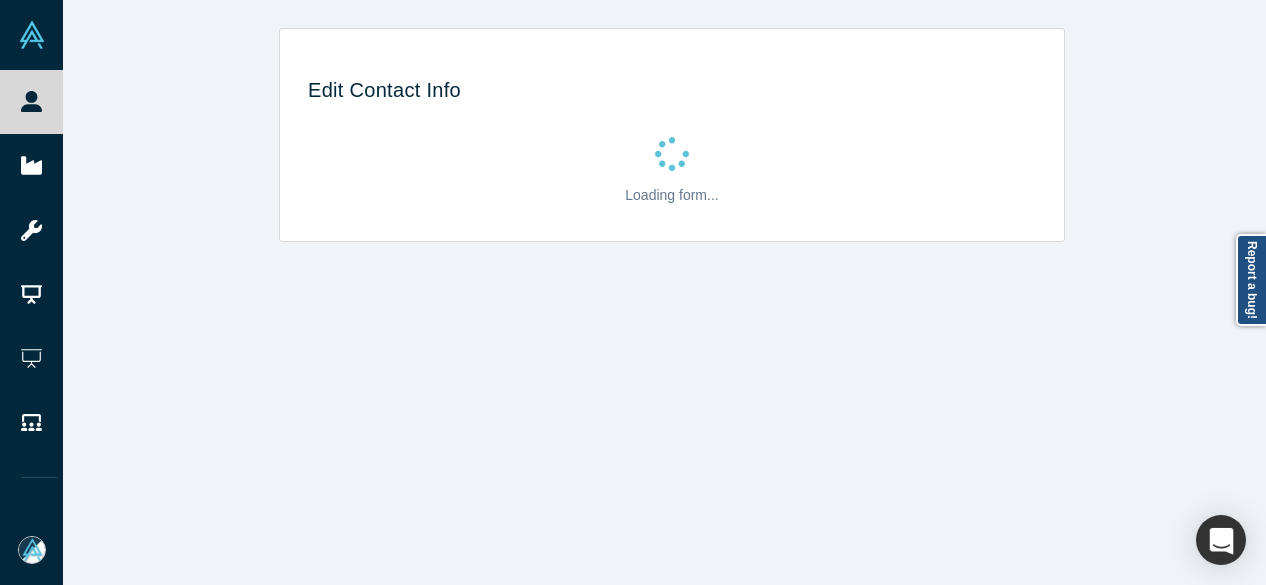 select on "US" 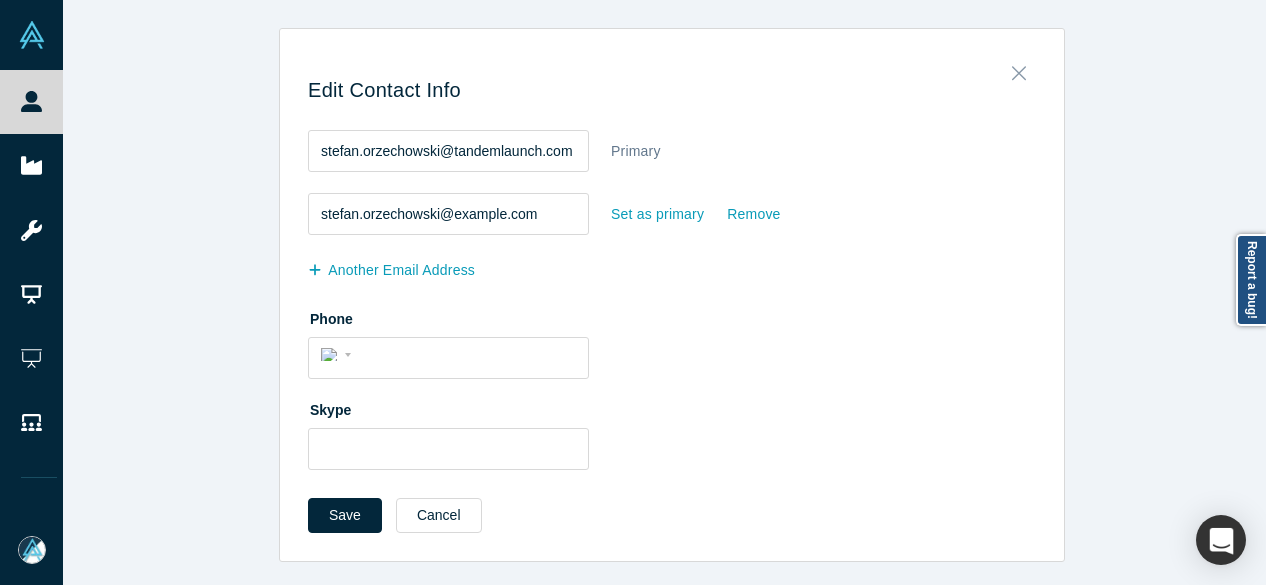click 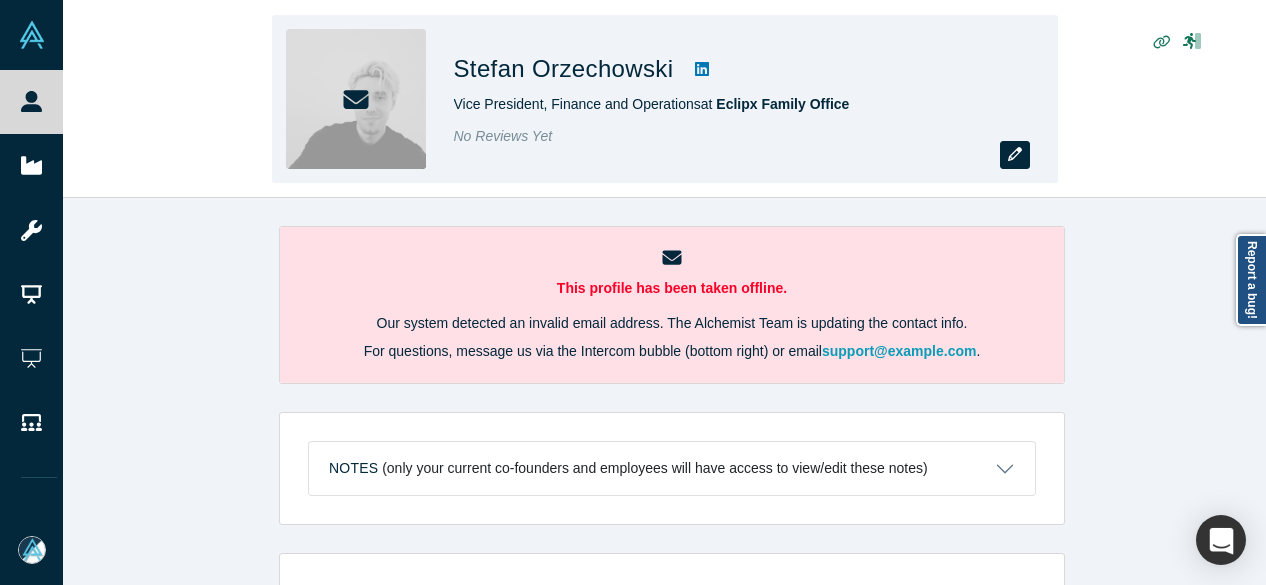 click 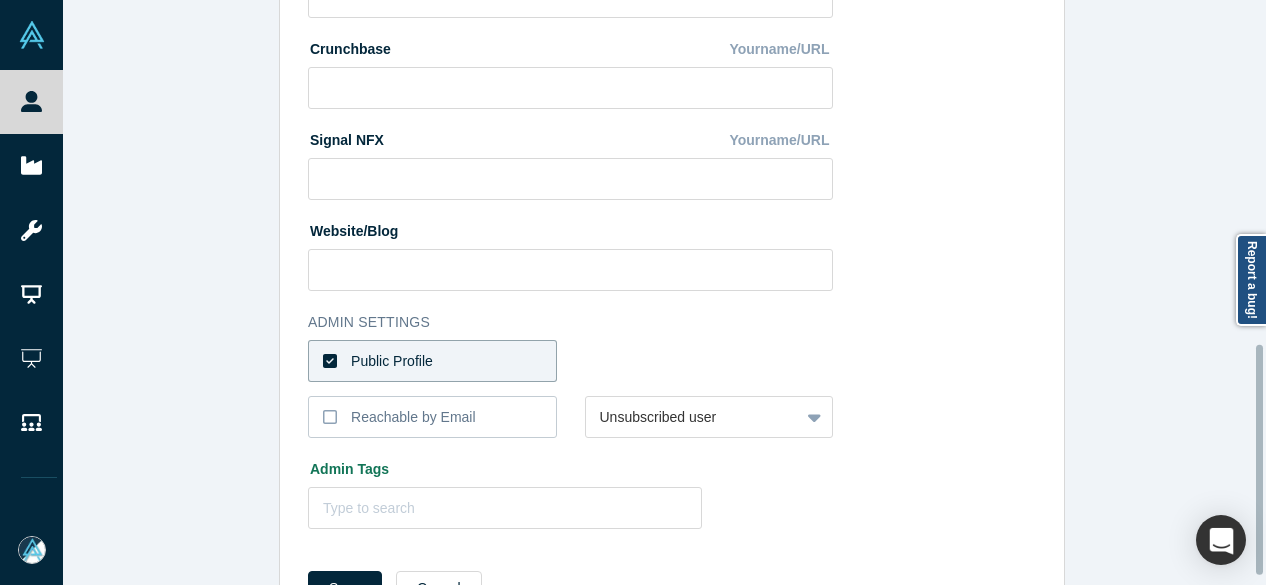 scroll, scrollTop: 896, scrollLeft: 0, axis: vertical 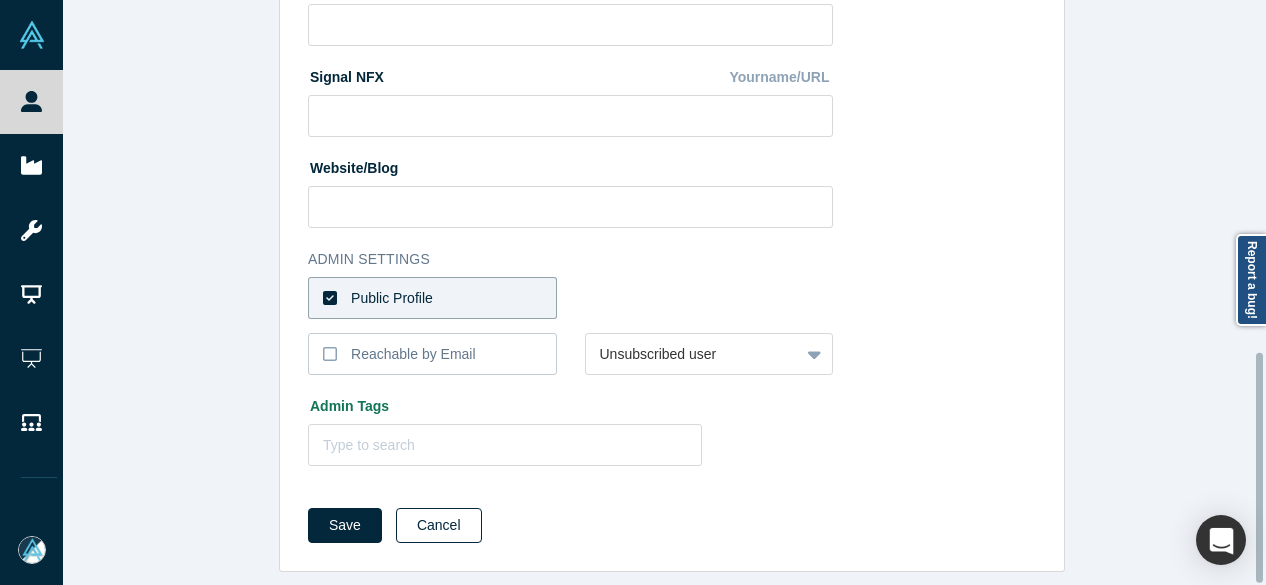 click on "Cancel" at bounding box center [439, 525] 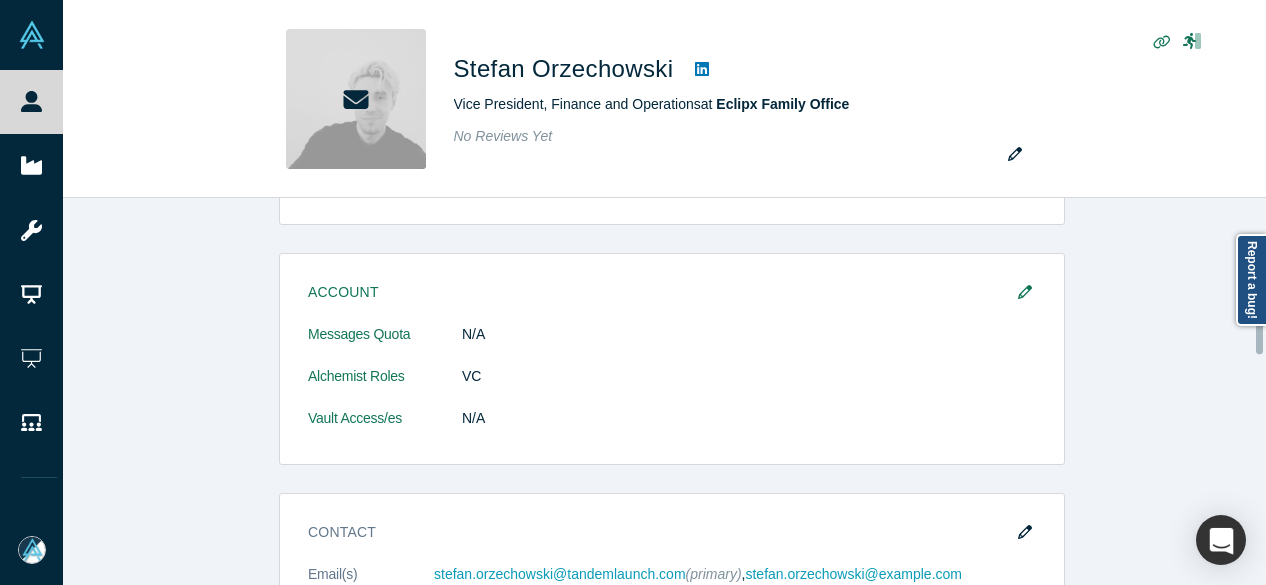 scroll, scrollTop: 500, scrollLeft: 0, axis: vertical 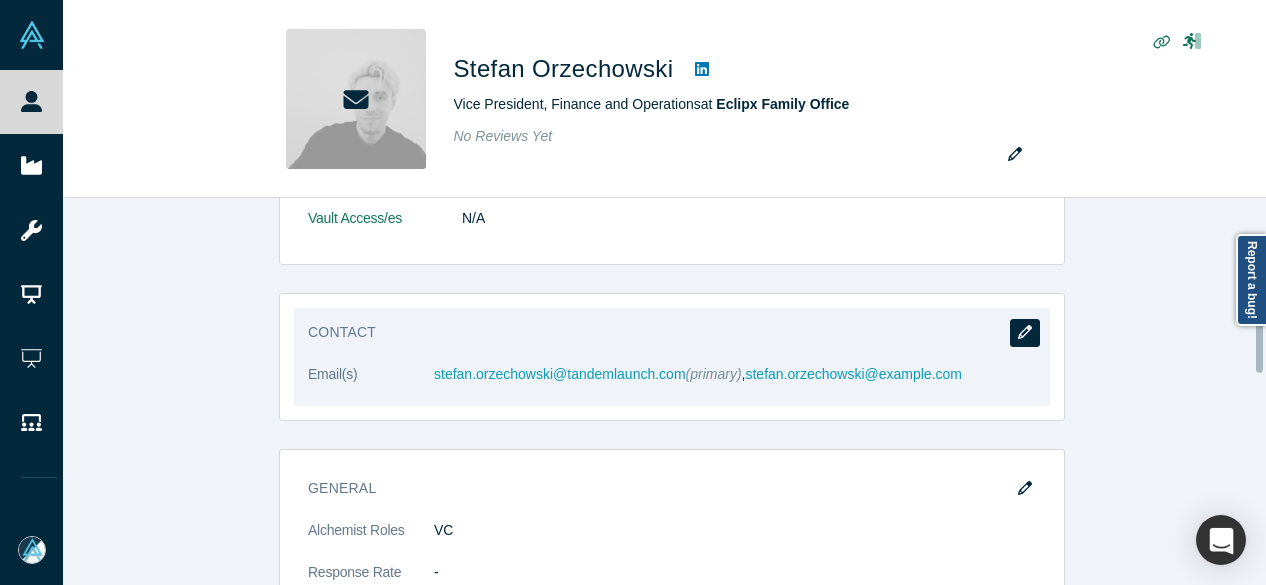 click at bounding box center (1025, 333) 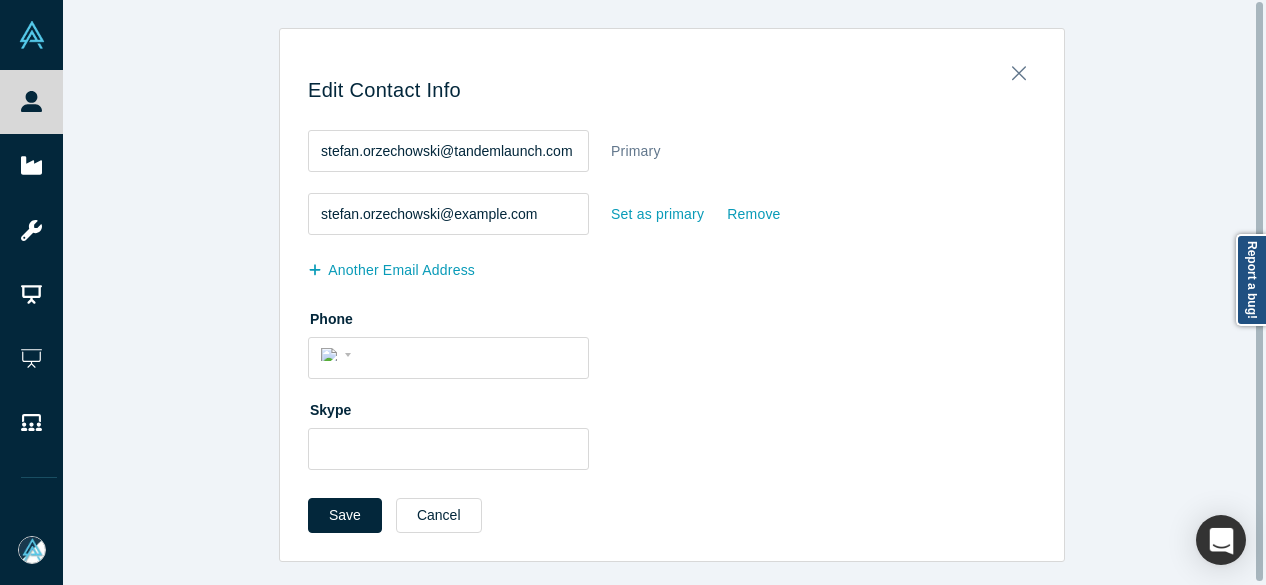 scroll, scrollTop: 0, scrollLeft: 0, axis: both 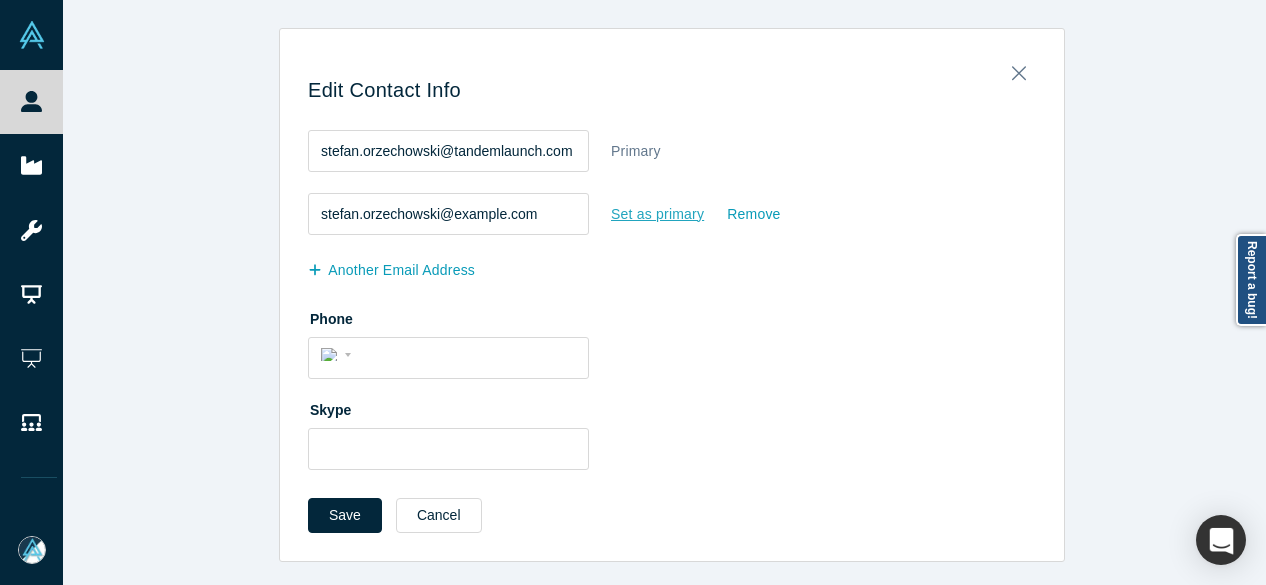 click on "Set as primary" at bounding box center [657, 214] 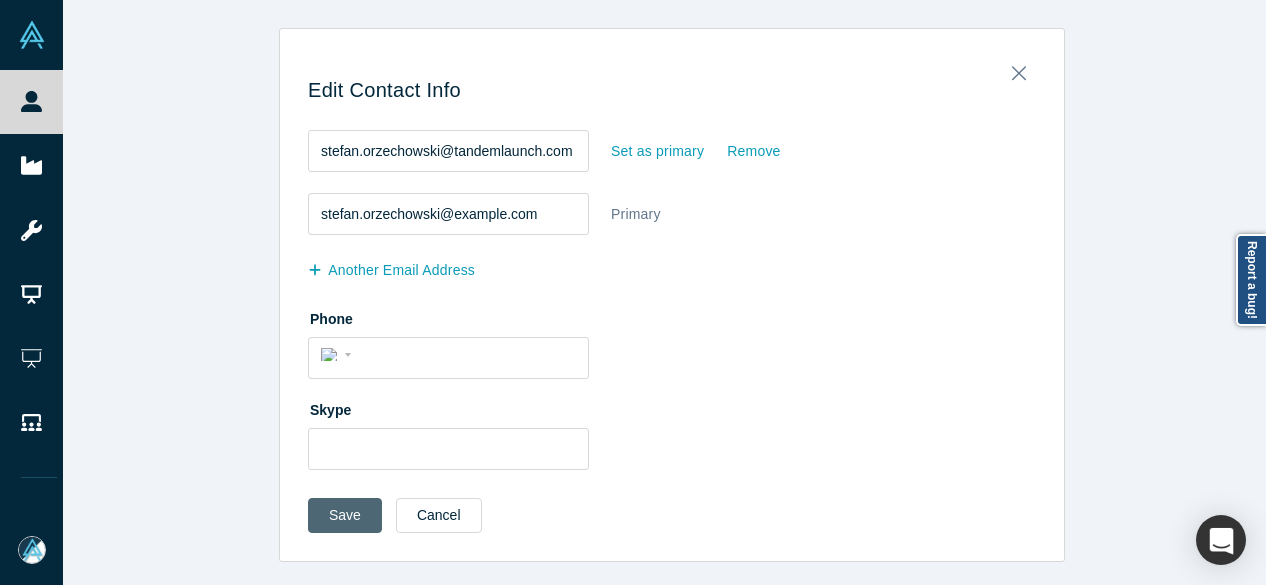 click on "Save" at bounding box center [345, 515] 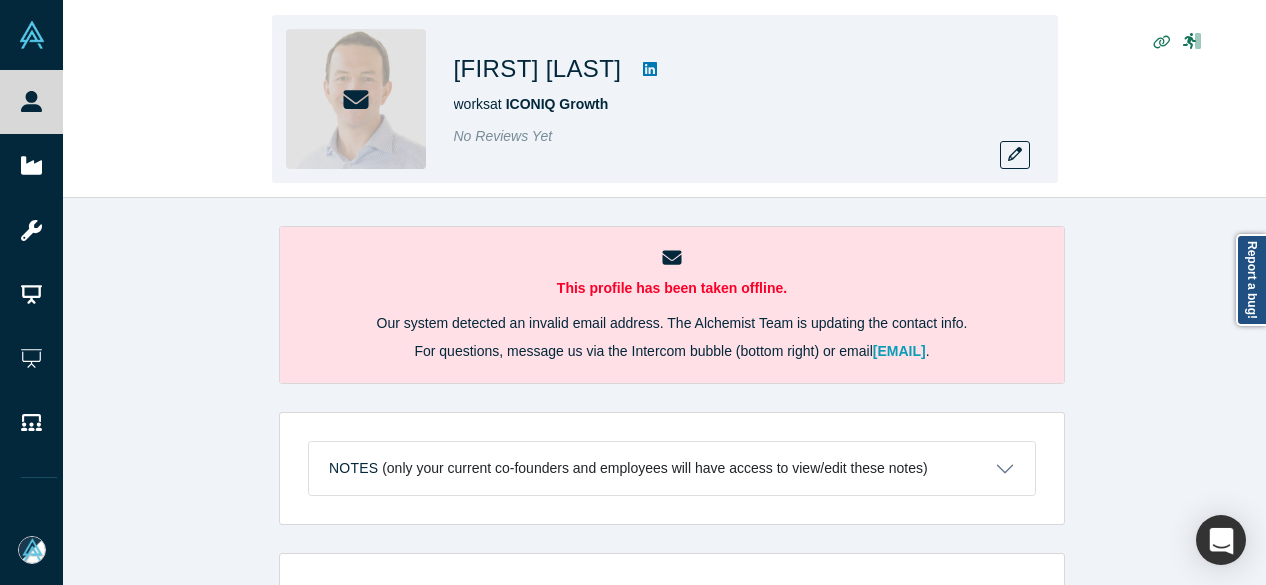 scroll, scrollTop: 0, scrollLeft: 0, axis: both 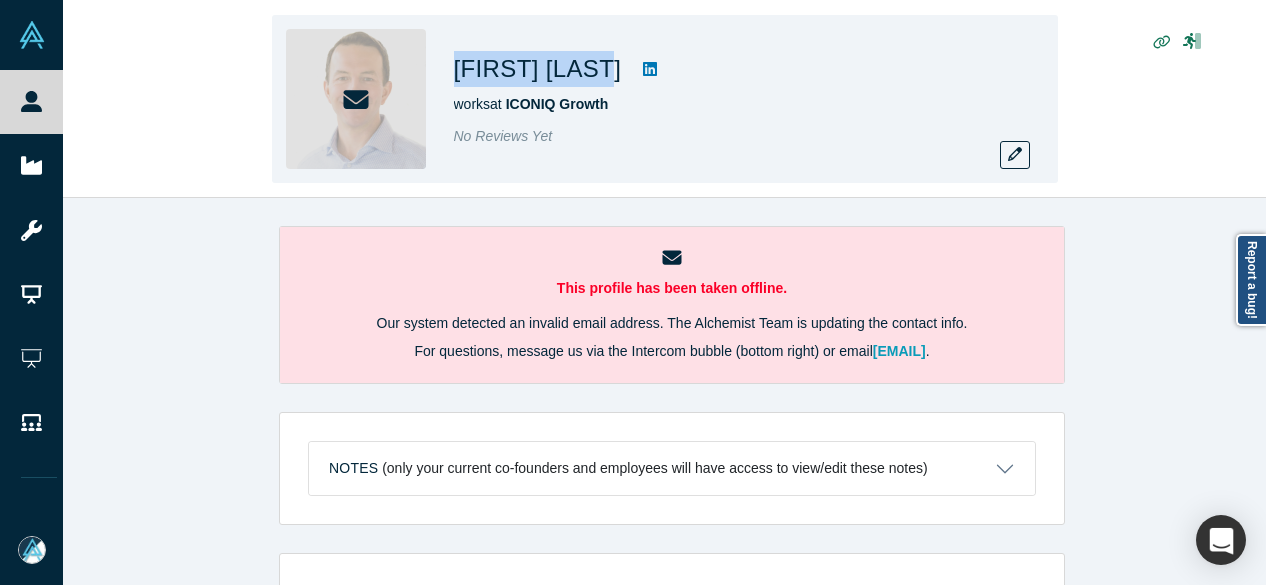 drag, startPoint x: 456, startPoint y: 60, endPoint x: 574, endPoint y: 70, distance: 118.42297 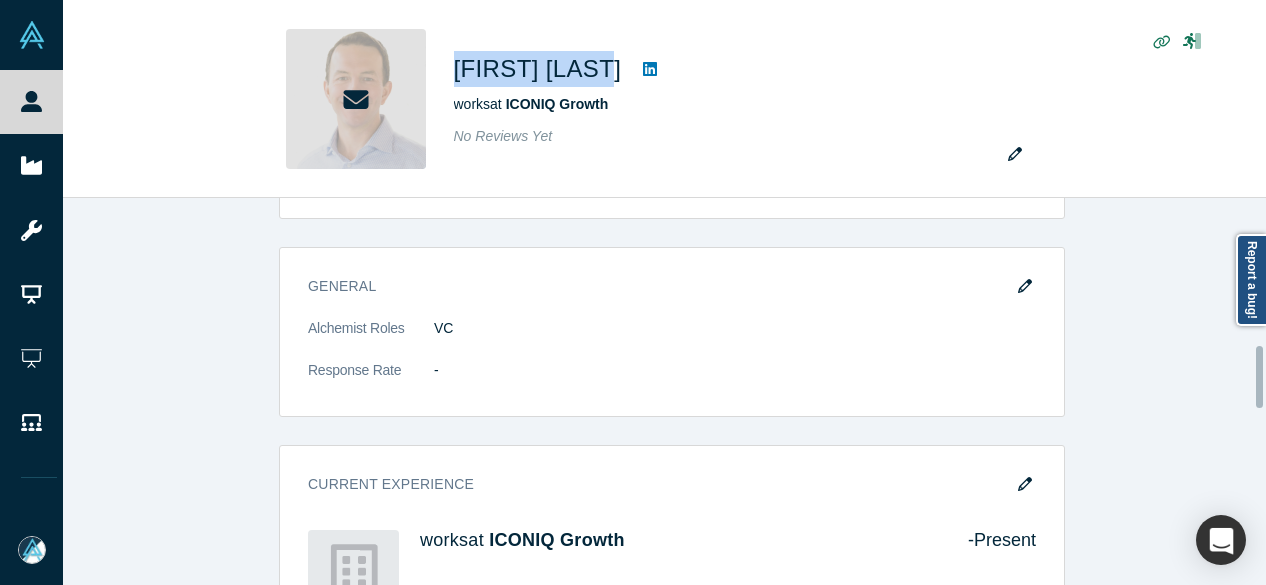 scroll, scrollTop: 1100, scrollLeft: 0, axis: vertical 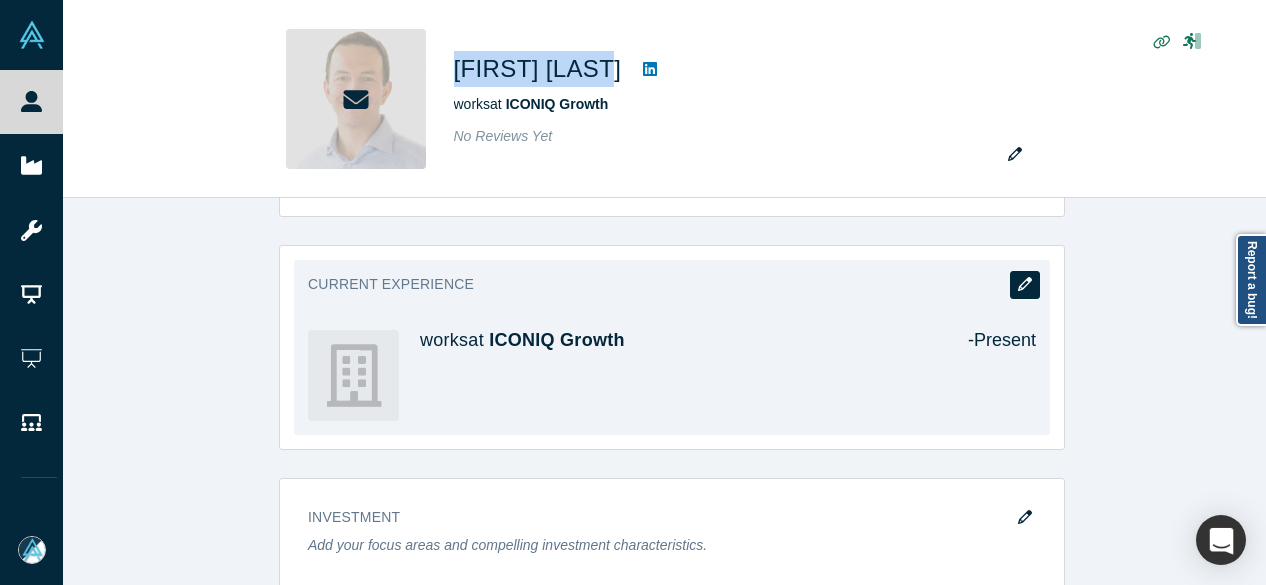 click at bounding box center (1025, 285) 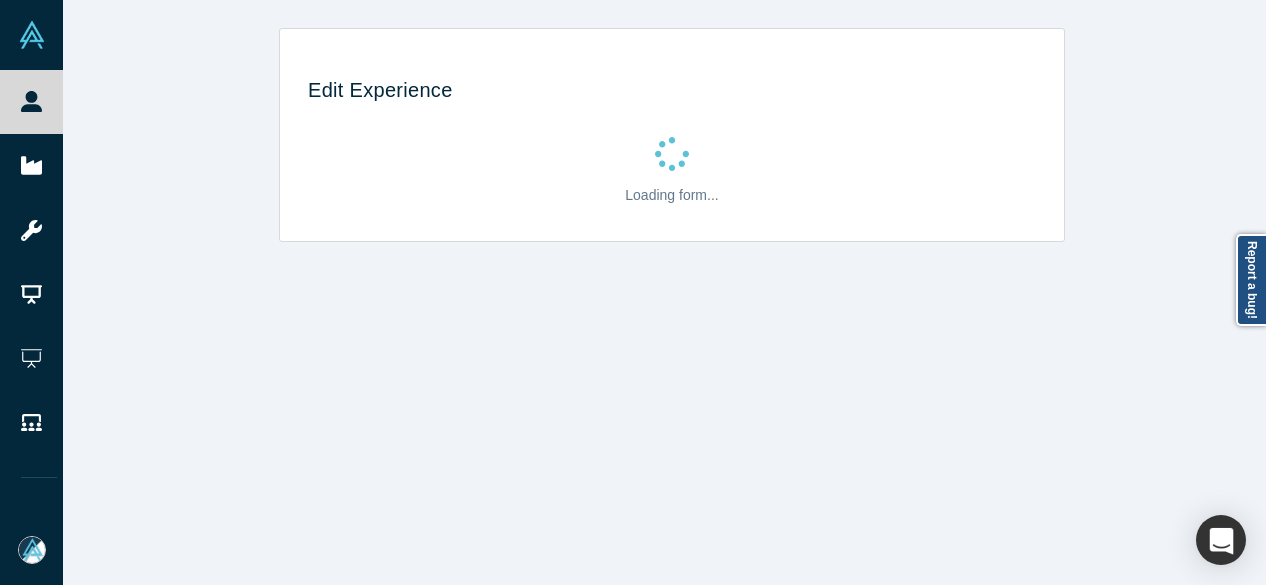 scroll, scrollTop: 0, scrollLeft: 0, axis: both 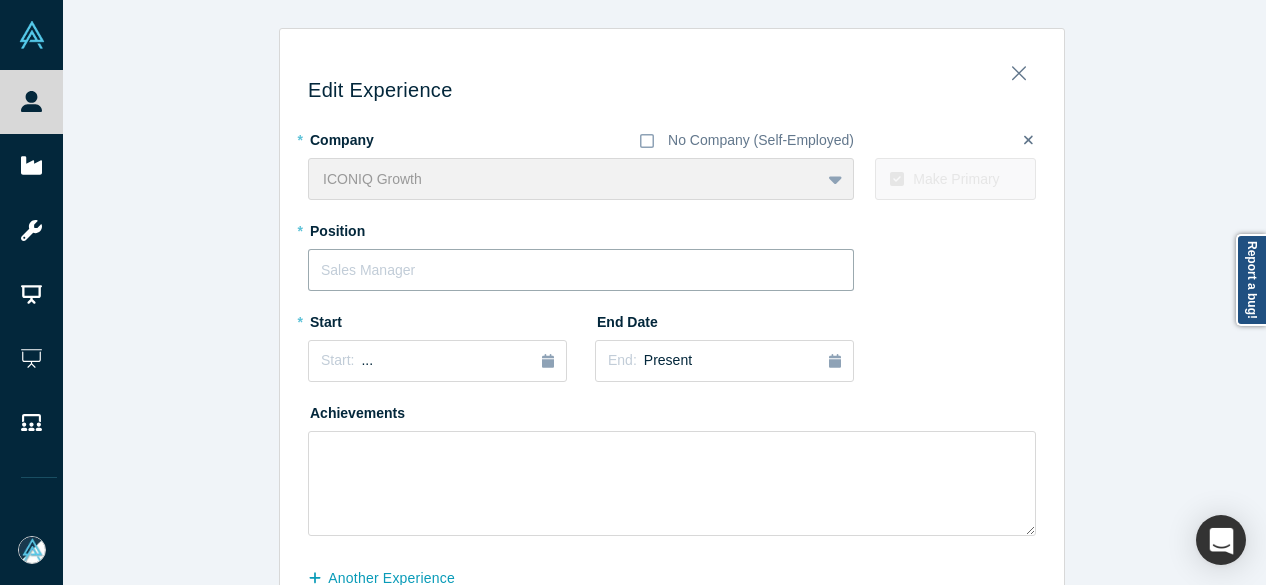 click at bounding box center [581, 270] 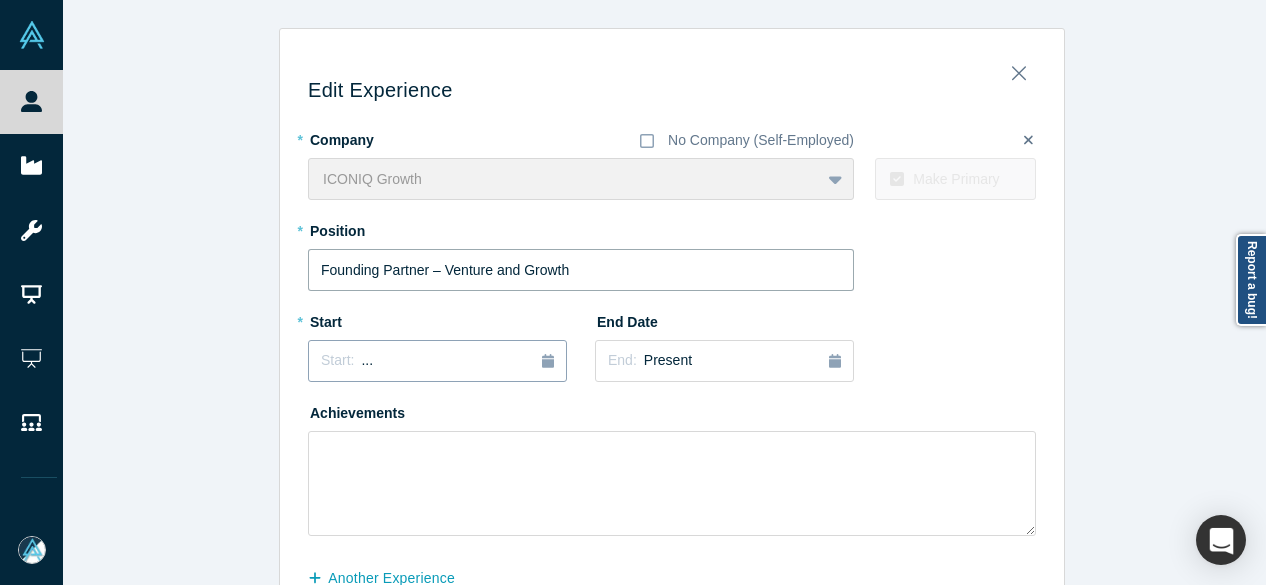 type on "Founding Partner – Venture and Growth" 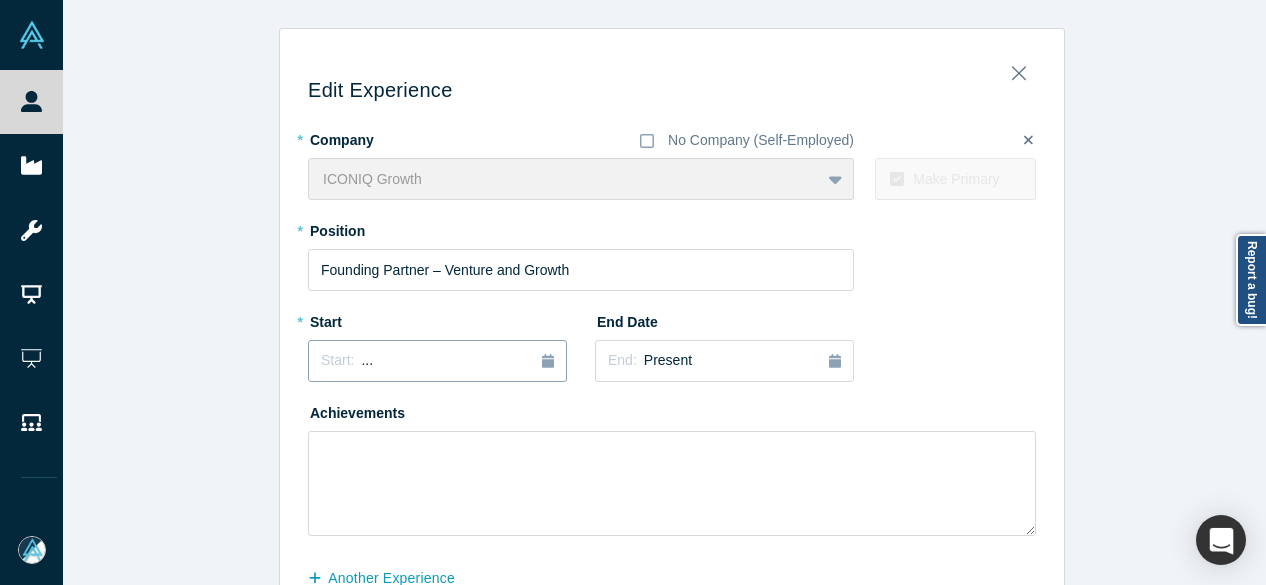 click on "Start: ..." at bounding box center (437, 361) 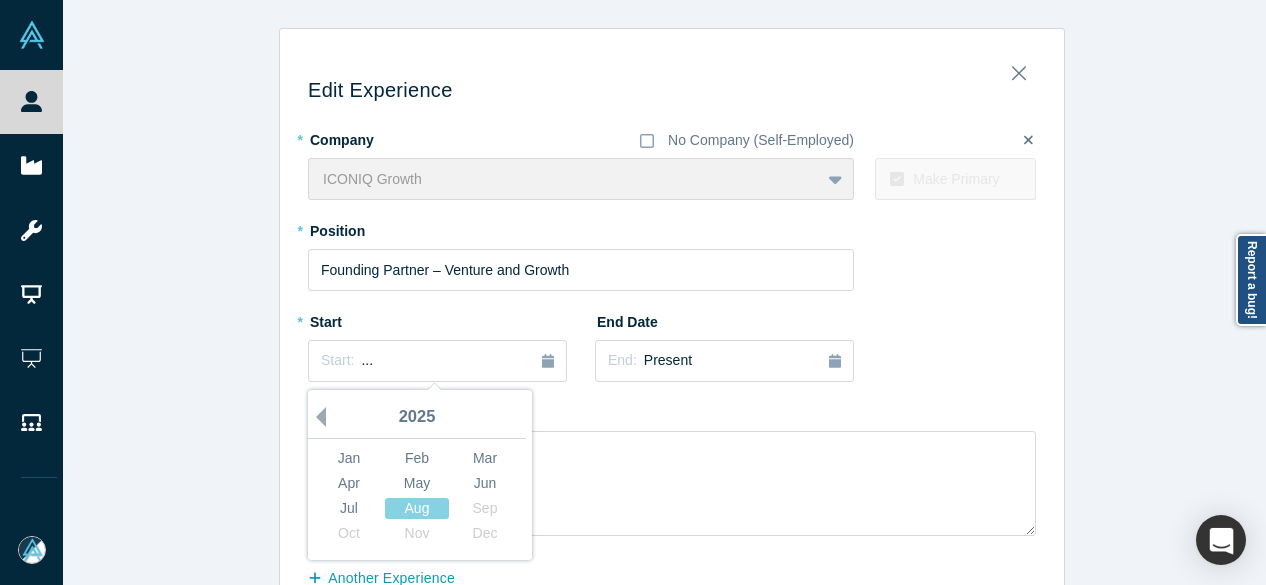 click on "Previous Year" at bounding box center [316, 417] 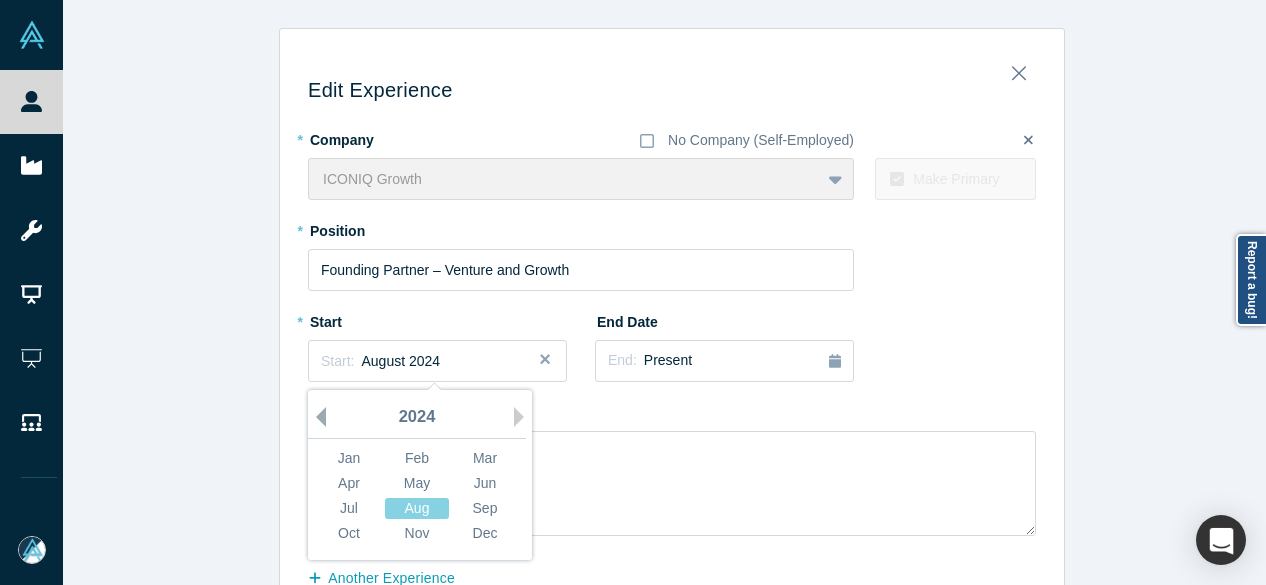 click on "Previous Year" at bounding box center (316, 417) 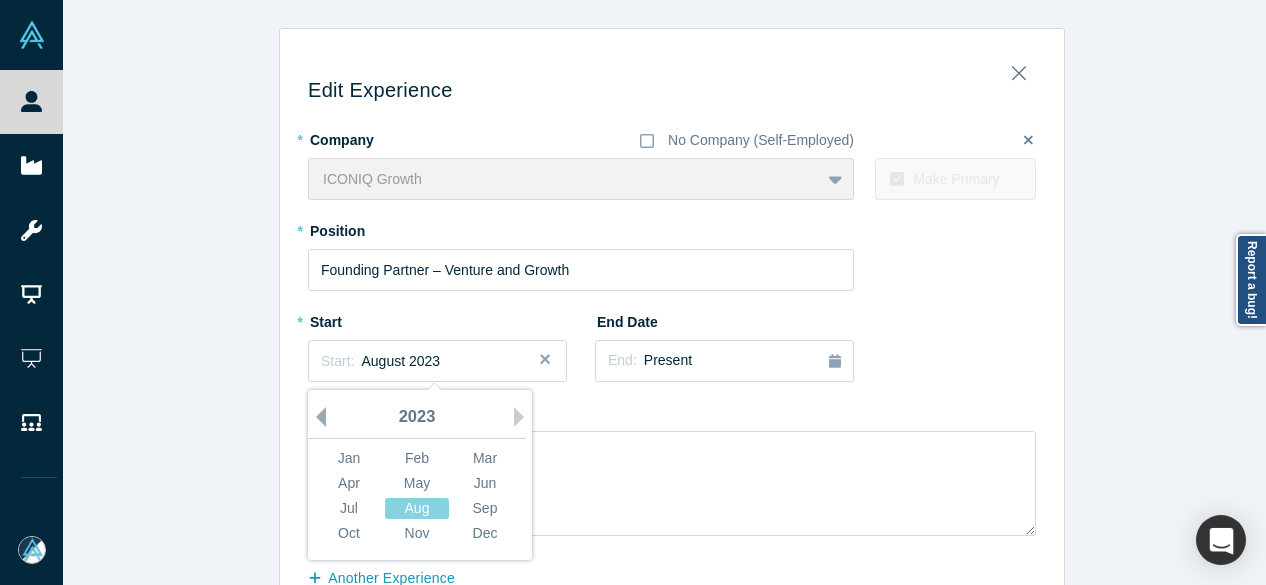 click on "Previous Year" at bounding box center (316, 417) 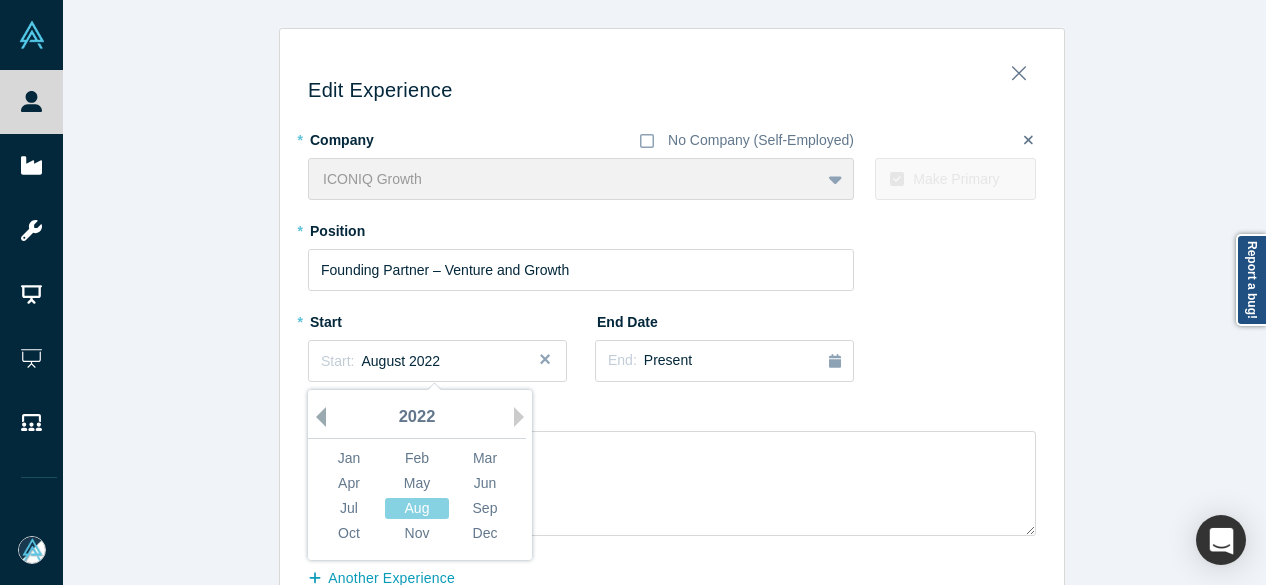 click on "Previous Year" at bounding box center (316, 417) 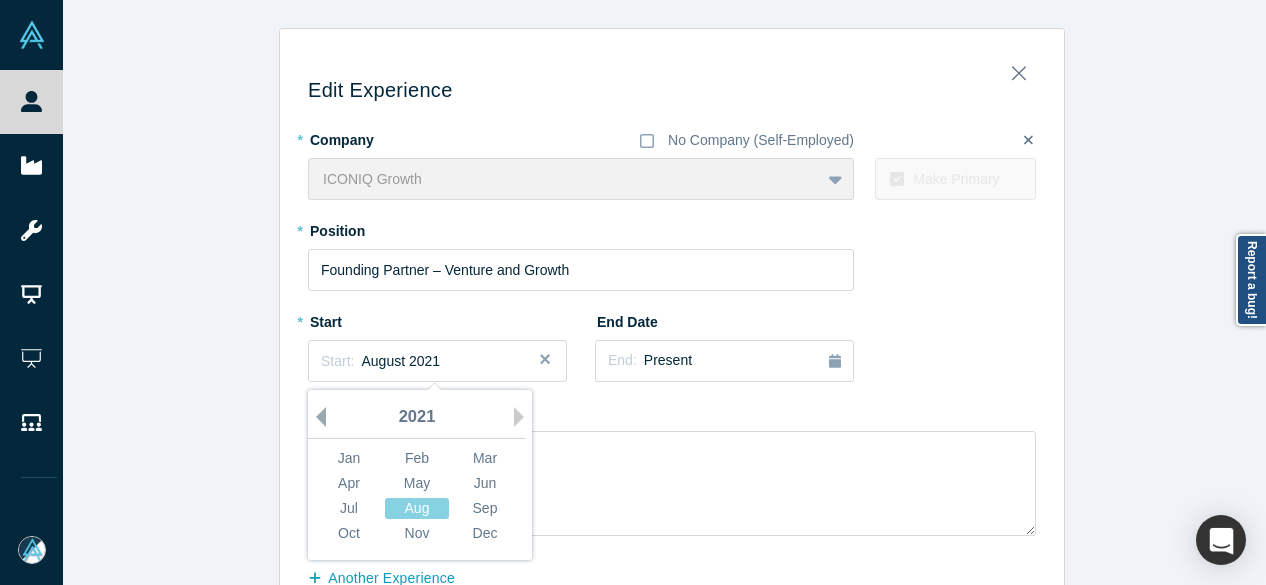 click on "Previous Year" at bounding box center (316, 417) 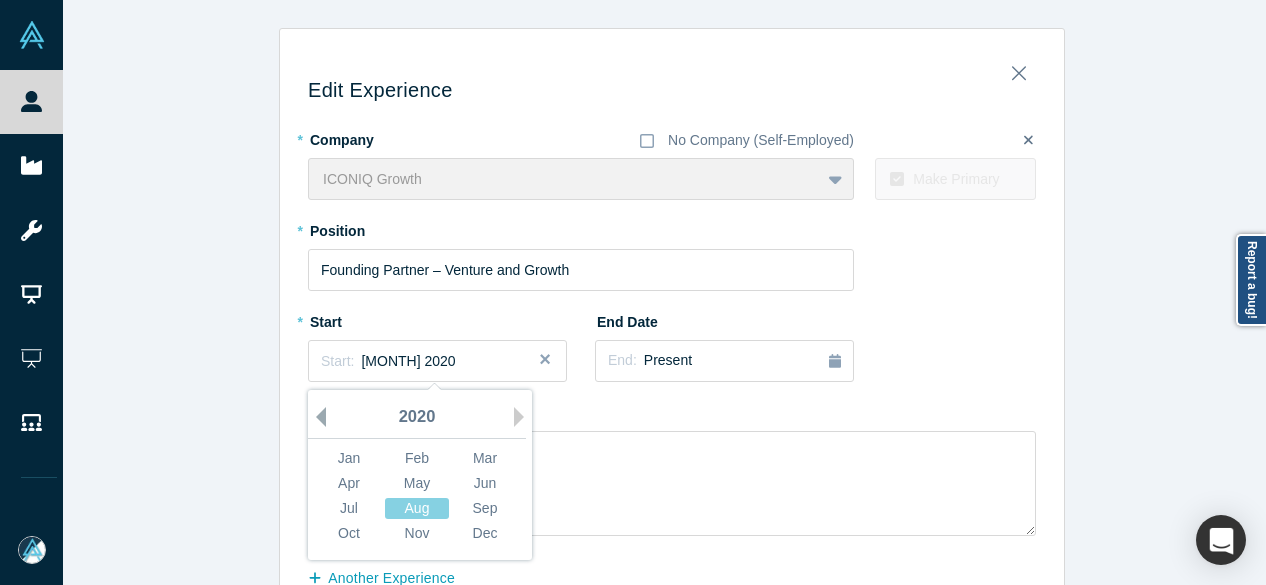 click on "Previous Year" at bounding box center [316, 417] 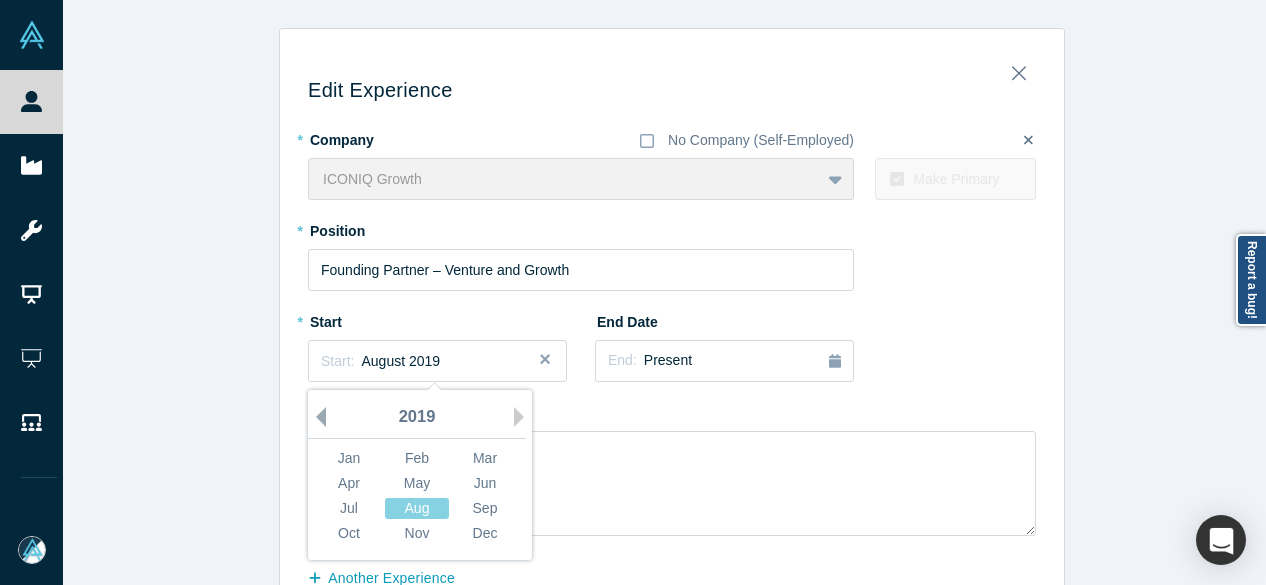 click on "Previous Year" at bounding box center (316, 417) 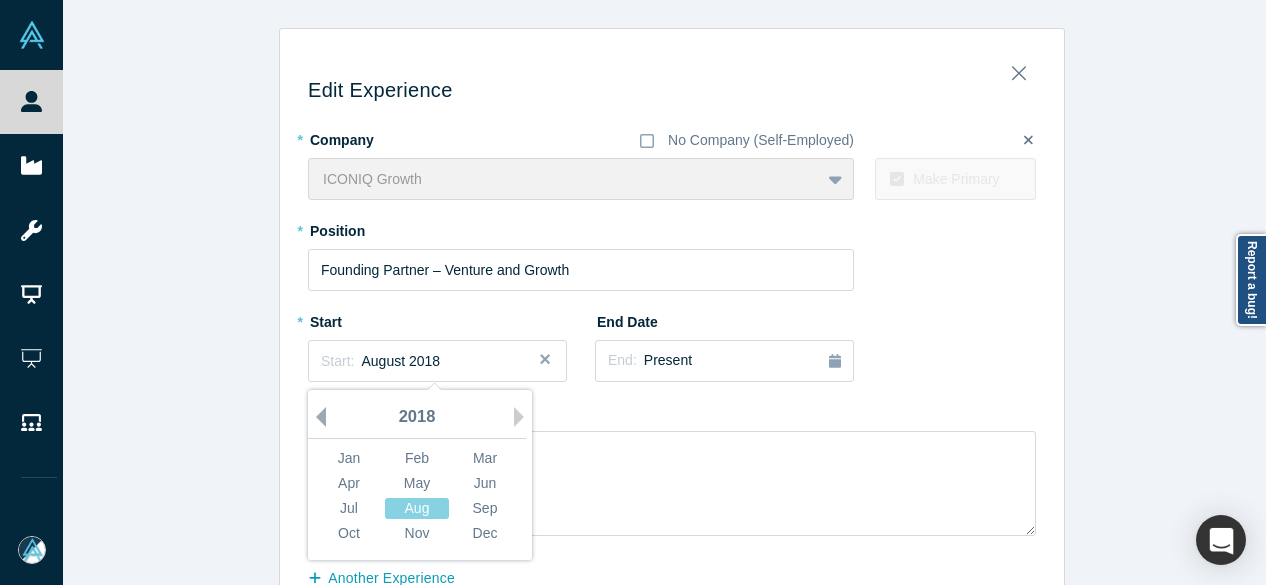 click on "Previous Year" at bounding box center [316, 417] 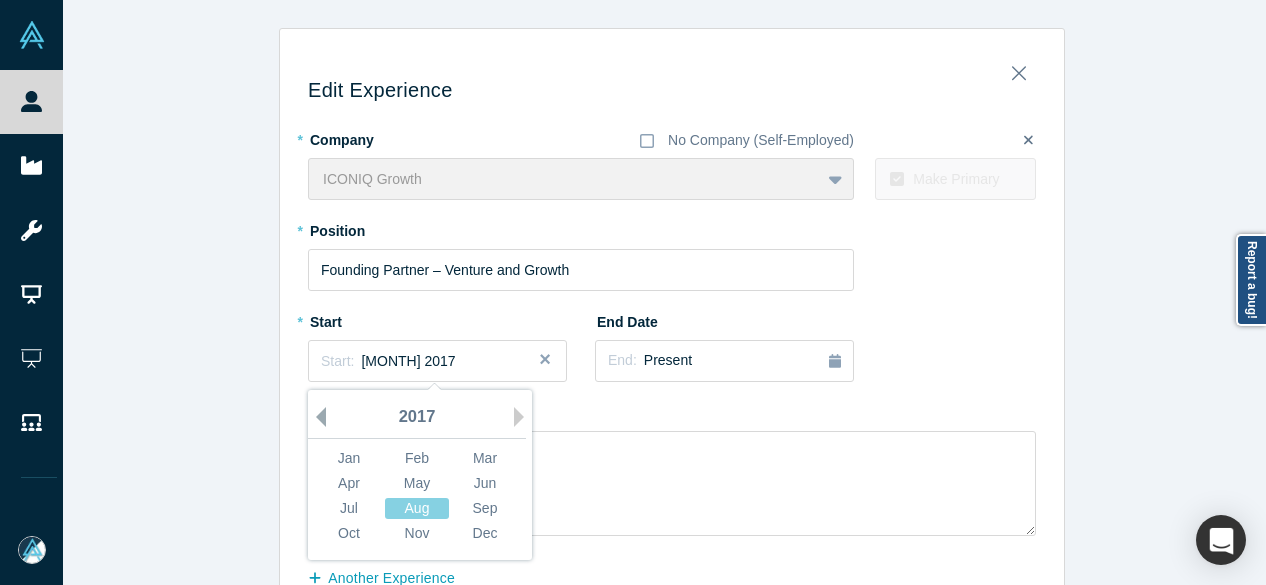 click on "Previous Year" at bounding box center (316, 417) 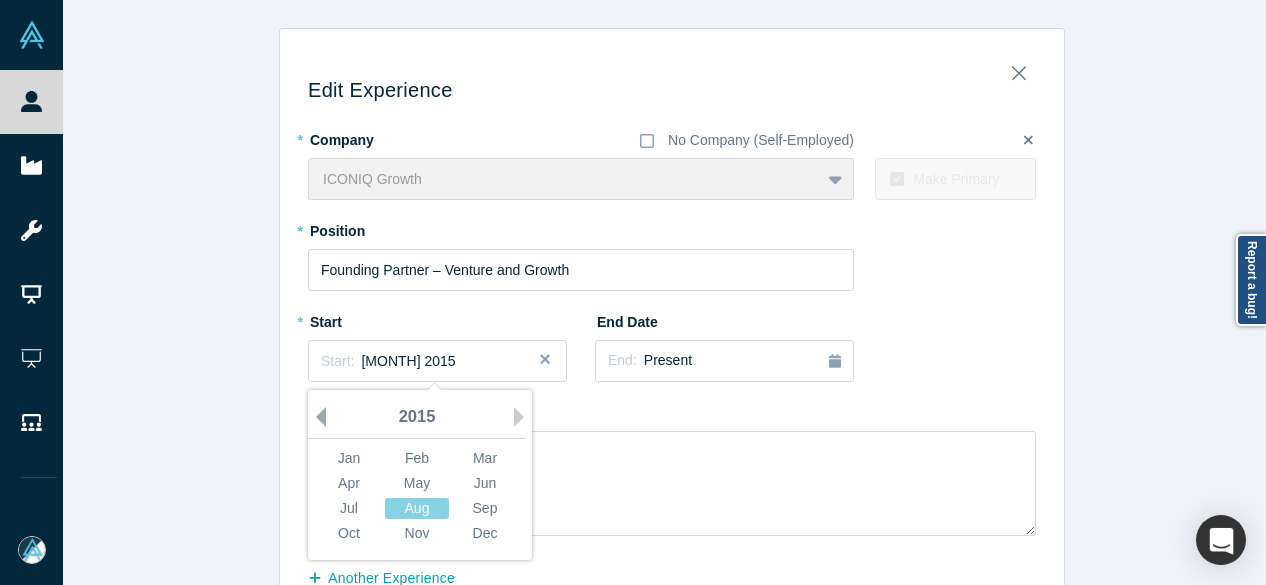 click on "Previous Year" at bounding box center (316, 417) 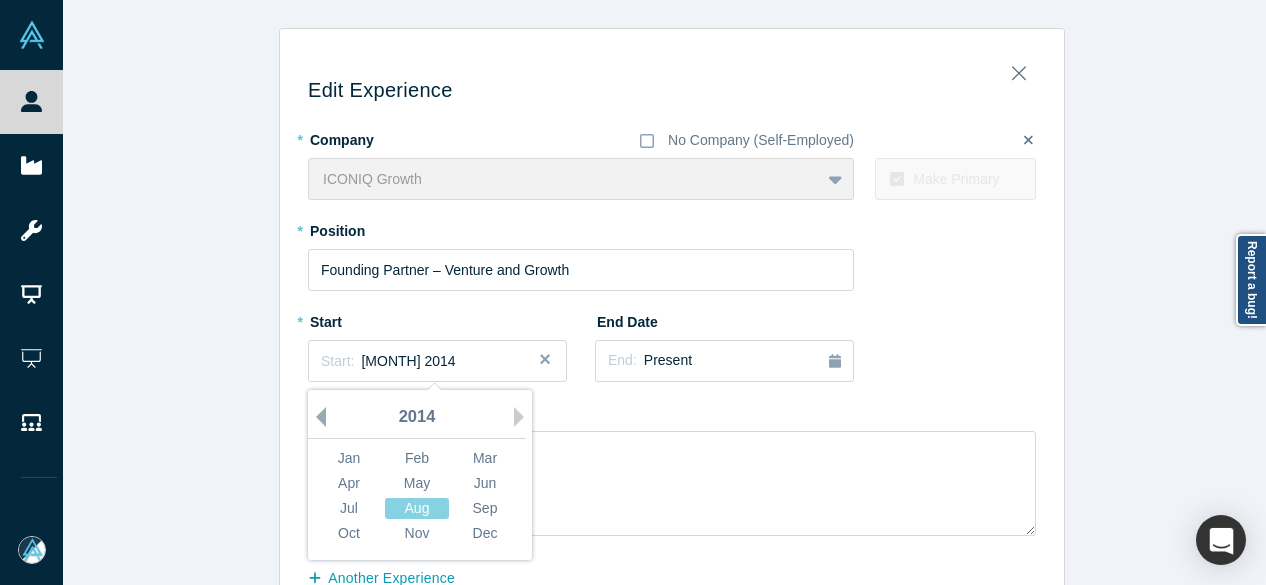 click on "Previous Year" at bounding box center (316, 417) 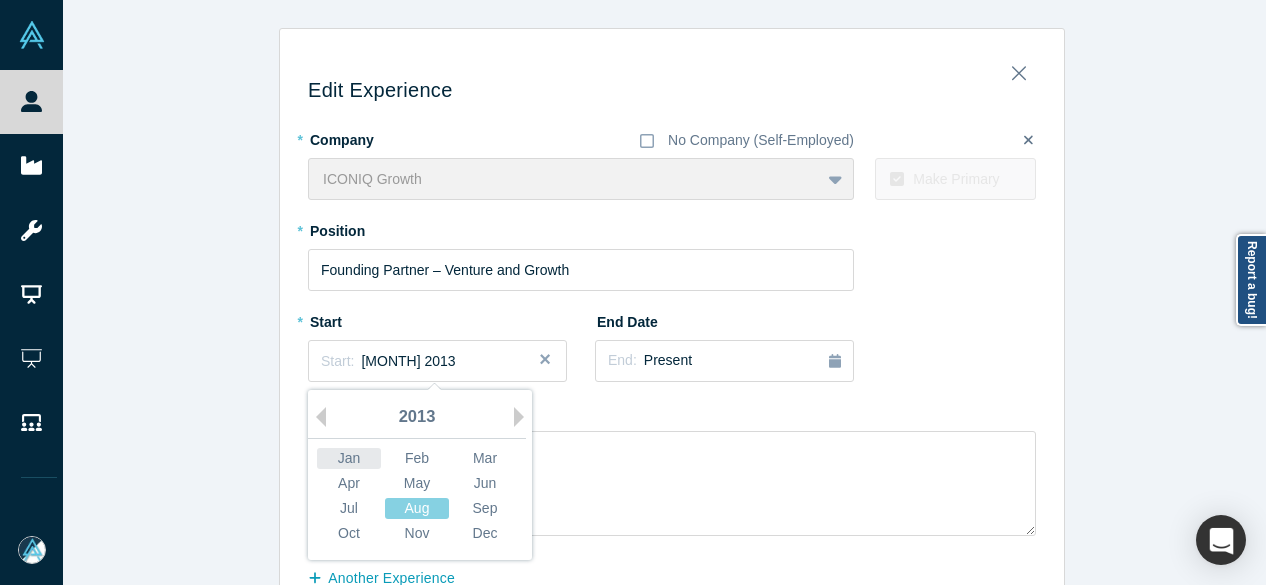 click on "Jan" at bounding box center [349, 458] 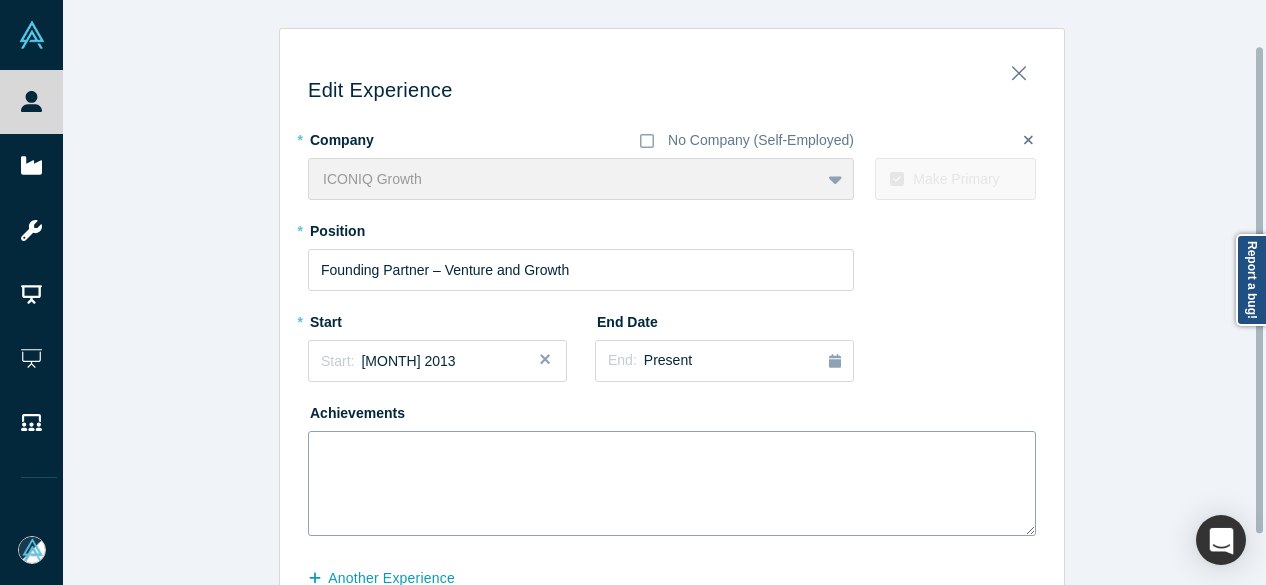 scroll, scrollTop: 100, scrollLeft: 0, axis: vertical 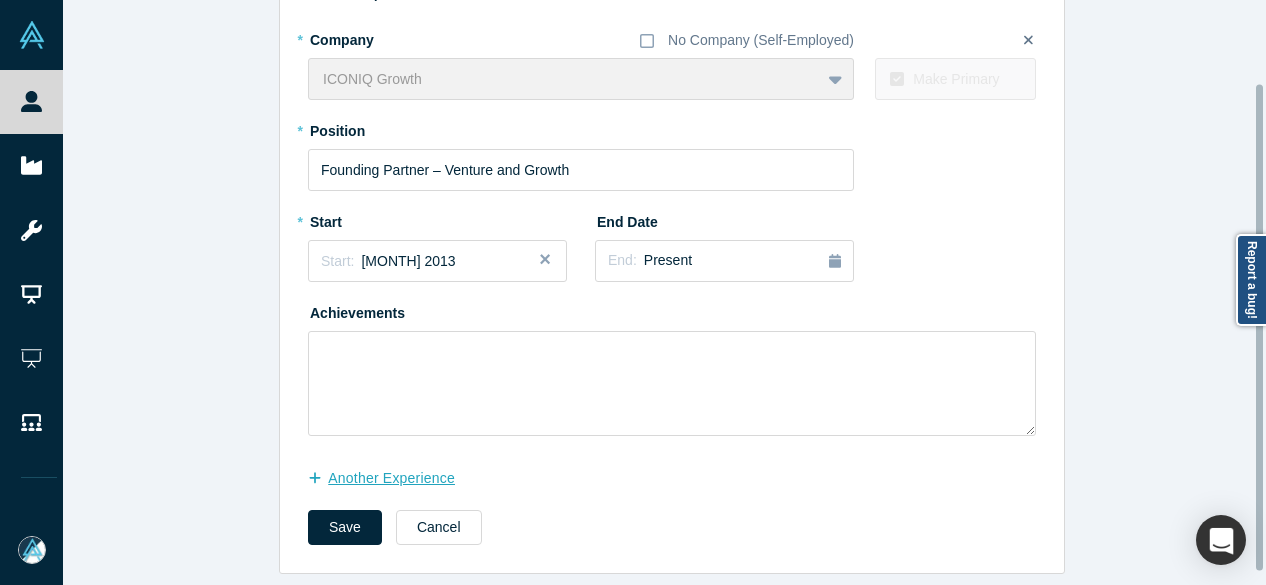 click on "another Experience" at bounding box center (392, 478) 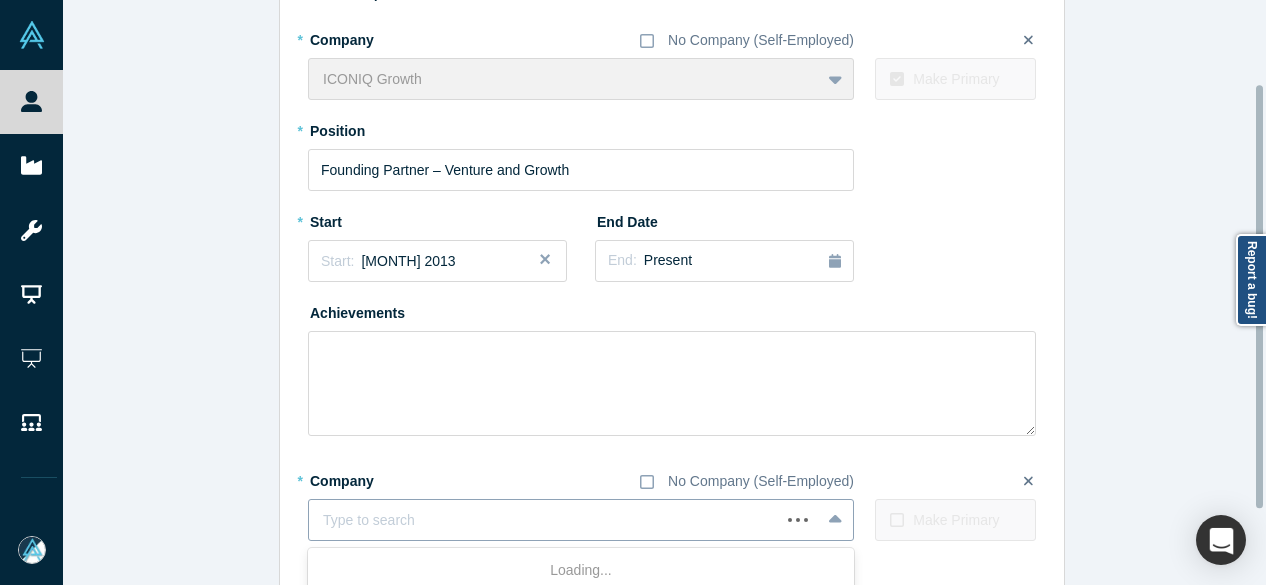 click on "Type to search" at bounding box center (544, 520) 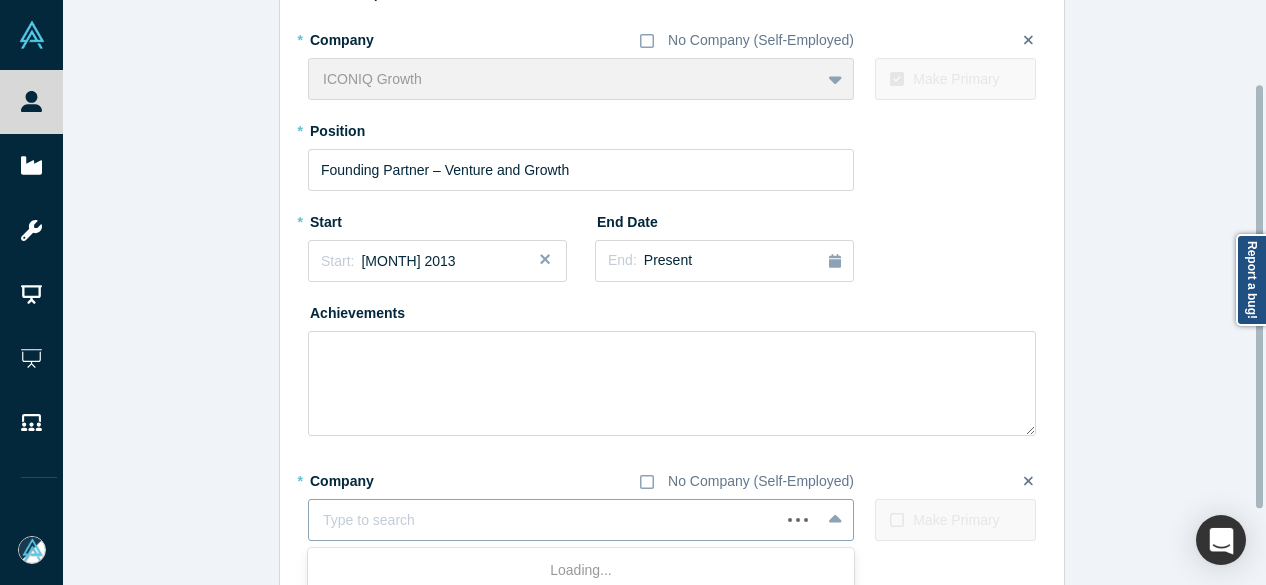 scroll, scrollTop: 116, scrollLeft: 0, axis: vertical 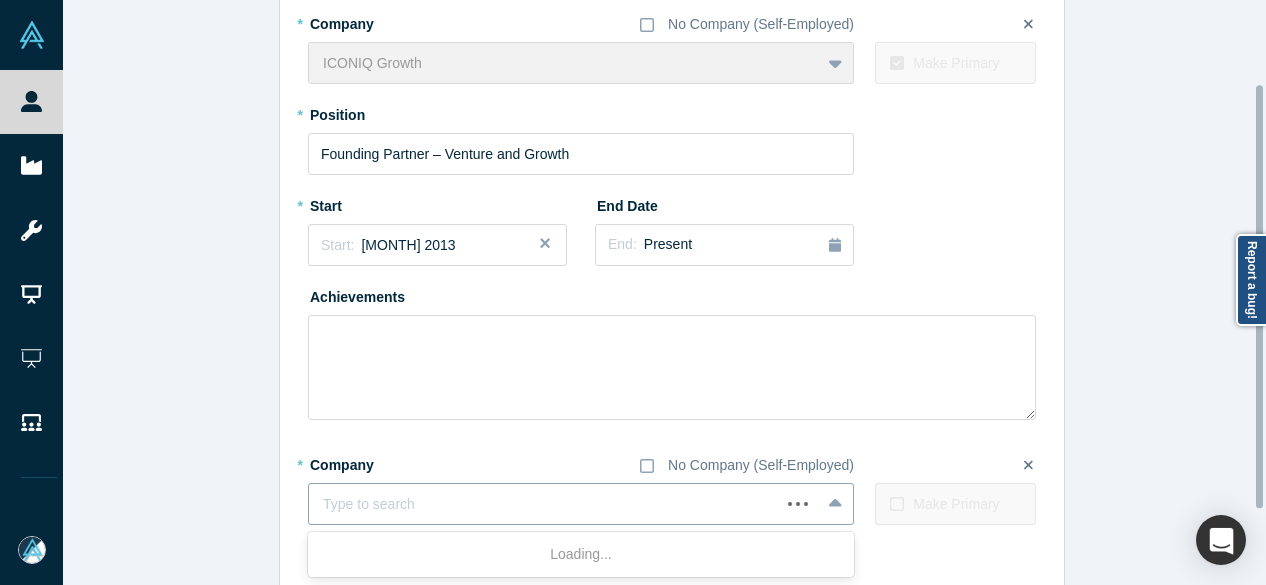 paste on "Rillet logo Investor Investor Rillet" 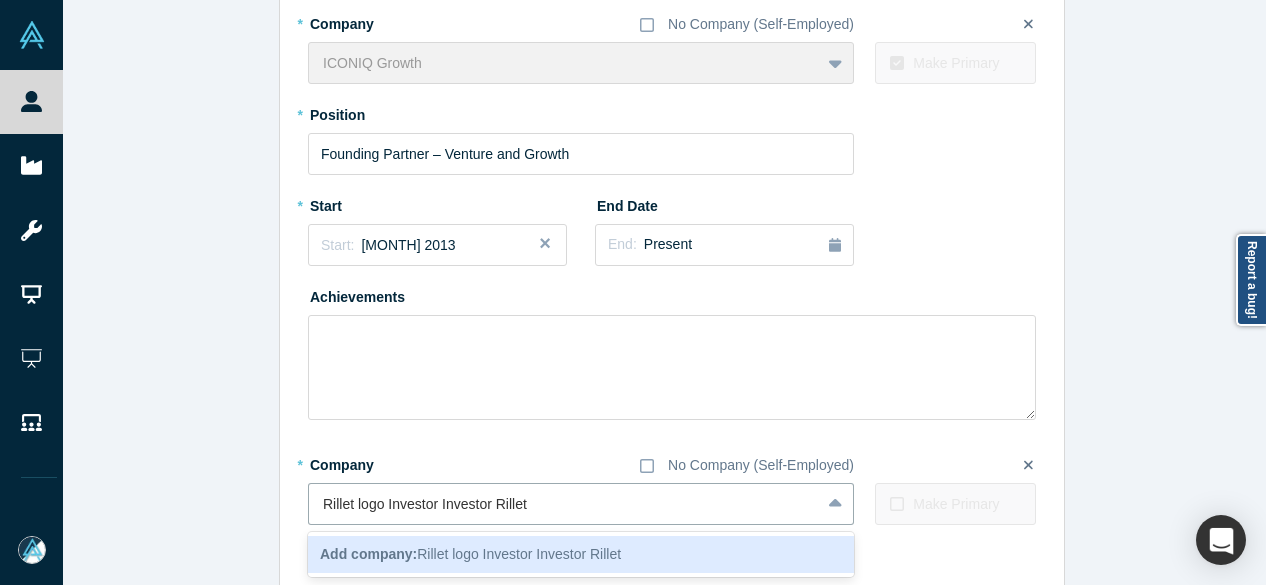drag, startPoint x: 488, startPoint y: 507, endPoint x: 289, endPoint y: 509, distance: 199.01006 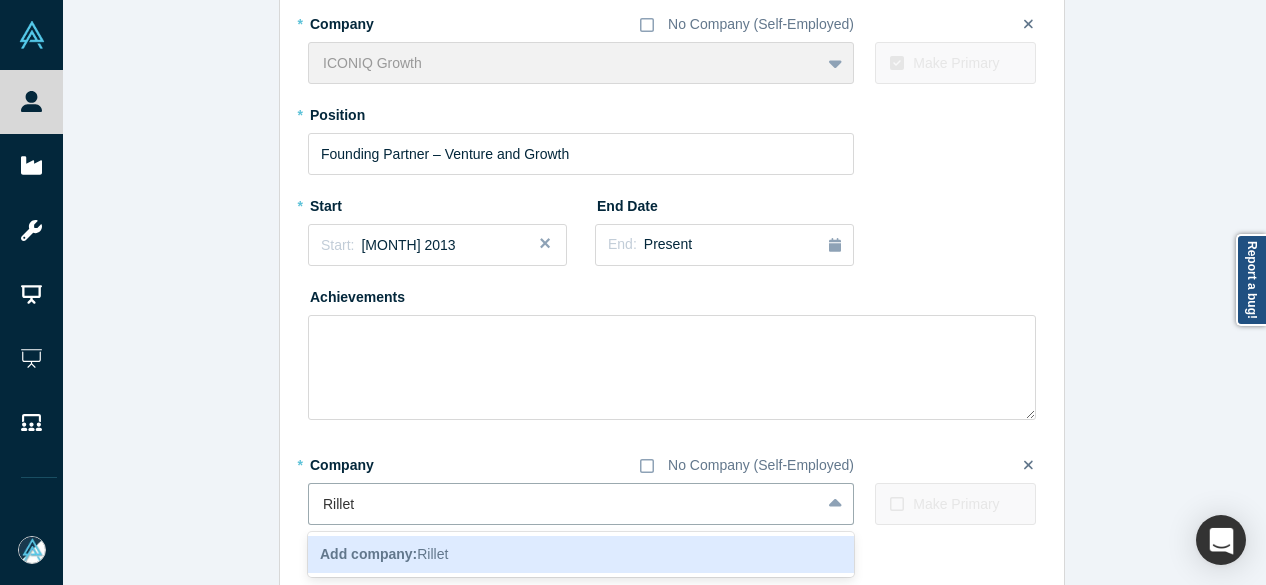 click on "Add company:  Rillet" at bounding box center (581, 554) 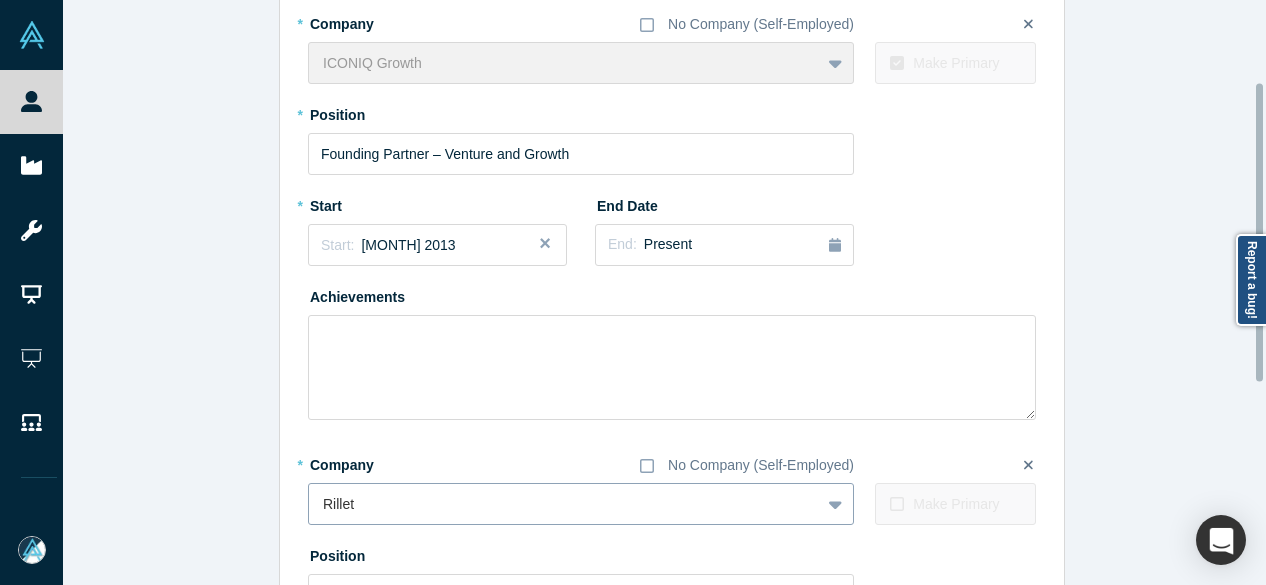 scroll, scrollTop: 316, scrollLeft: 0, axis: vertical 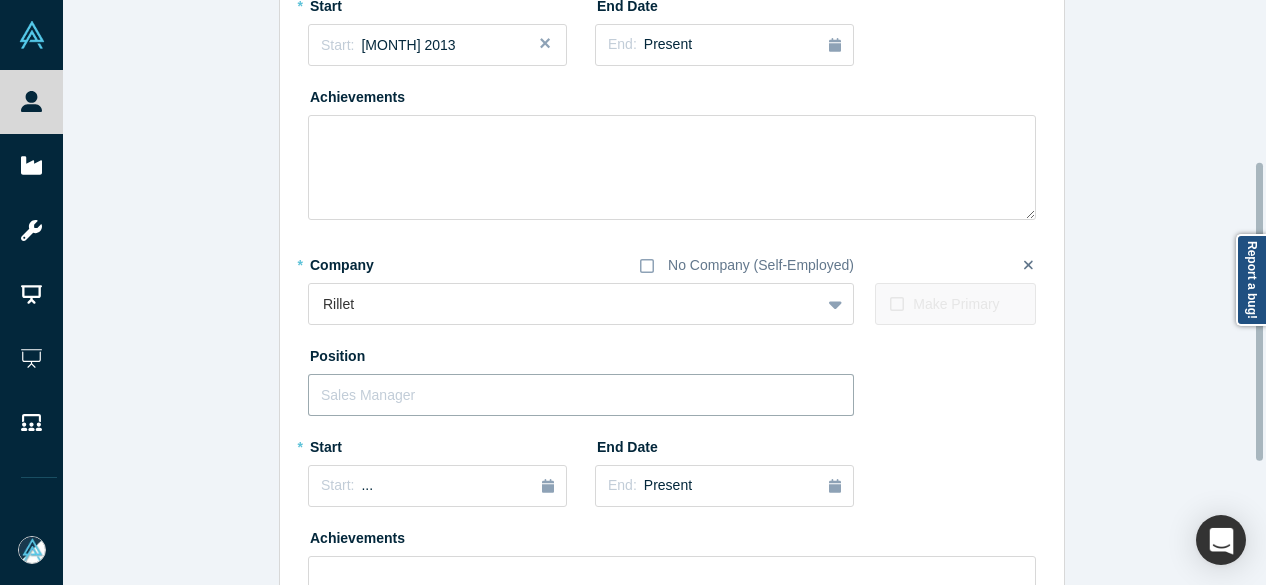 click at bounding box center (581, 395) 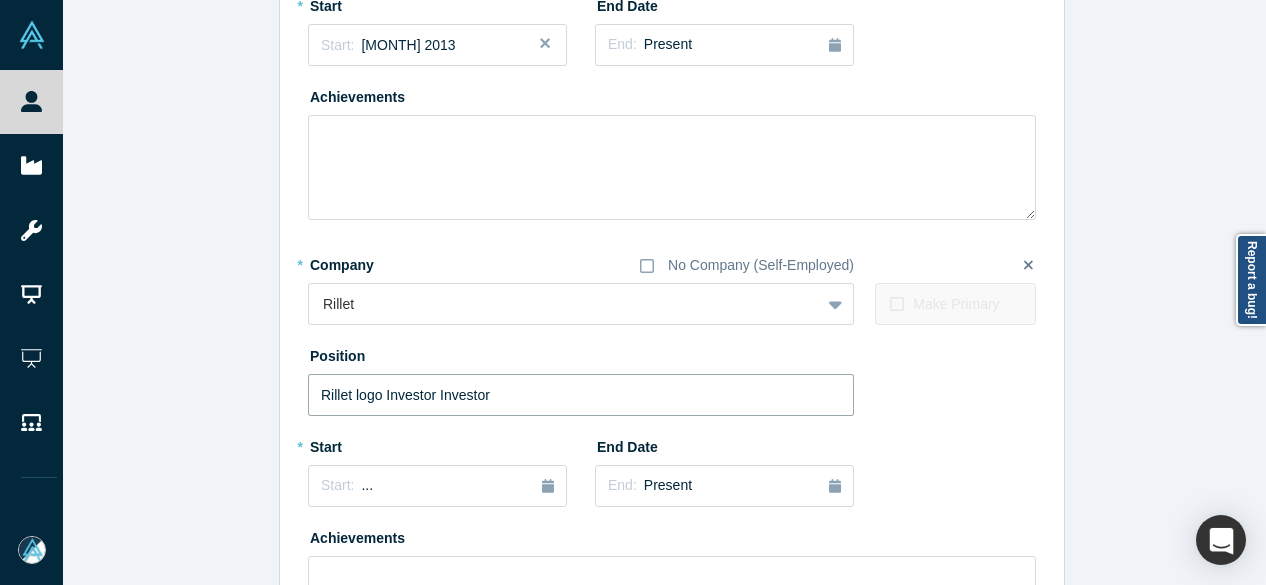 drag, startPoint x: 429, startPoint y: 397, endPoint x: 258, endPoint y: 403, distance: 171.10522 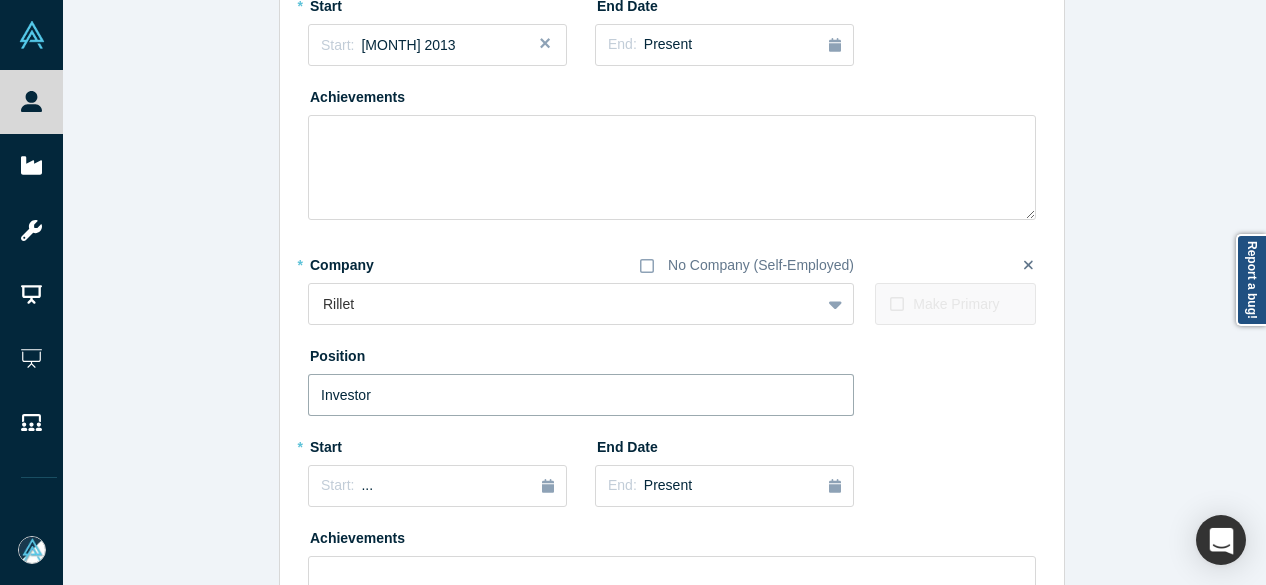 type on "Investor" 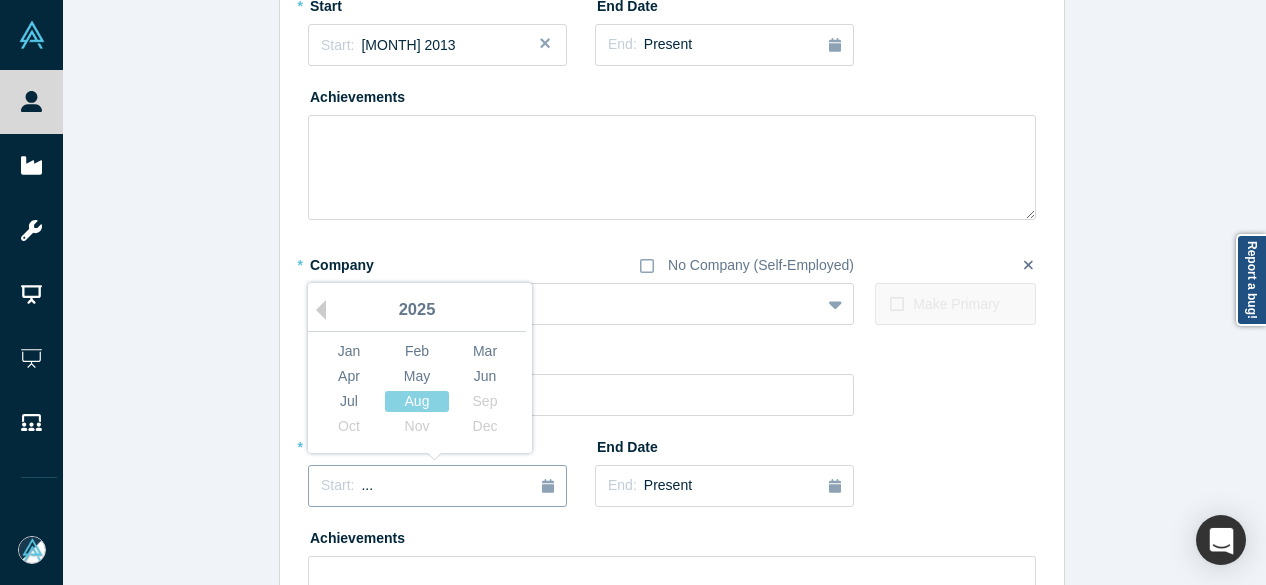 click on "Start: ..." at bounding box center [437, 486] 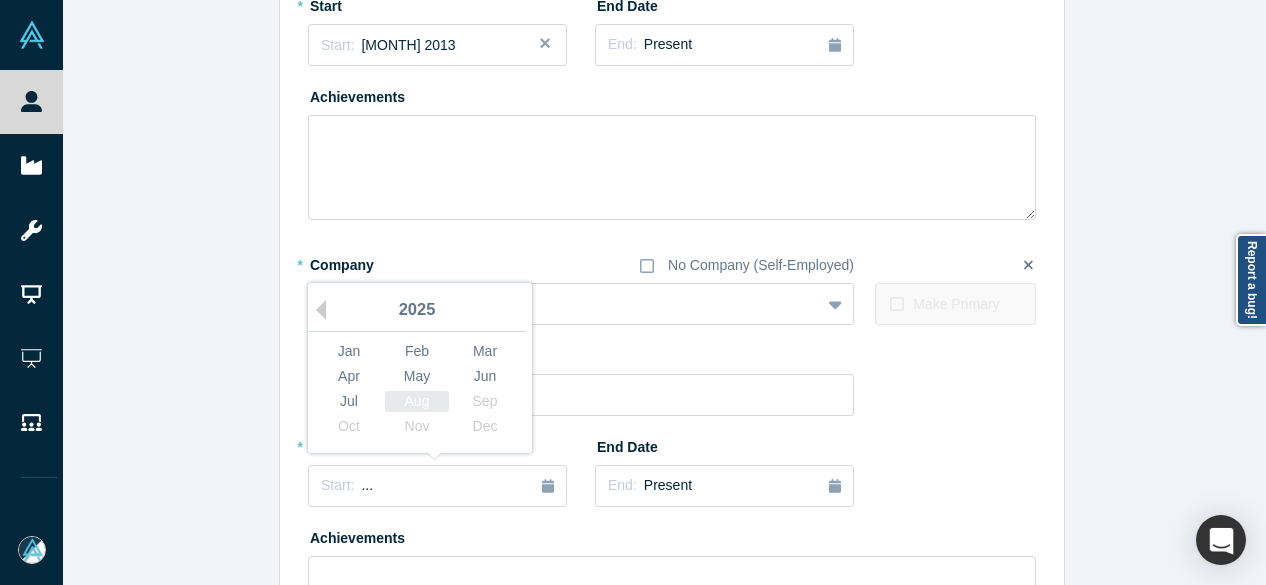 click on "Aug" at bounding box center (417, 401) 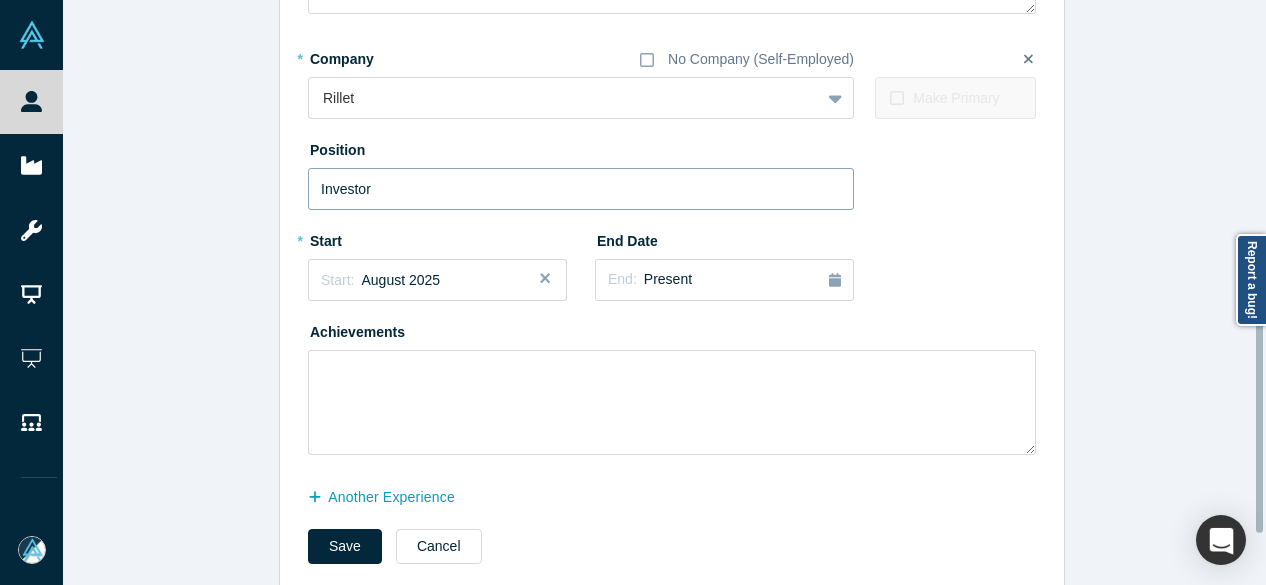 scroll, scrollTop: 556, scrollLeft: 0, axis: vertical 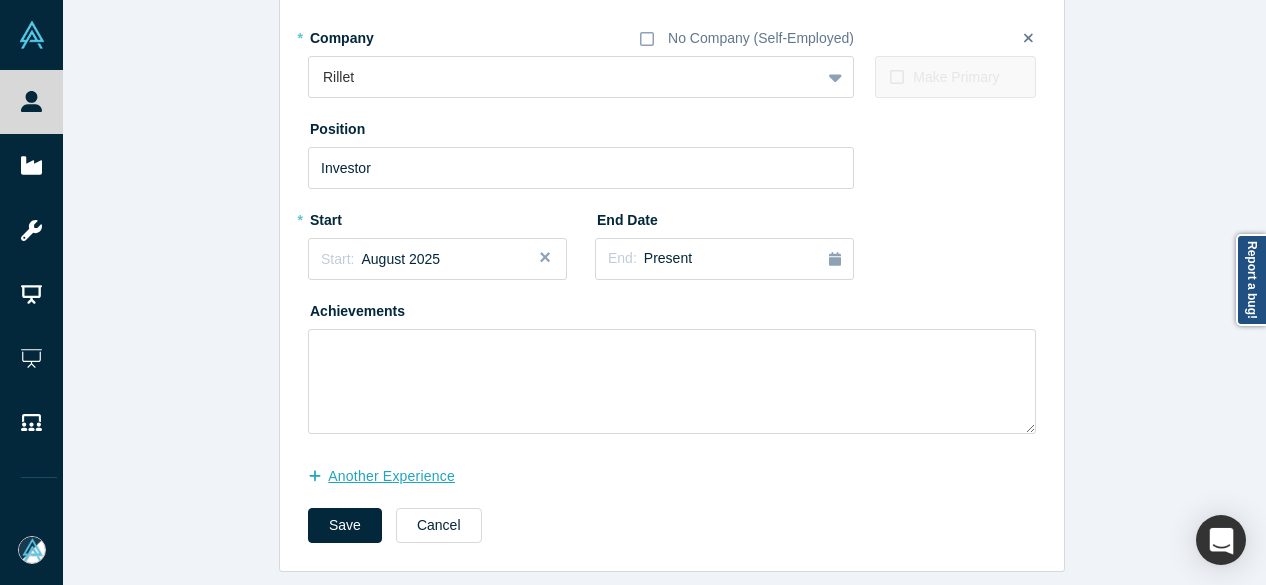 click on "another Experience" at bounding box center (392, 476) 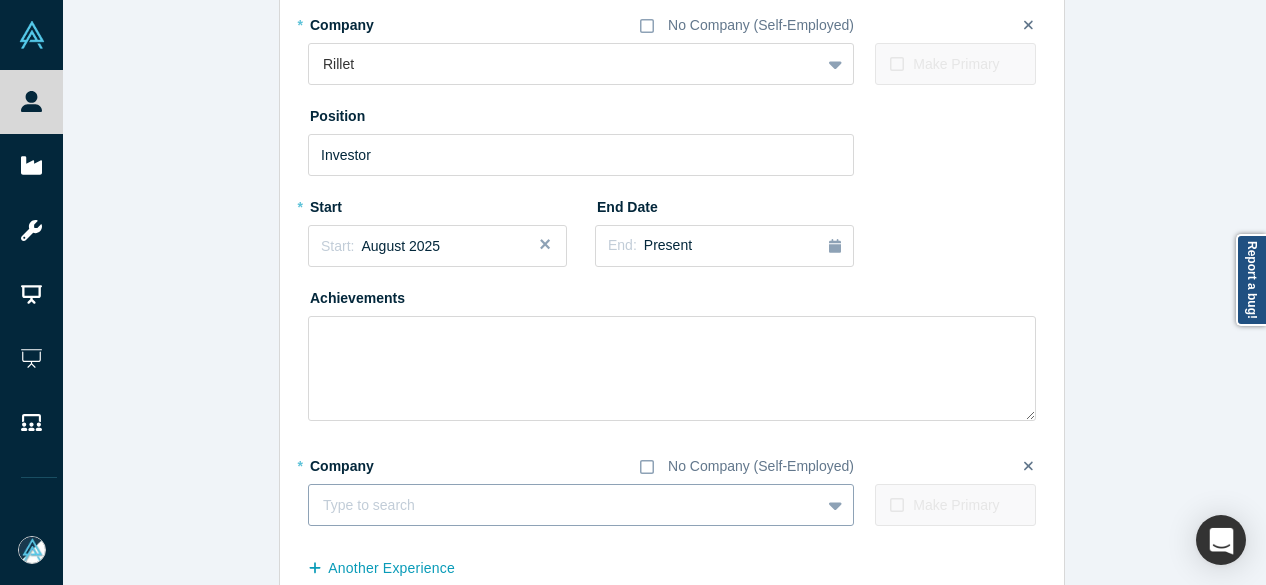 click at bounding box center (564, 505) 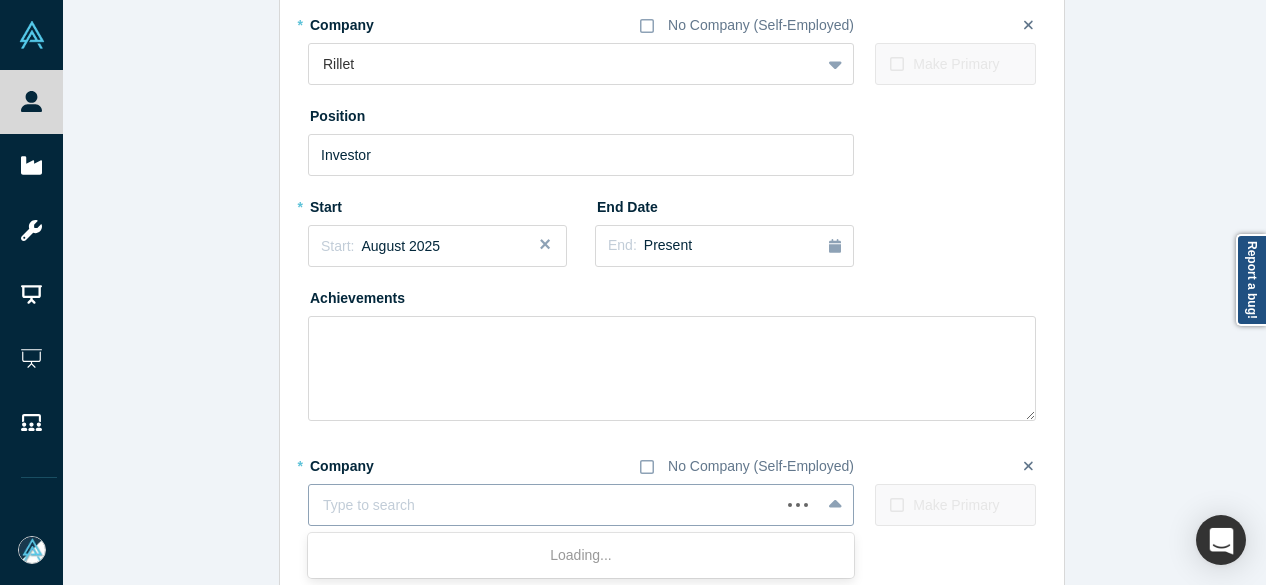 paste on "Investor Investor Tennr" 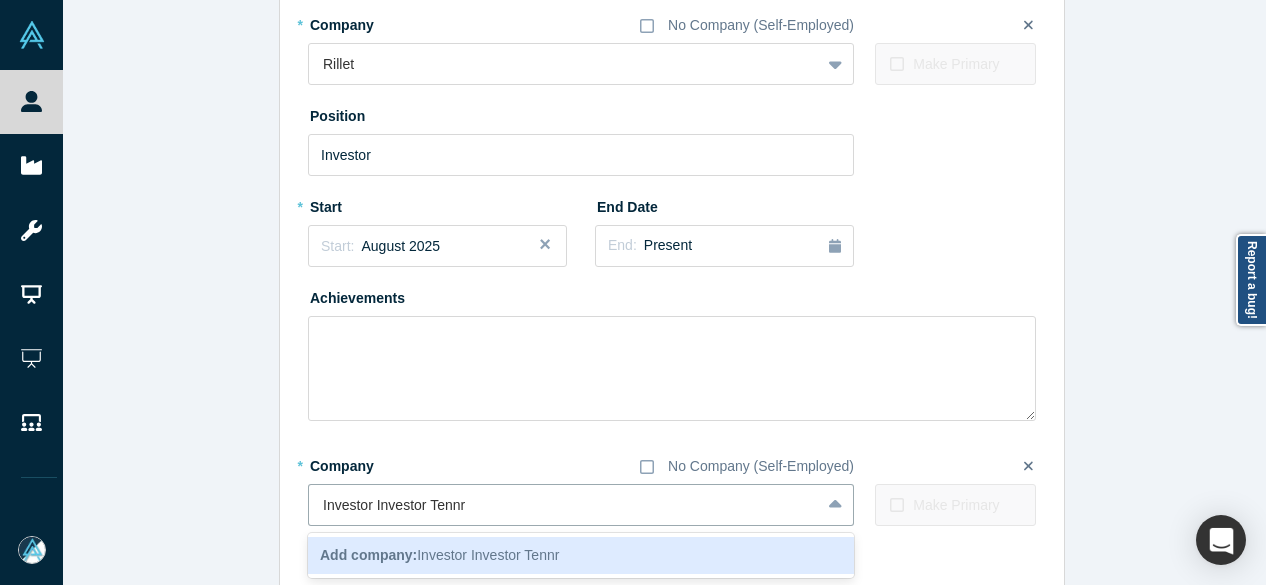 drag, startPoint x: 422, startPoint y: 505, endPoint x: 262, endPoint y: 505, distance: 160 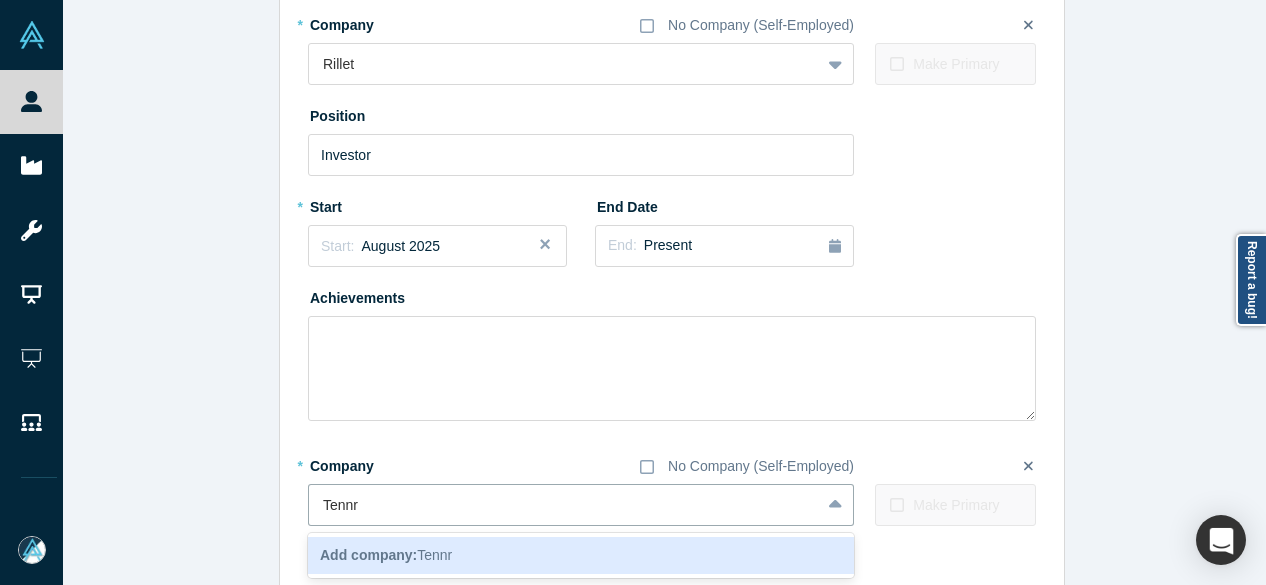 click on "Add company:" at bounding box center (368, 555) 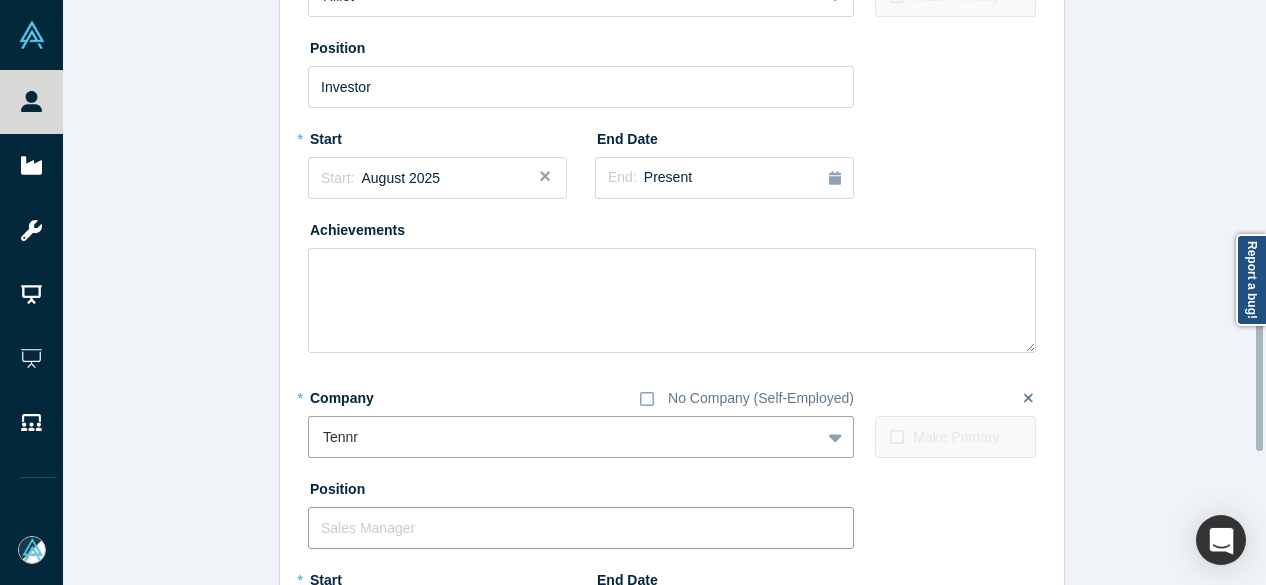 scroll, scrollTop: 656, scrollLeft: 0, axis: vertical 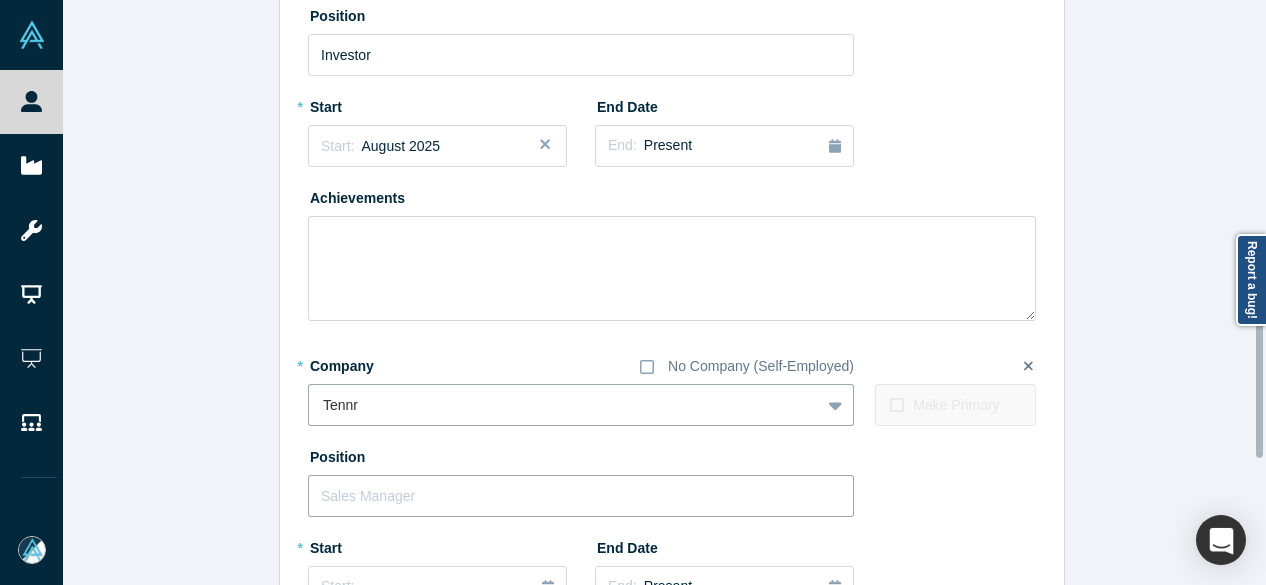 click at bounding box center [581, 496] 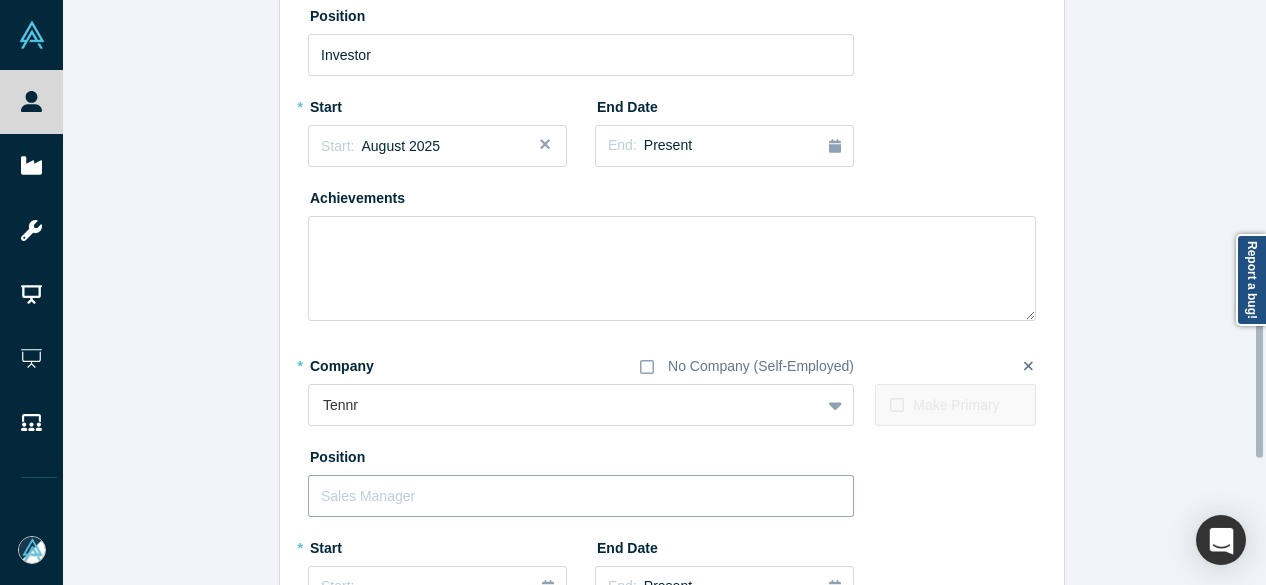paste on "Investor Investor" 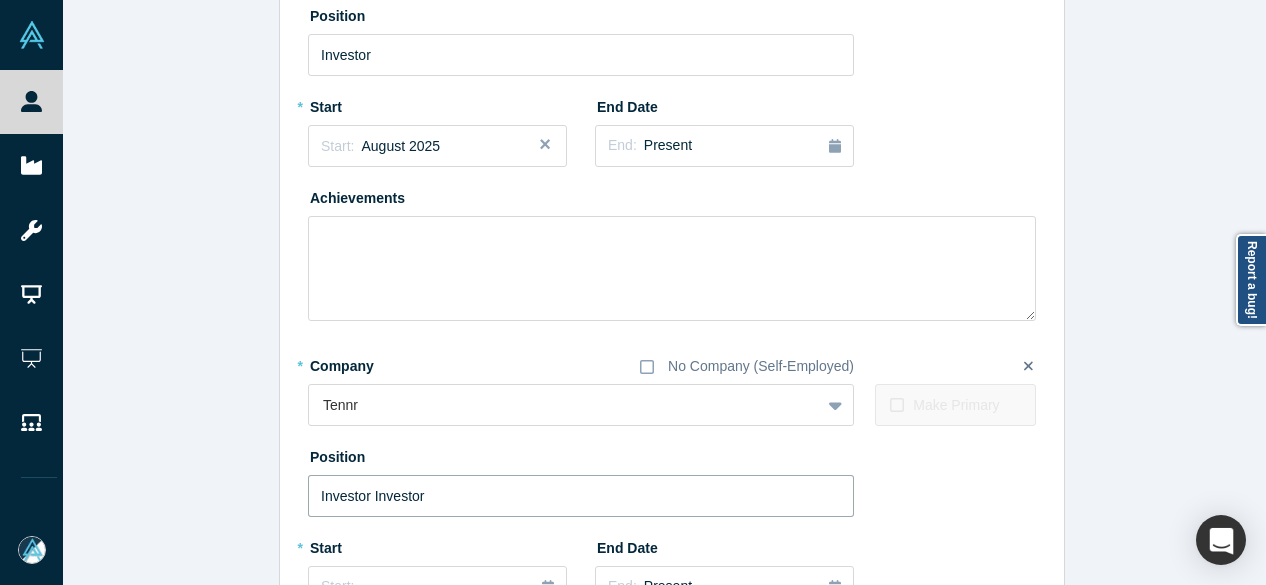 drag, startPoint x: 366, startPoint y: 499, endPoint x: 510, endPoint y: 504, distance: 144.08678 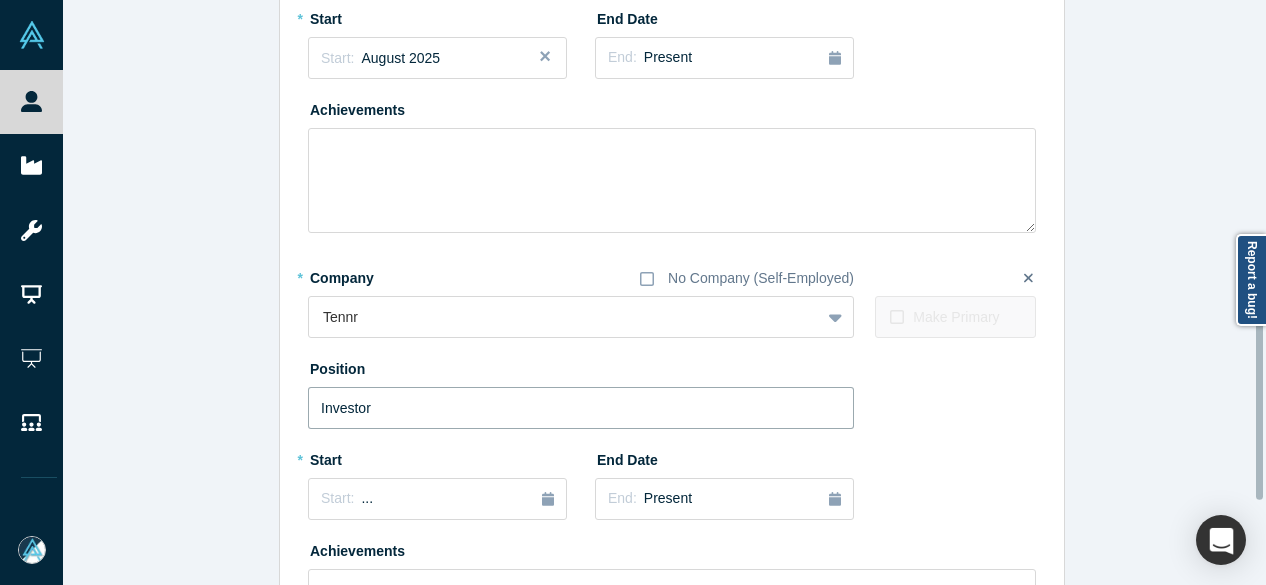 scroll, scrollTop: 856, scrollLeft: 0, axis: vertical 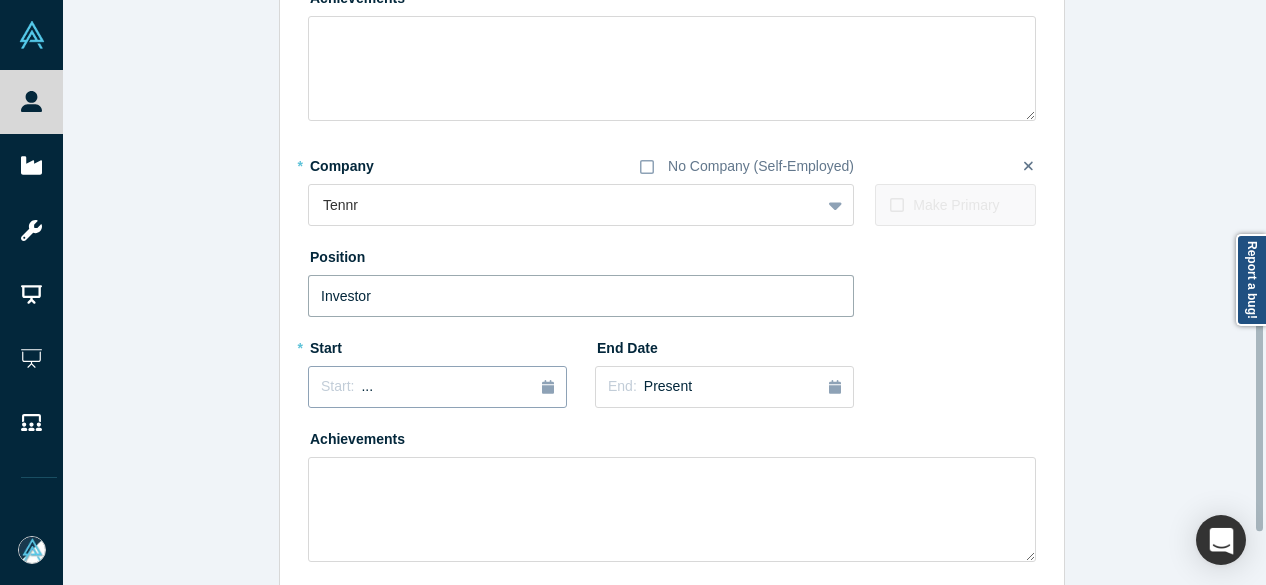 type on "Investor" 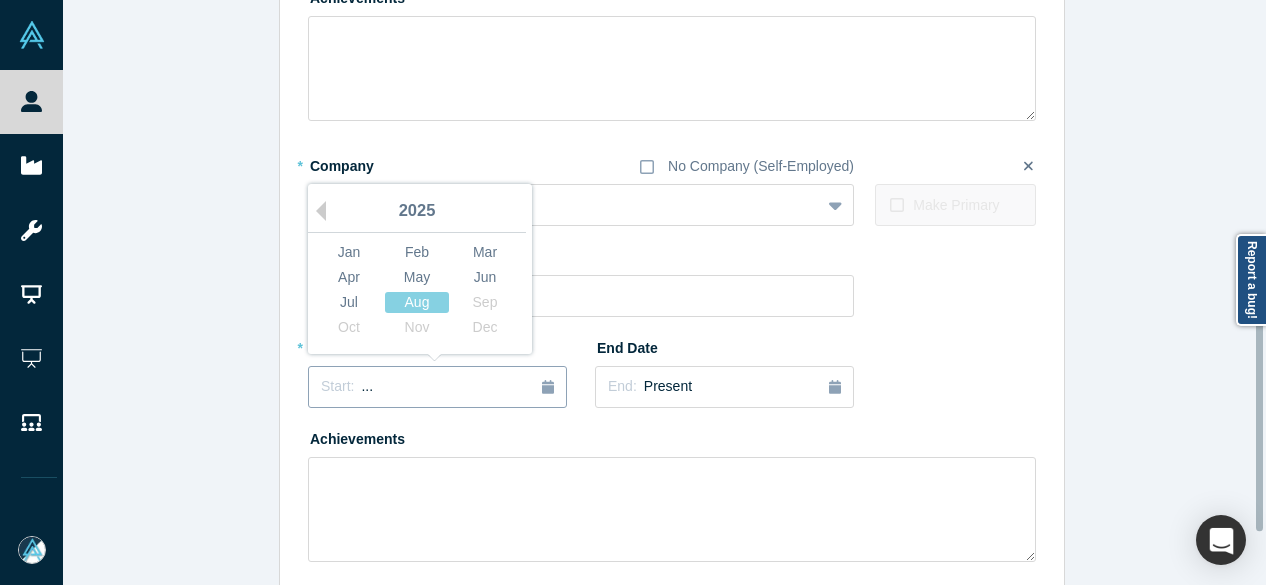 click on "Start: ..." at bounding box center (347, 387) 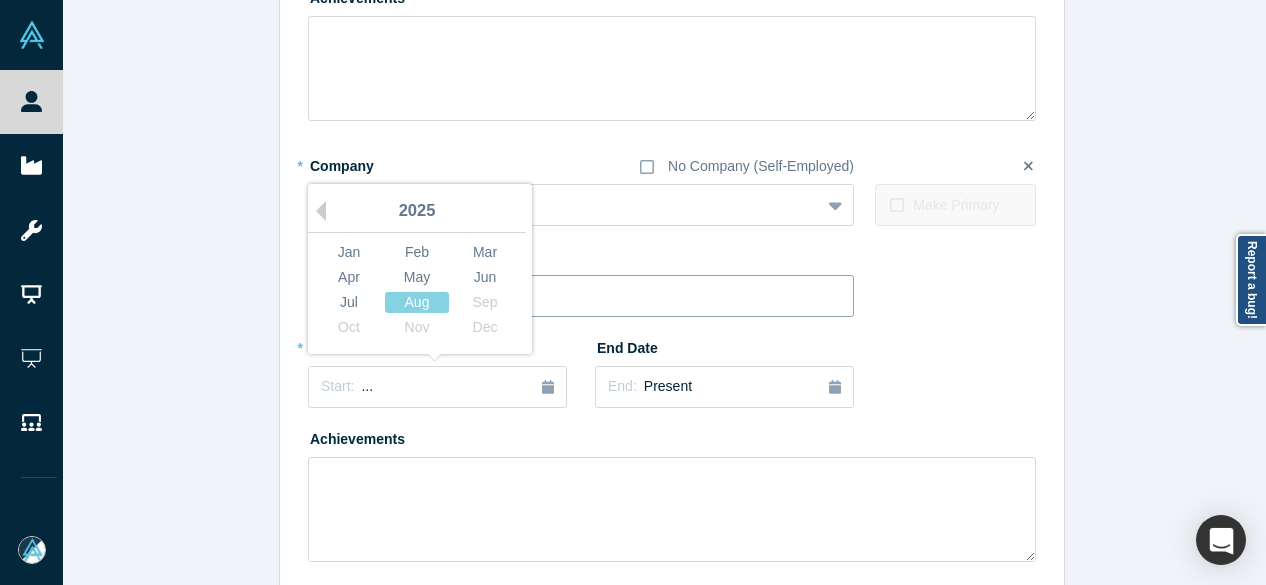click on "Jun" at bounding box center [485, 277] 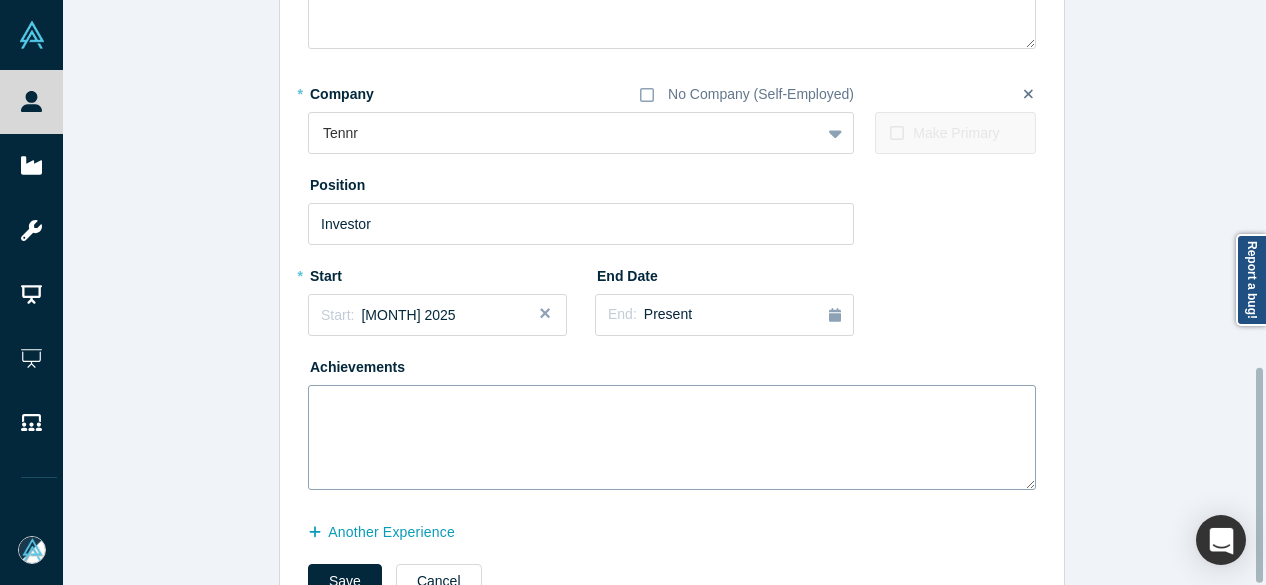 scroll, scrollTop: 996, scrollLeft: 0, axis: vertical 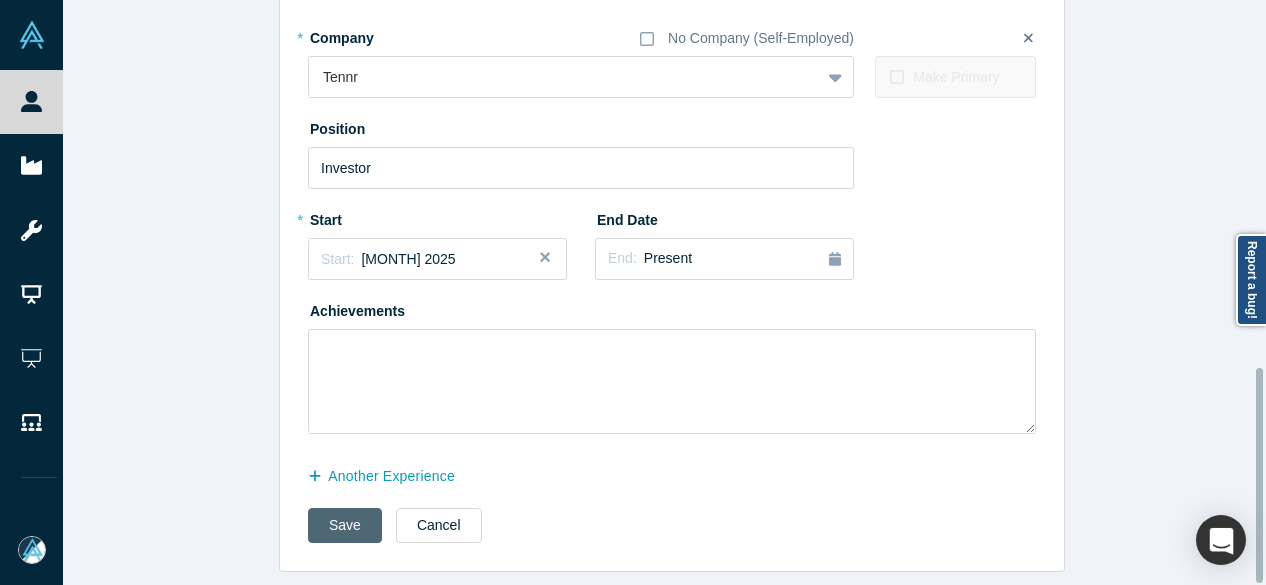 click on "Save" at bounding box center (345, 525) 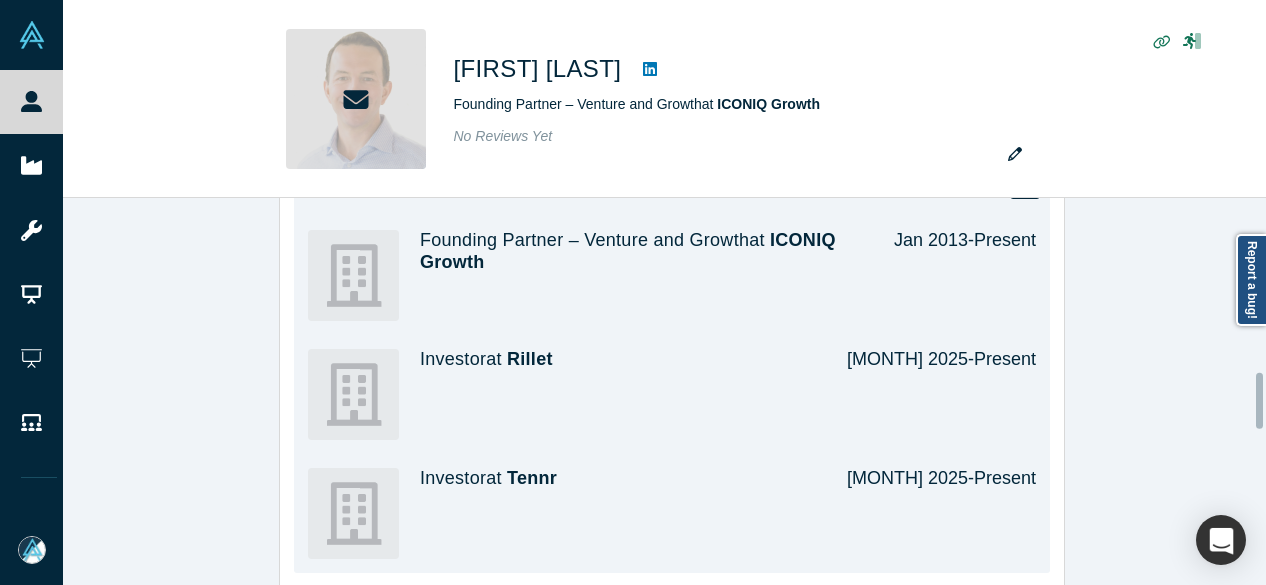 scroll, scrollTop: 1200, scrollLeft: 0, axis: vertical 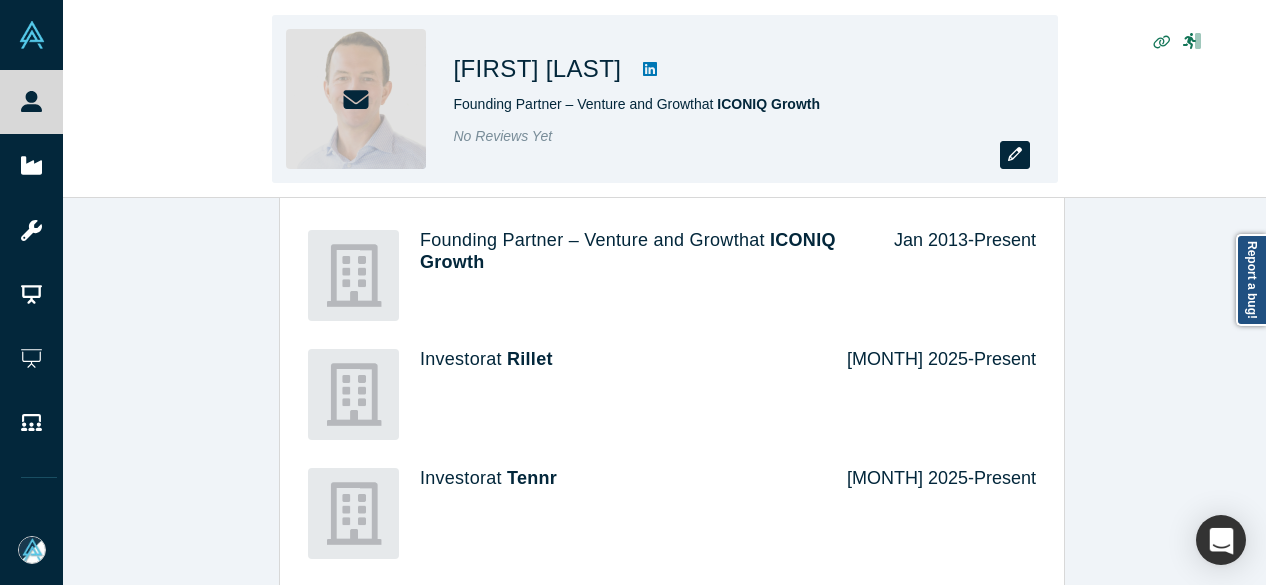 click at bounding box center [1015, 155] 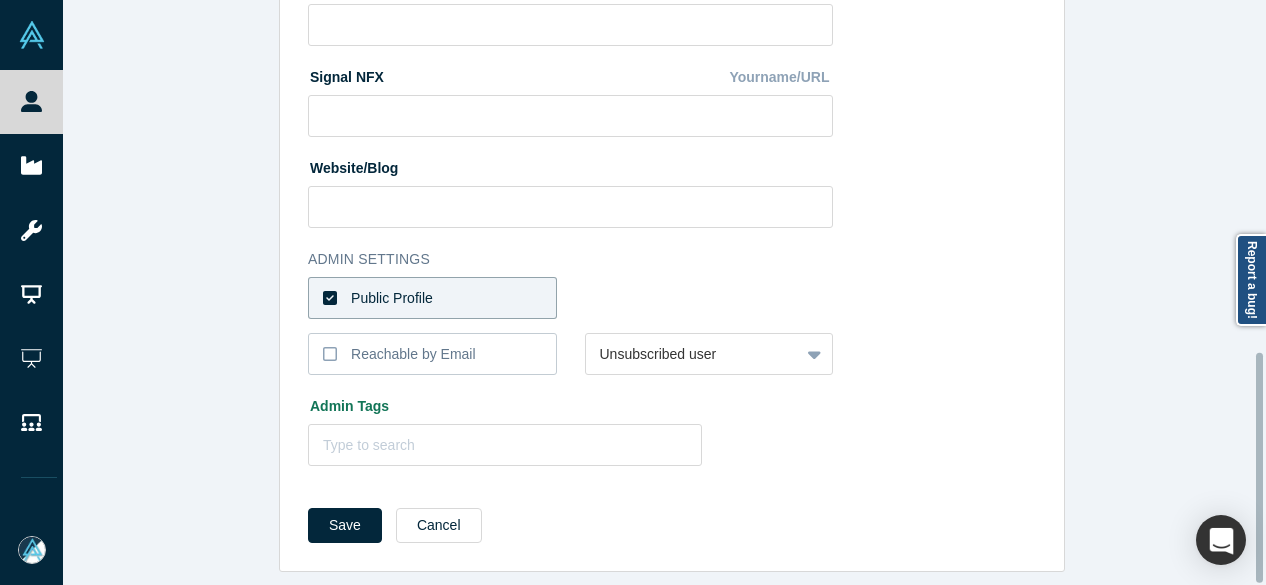 scroll, scrollTop: 896, scrollLeft: 0, axis: vertical 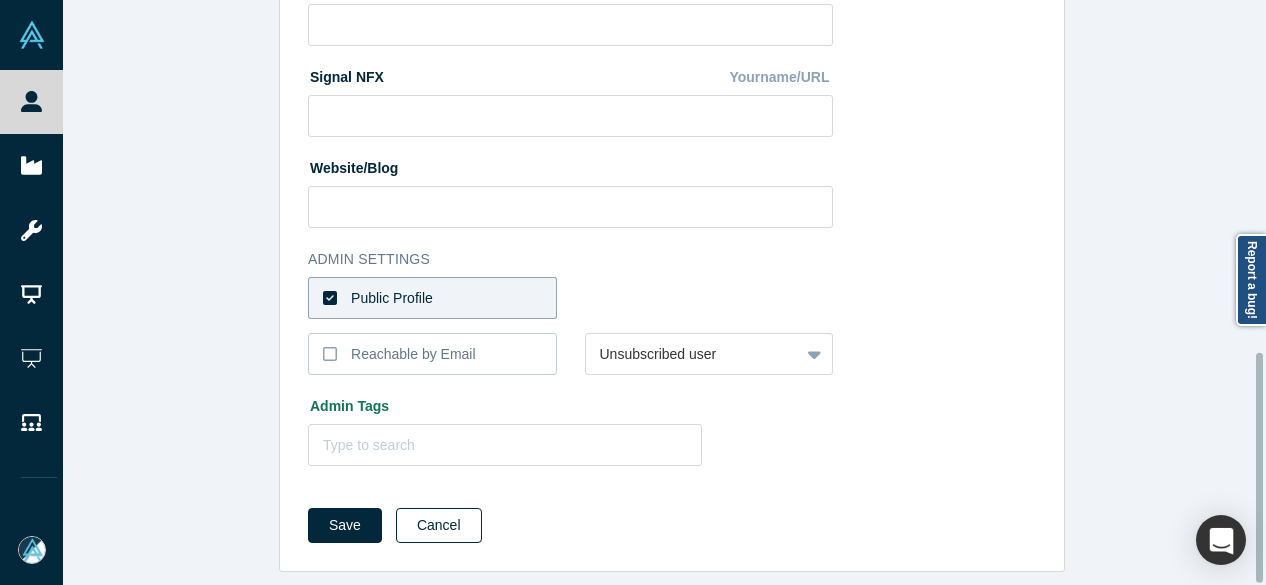 click on "Cancel" at bounding box center (439, 525) 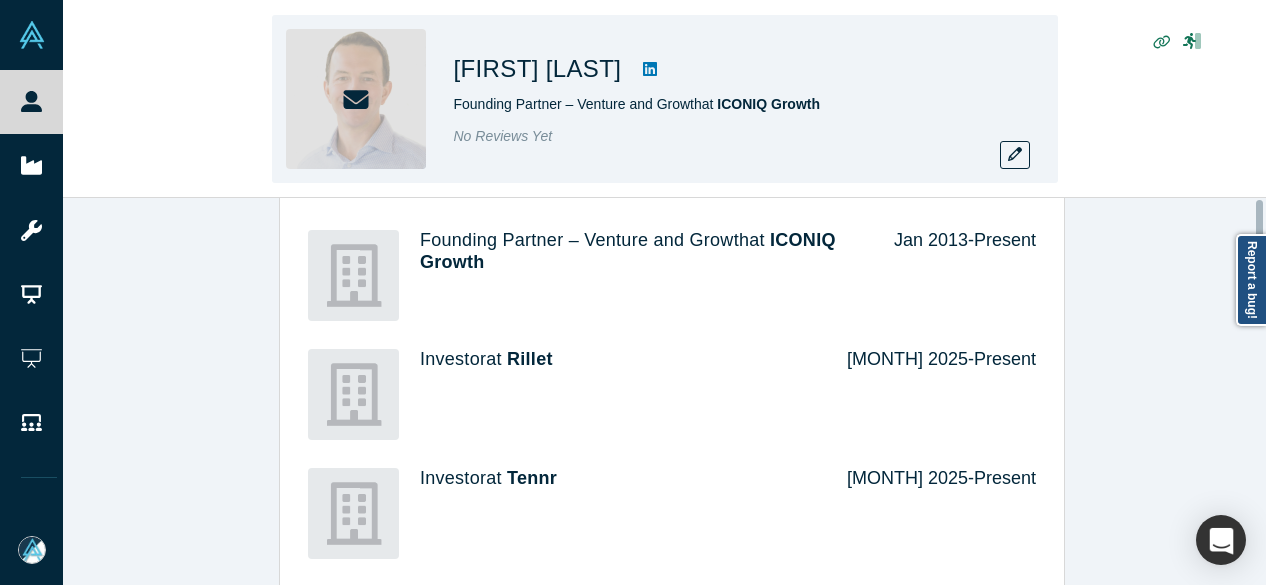 scroll, scrollTop: 0, scrollLeft: 0, axis: both 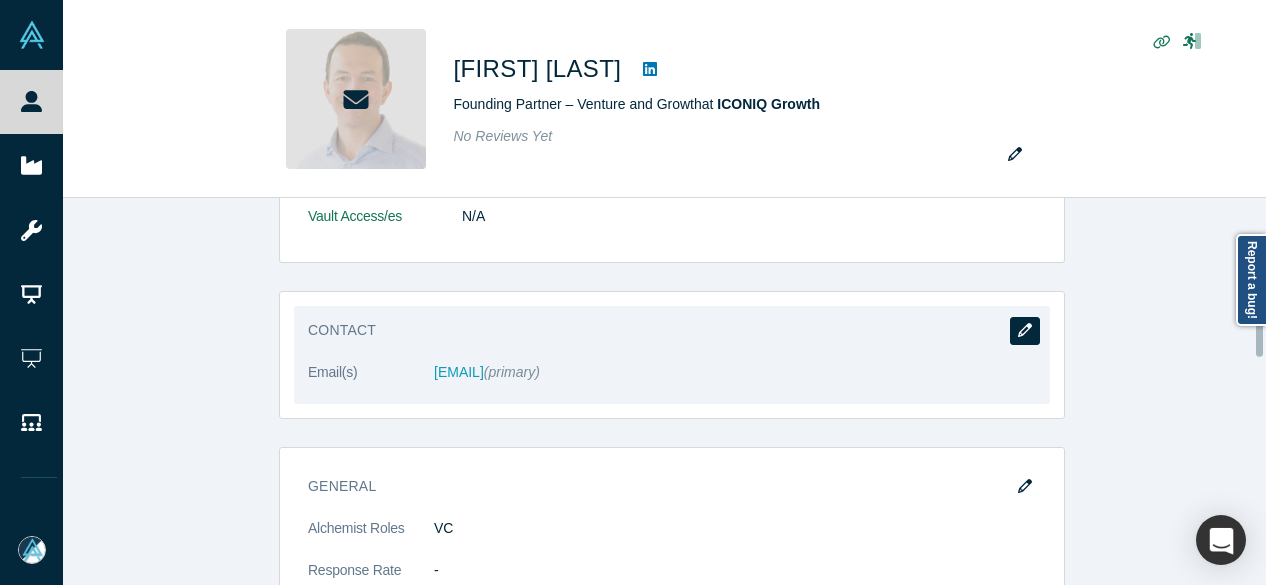 click 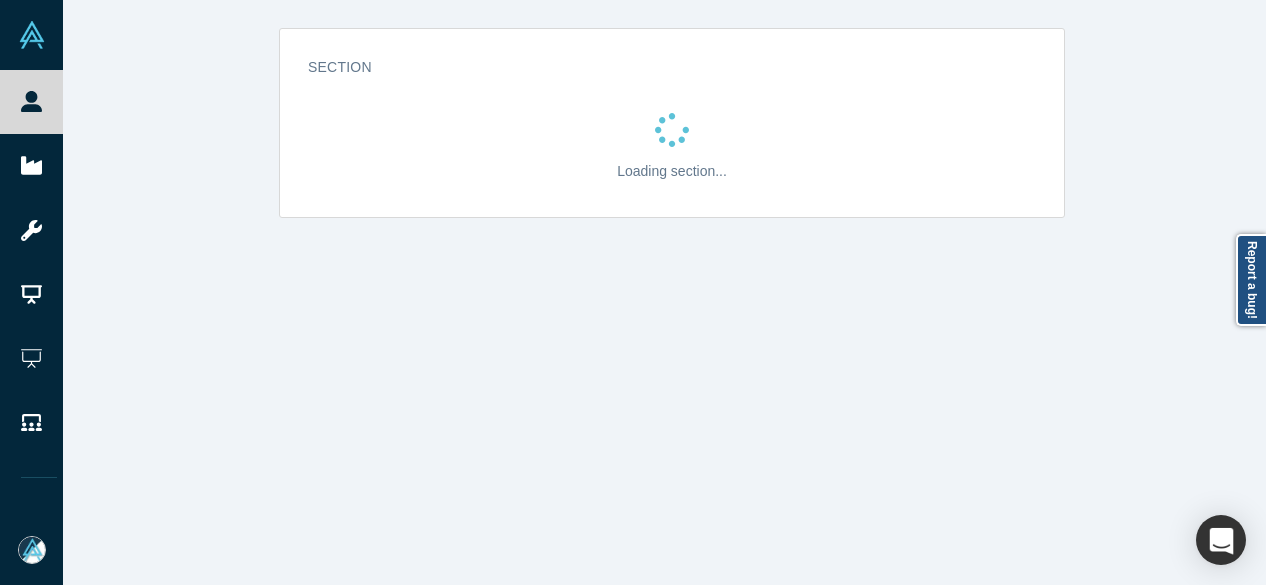 scroll, scrollTop: 0, scrollLeft: 0, axis: both 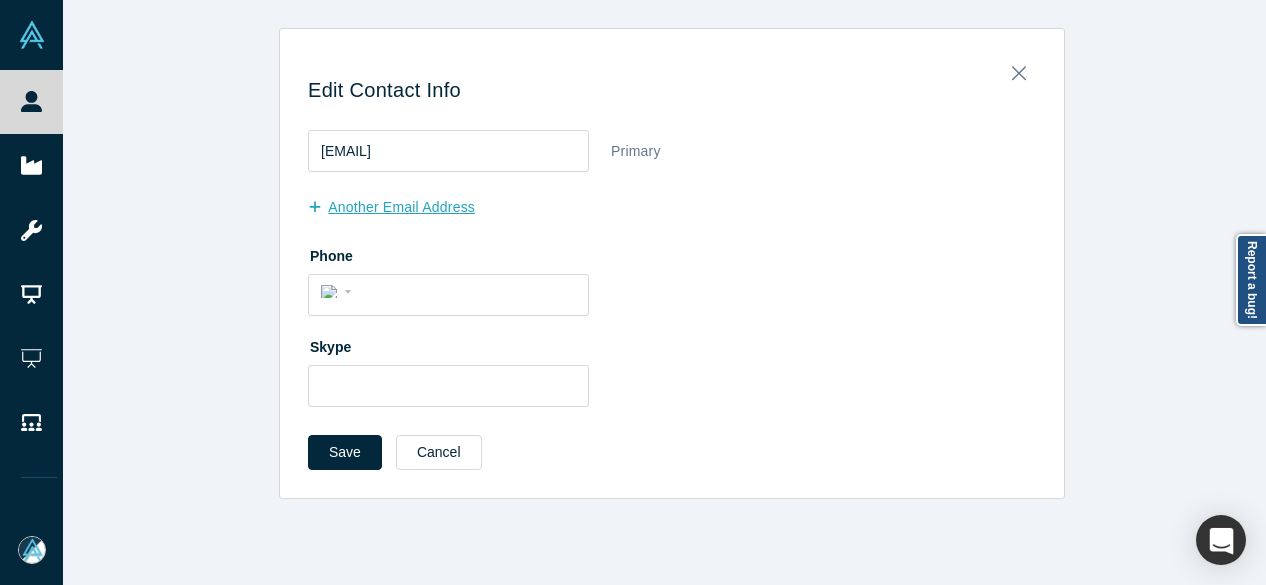 click on "another Email Address" at bounding box center [402, 207] 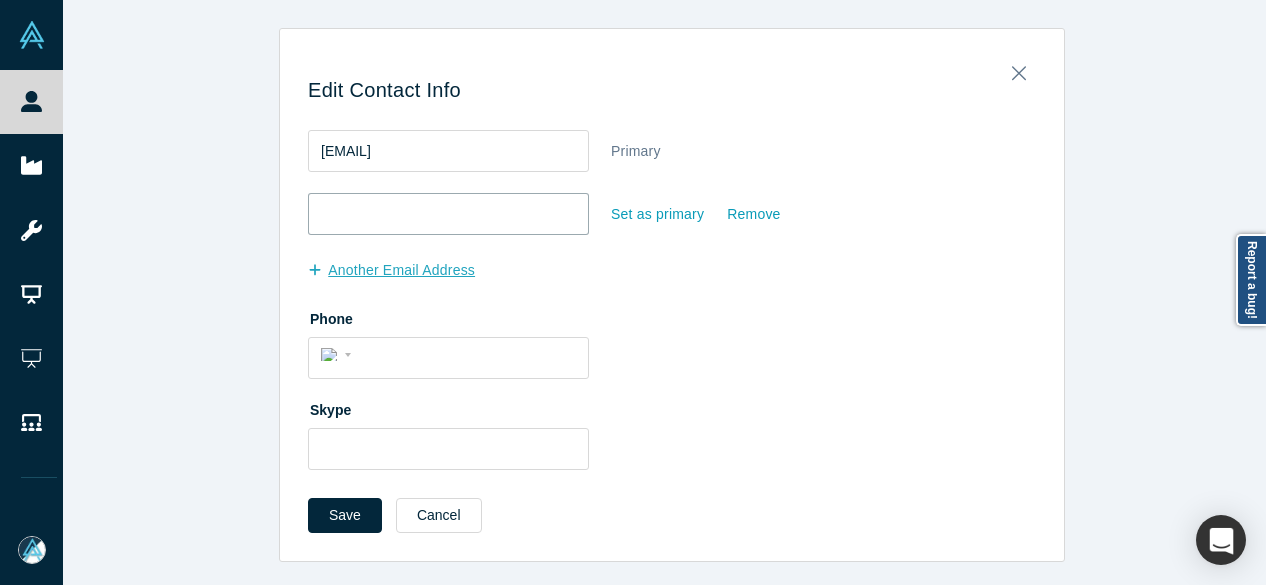 click at bounding box center (448, 214) 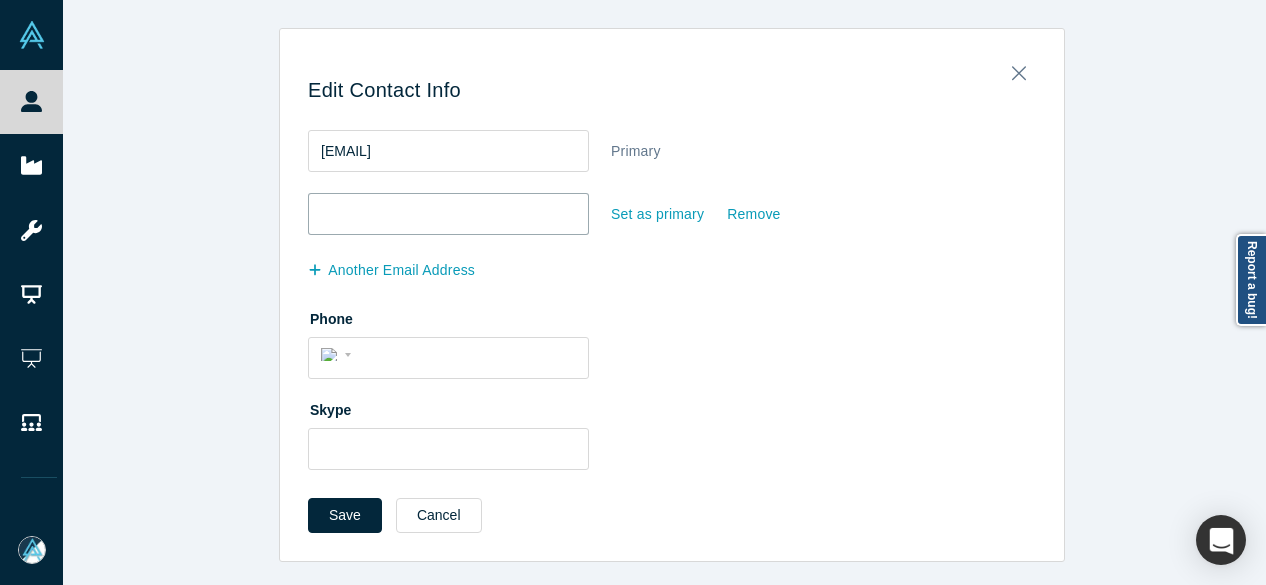 paste on "callagriffith@gmail.com" 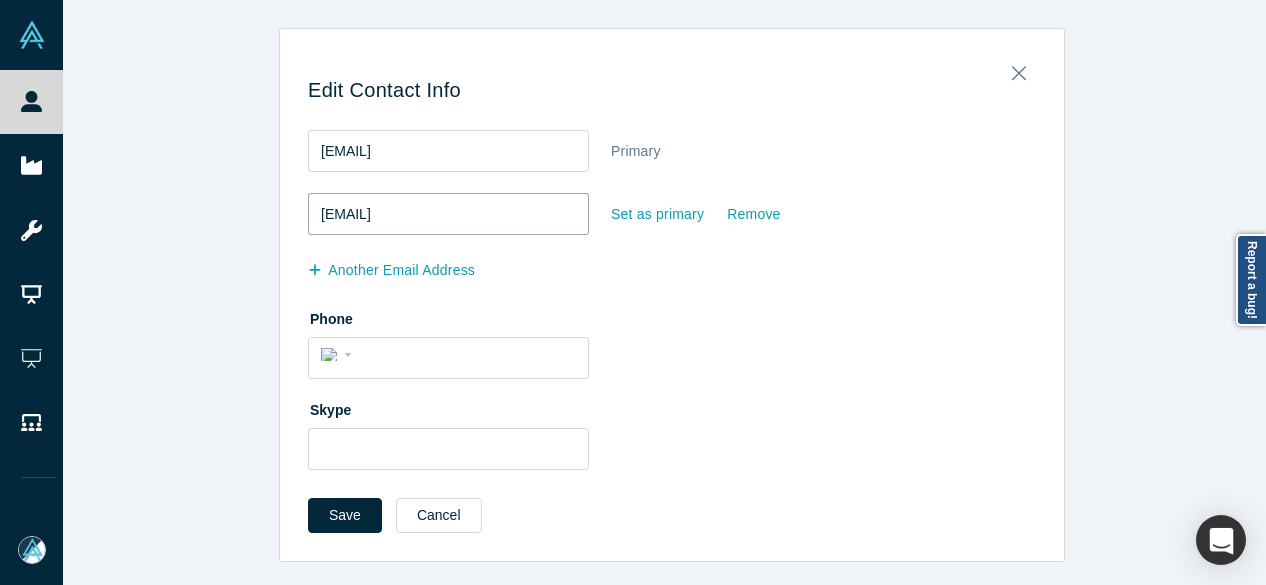 type on "callagriffith@gmail.com" 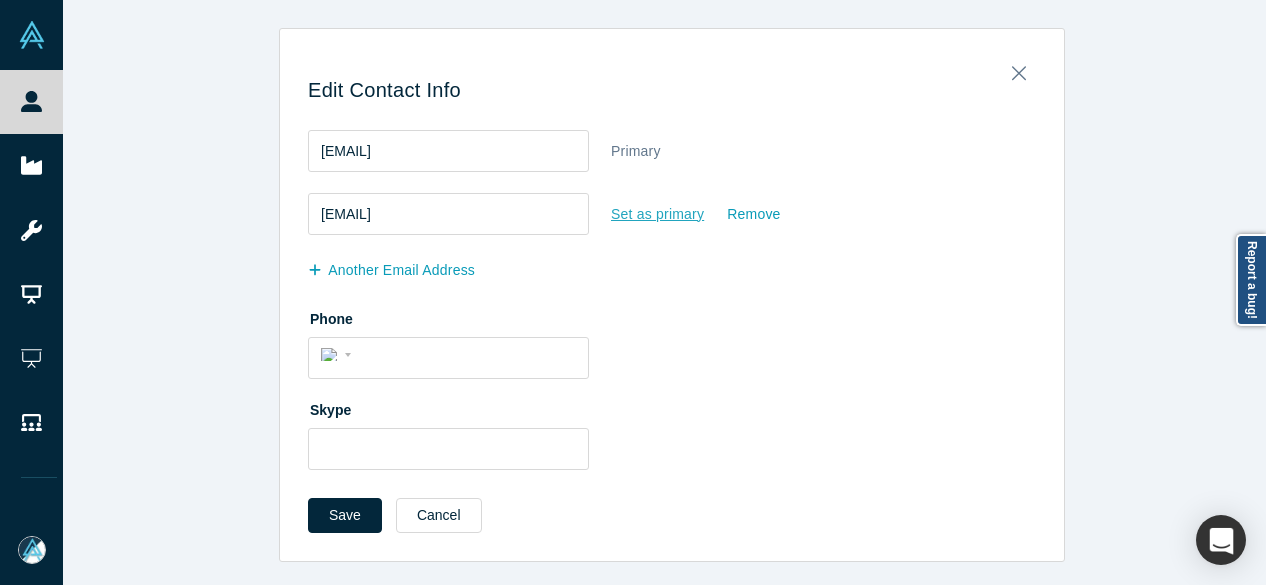 click on "Set as primary" at bounding box center (657, 214) 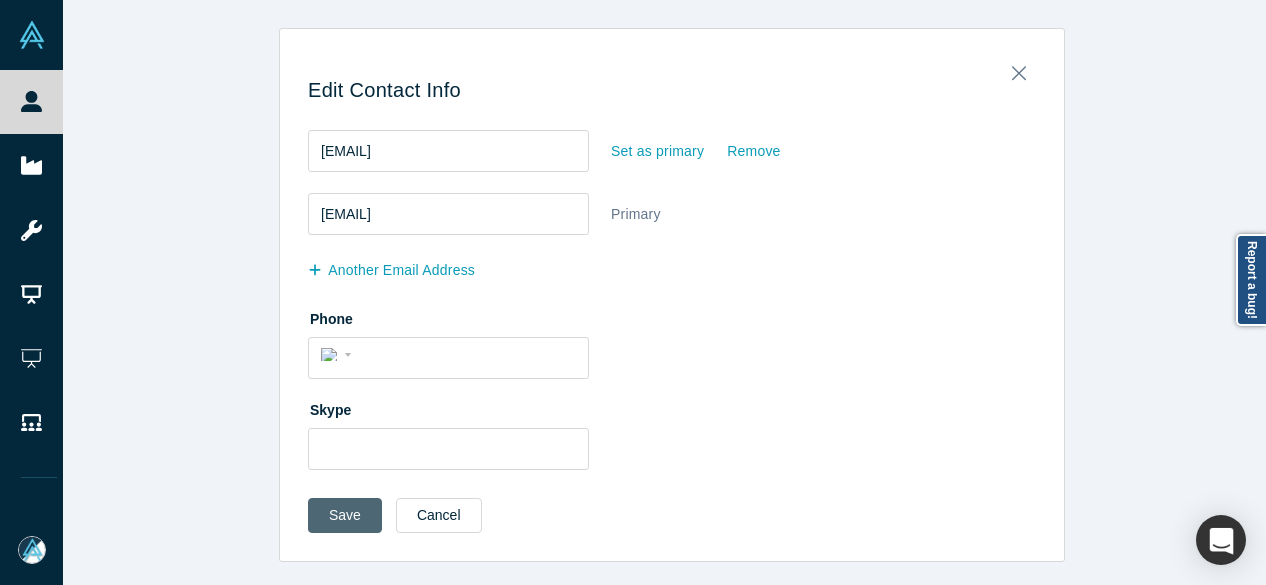 click on "Save" at bounding box center (345, 515) 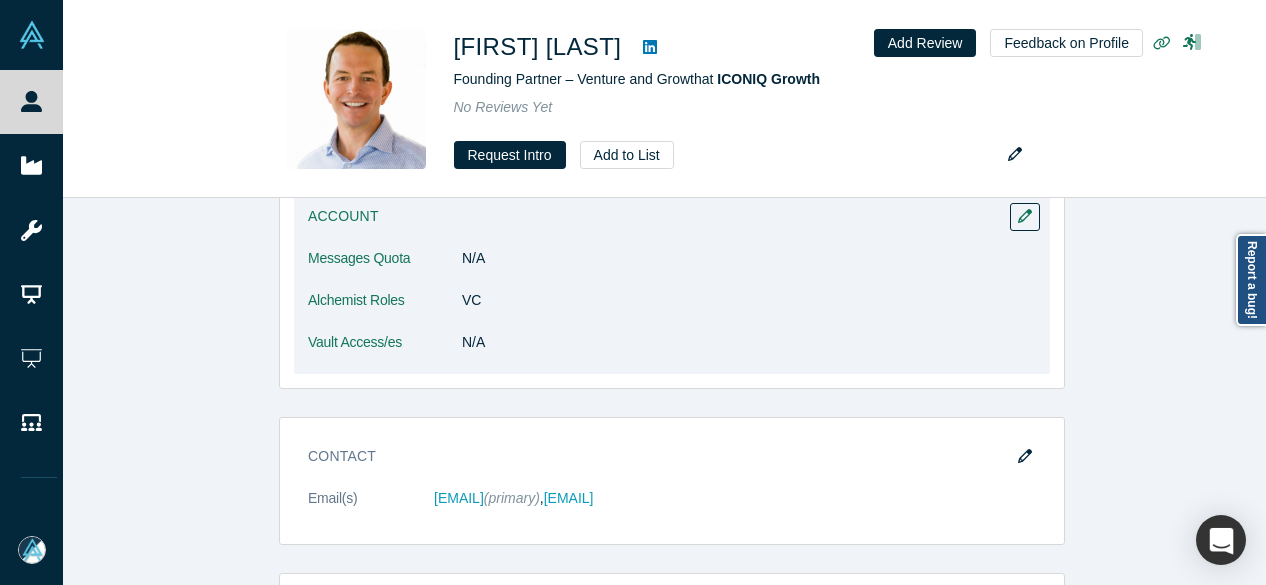 scroll, scrollTop: 500, scrollLeft: 0, axis: vertical 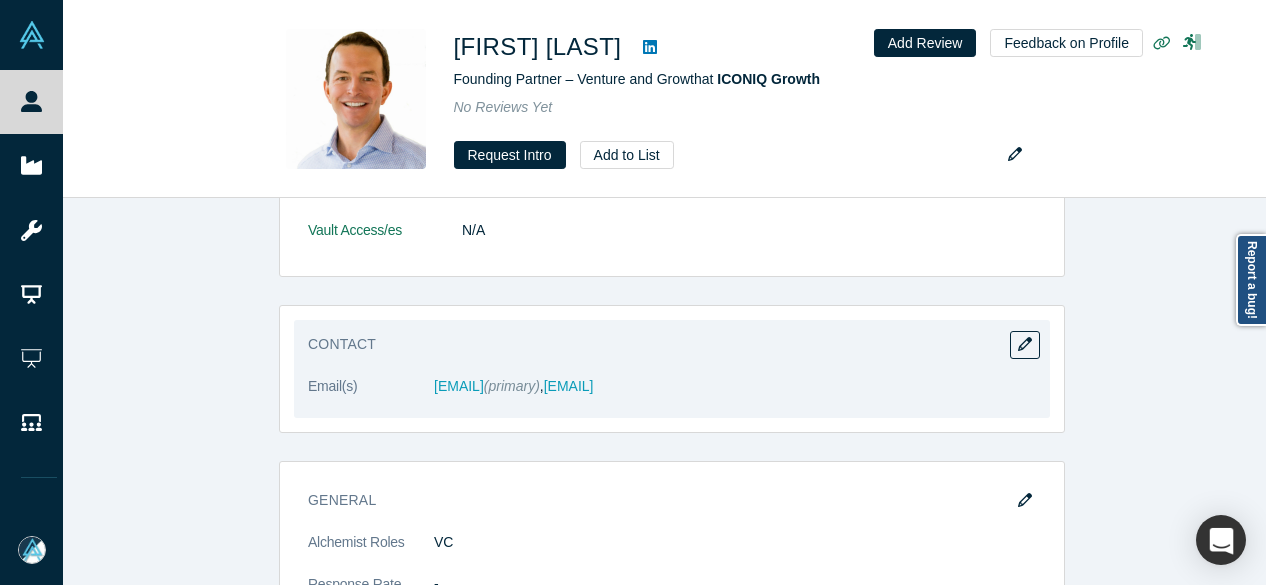 drag, startPoint x: 427, startPoint y: 401, endPoint x: 567, endPoint y: 405, distance: 140.05713 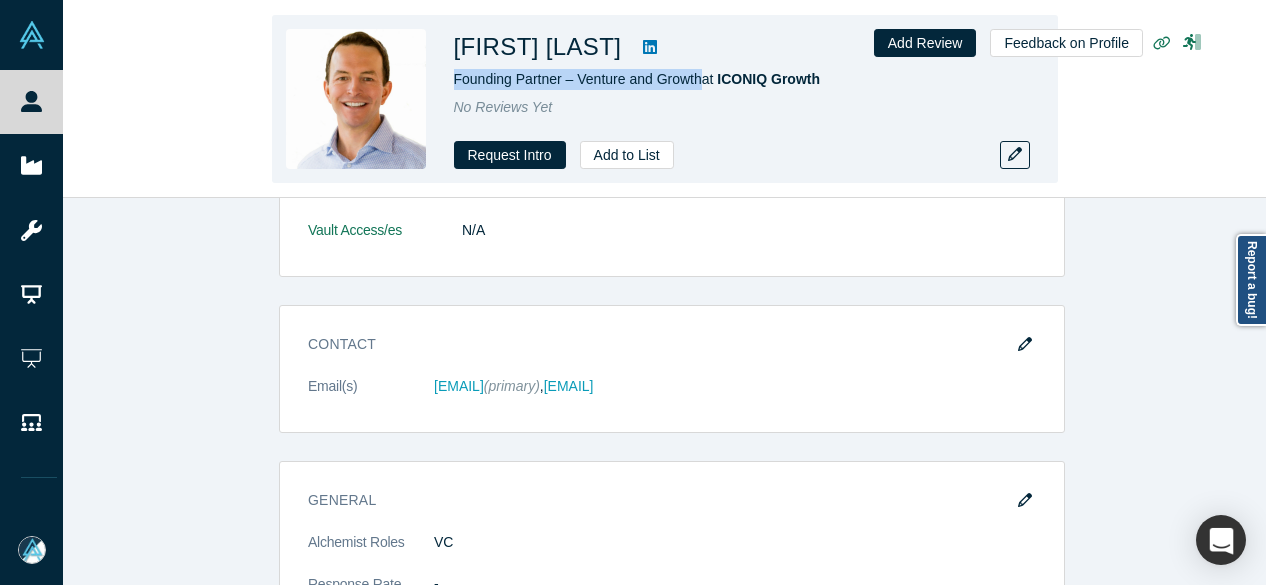 drag, startPoint x: 447, startPoint y: 83, endPoint x: 697, endPoint y: 83, distance: 250 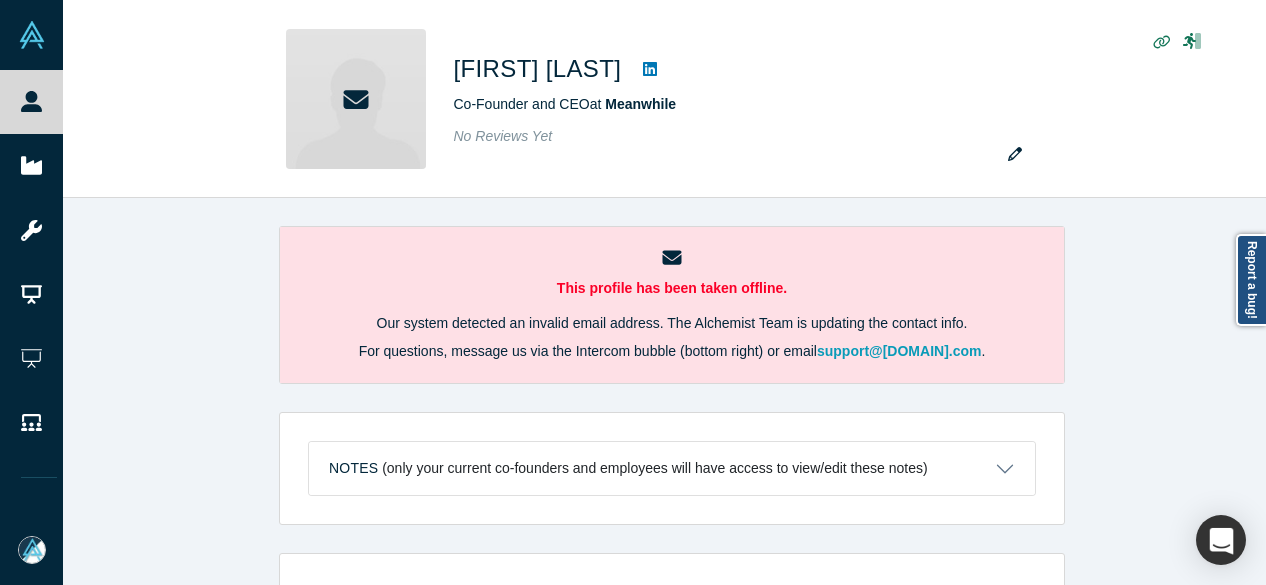 scroll, scrollTop: 0, scrollLeft: 0, axis: both 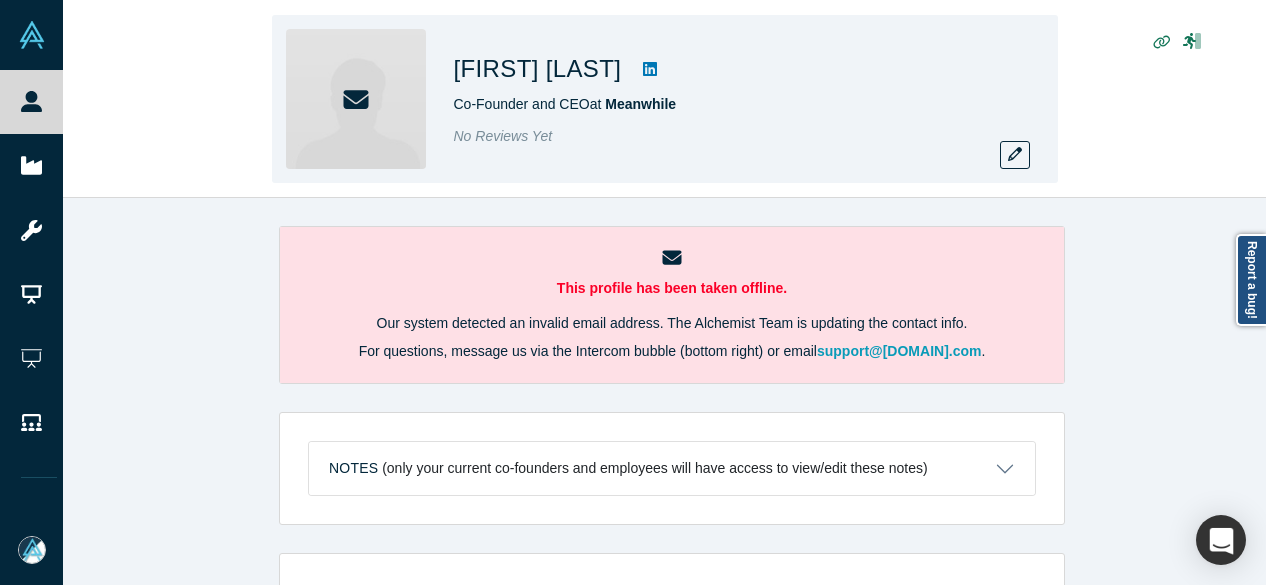 drag, startPoint x: 450, startPoint y: 70, endPoint x: 650, endPoint y: 73, distance: 200.02249 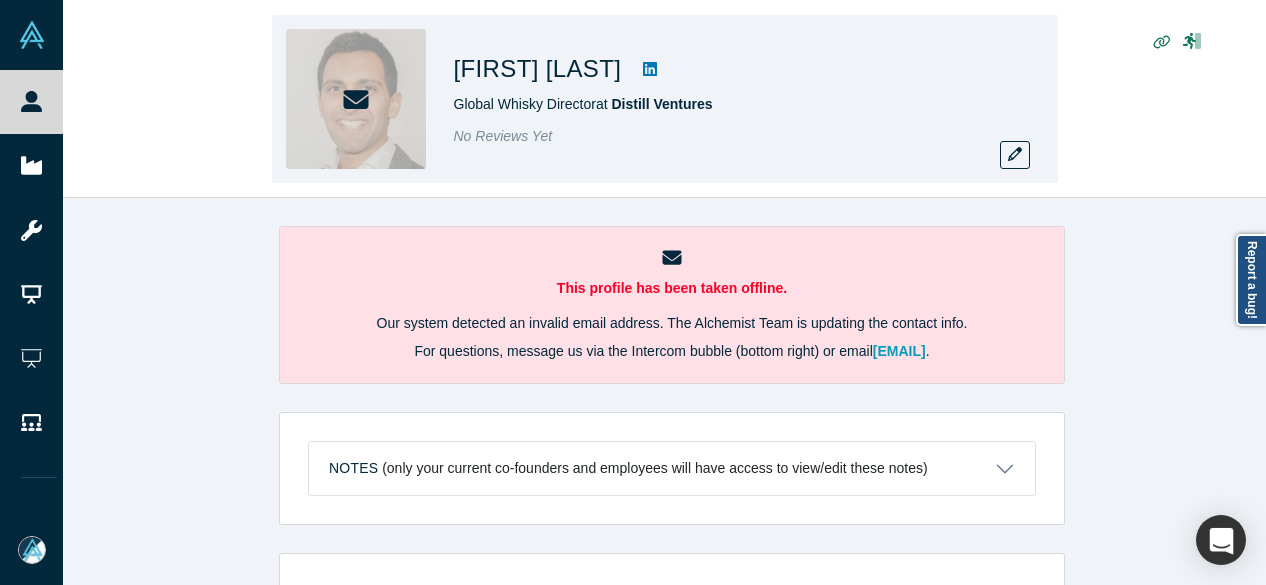 scroll, scrollTop: 0, scrollLeft: 0, axis: both 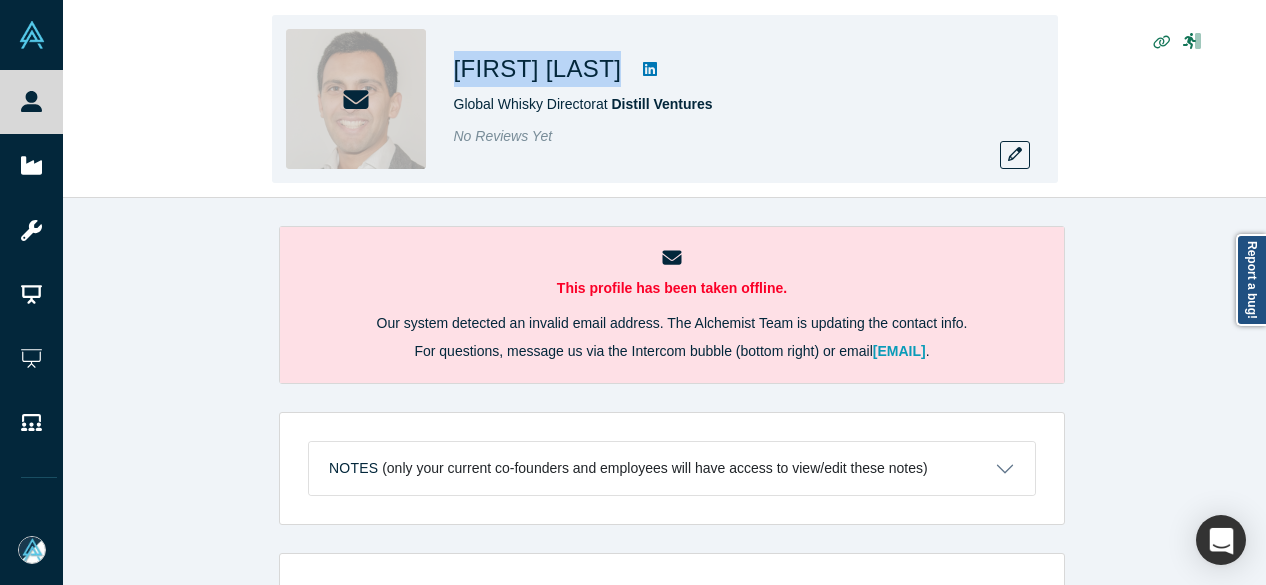 drag, startPoint x: 452, startPoint y: 67, endPoint x: 578, endPoint y: 71, distance: 126.06348 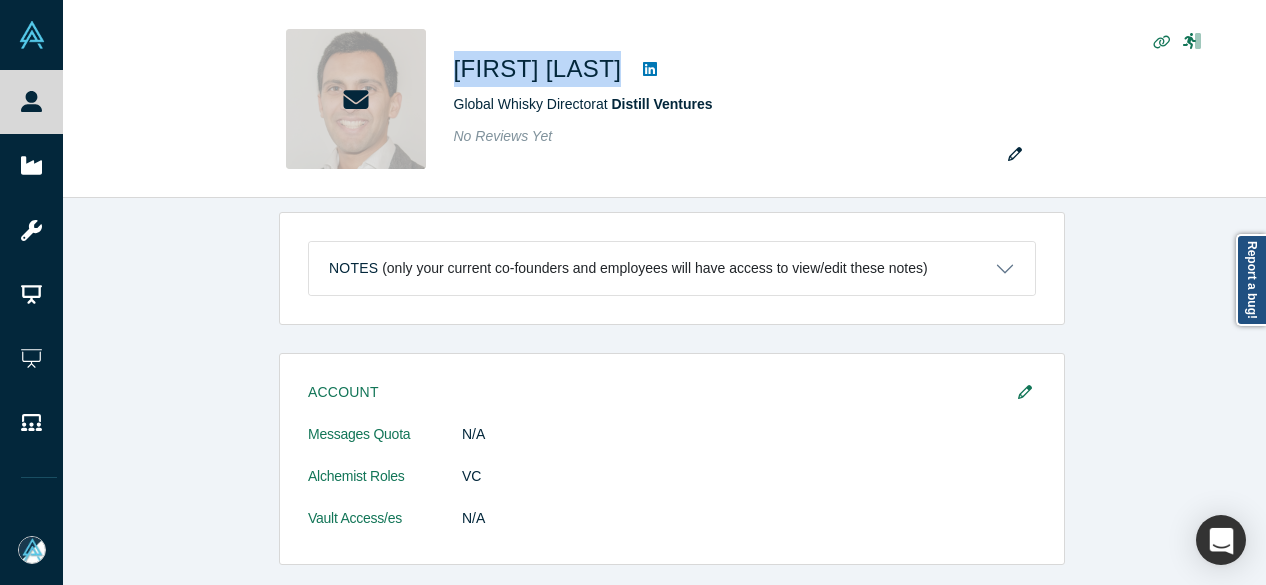 scroll, scrollTop: 500, scrollLeft: 0, axis: vertical 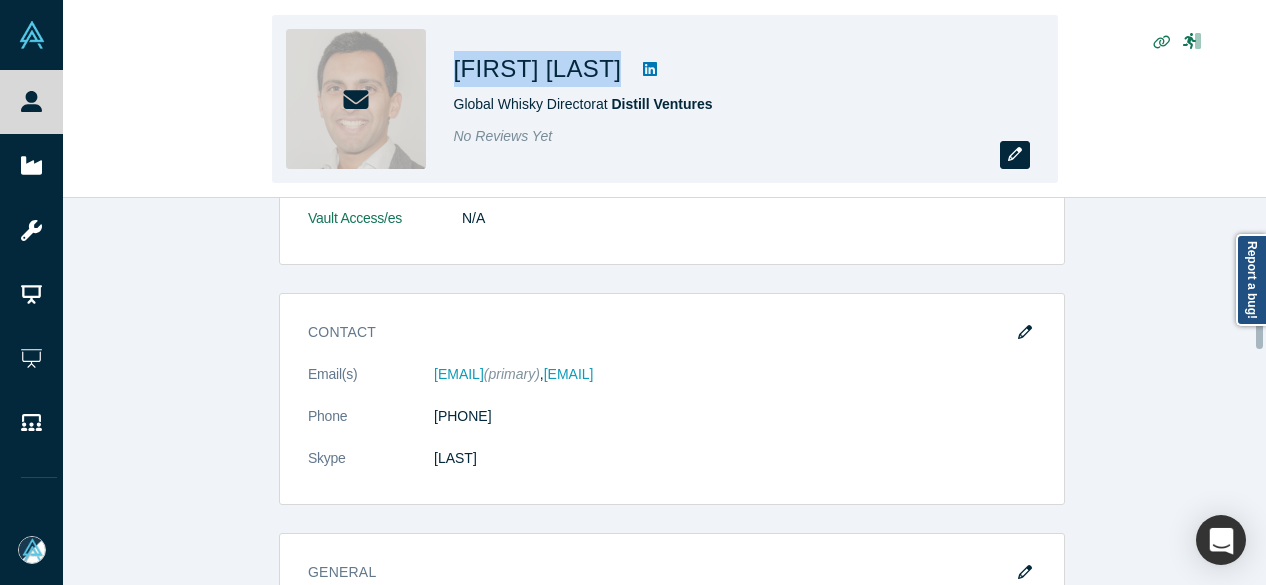 click at bounding box center [1015, 155] 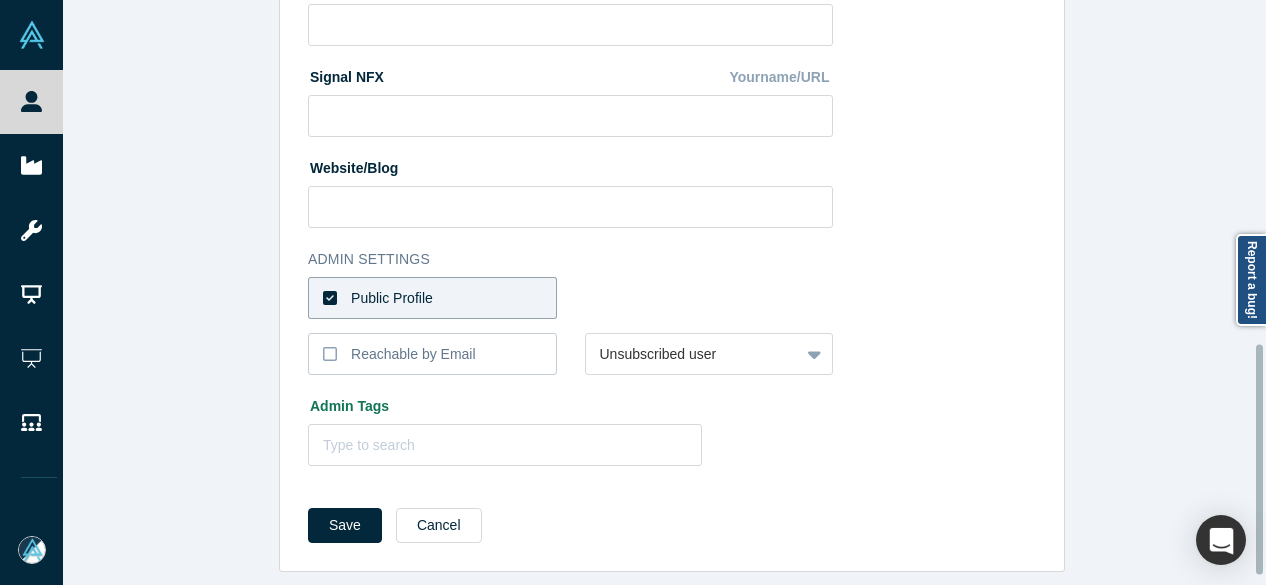 scroll, scrollTop: 896, scrollLeft: 0, axis: vertical 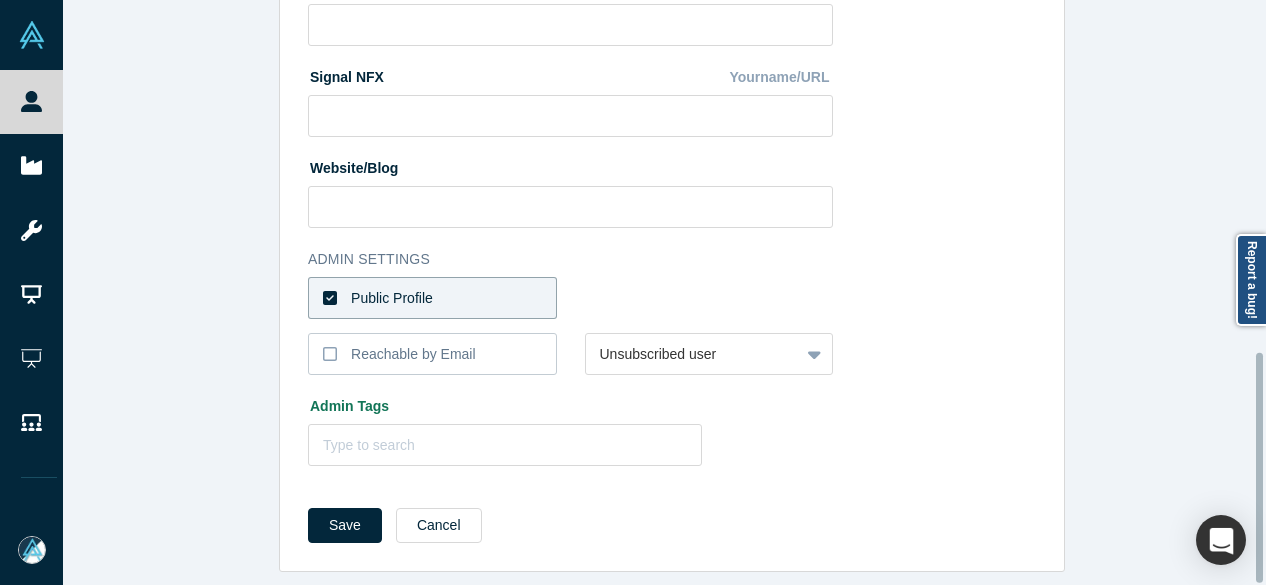 click on "Public Profile" at bounding box center [432, 298] 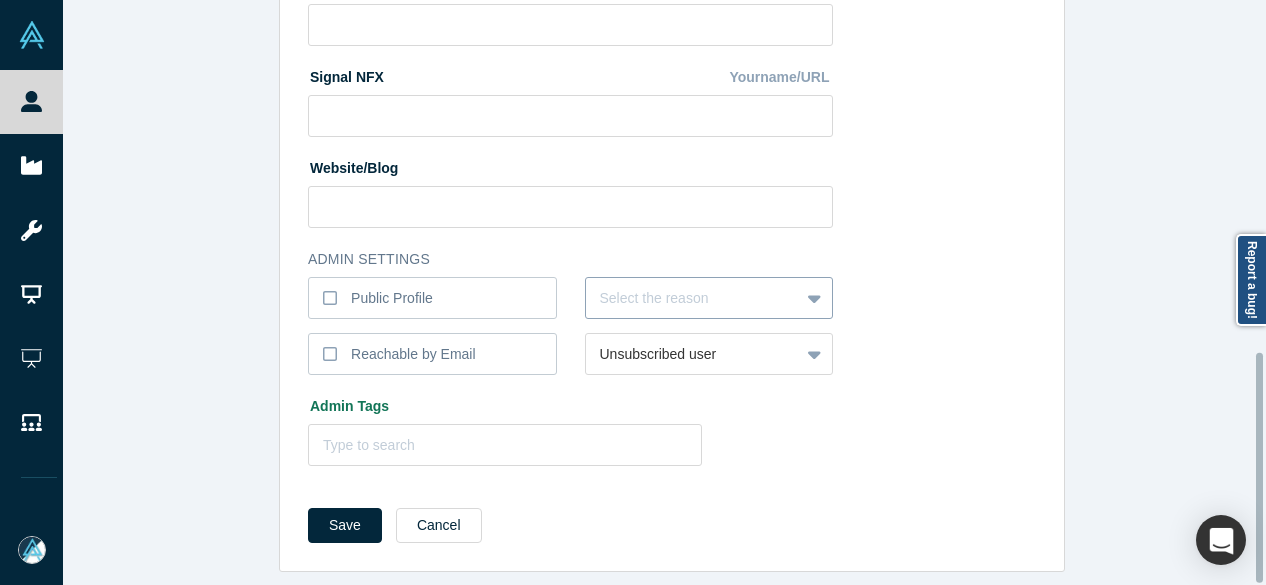 click at bounding box center (693, 298) 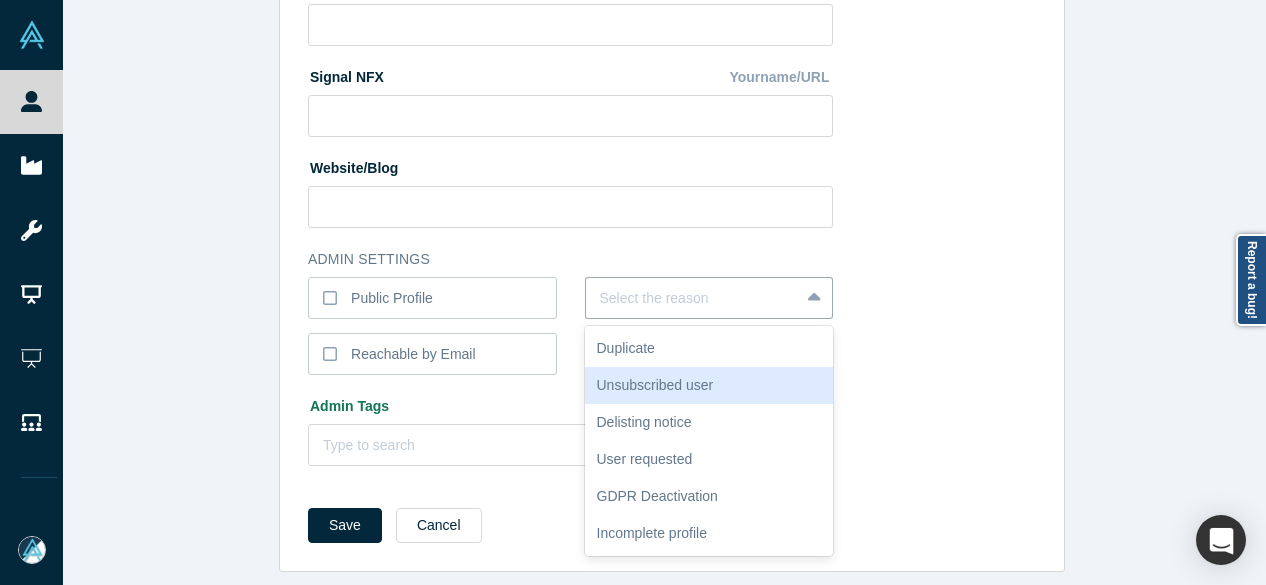click on "Unsubscribed user" at bounding box center (709, 385) 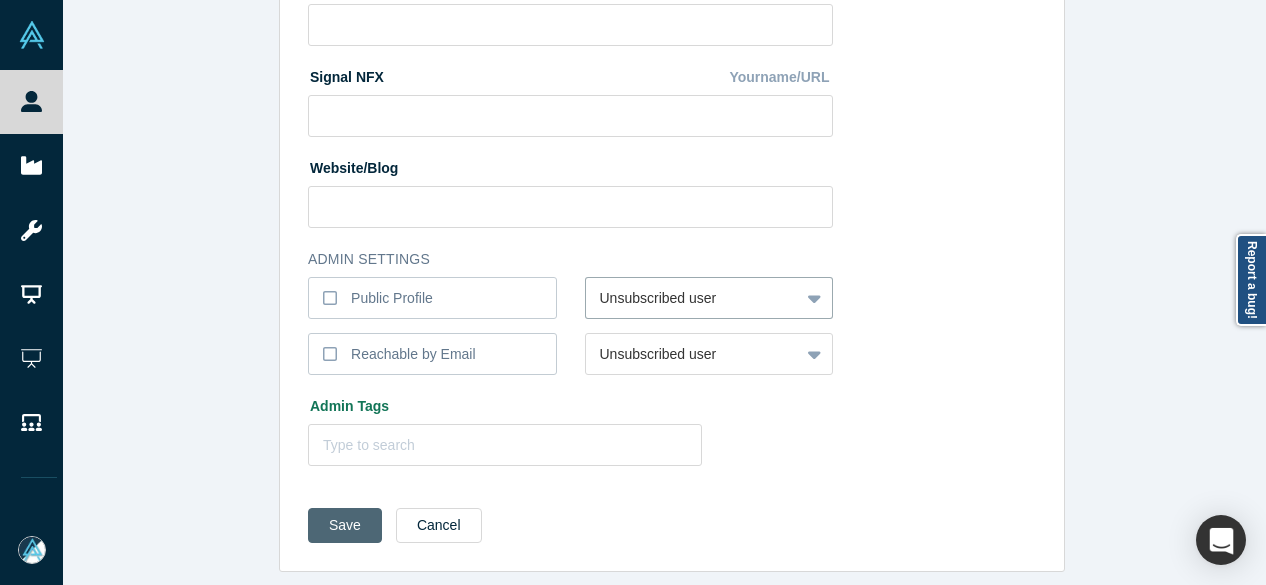 click on "Save" at bounding box center [345, 525] 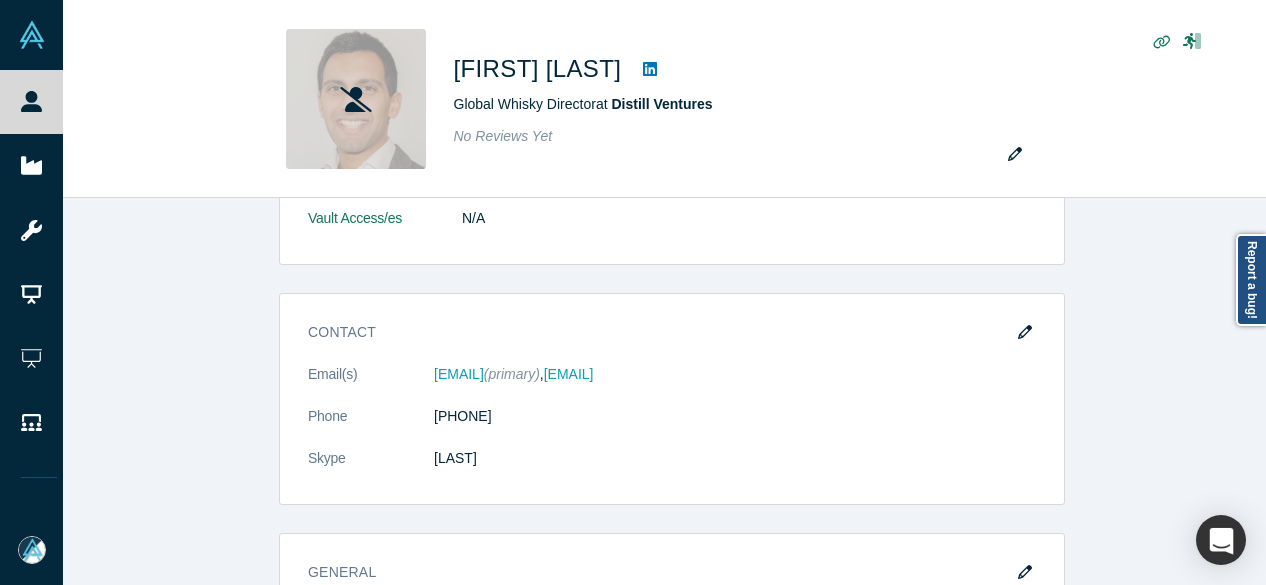 scroll, scrollTop: 0, scrollLeft: 0, axis: both 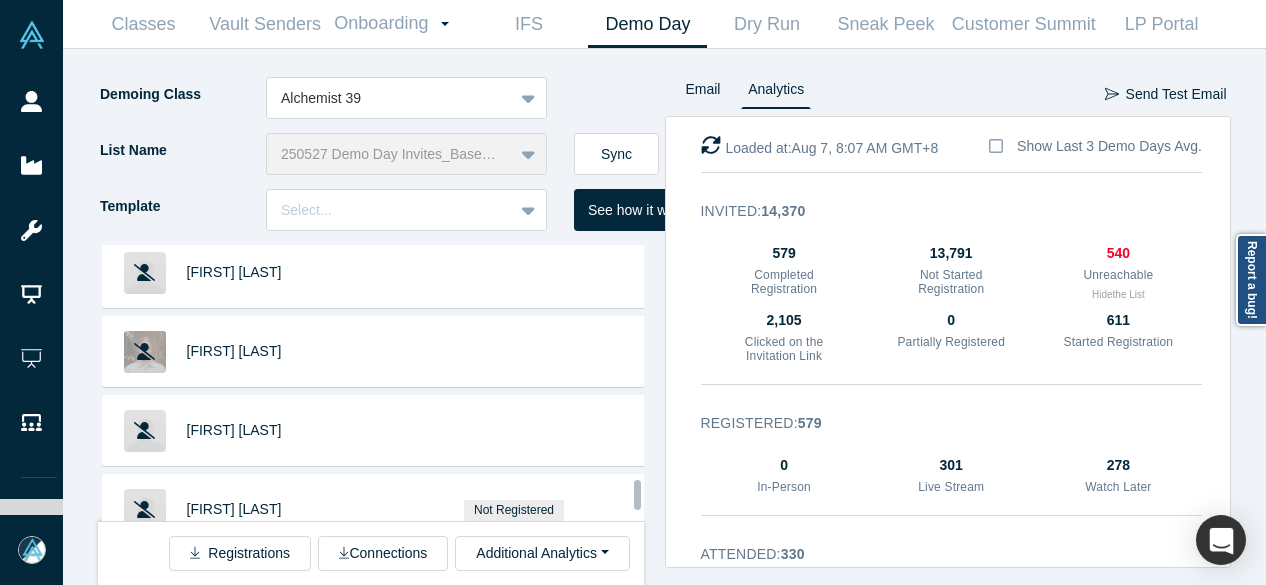 click on "[FIRST] [LAST]" at bounding box center [234, 667] 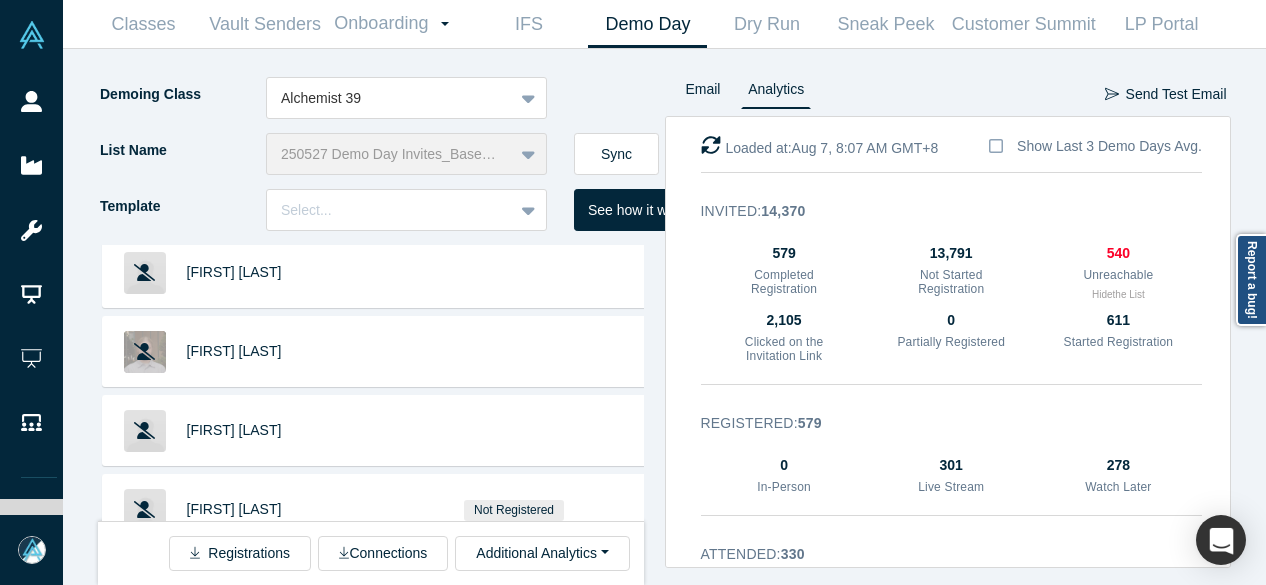 click on "Ramtin Naimi" at bounding box center [234, 746] 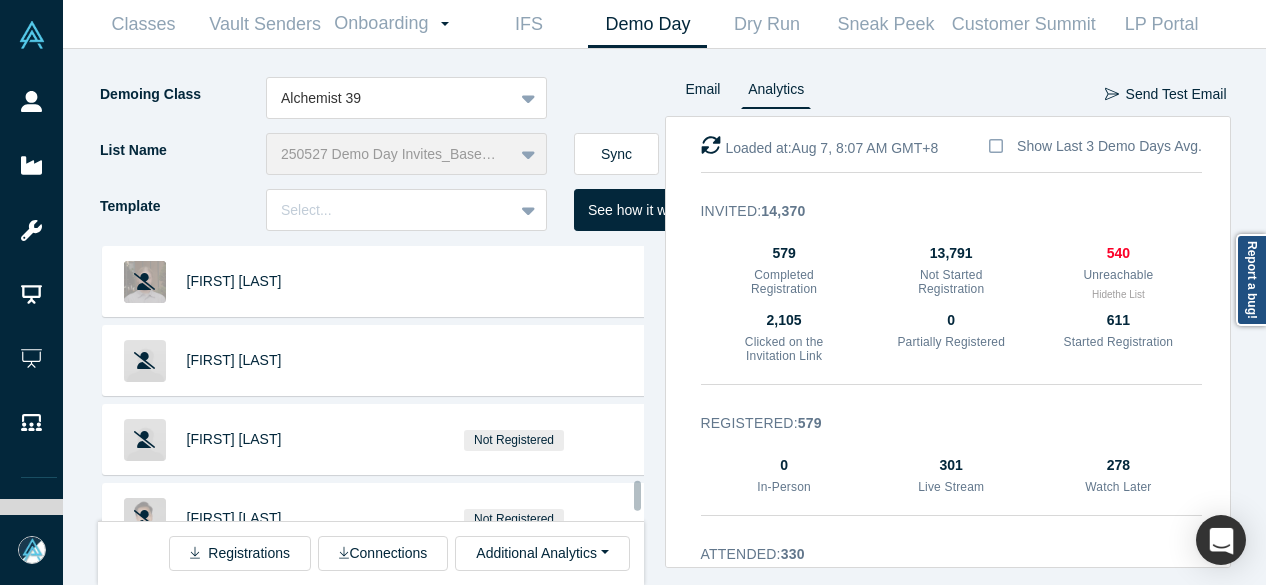 scroll, scrollTop: 31392, scrollLeft: 0, axis: vertical 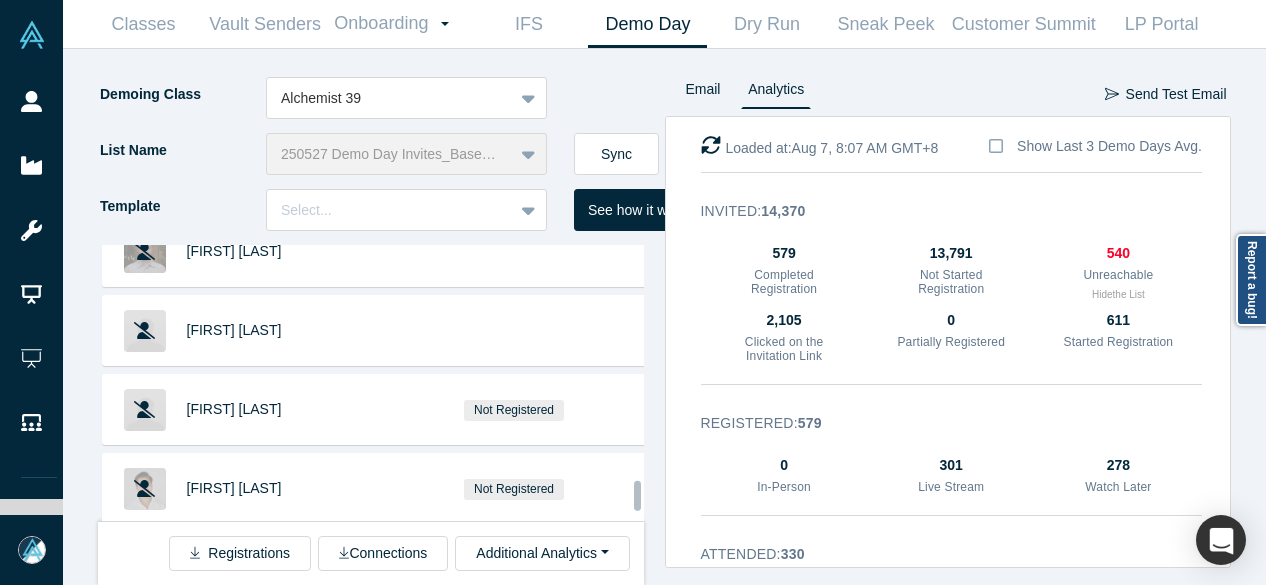 click on "[FIRST] [LAST]" at bounding box center (234, 725) 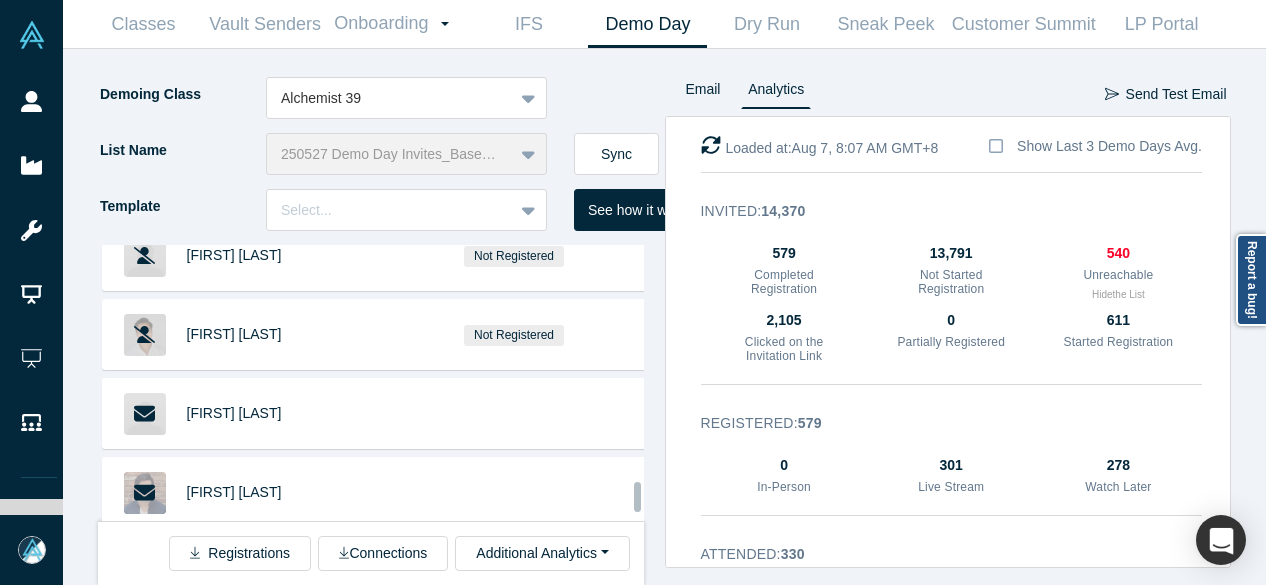 scroll, scrollTop: 31592, scrollLeft: 0, axis: vertical 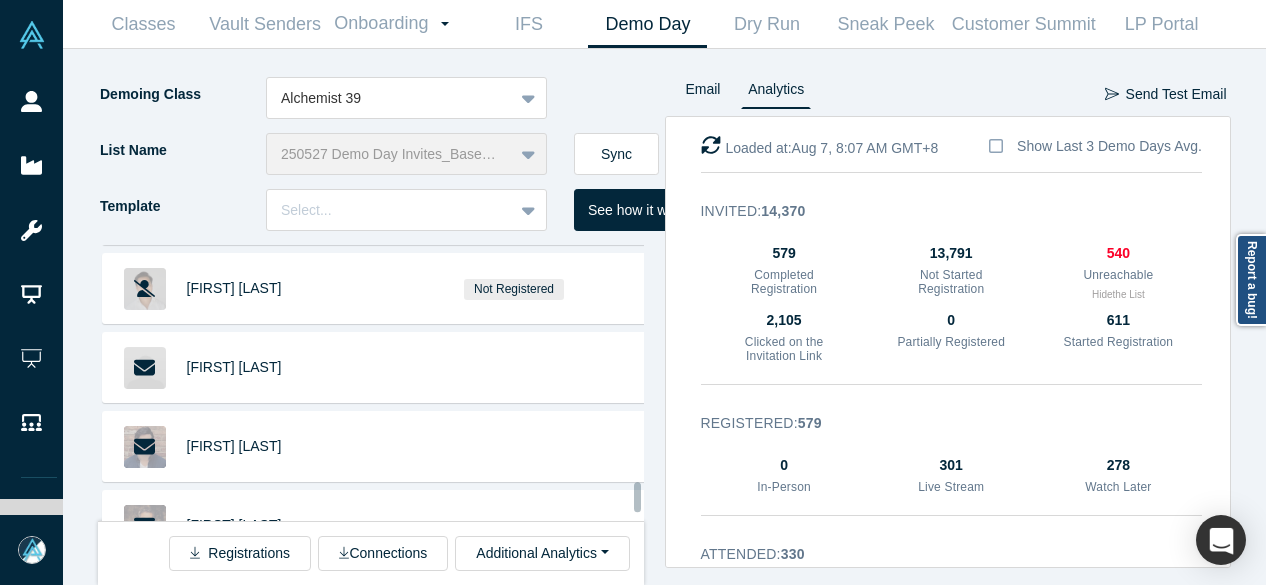 click on "Jochen Gutbrod" at bounding box center (234, 604) 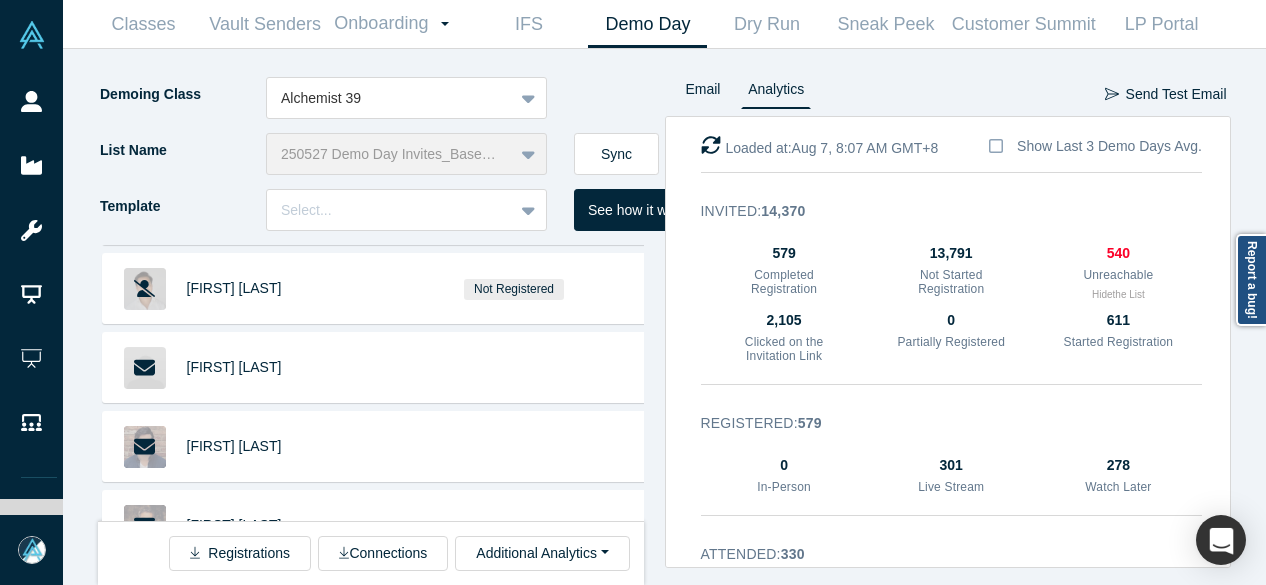 click on "William Hurley" at bounding box center [234, 683] 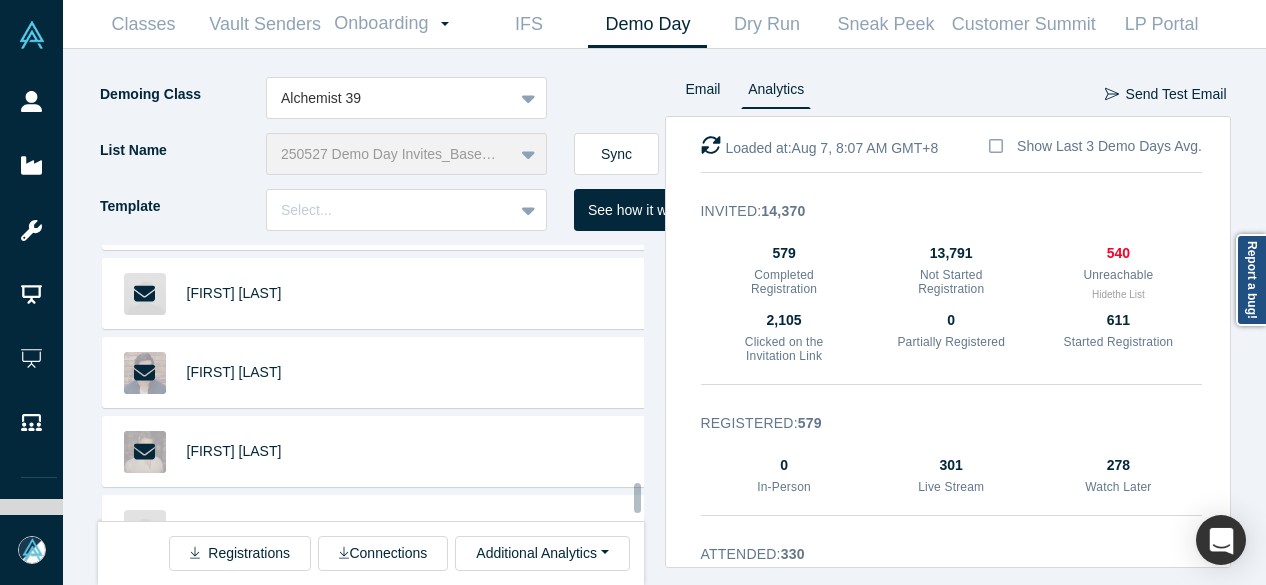 scroll, scrollTop: 31692, scrollLeft: 0, axis: vertical 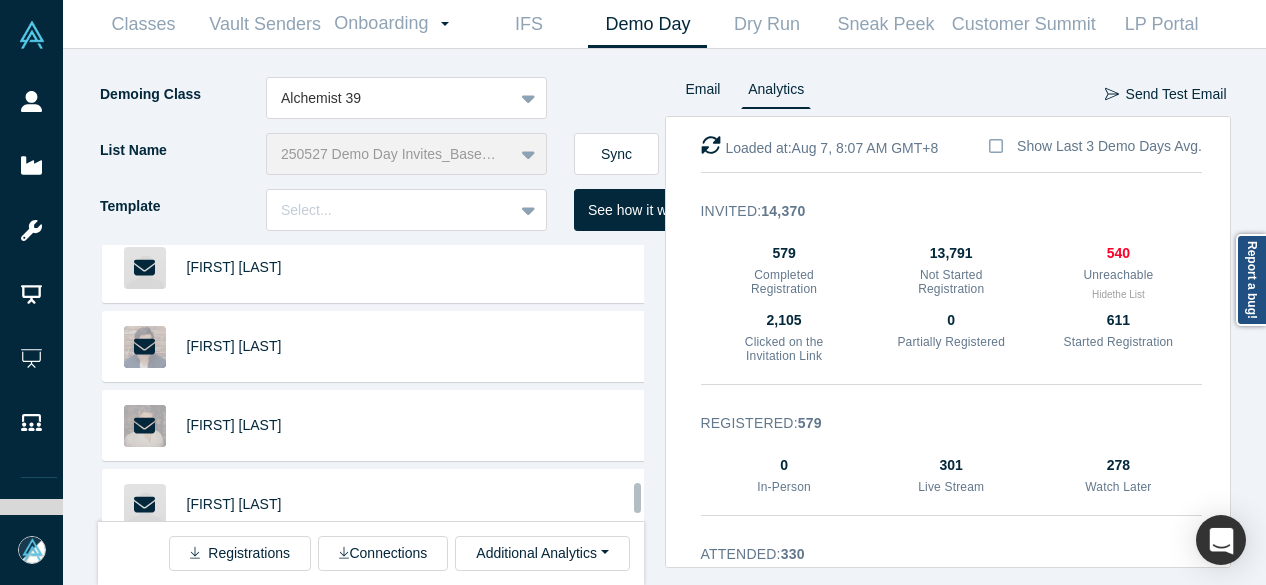 click on "Thomas Bailey" at bounding box center [234, 741] 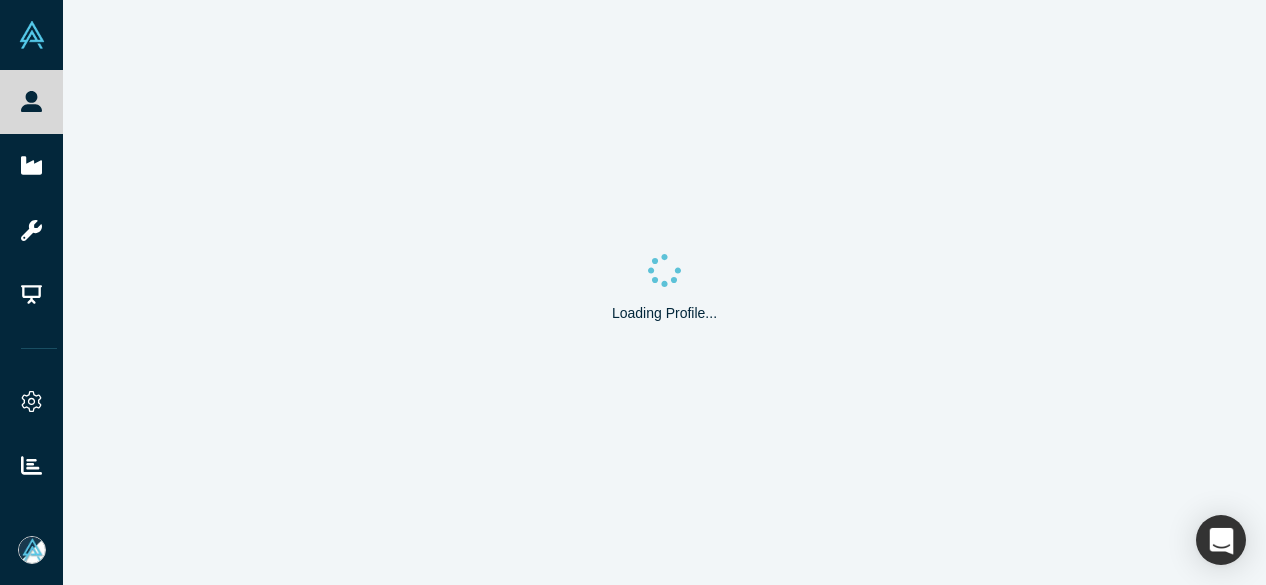 scroll, scrollTop: 0, scrollLeft: 0, axis: both 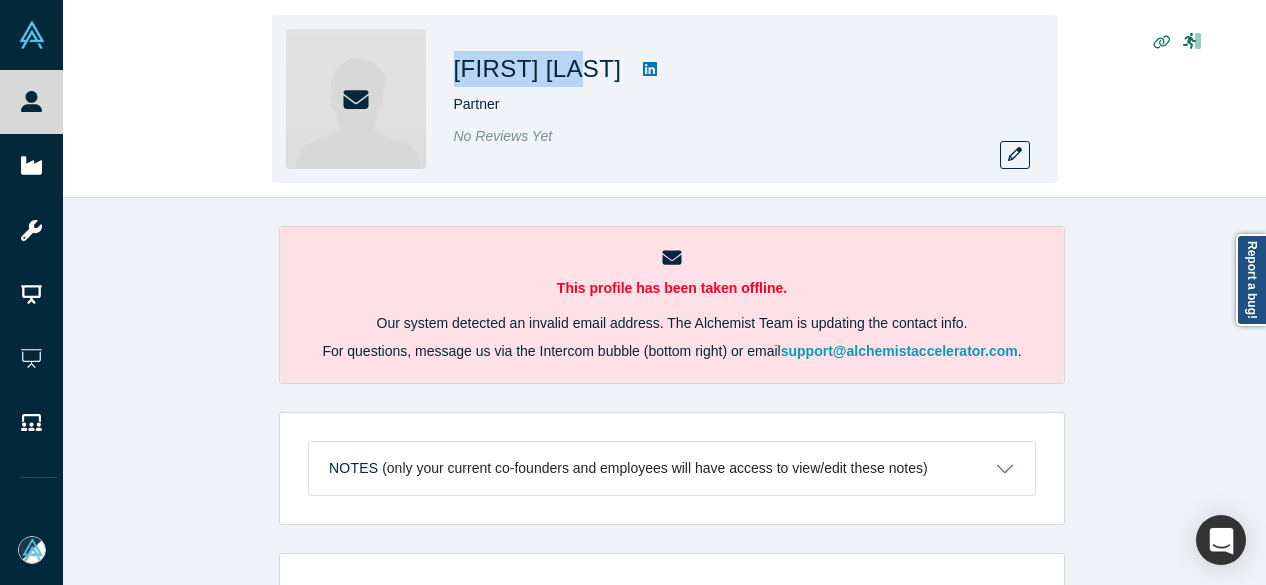 drag, startPoint x: 440, startPoint y: 68, endPoint x: 580, endPoint y: 66, distance: 140.01428 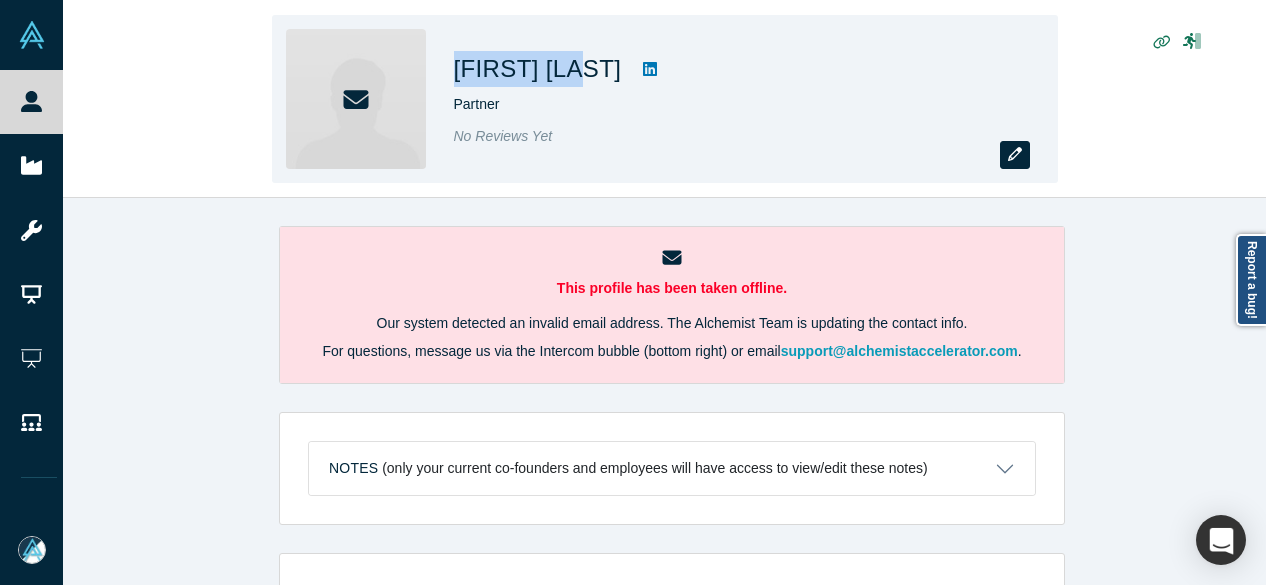 click 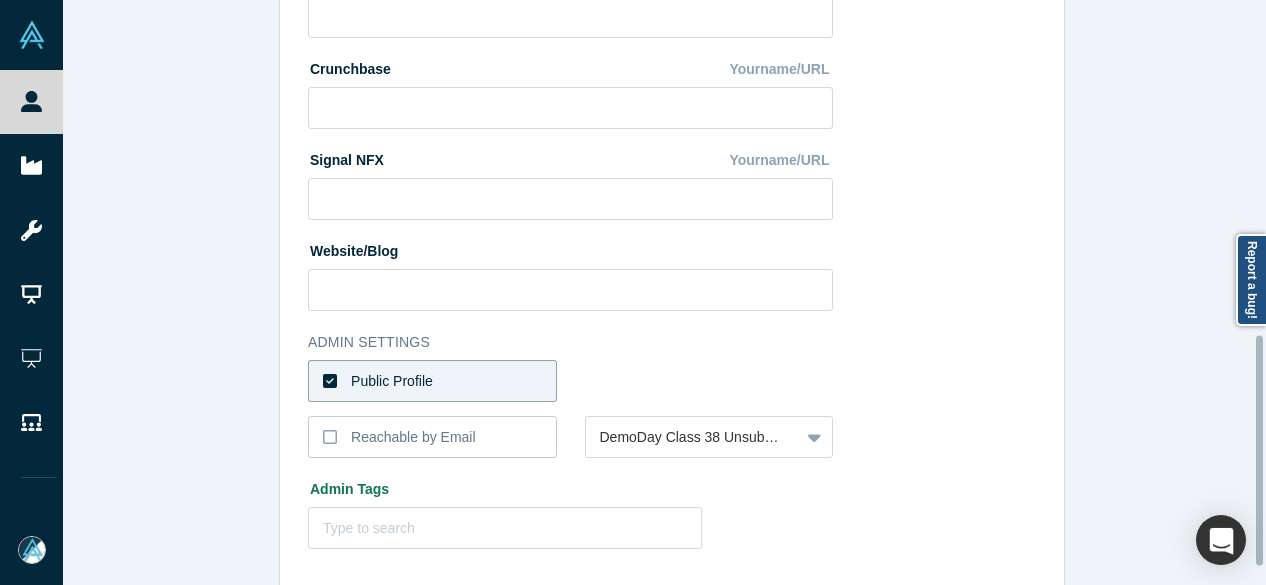 scroll, scrollTop: 896, scrollLeft: 0, axis: vertical 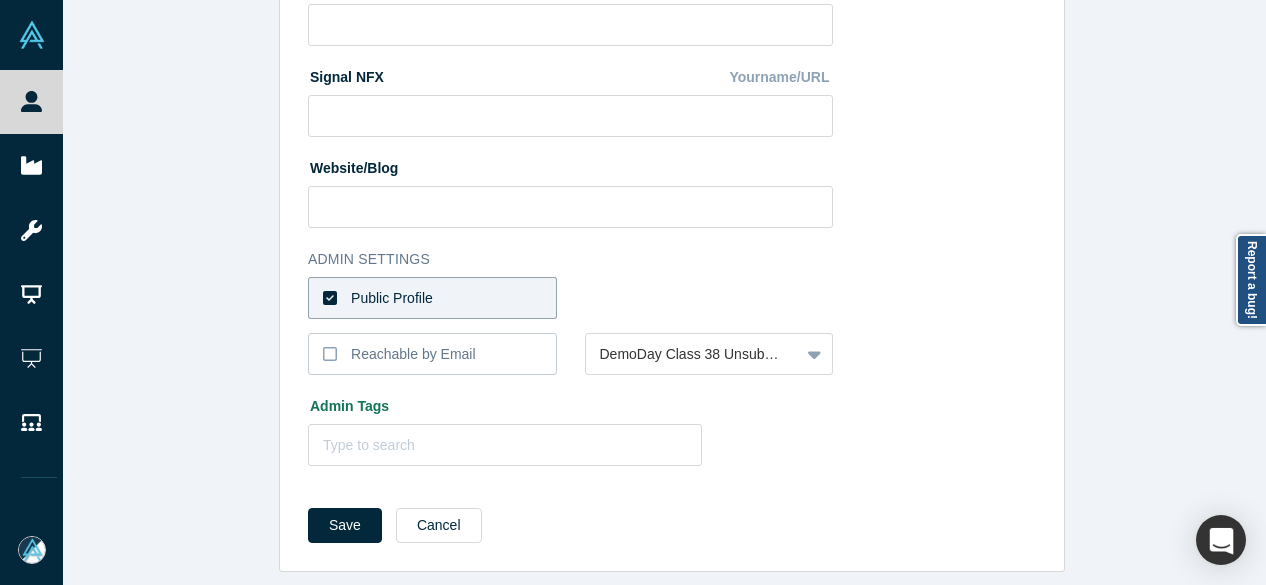 click on "Public Profile" at bounding box center [432, 298] 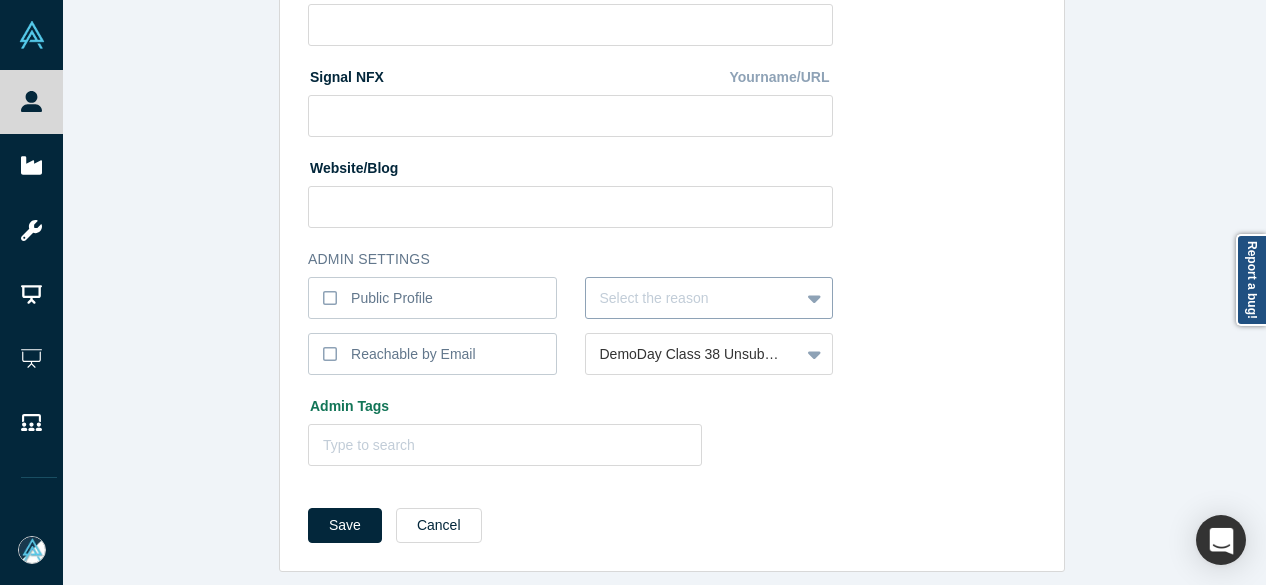 click at bounding box center (693, 298) 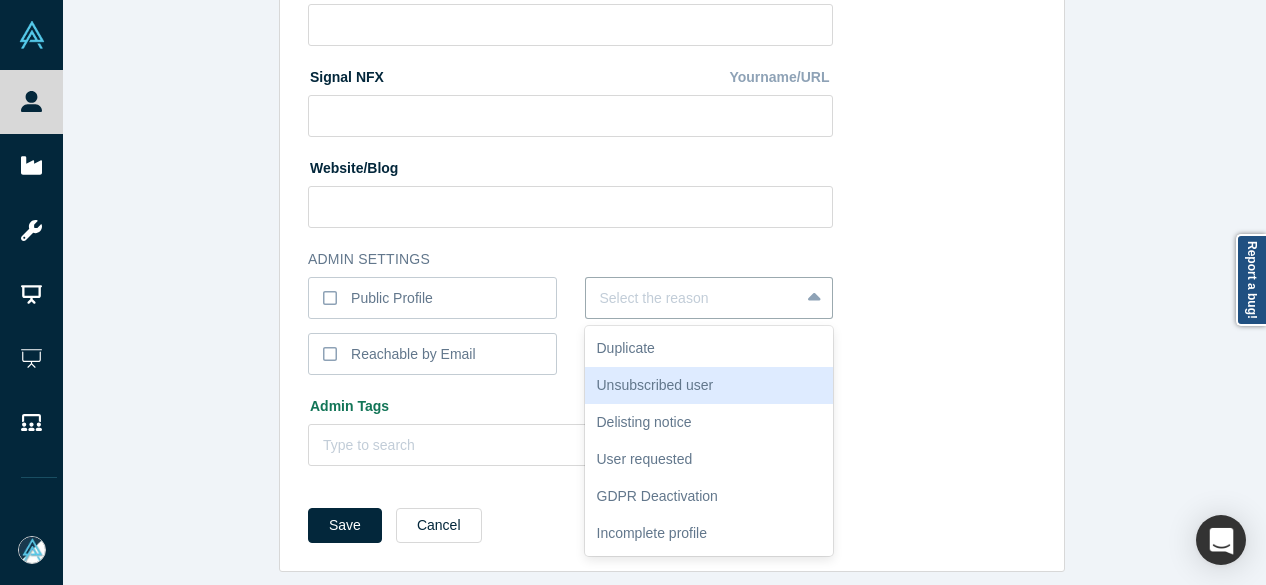 click on "Unsubscribed user" at bounding box center [709, 385] 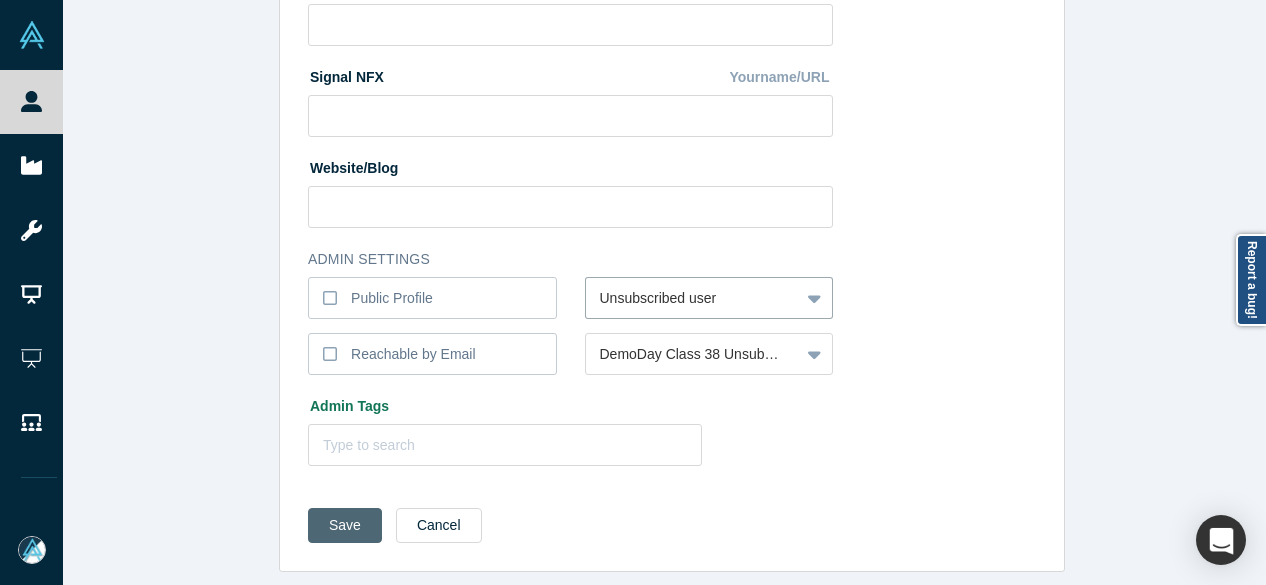 click on "Save" at bounding box center (345, 525) 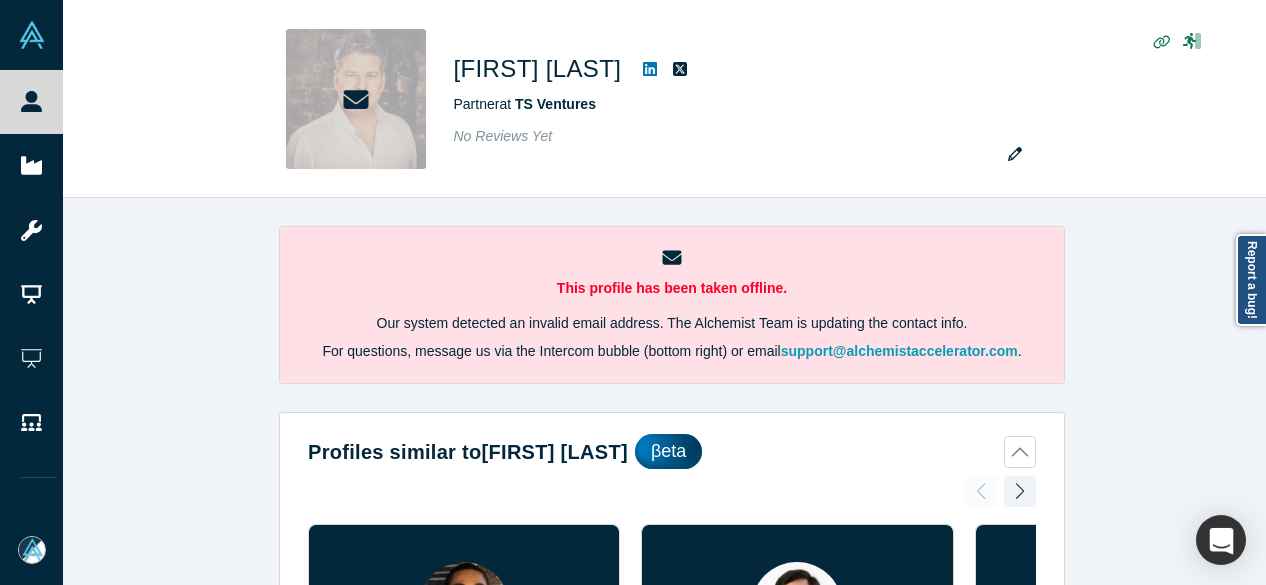 scroll, scrollTop: 0, scrollLeft: 0, axis: both 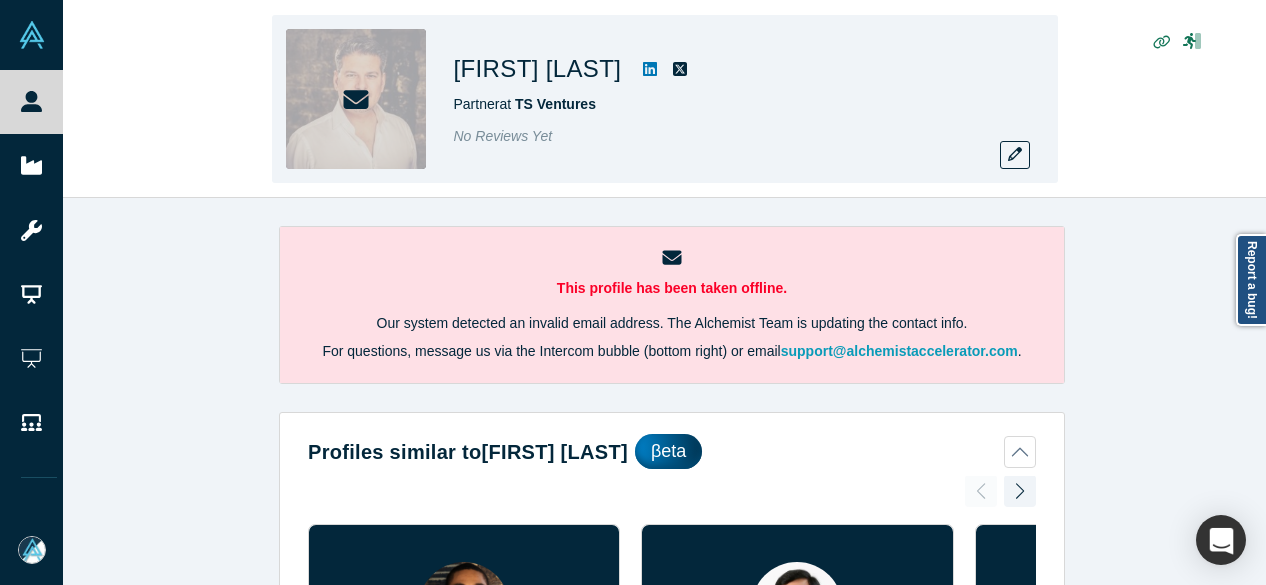 drag, startPoint x: 449, startPoint y: 65, endPoint x: 663, endPoint y: 83, distance: 214.75568 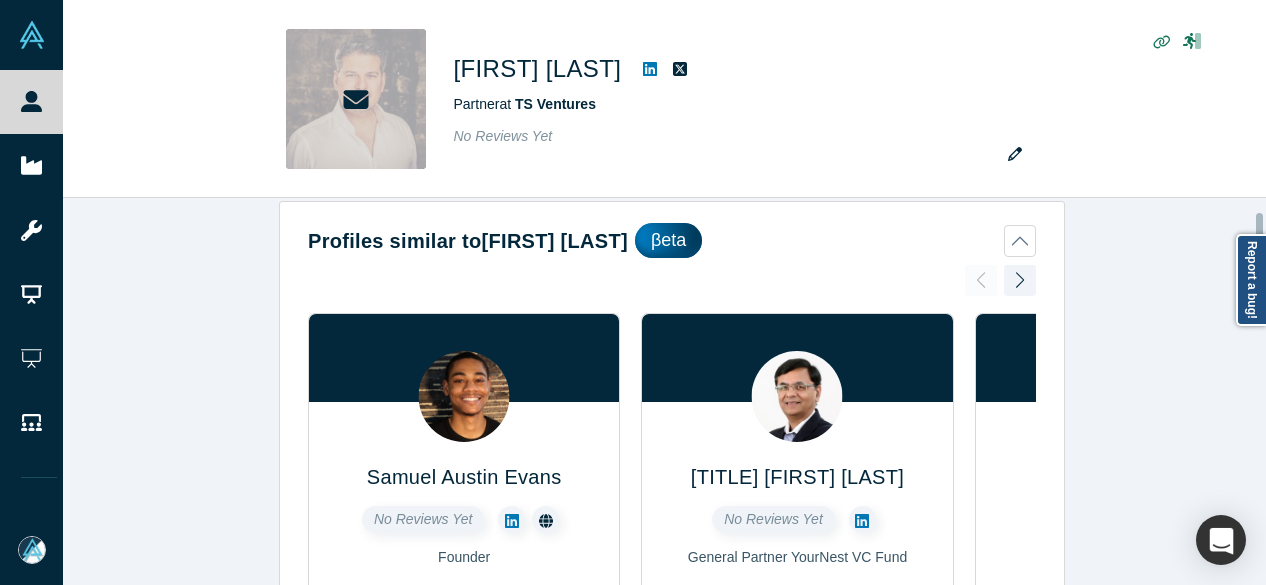 scroll, scrollTop: 300, scrollLeft: 0, axis: vertical 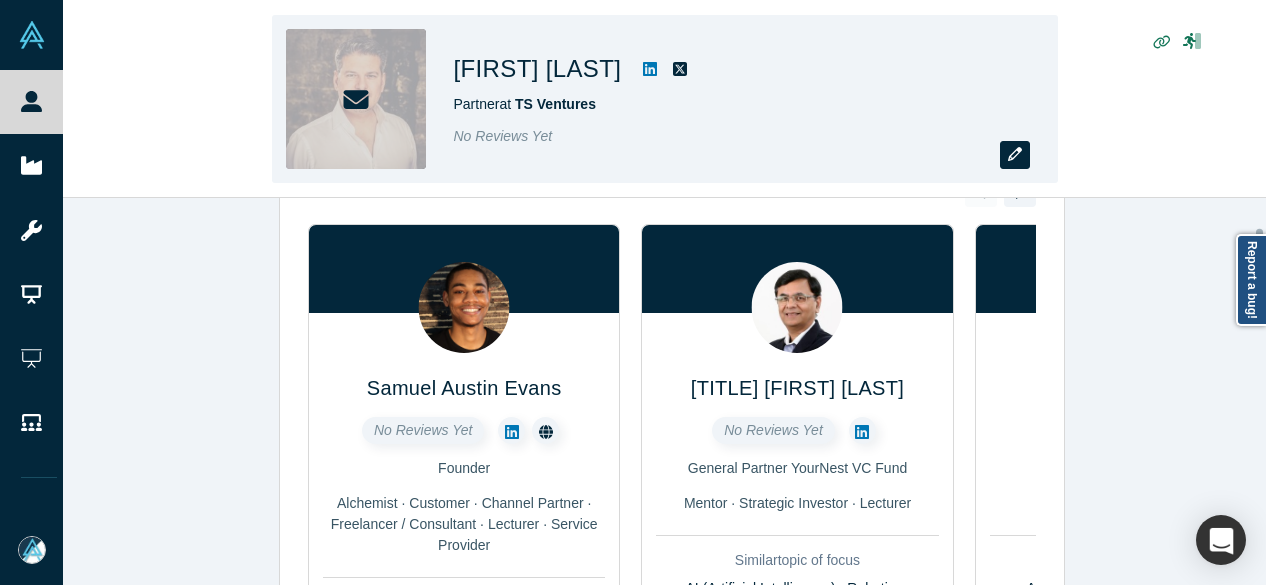 click at bounding box center [1015, 155] 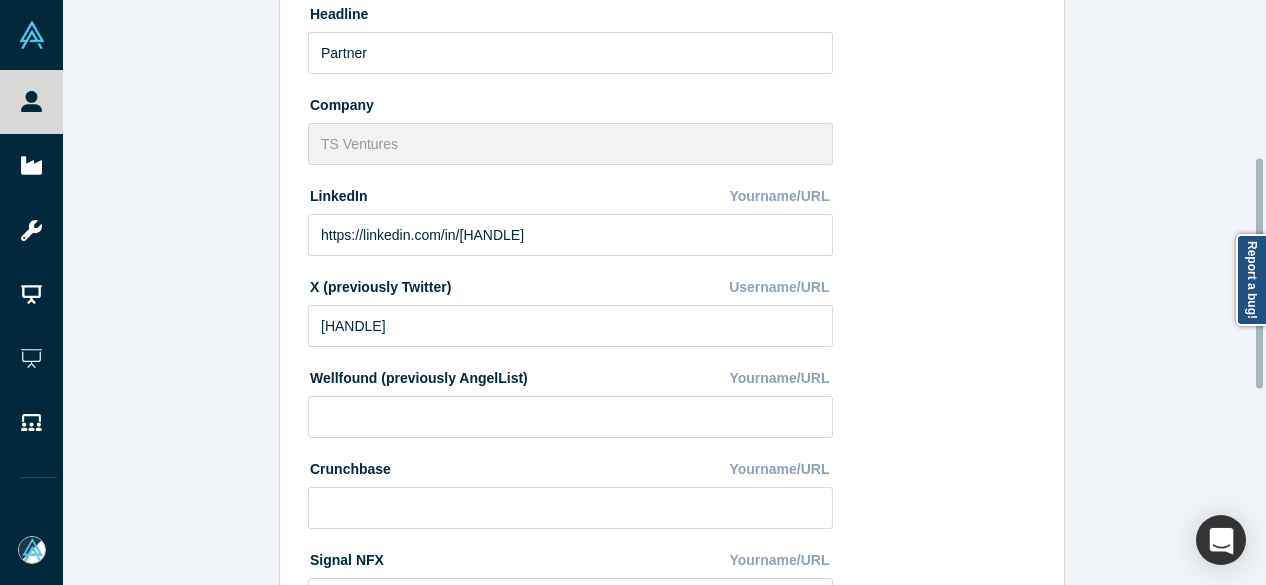scroll, scrollTop: 0, scrollLeft: 0, axis: both 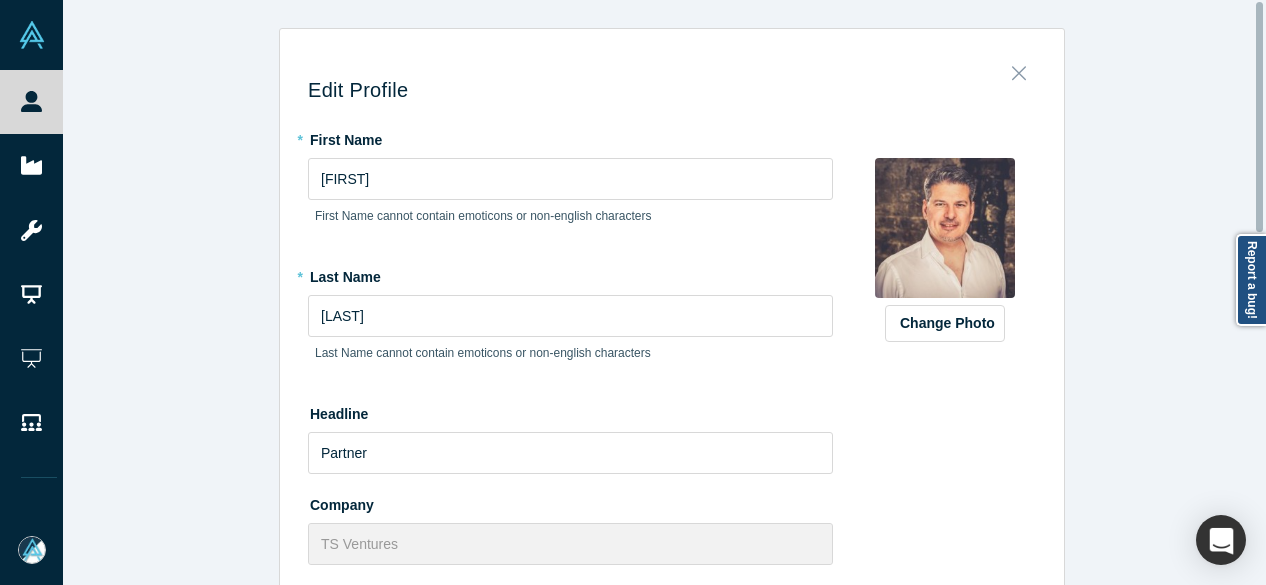 click 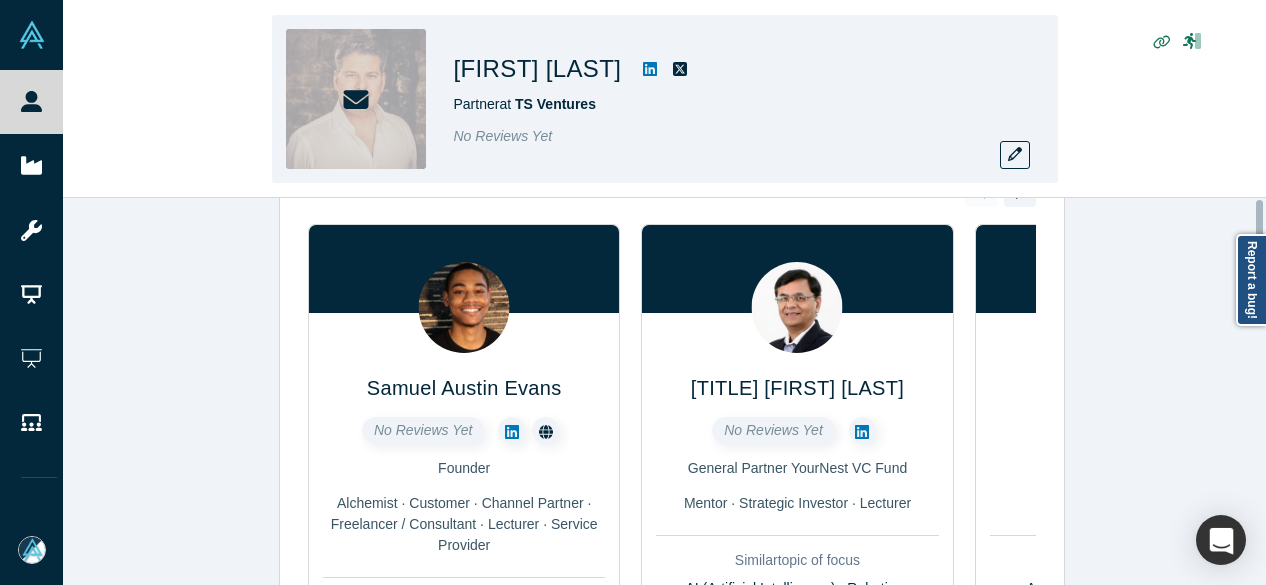 scroll, scrollTop: 0, scrollLeft: 0, axis: both 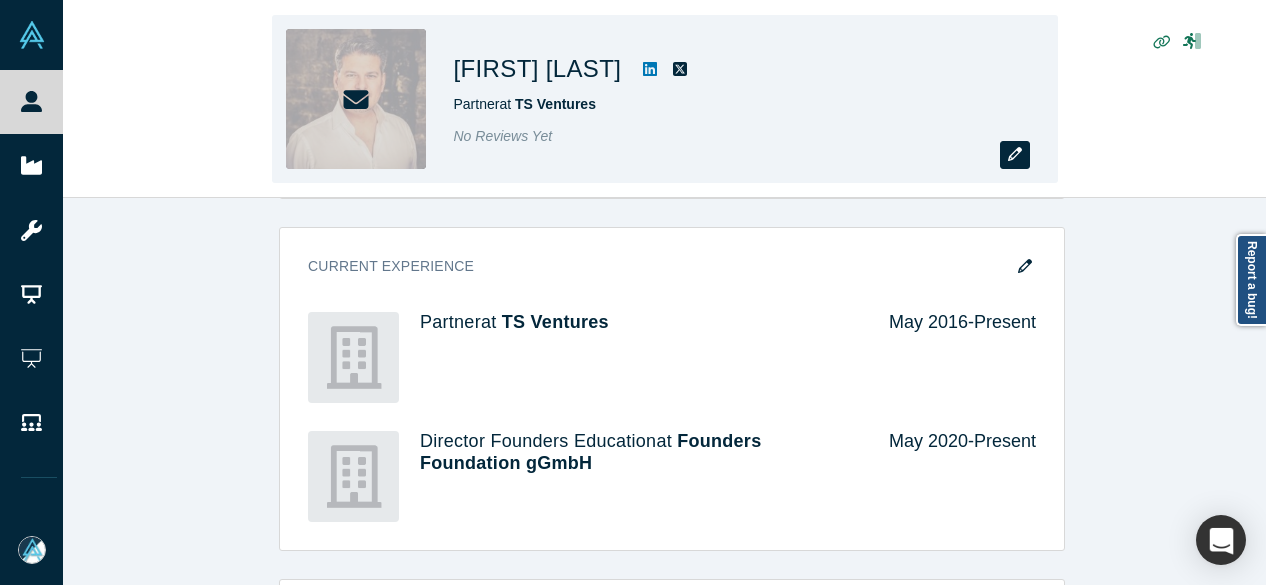 click at bounding box center [1015, 155] 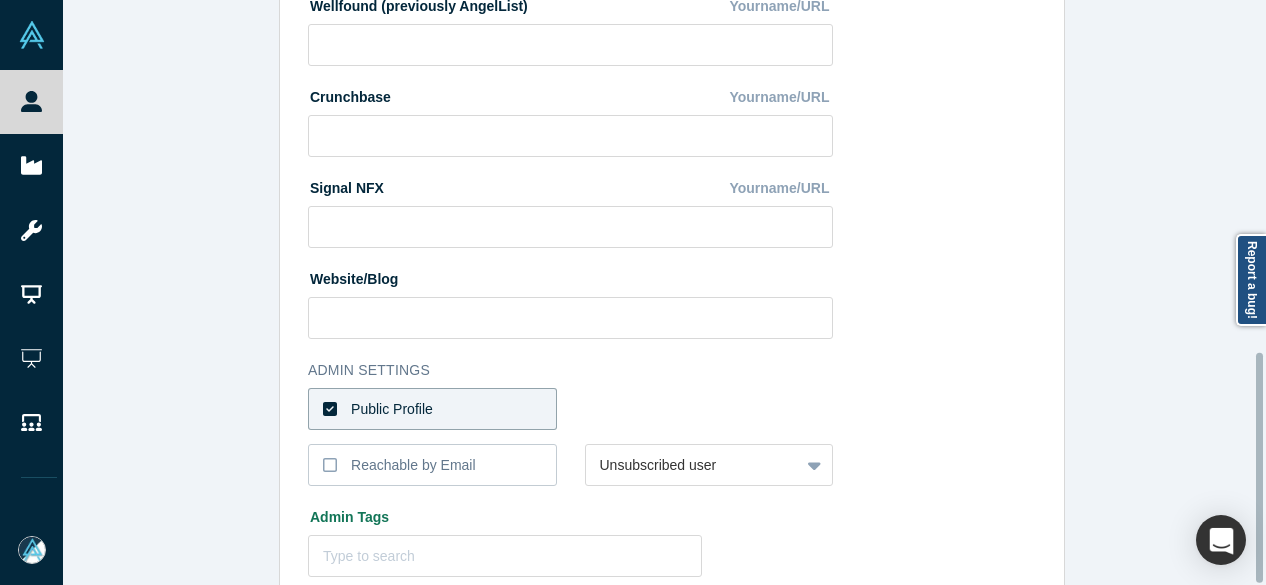 scroll, scrollTop: 896, scrollLeft: 0, axis: vertical 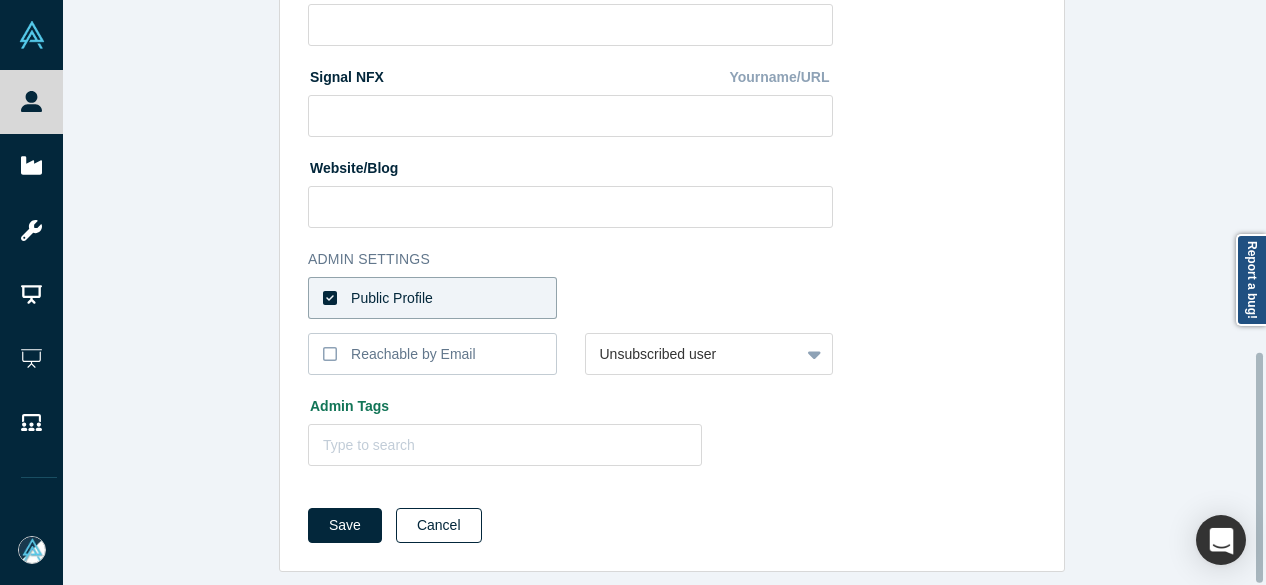 click on "Cancel" at bounding box center (439, 525) 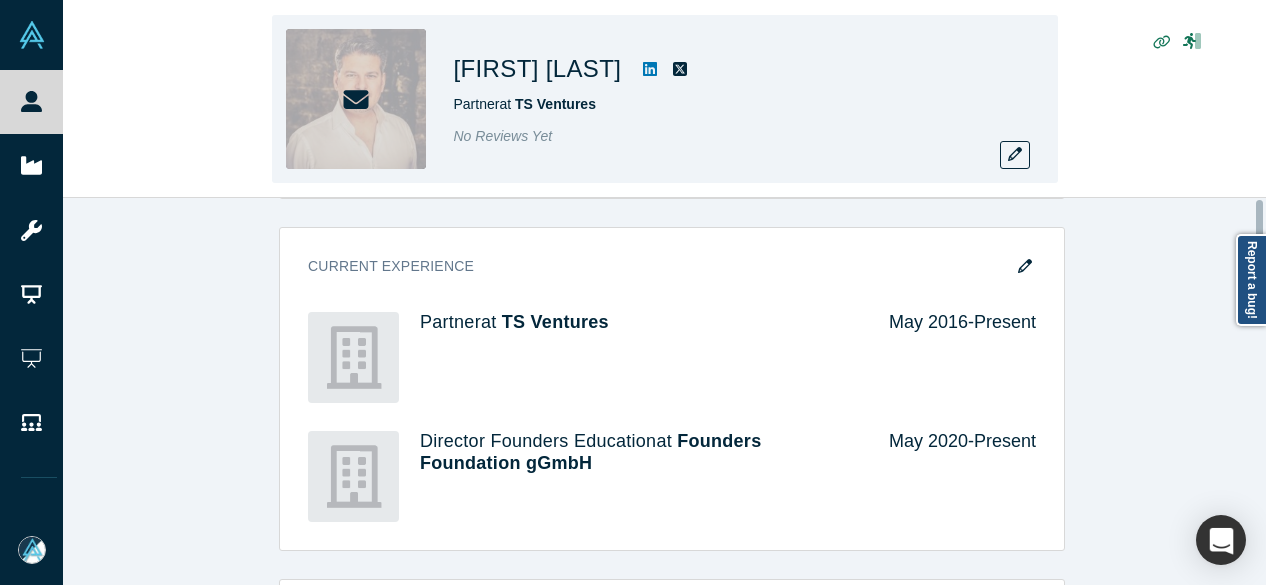 scroll, scrollTop: 0, scrollLeft: 0, axis: both 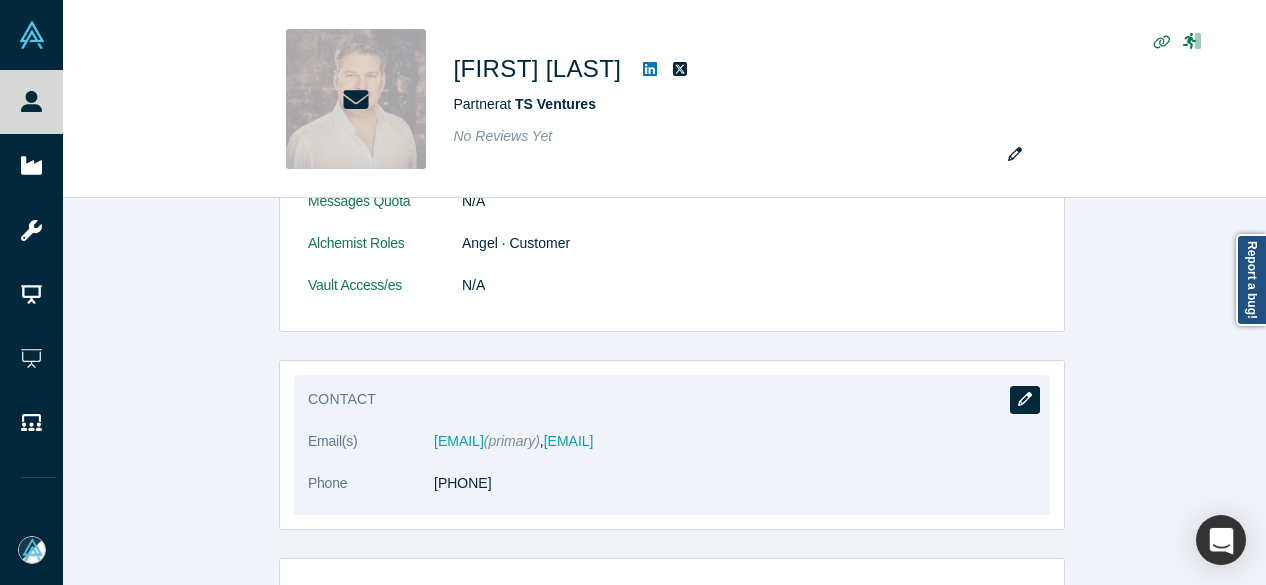 click 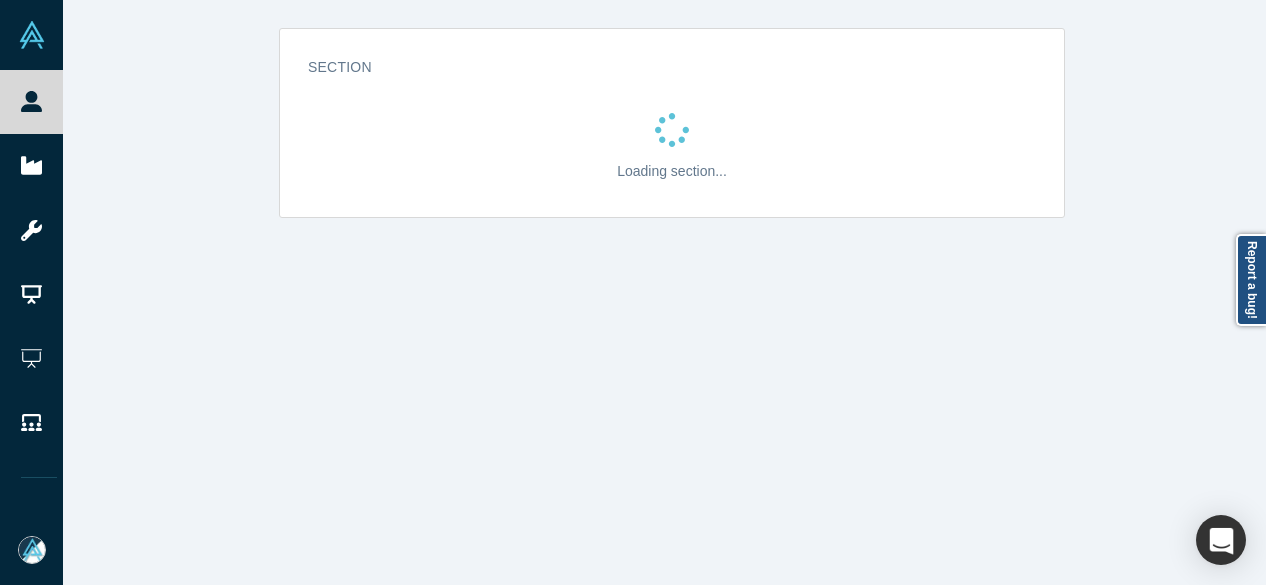 scroll, scrollTop: 0, scrollLeft: 0, axis: both 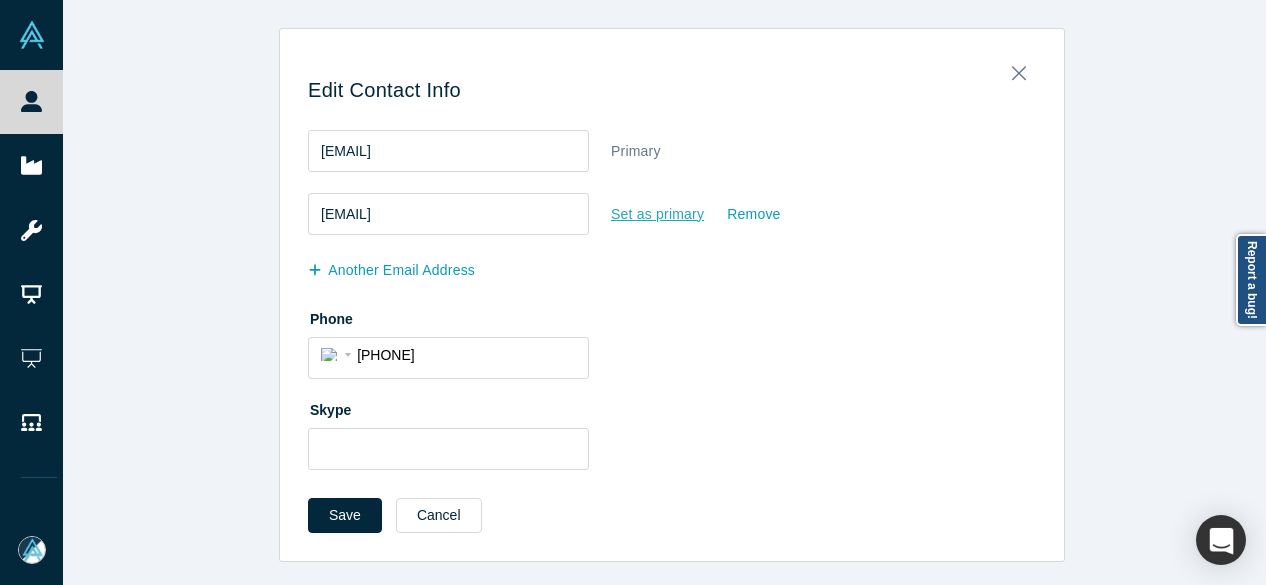 click on "Set as primary" at bounding box center [657, 214] 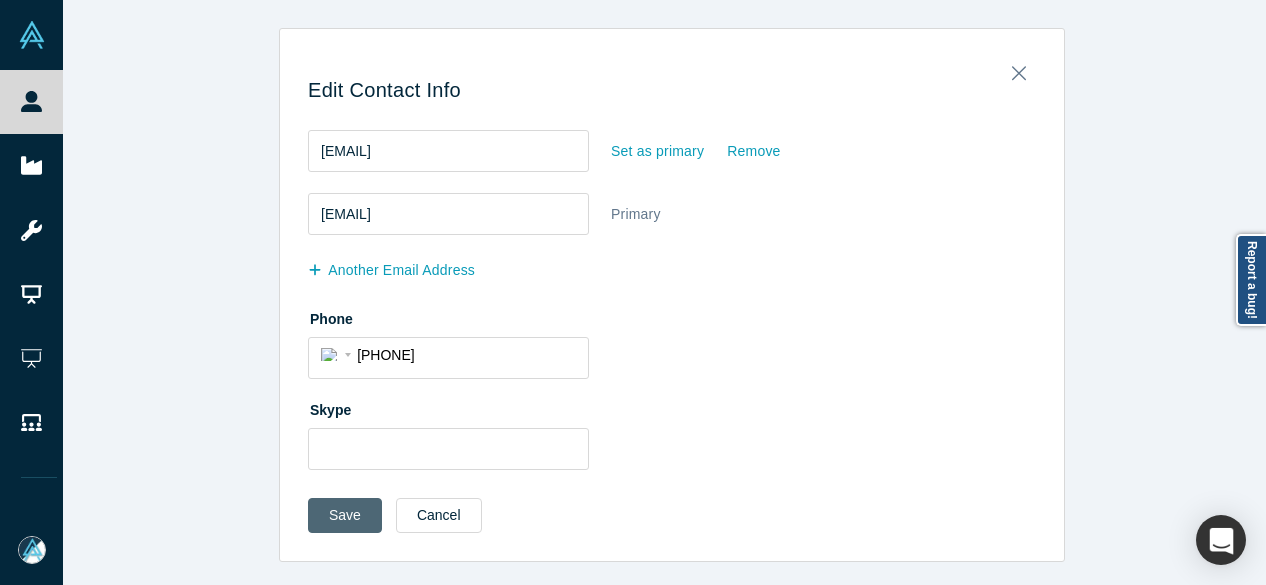 click on "Save" at bounding box center [345, 515] 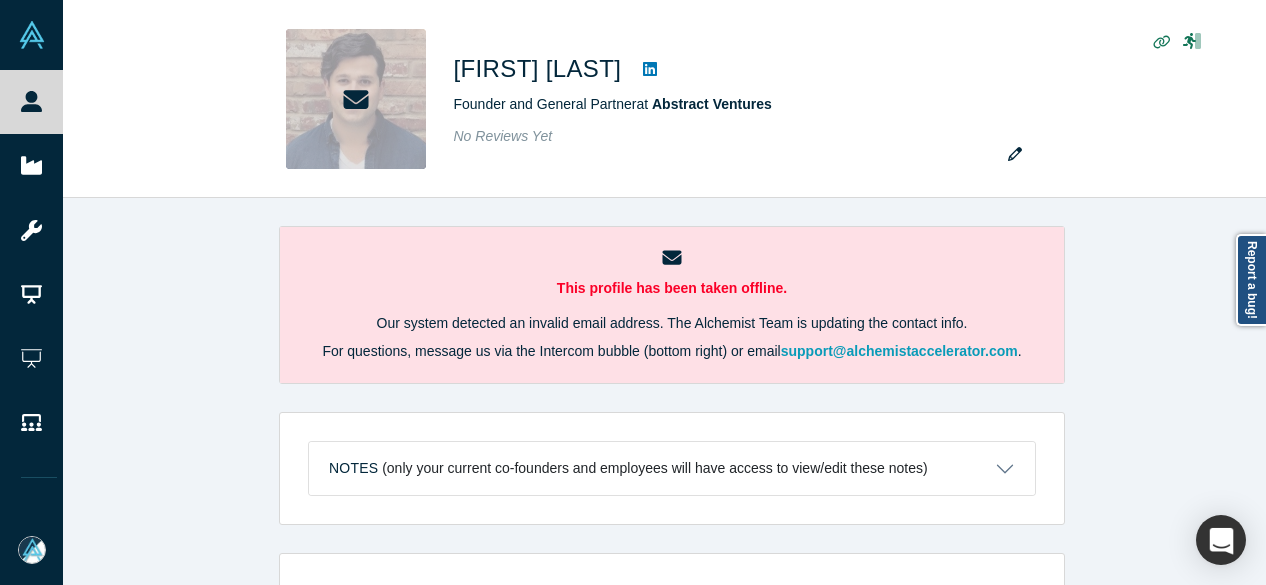 scroll, scrollTop: 0, scrollLeft: 0, axis: both 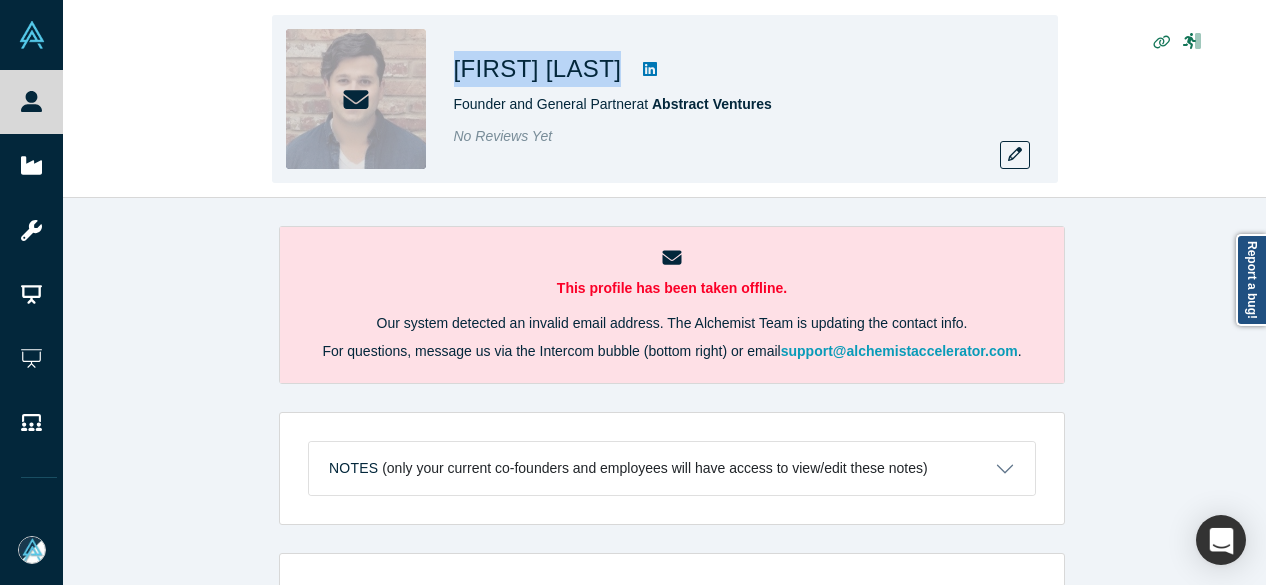 drag, startPoint x: 453, startPoint y: 65, endPoint x: 604, endPoint y: 69, distance: 151.05296 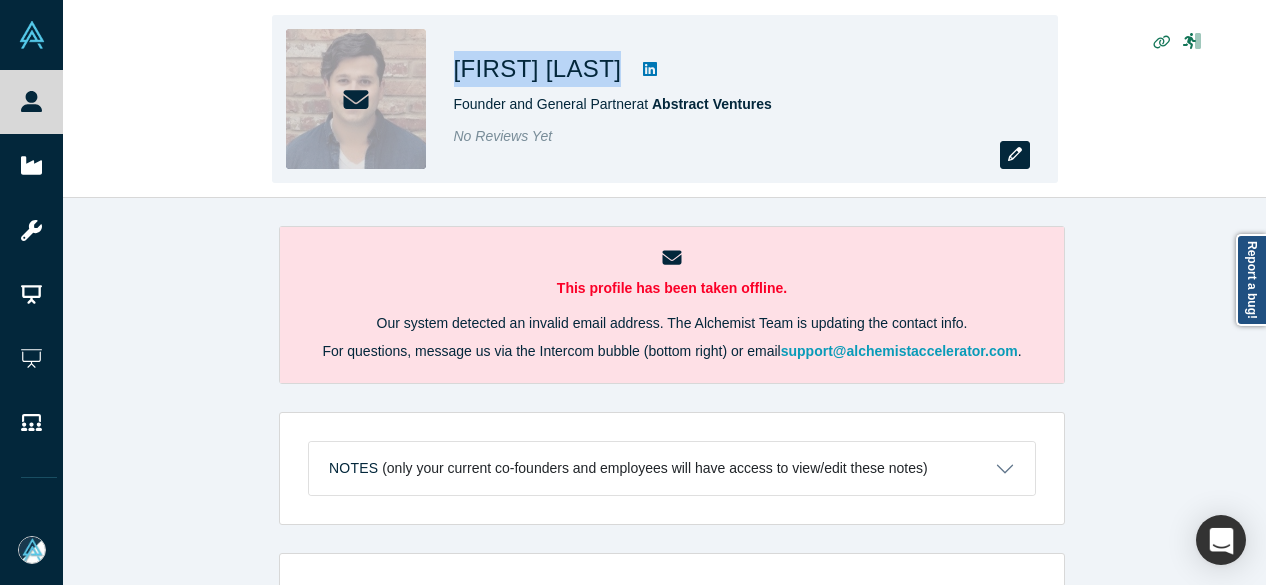 click 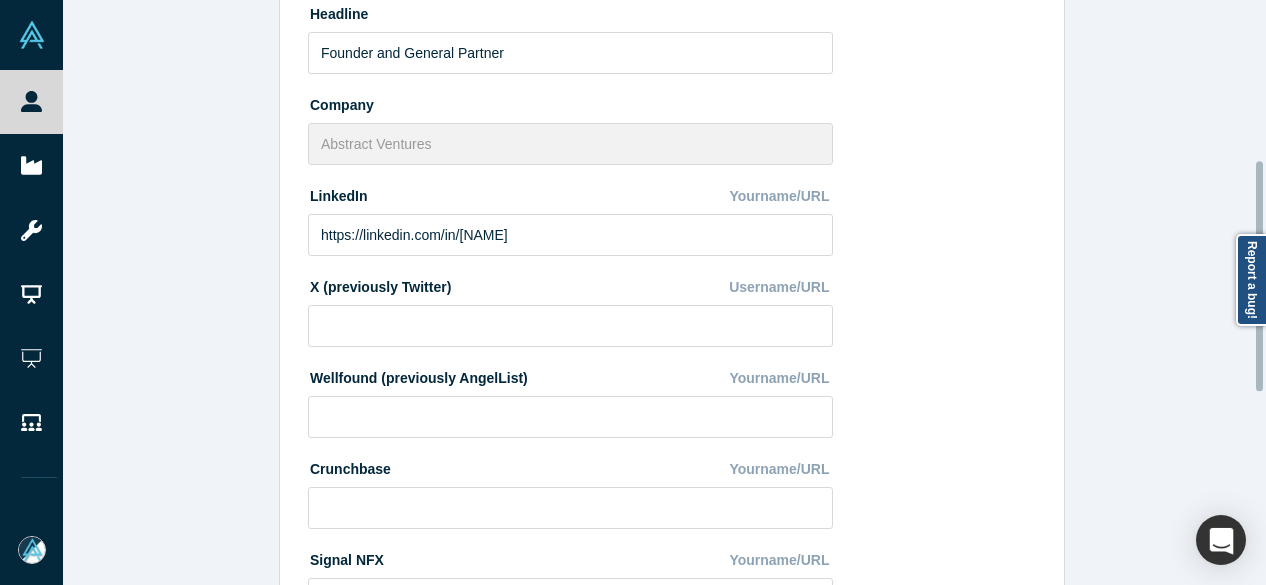 scroll, scrollTop: 800, scrollLeft: 0, axis: vertical 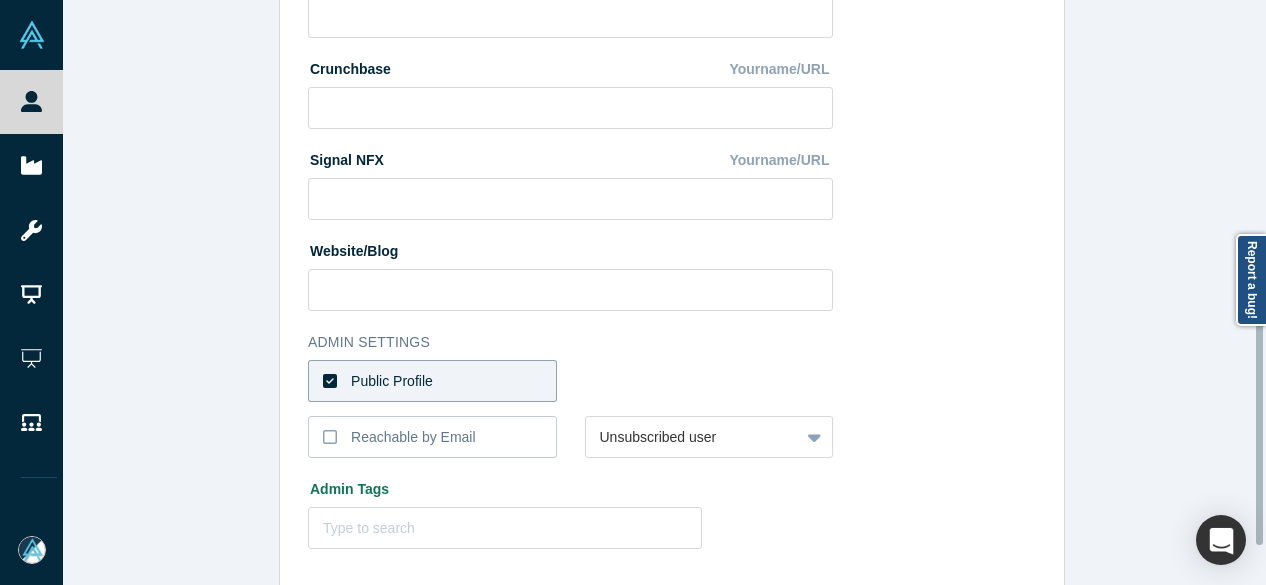 click on "Public Profile" at bounding box center [432, 381] 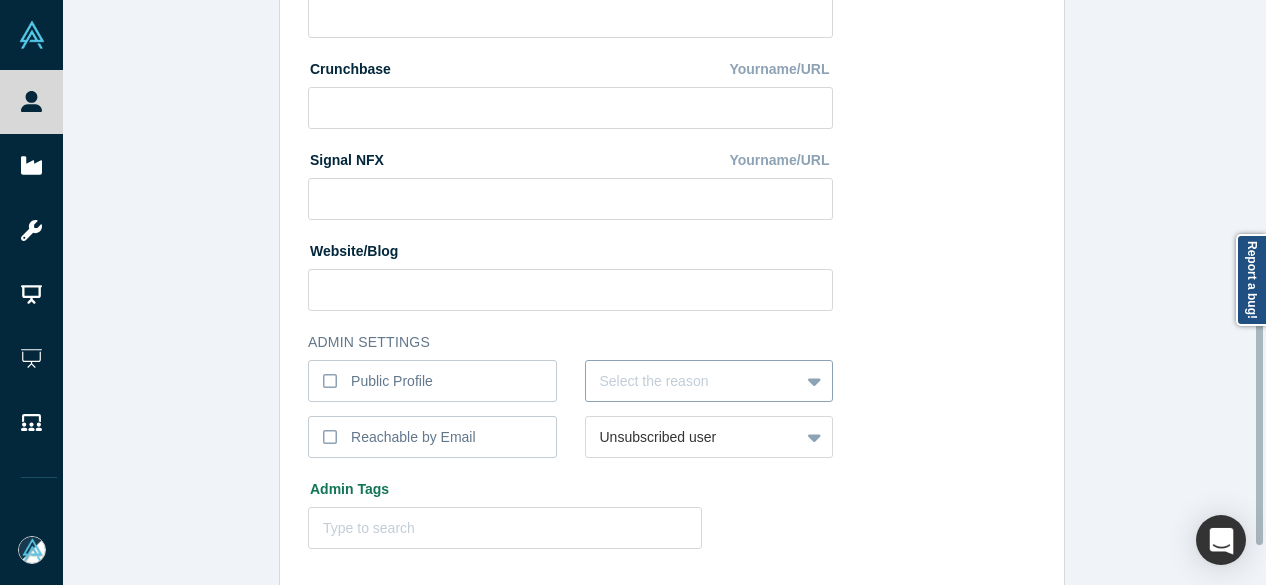 scroll, scrollTop: 862, scrollLeft: 0, axis: vertical 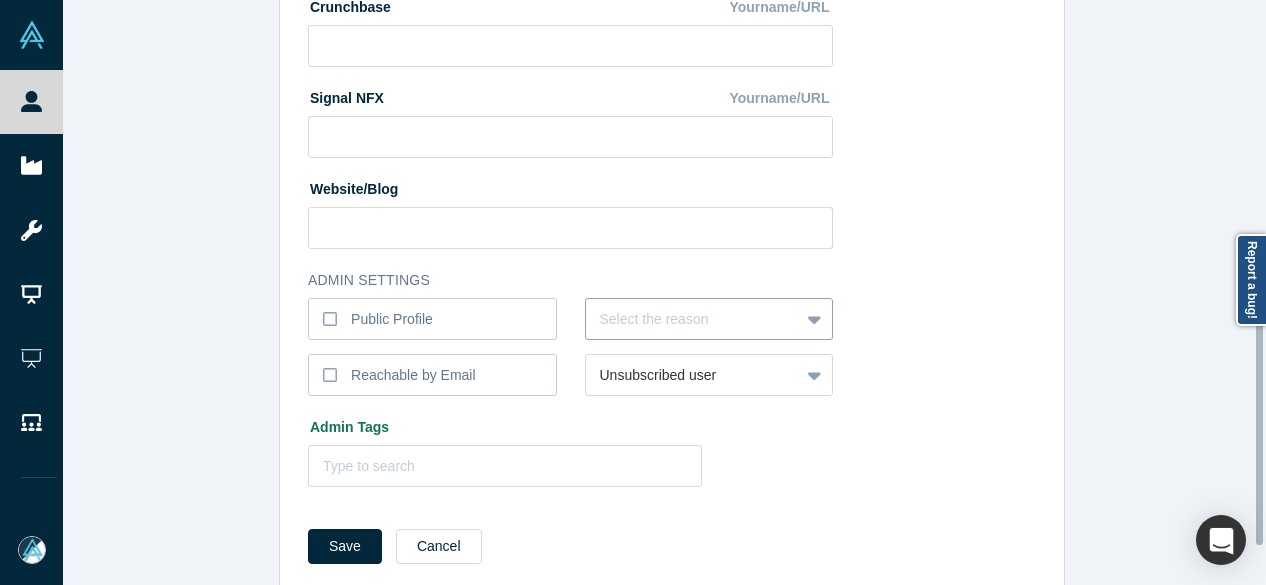 click on "Select the reason" at bounding box center (709, 319) 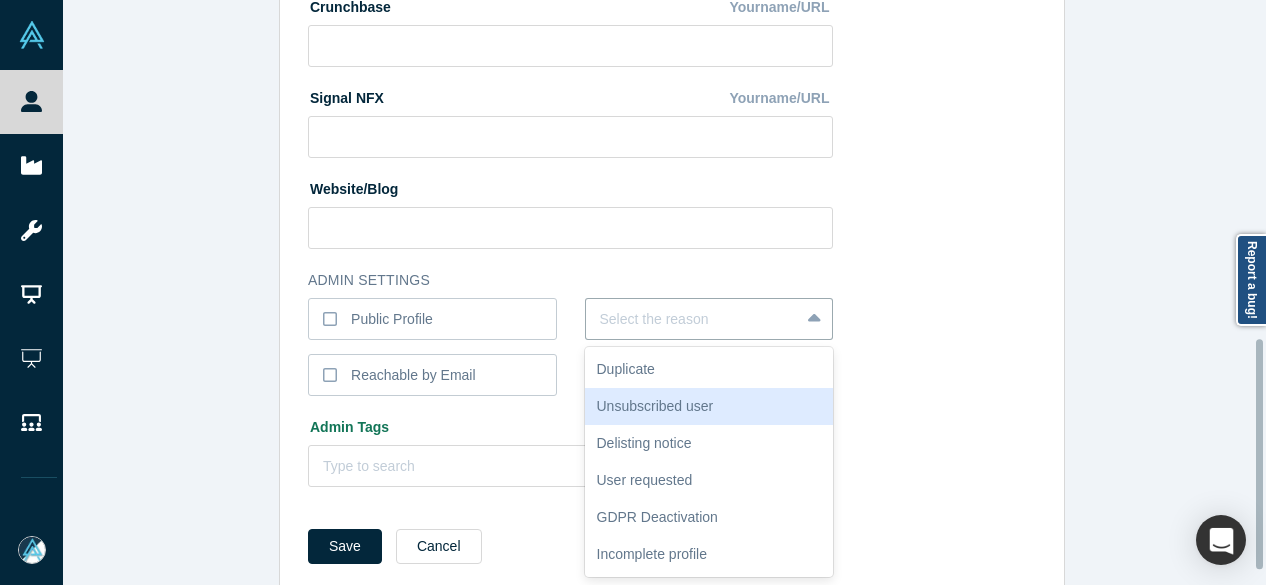click on "Unsubscribed user" at bounding box center [709, 406] 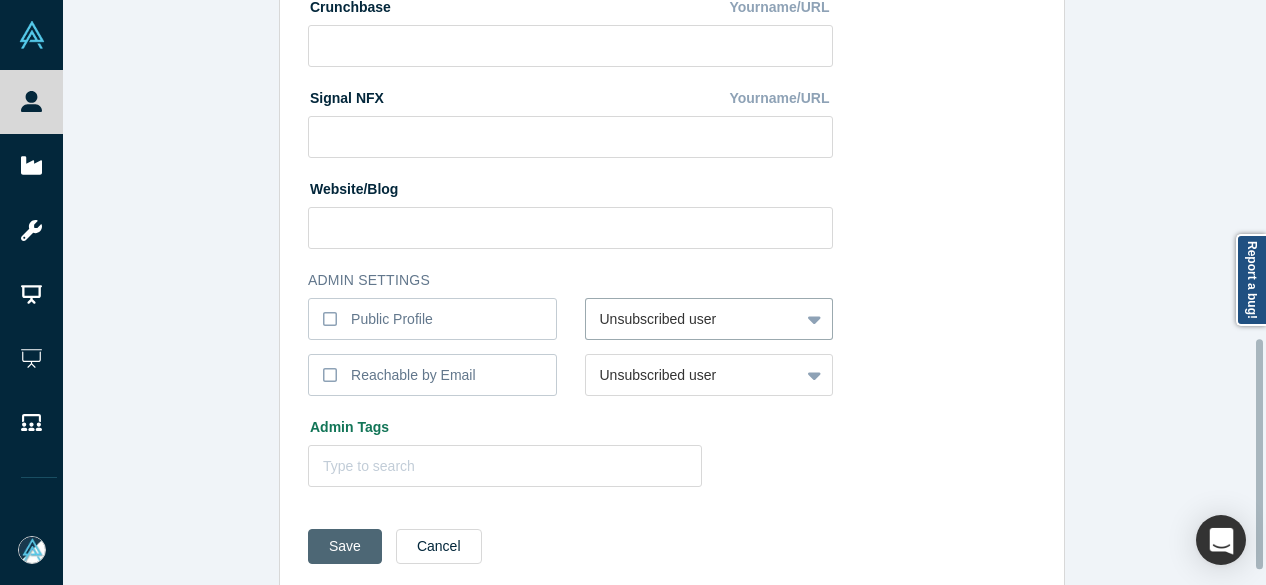 click on "Save" at bounding box center (345, 546) 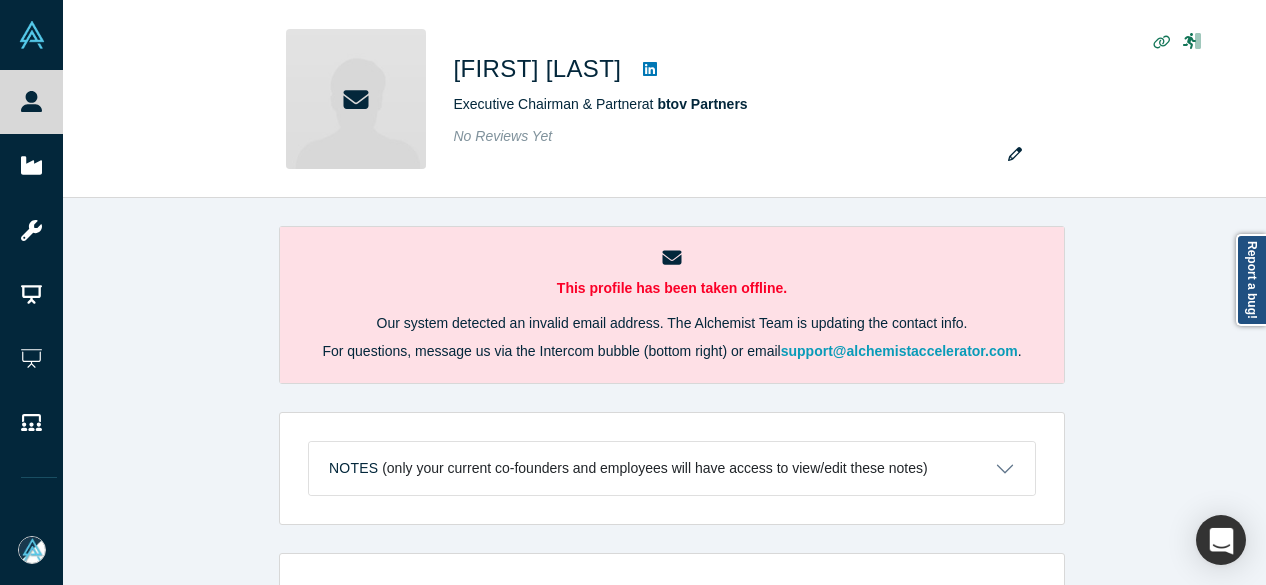 scroll, scrollTop: 0, scrollLeft: 0, axis: both 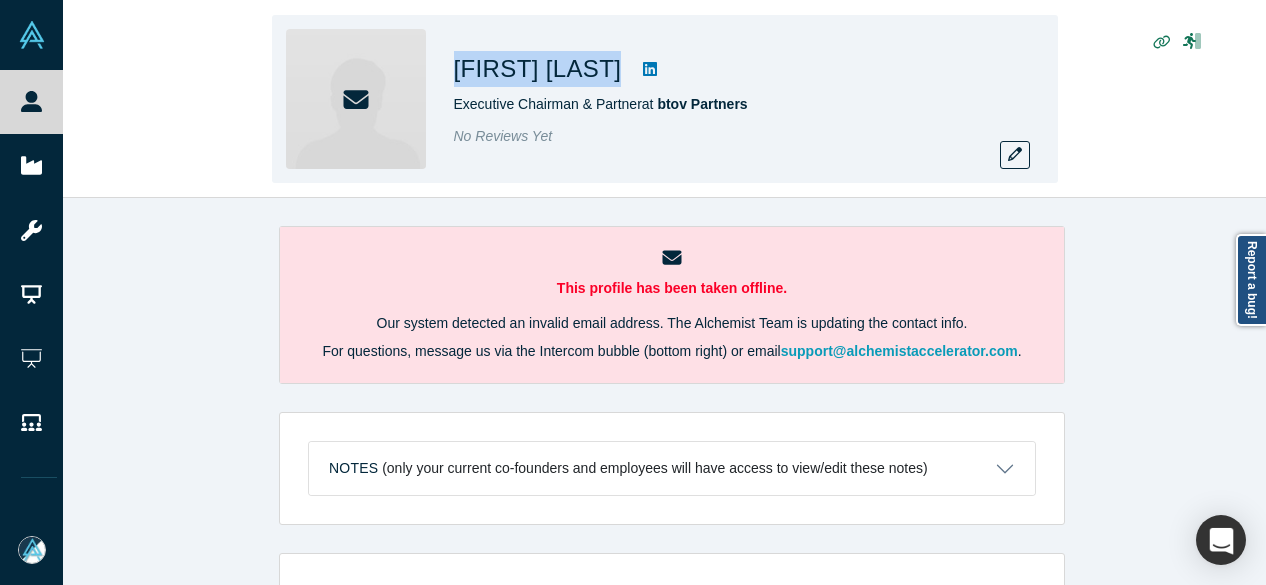 drag, startPoint x: 443, startPoint y: 67, endPoint x: 629, endPoint y: 77, distance: 186.26862 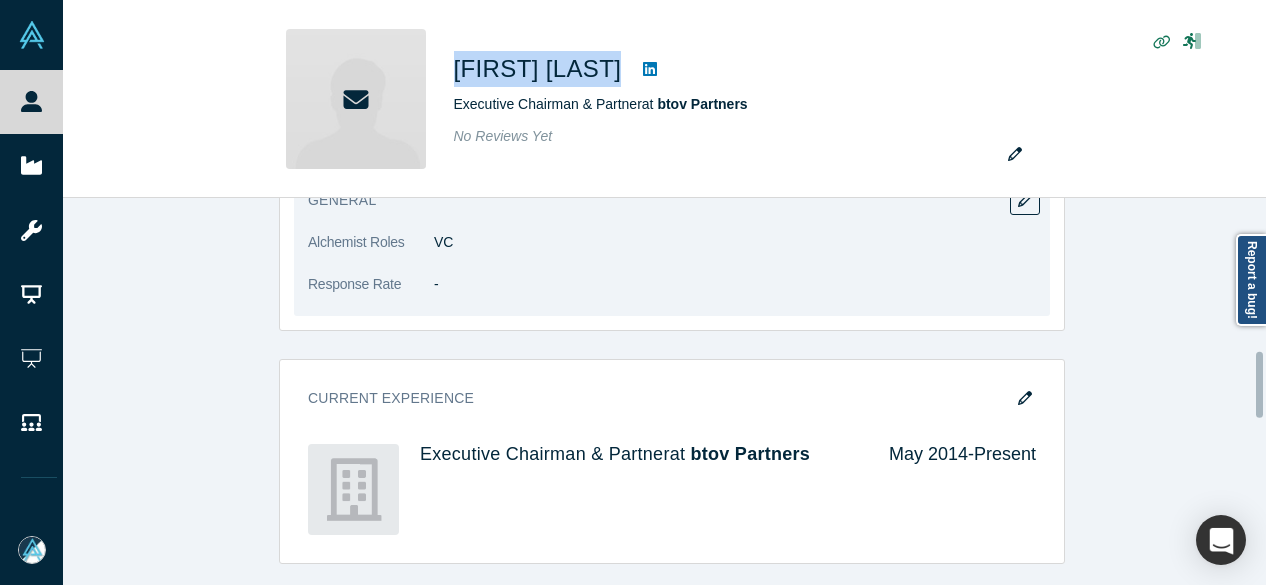 scroll, scrollTop: 900, scrollLeft: 0, axis: vertical 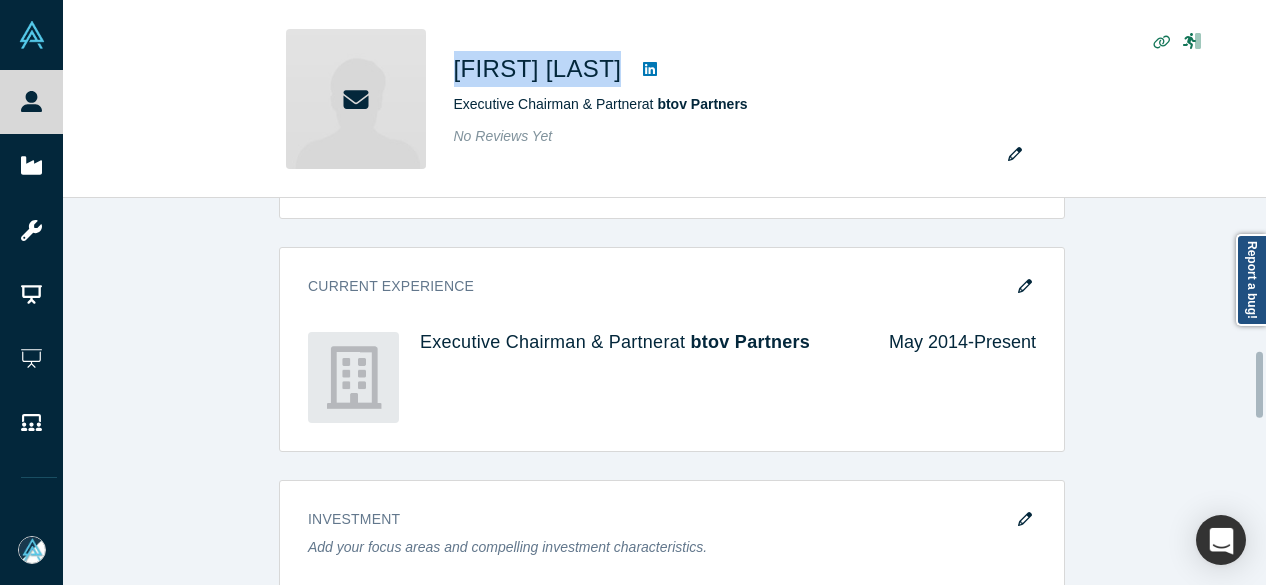 click at bounding box center [1025, 287] 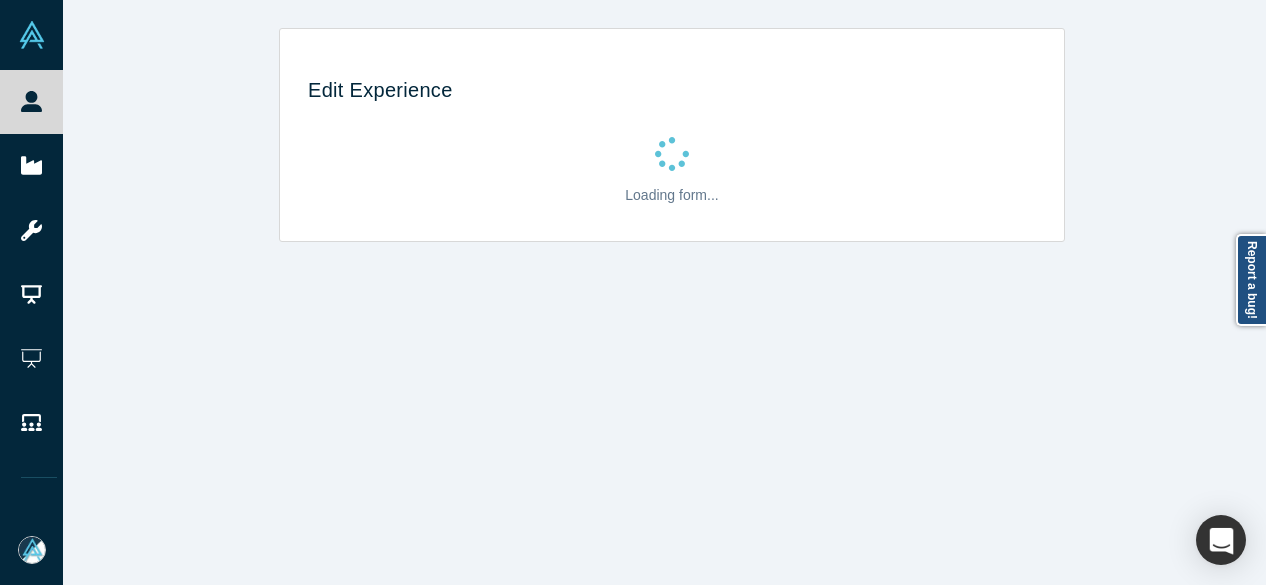 scroll, scrollTop: 0, scrollLeft: 0, axis: both 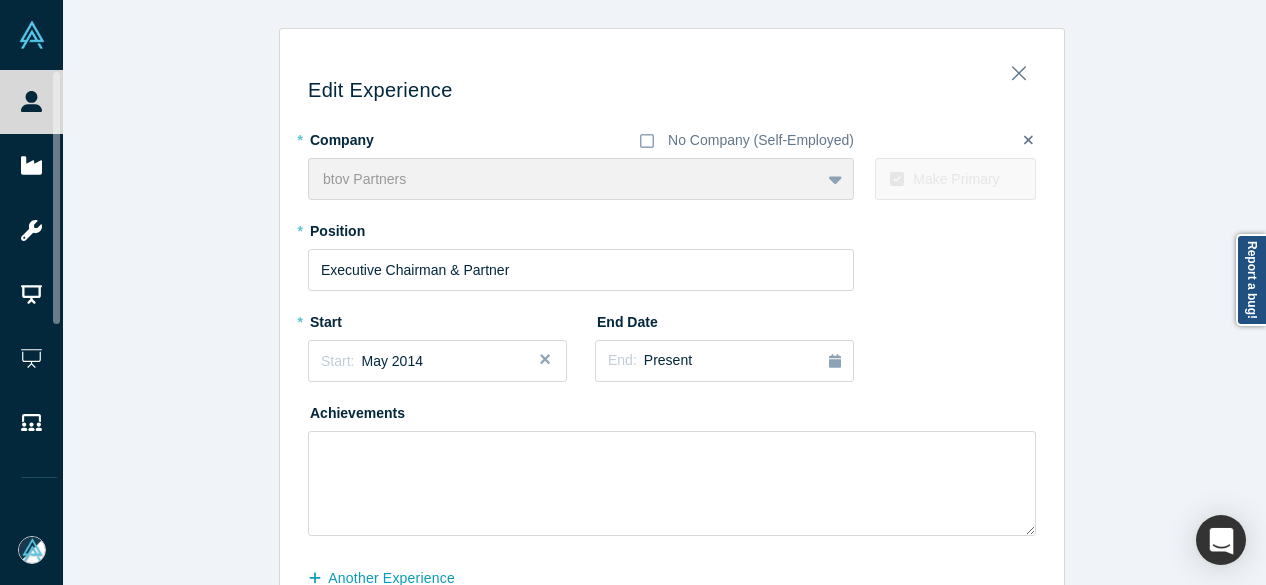 click on "Edit Experience * Company No Company (Self-Employed) btov Partners
To pick up a draggable item, press the space bar.
While dragging, use the arrow keys to move the item.
Press space again to drop the item in its new position, or press escape to cancel.
Make Primary * Position Executive Chairman & Partner * Start Start: May 2014 End Date End: Present Achievements another Experience Save Cancel" at bounding box center [672, 351] 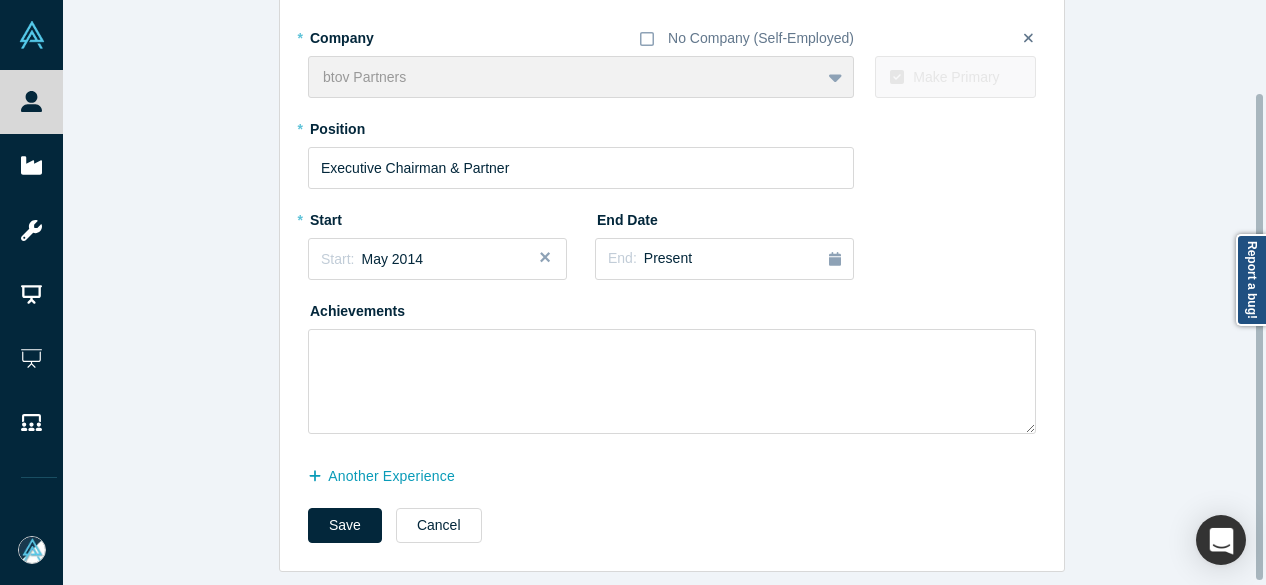 scroll, scrollTop: 114, scrollLeft: 0, axis: vertical 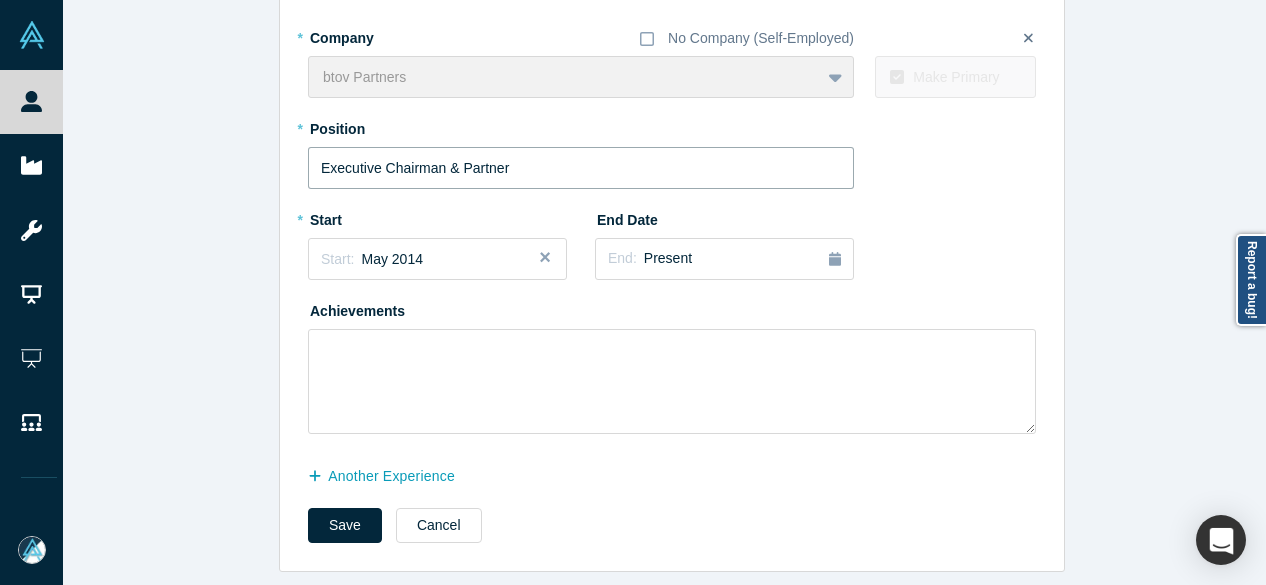 drag, startPoint x: 519, startPoint y: 159, endPoint x: 284, endPoint y: 147, distance: 235.30618 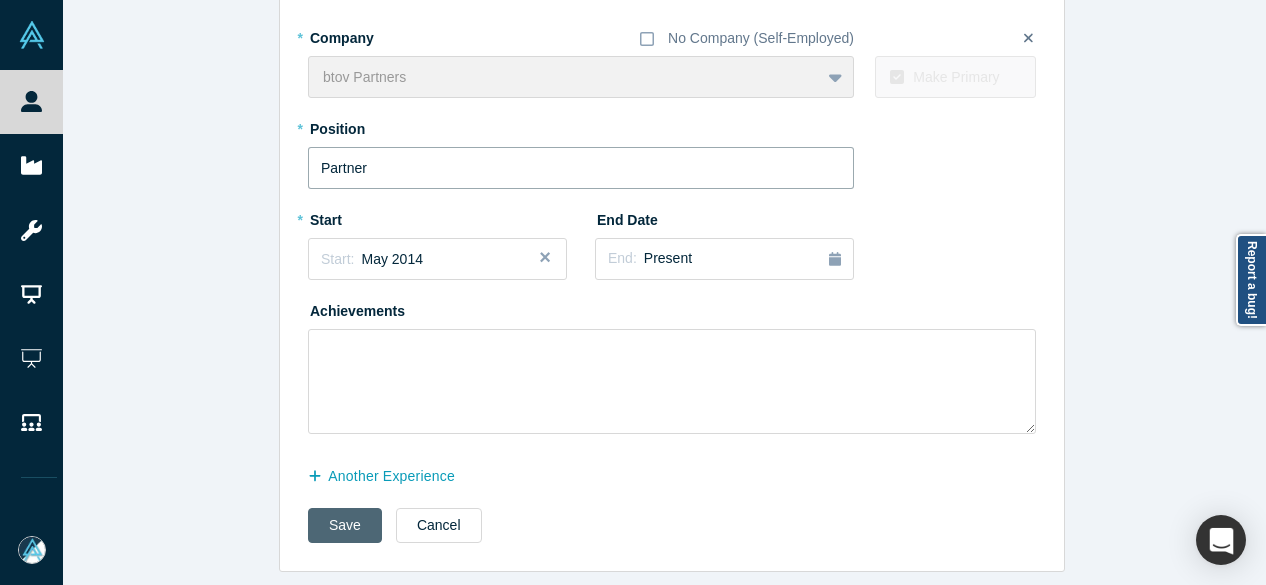 type on "Partner" 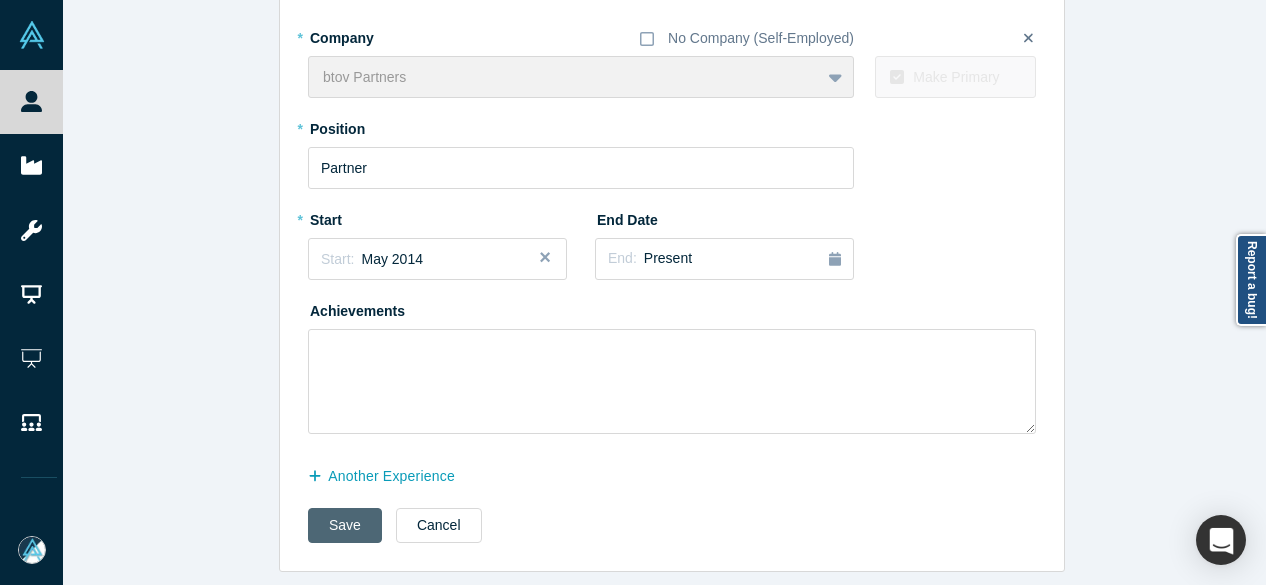 click on "Save" at bounding box center (345, 525) 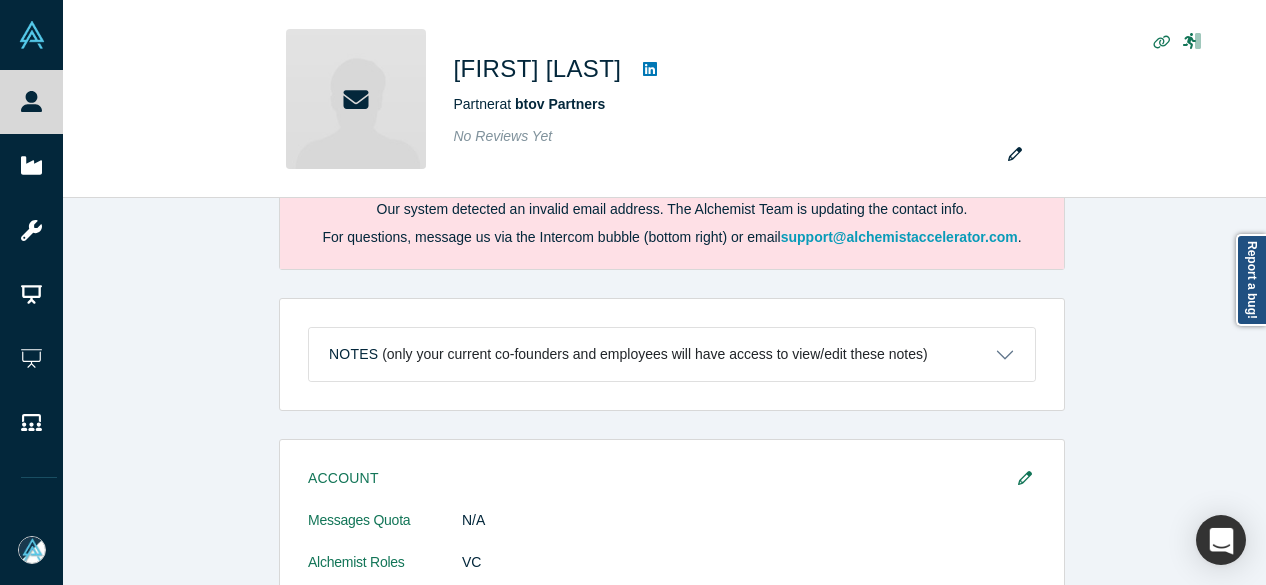 scroll, scrollTop: 0, scrollLeft: 0, axis: both 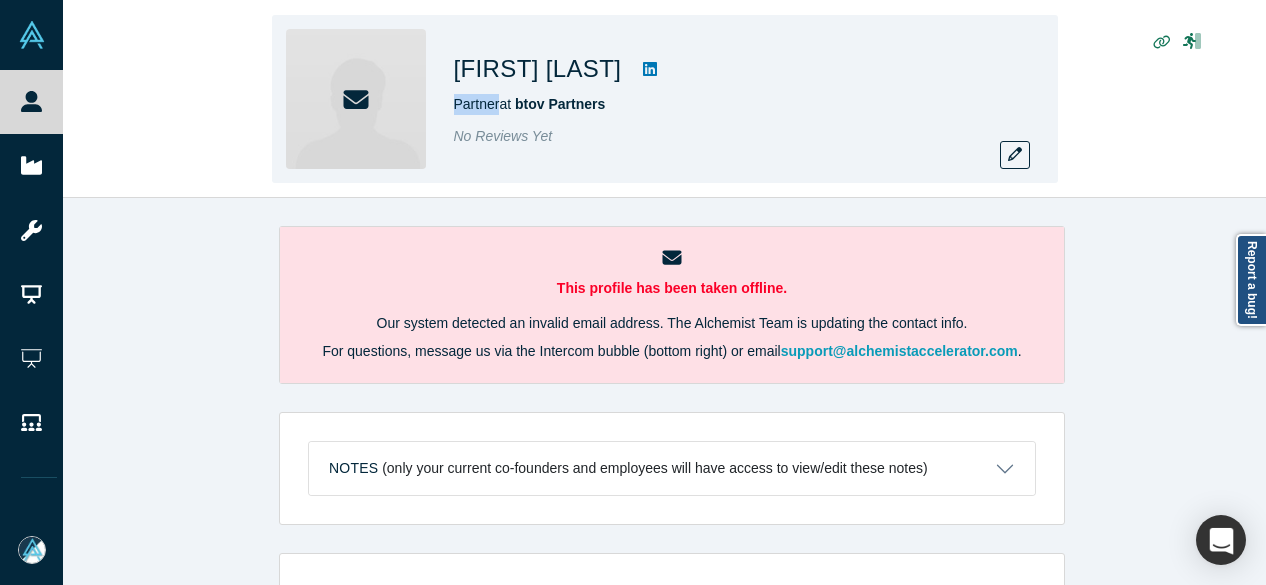 drag, startPoint x: 456, startPoint y: 110, endPoint x: 499, endPoint y: 115, distance: 43.289722 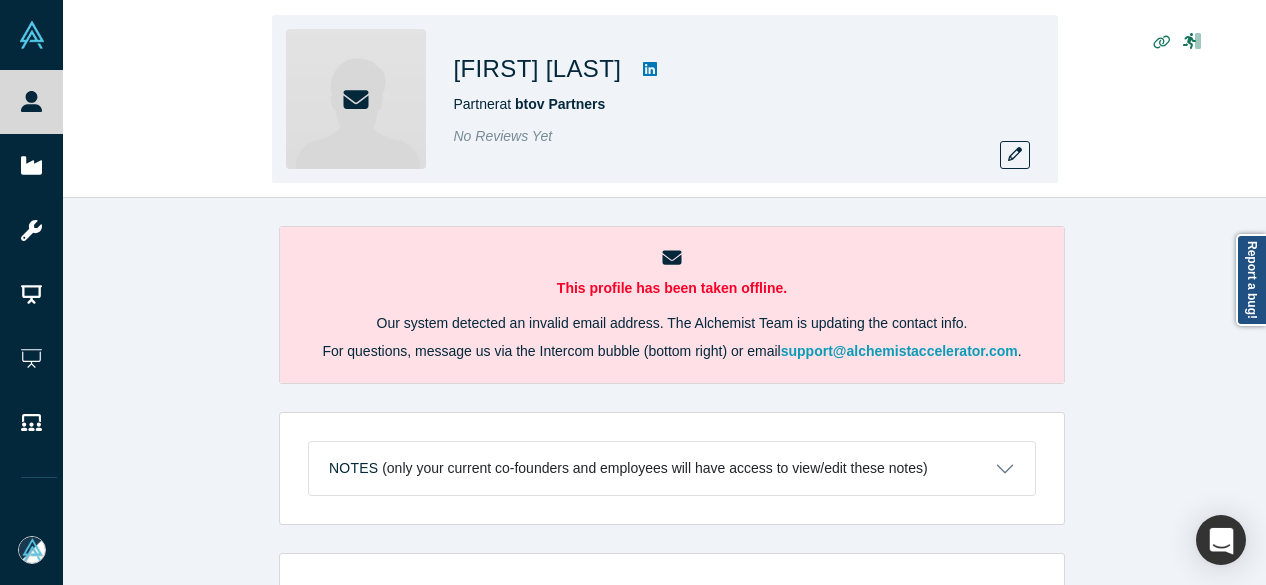 click on "Jochen Gutbrod Partner  at   btov Partners No Reviews Yet" at bounding box center (734, 99) 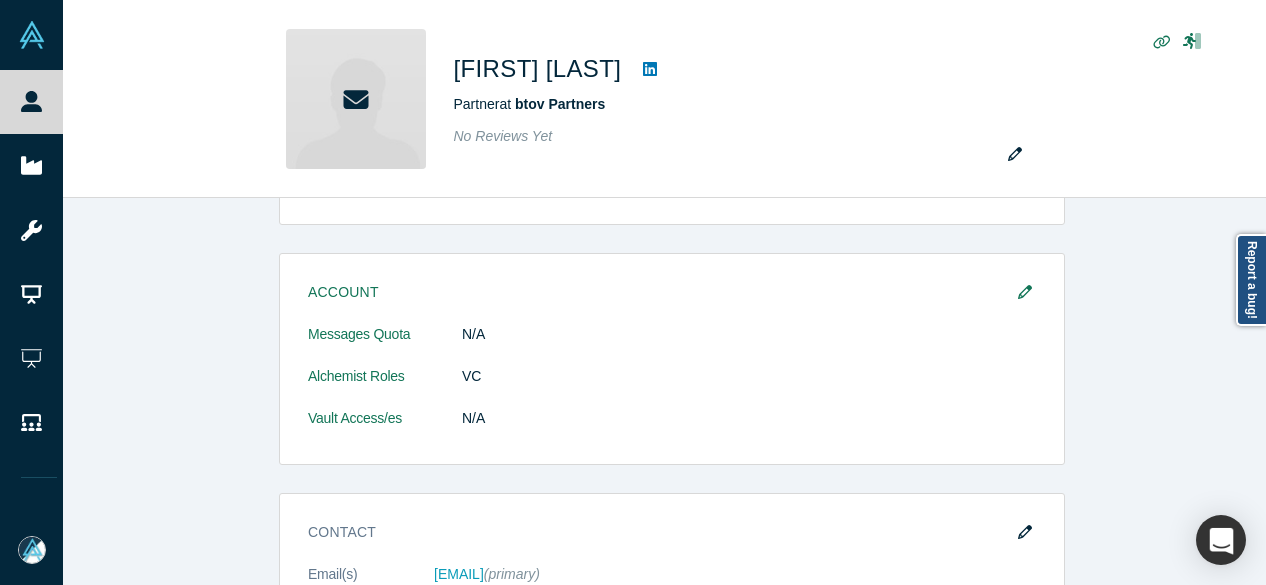 scroll, scrollTop: 500, scrollLeft: 0, axis: vertical 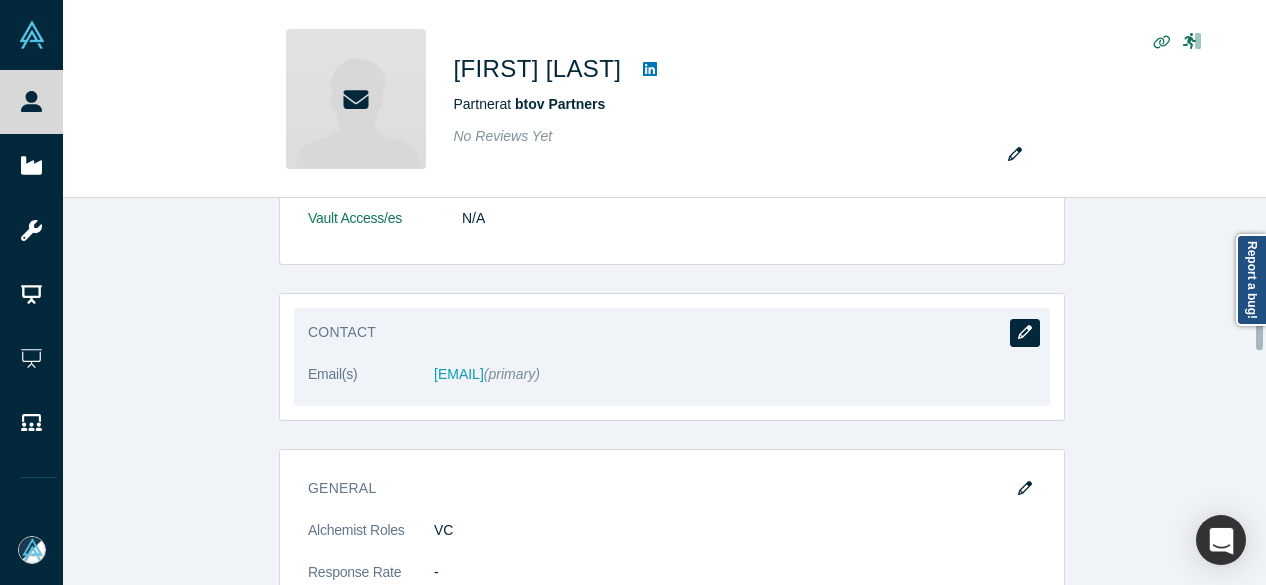 click 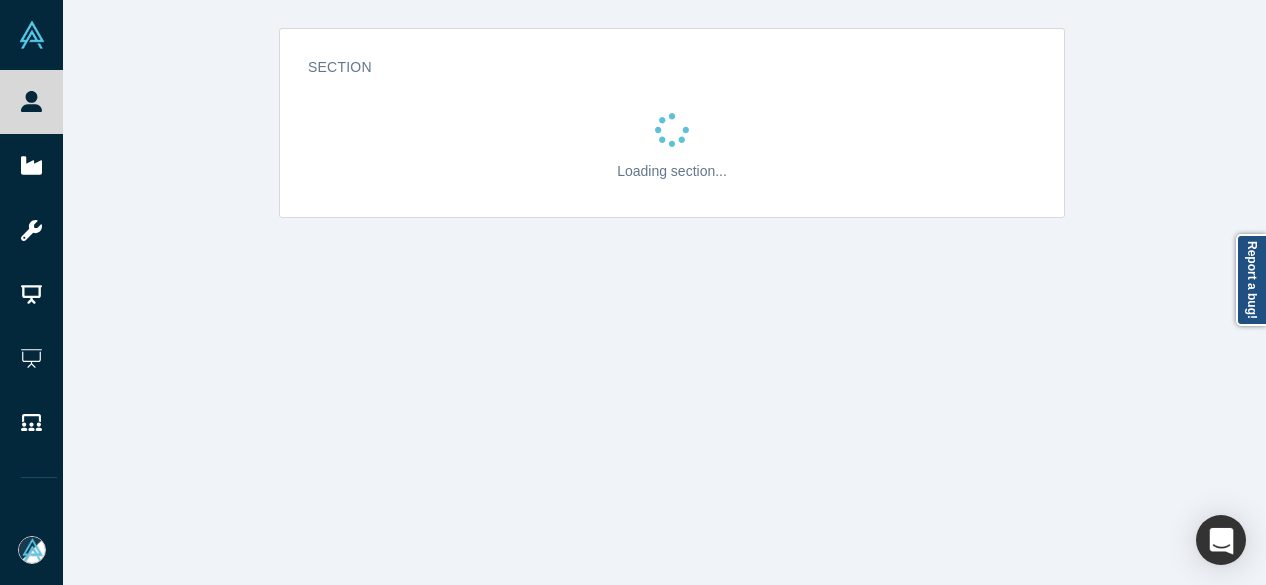 scroll, scrollTop: 0, scrollLeft: 0, axis: both 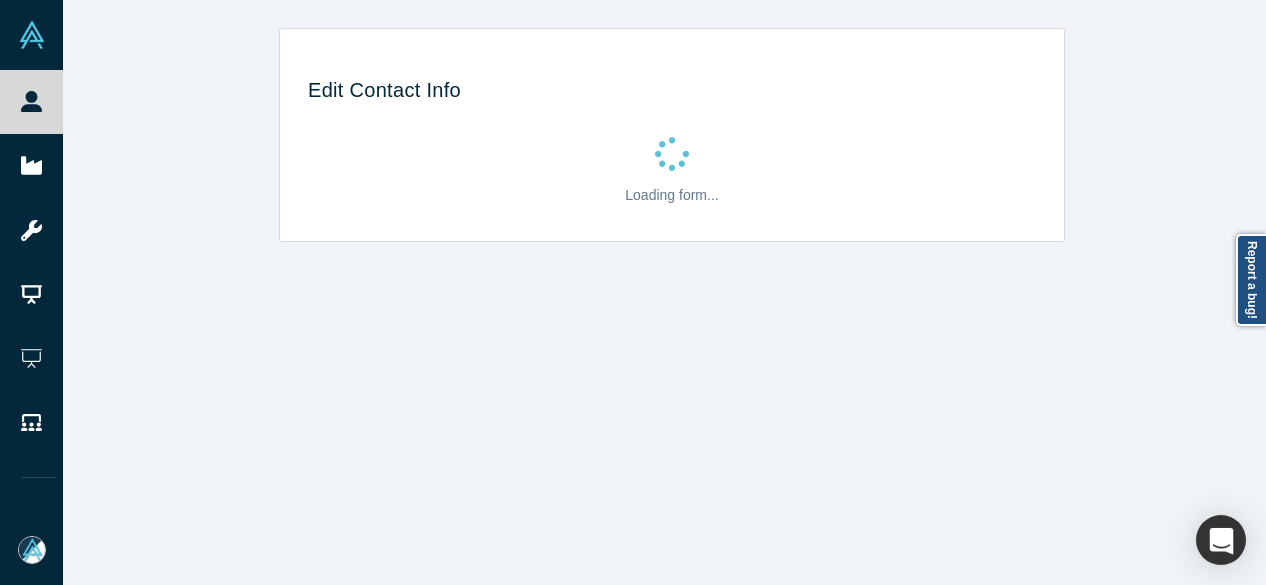 select on "US" 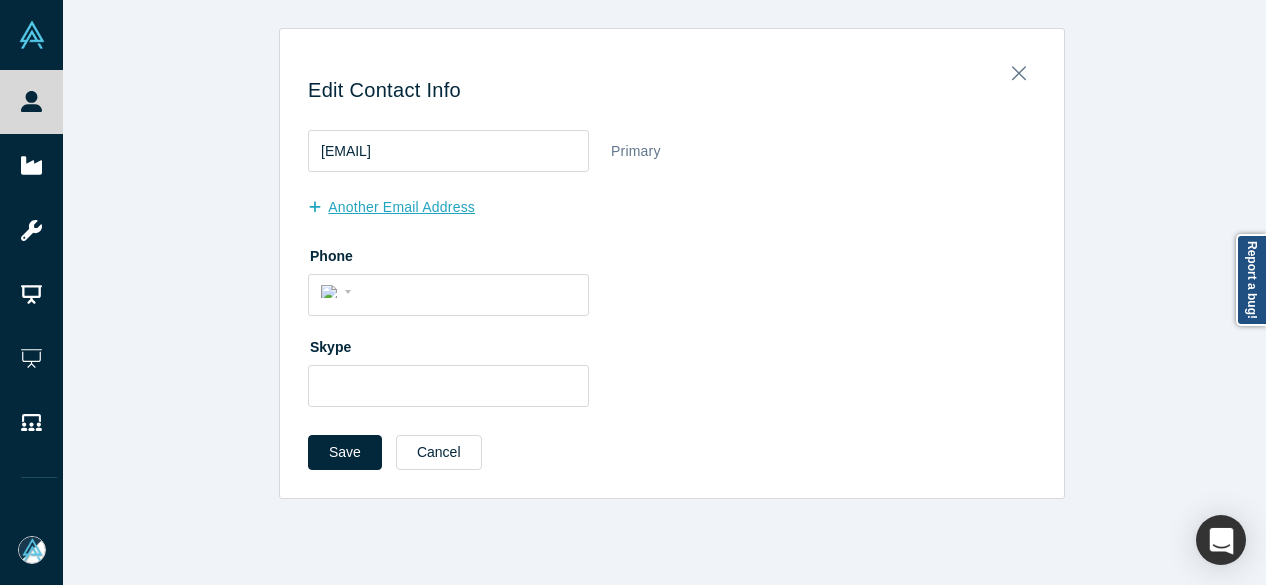 click on "another Email Address" at bounding box center [402, 207] 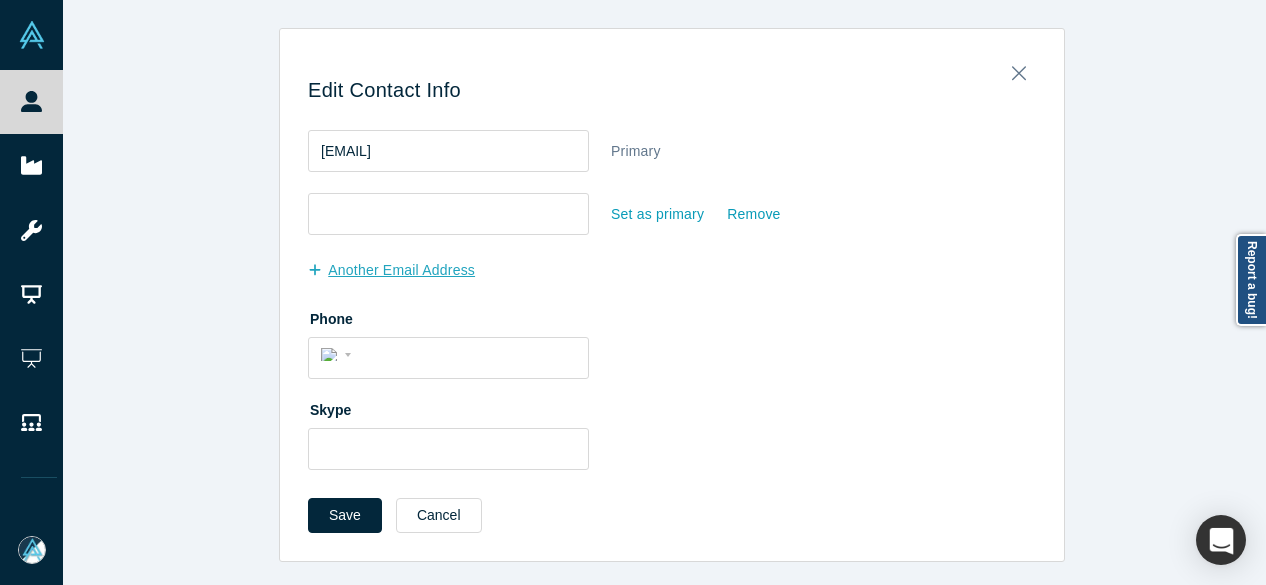 click at bounding box center (448, 214) 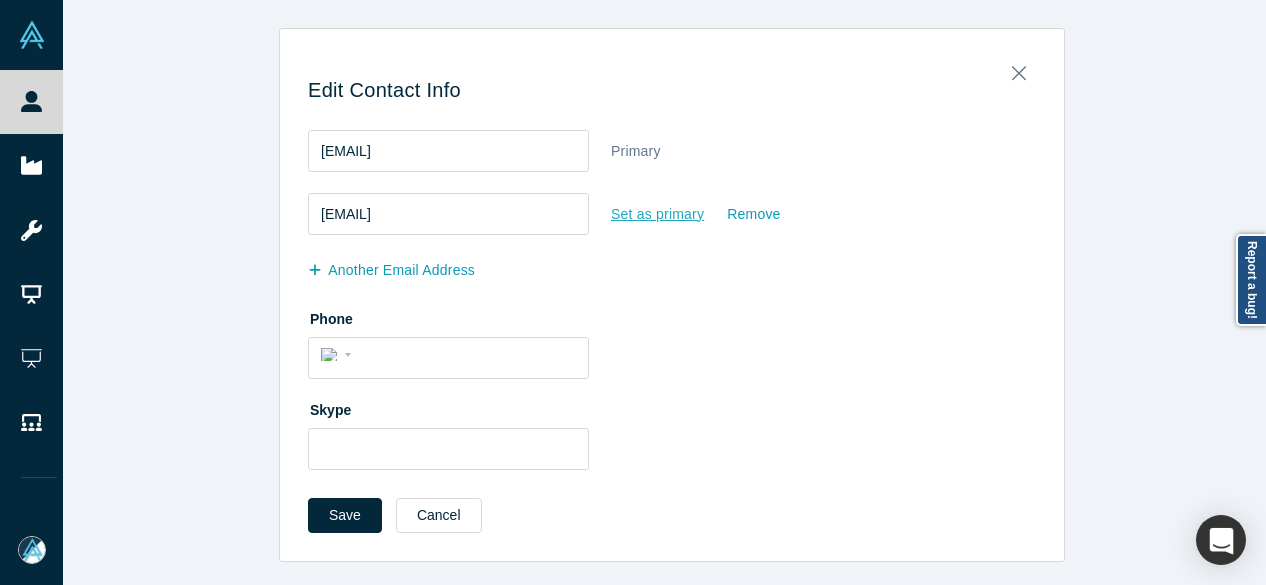 type on "jochen.gutbrod@b2venture.vc" 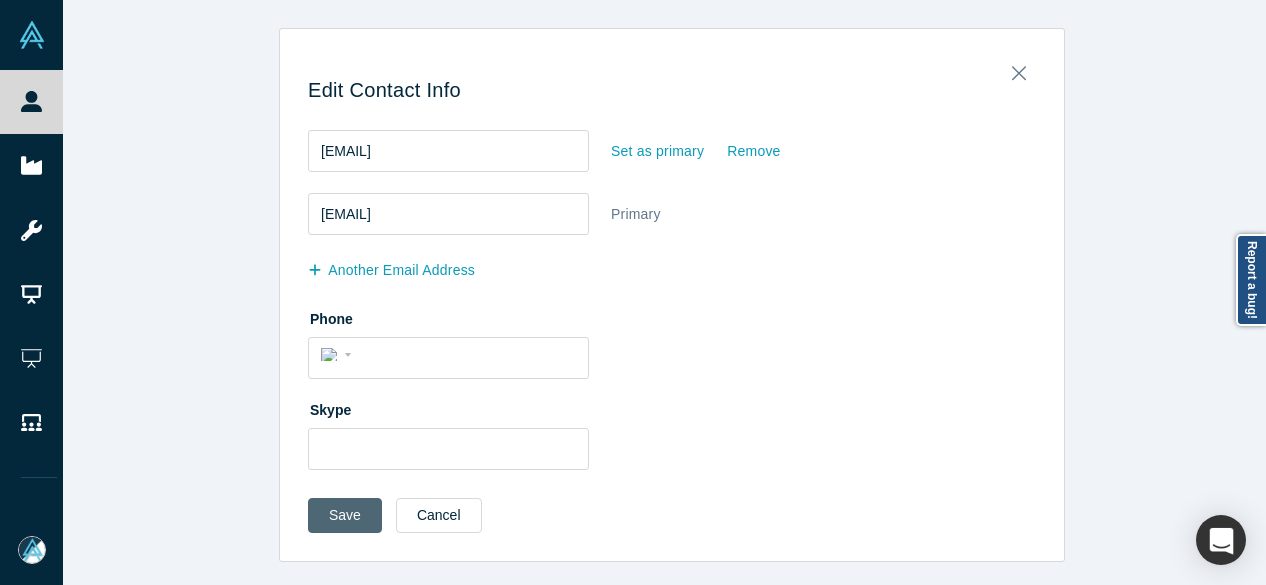 click on "Save" at bounding box center (345, 515) 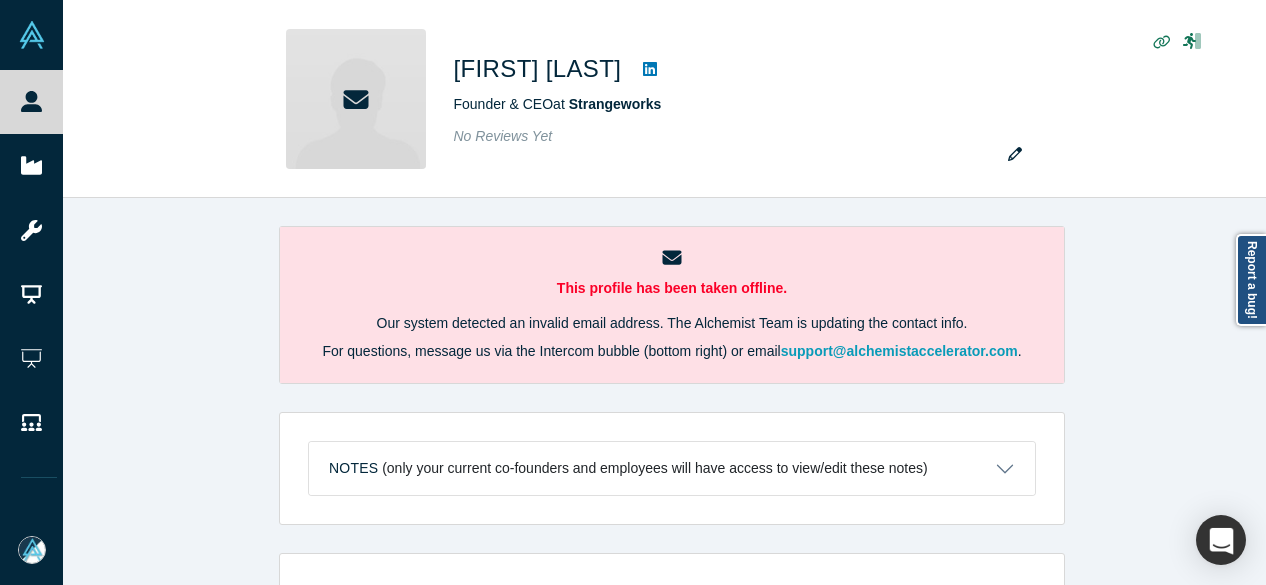 scroll, scrollTop: 0, scrollLeft: 0, axis: both 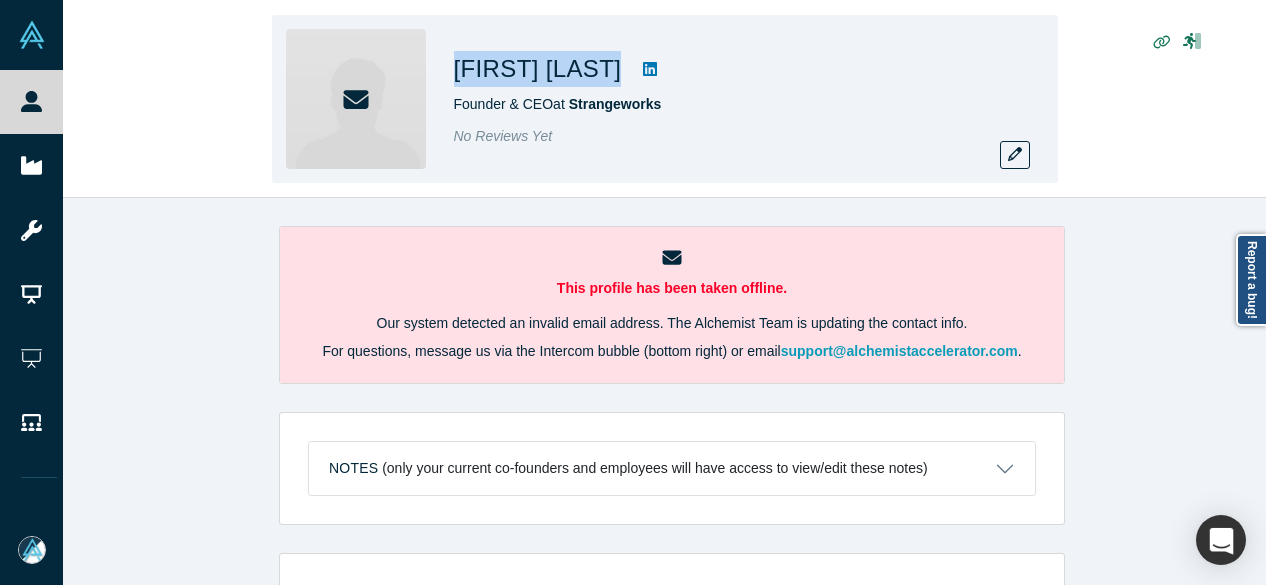drag, startPoint x: 528, startPoint y: 75, endPoint x: 654, endPoint y: 76, distance: 126.00397 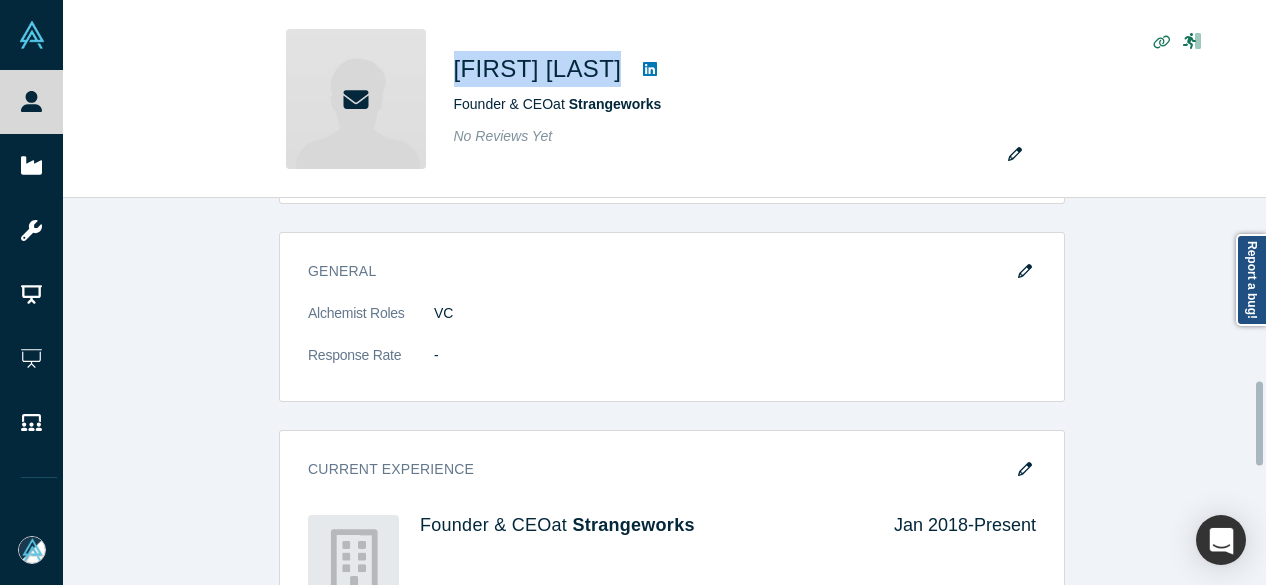 scroll, scrollTop: 900, scrollLeft: 0, axis: vertical 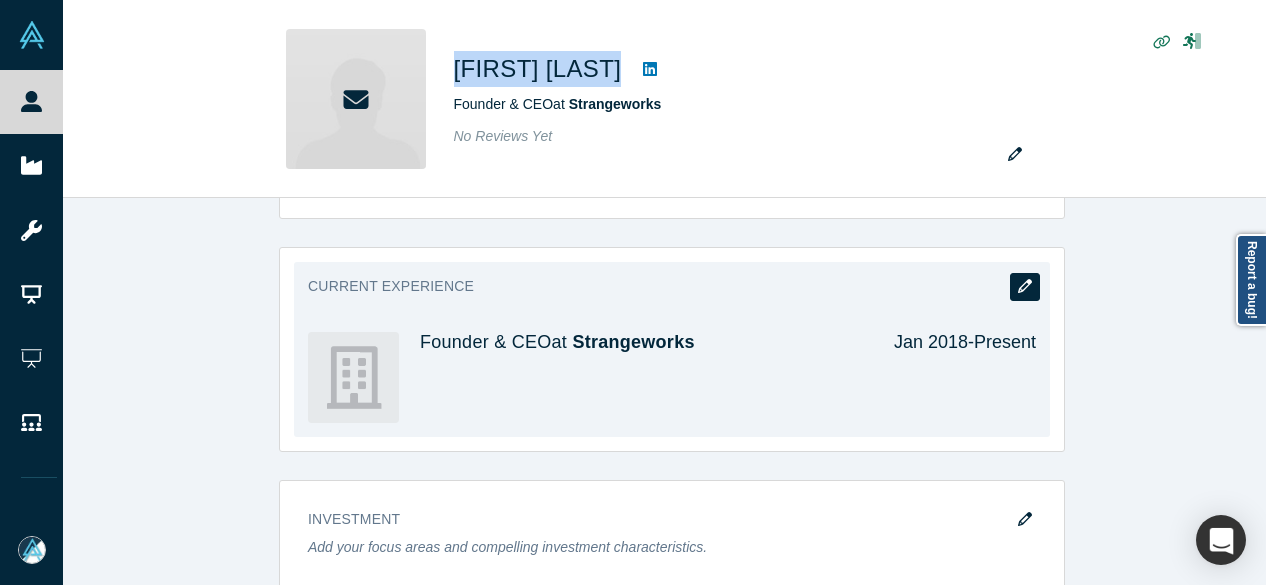 click 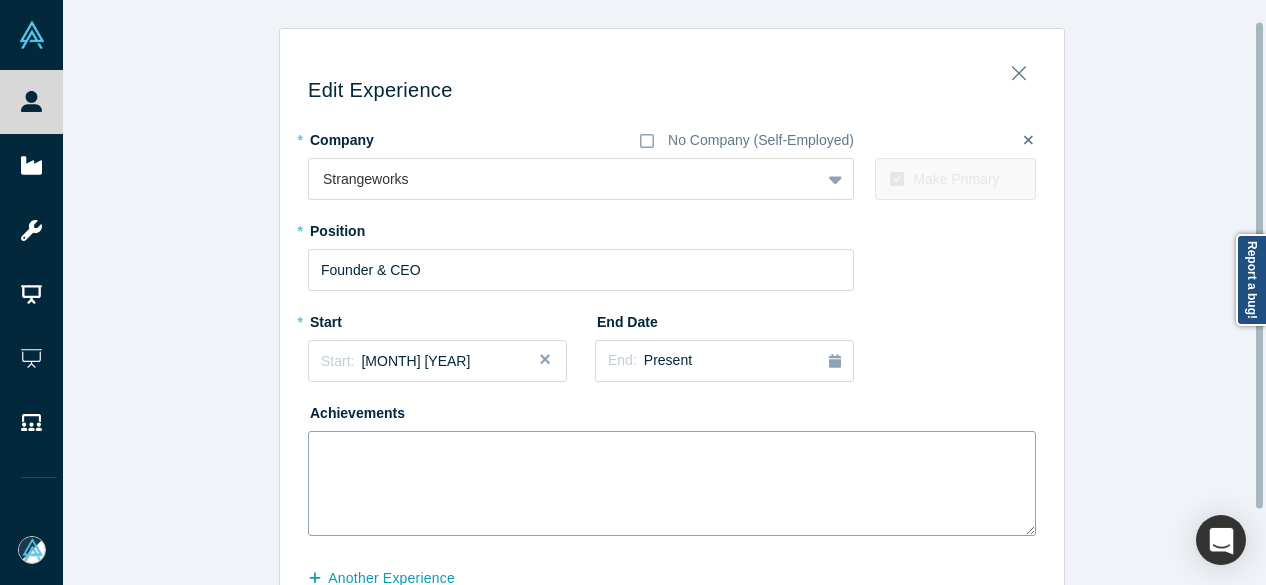 scroll, scrollTop: 114, scrollLeft: 0, axis: vertical 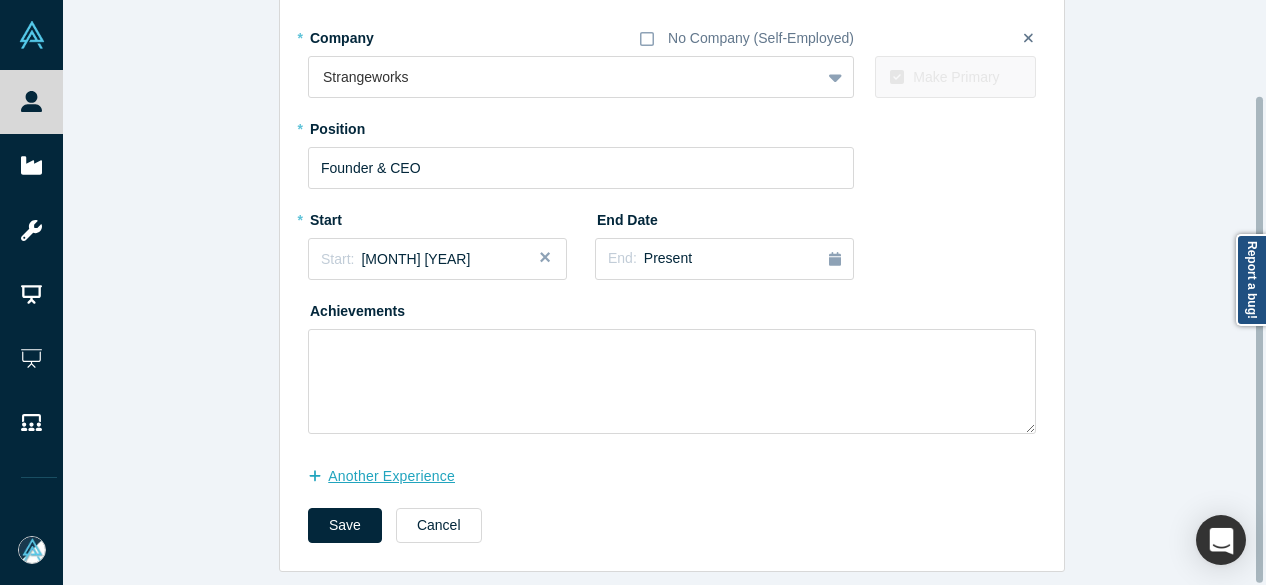 click on "another Experience" at bounding box center [392, 476] 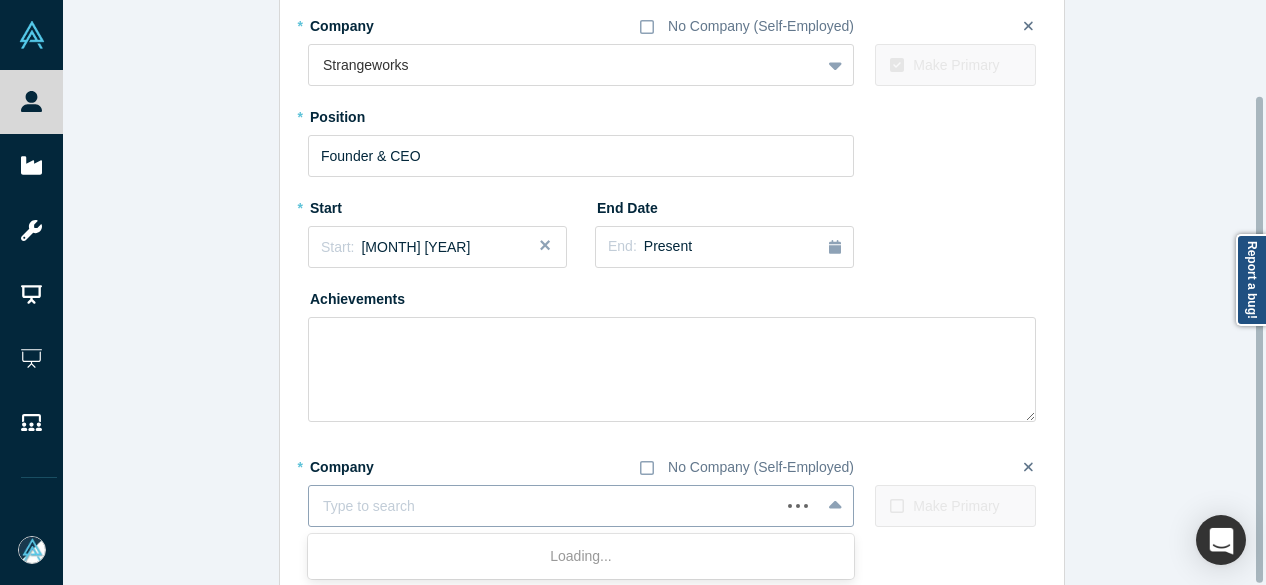 click at bounding box center (544, 506) 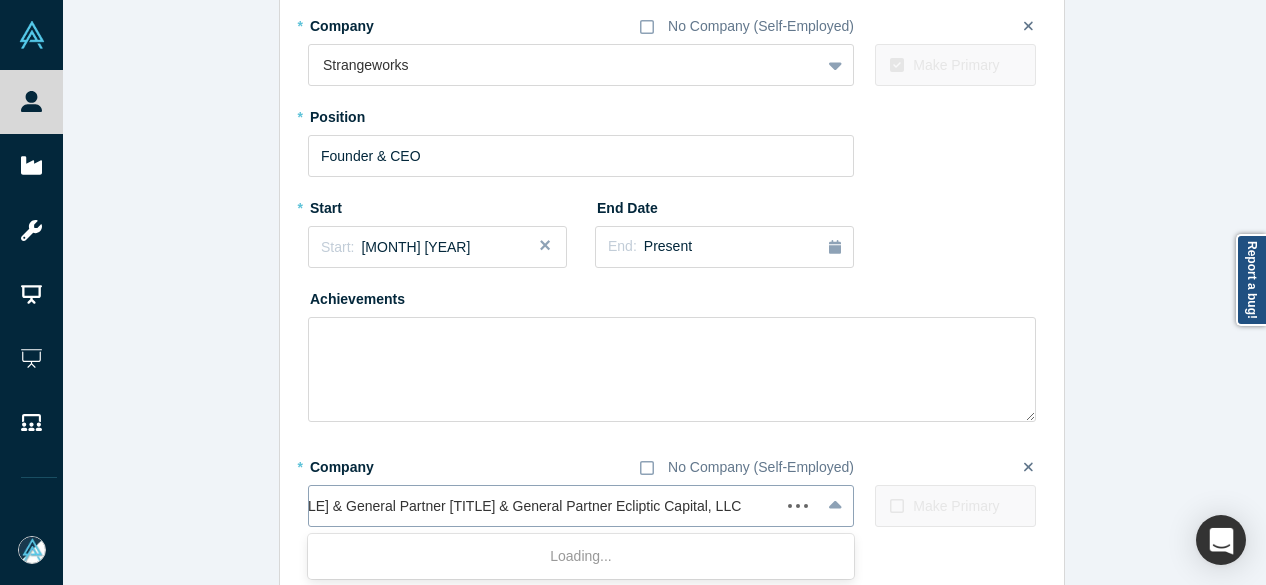 scroll, scrollTop: 0, scrollLeft: 17, axis: horizontal 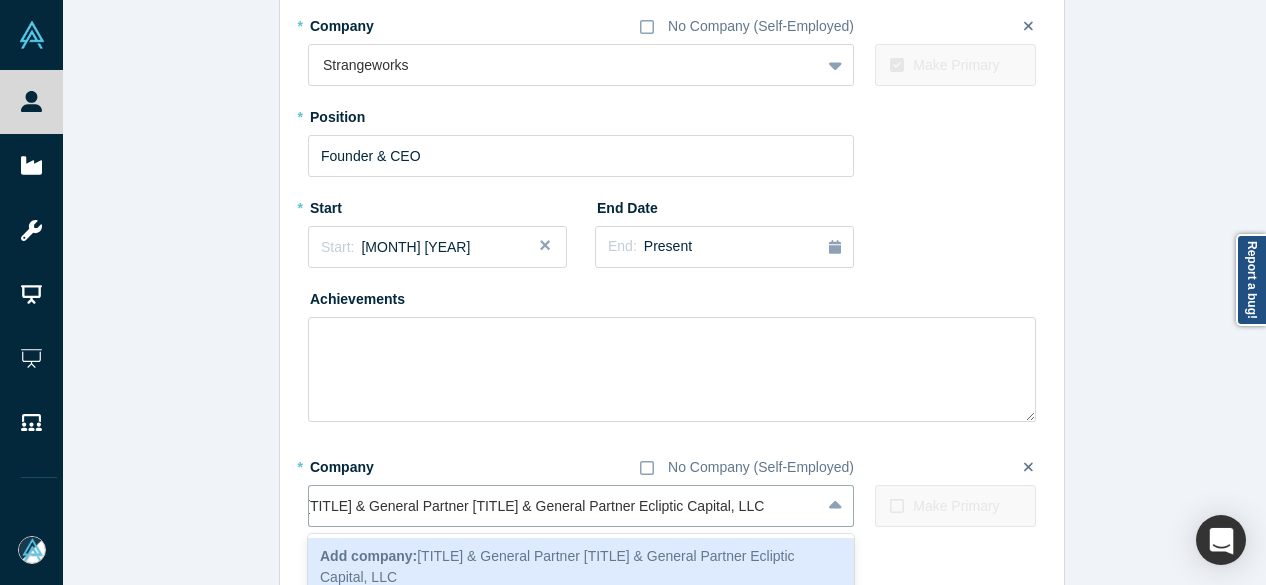 drag, startPoint x: 678, startPoint y: 509, endPoint x: 277, endPoint y: 523, distance: 401.24432 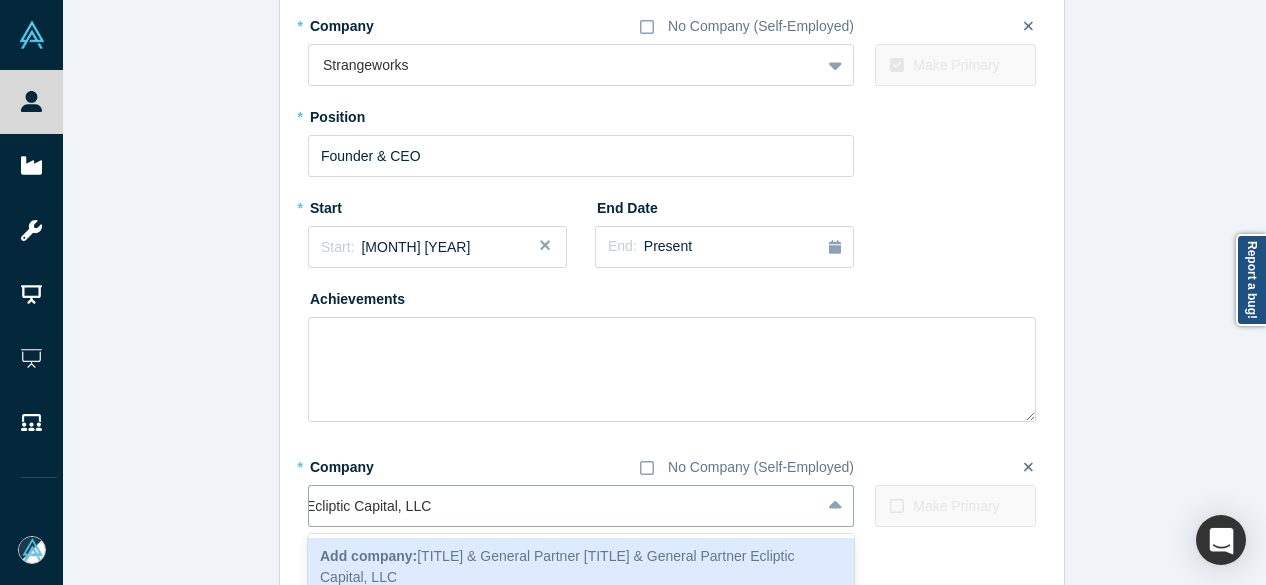 scroll, scrollTop: 0, scrollLeft: 0, axis: both 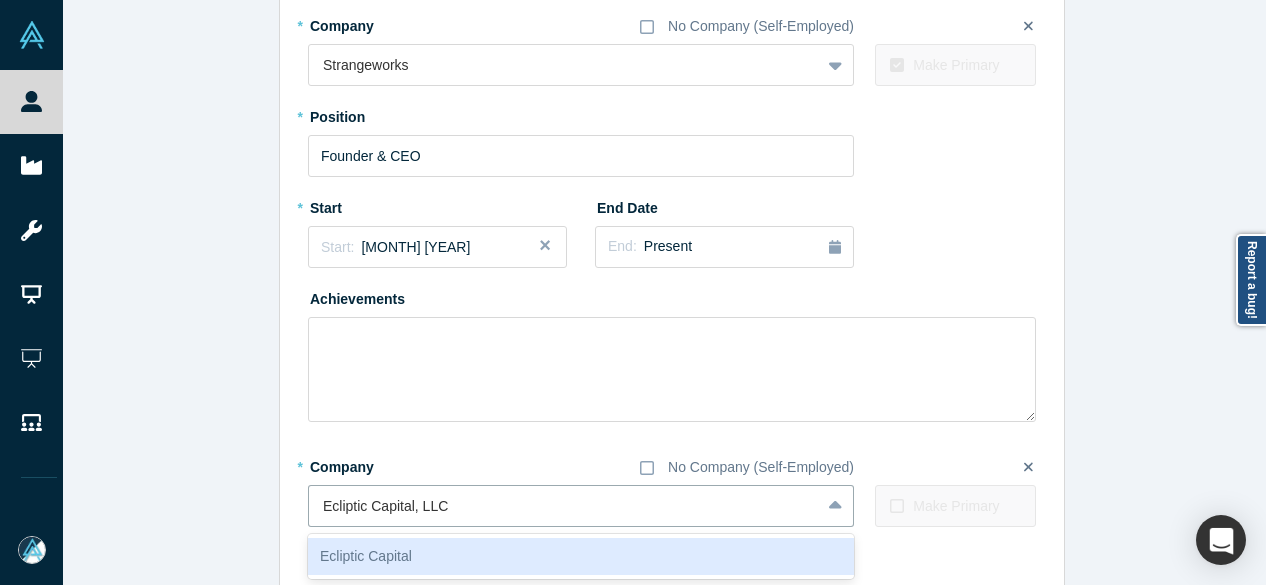click on "Ecliptic Capital" at bounding box center [581, 556] 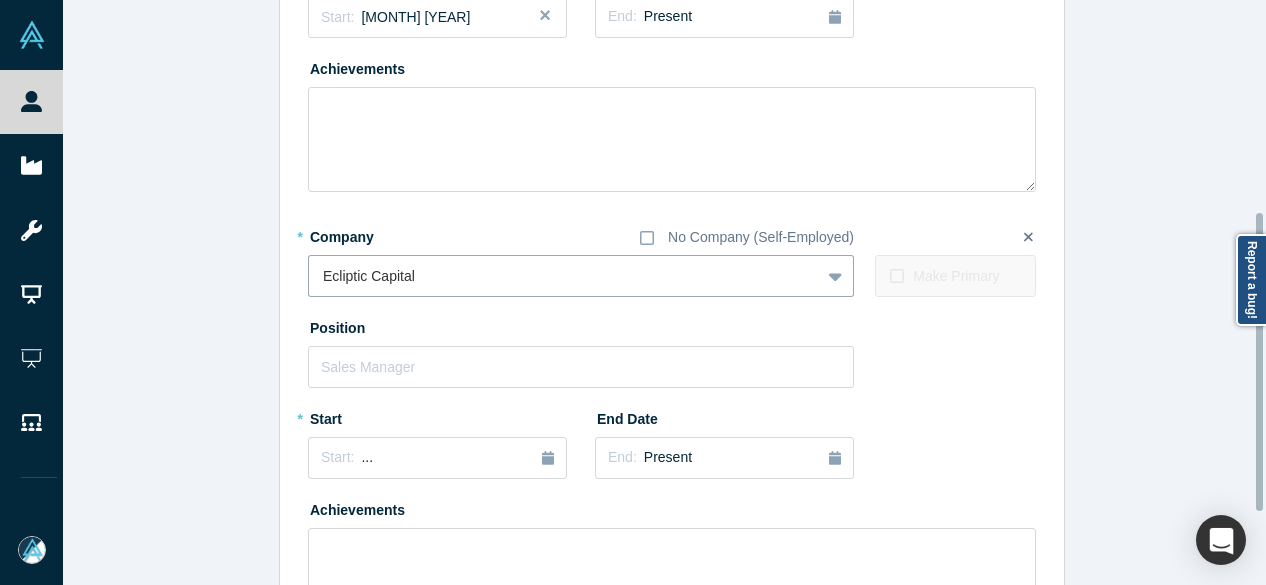 scroll, scrollTop: 414, scrollLeft: 0, axis: vertical 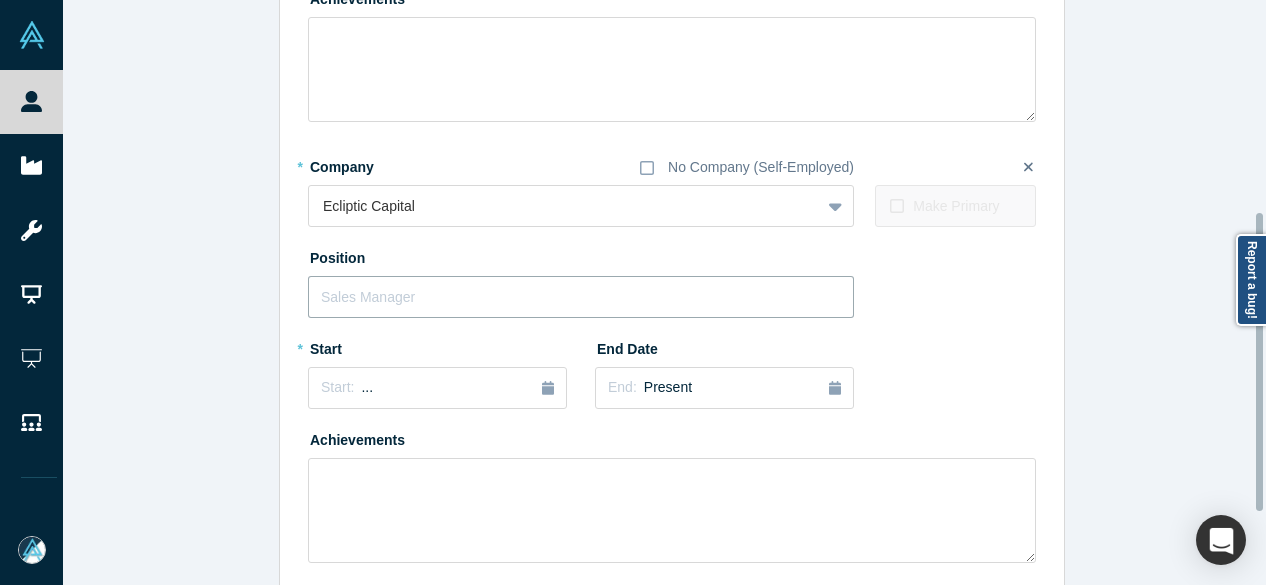 click at bounding box center (581, 297) 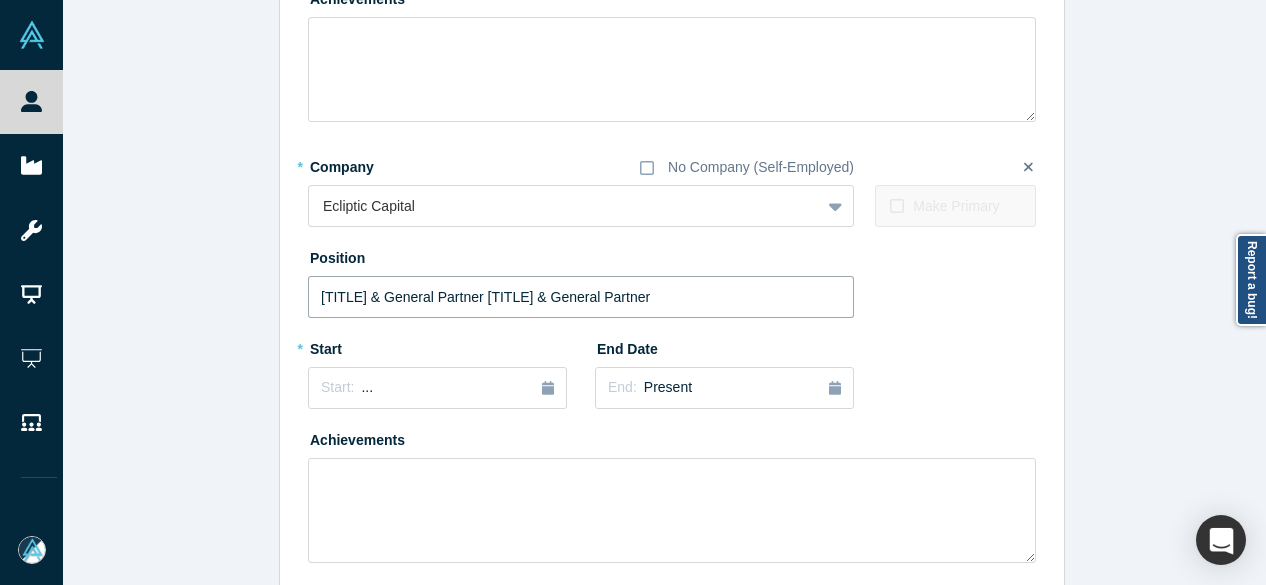 drag, startPoint x: 505, startPoint y: 299, endPoint x: 845, endPoint y: 298, distance: 340.00146 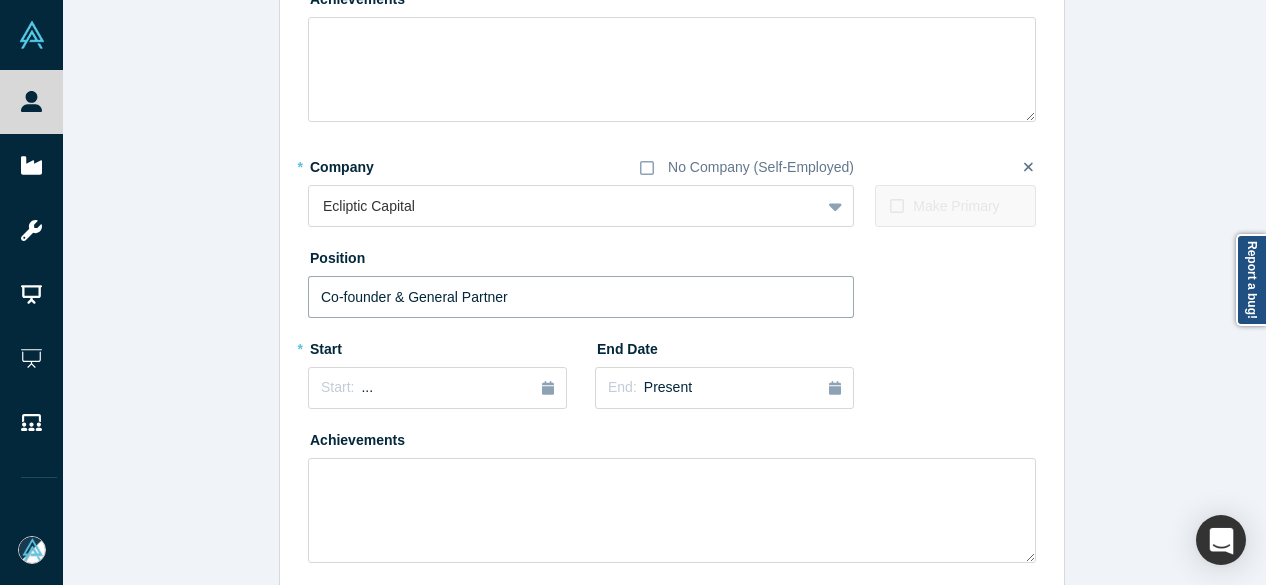 click on "Co-founder & General Partner" at bounding box center [581, 297] 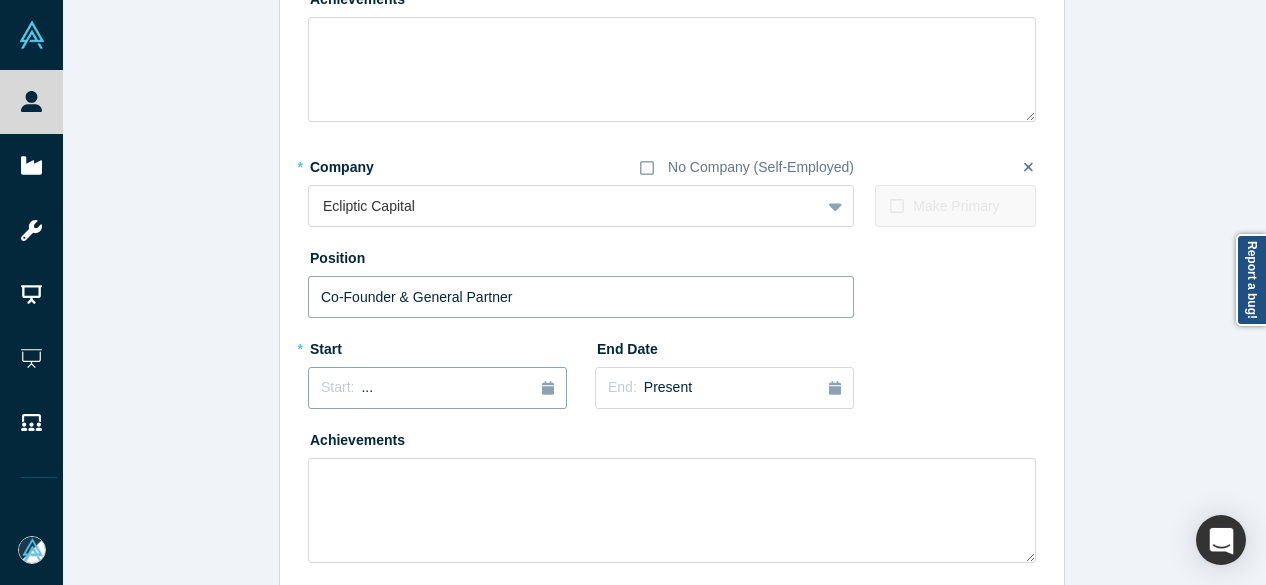 type on "Co-Founder & General Partner" 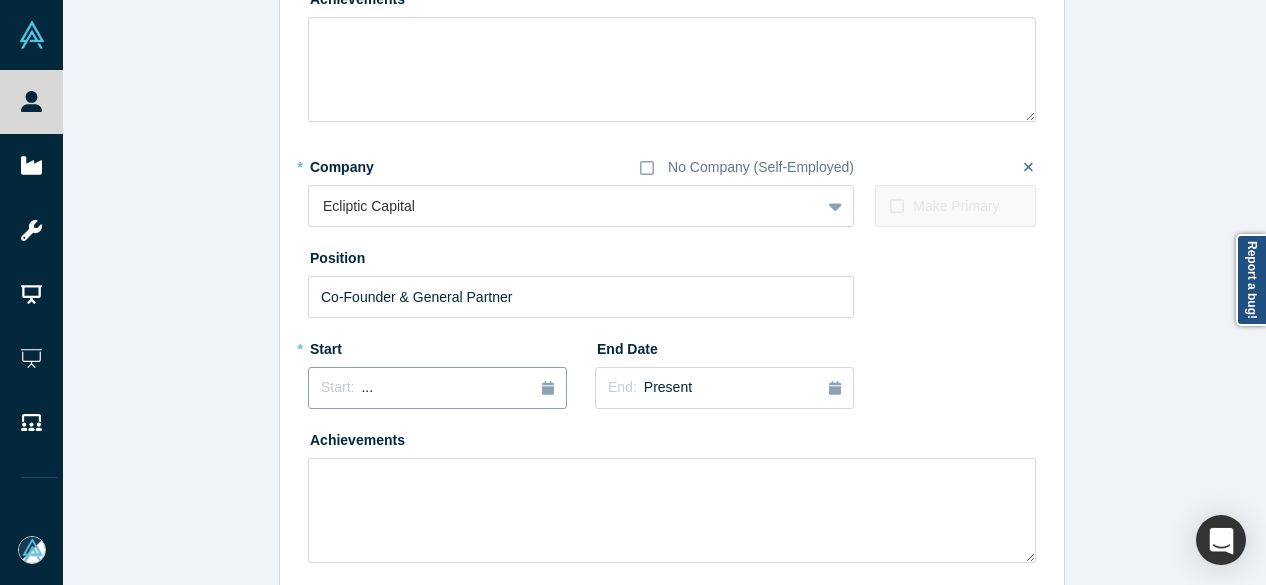 click on "Start:" at bounding box center [337, 387] 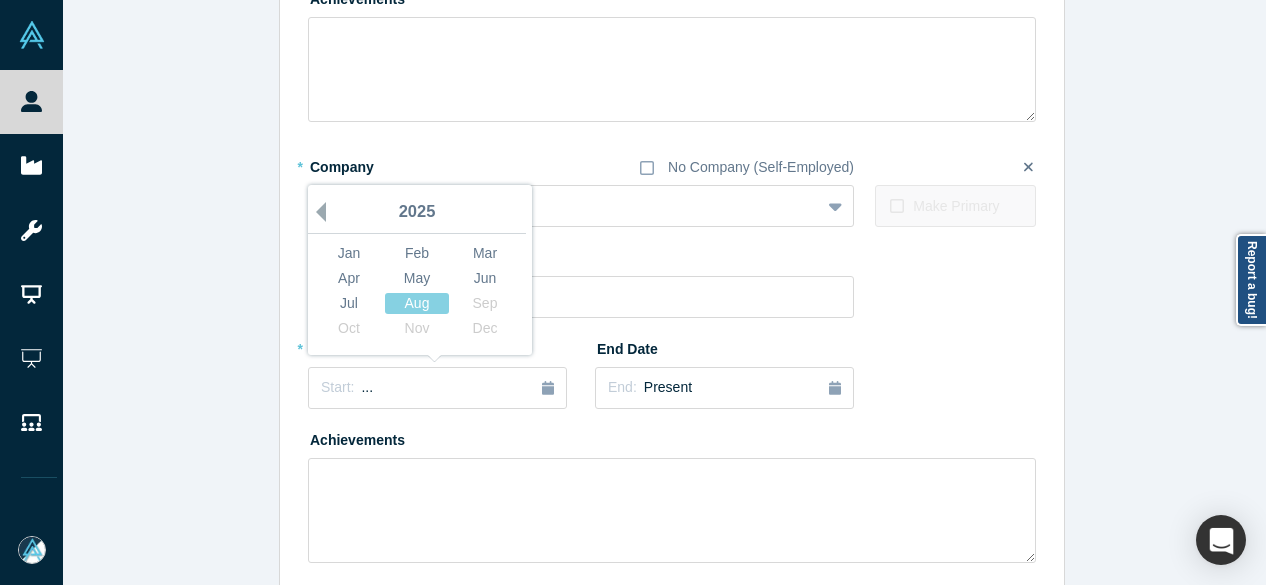 click on "Previous Year" at bounding box center (316, 212) 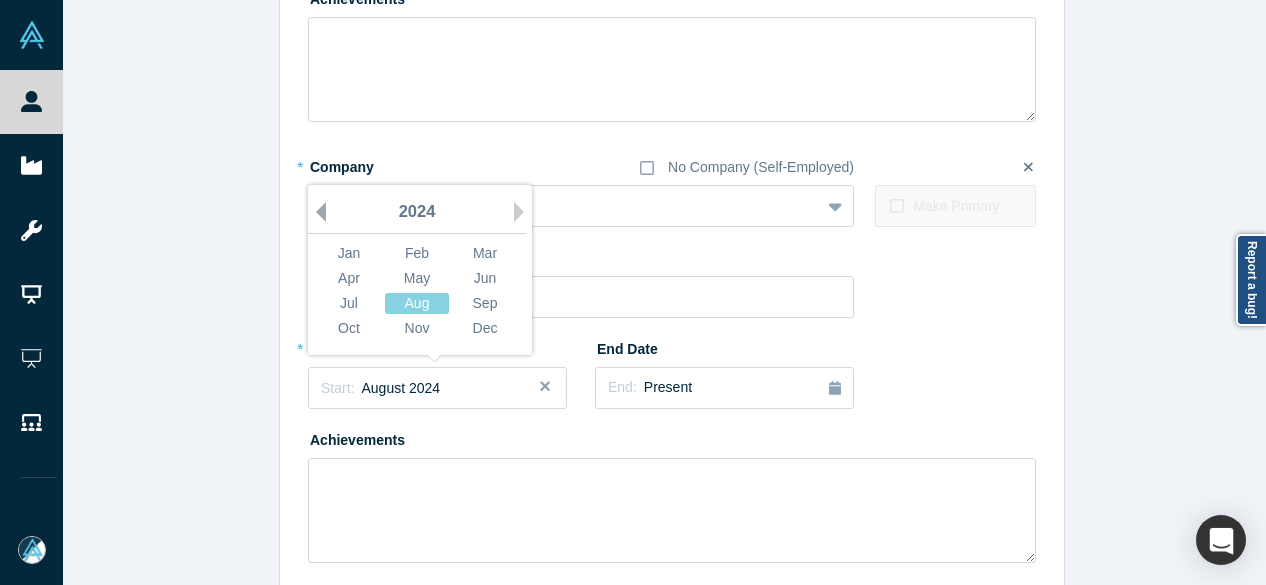 click on "Previous Year" at bounding box center (316, 212) 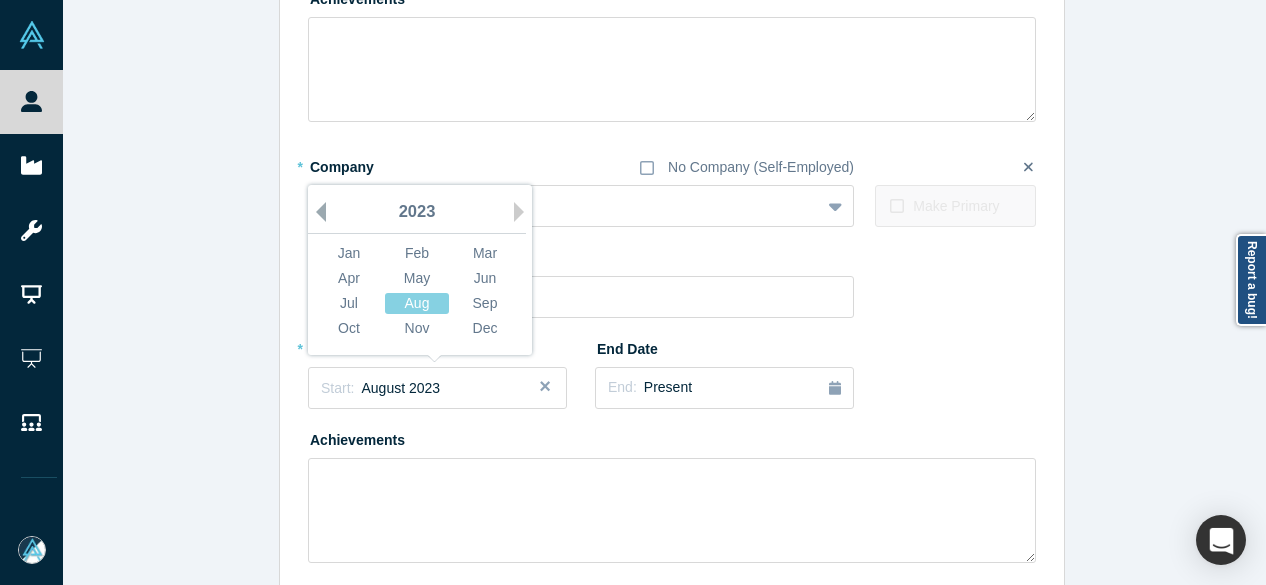 click on "Previous Year" at bounding box center (316, 212) 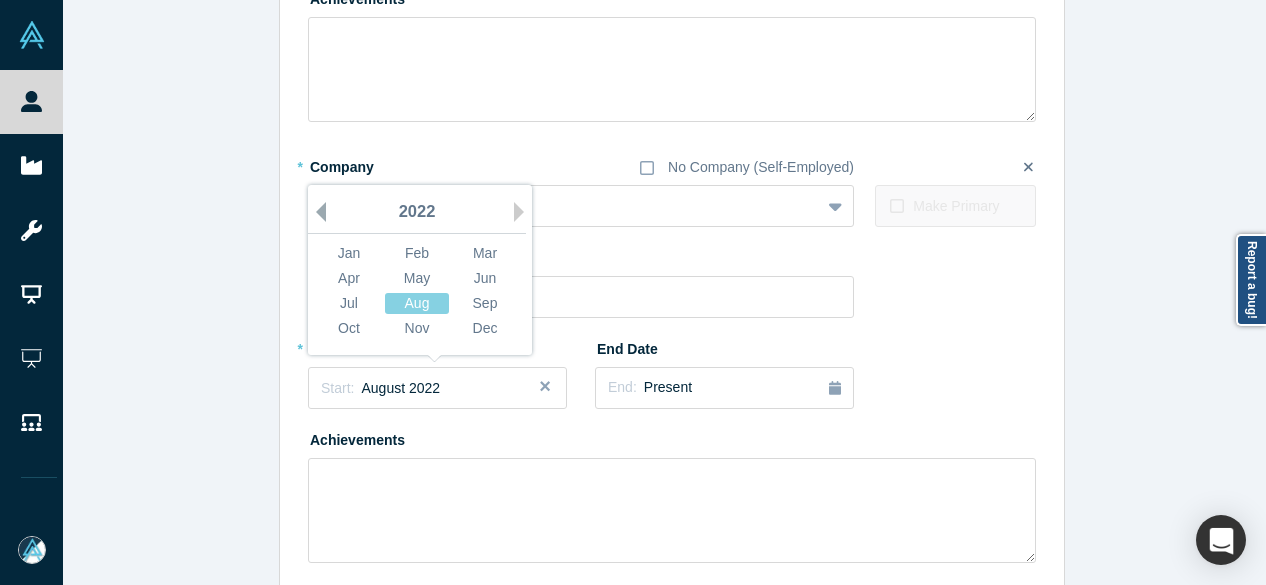 click on "Previous Year" at bounding box center [316, 212] 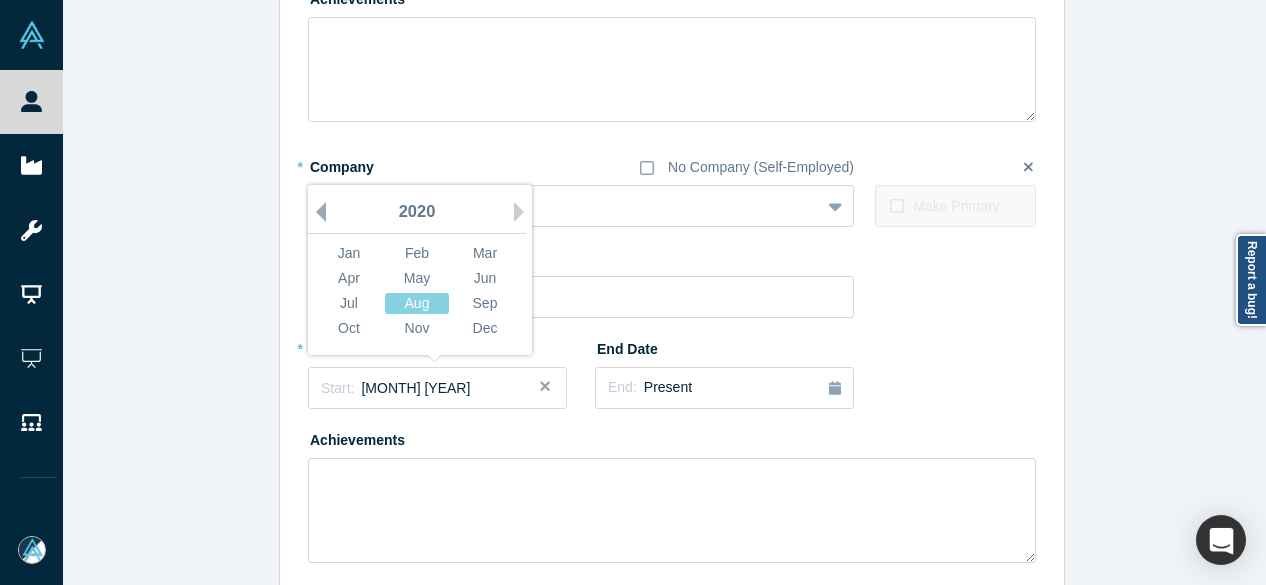 click on "Previous Year" at bounding box center (316, 212) 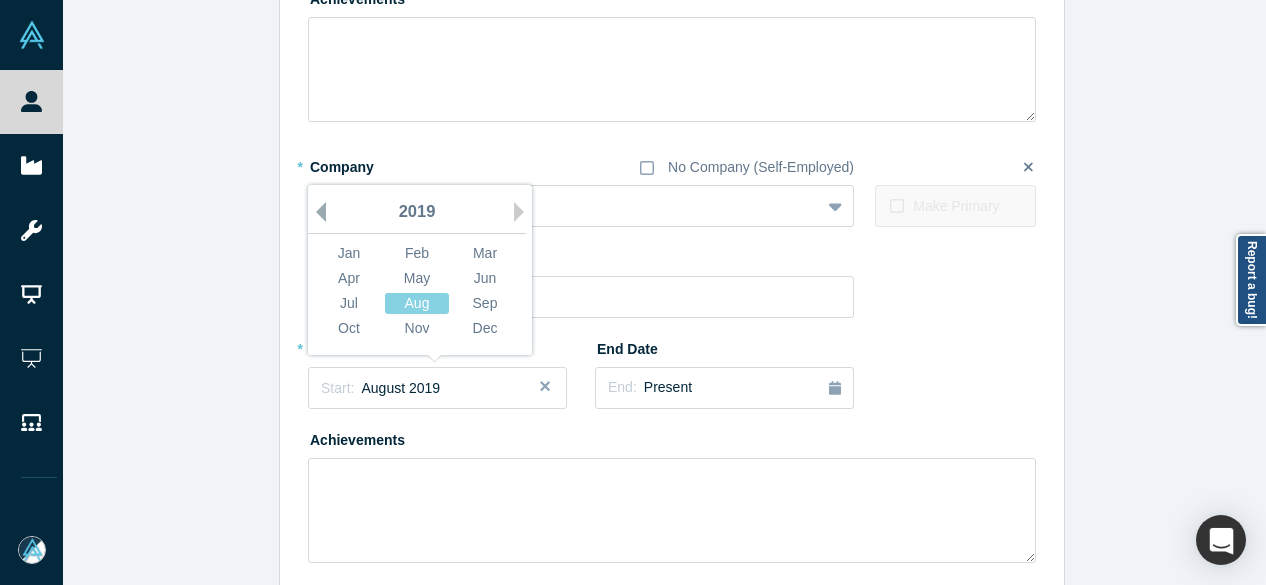 click on "Previous Year" at bounding box center (316, 212) 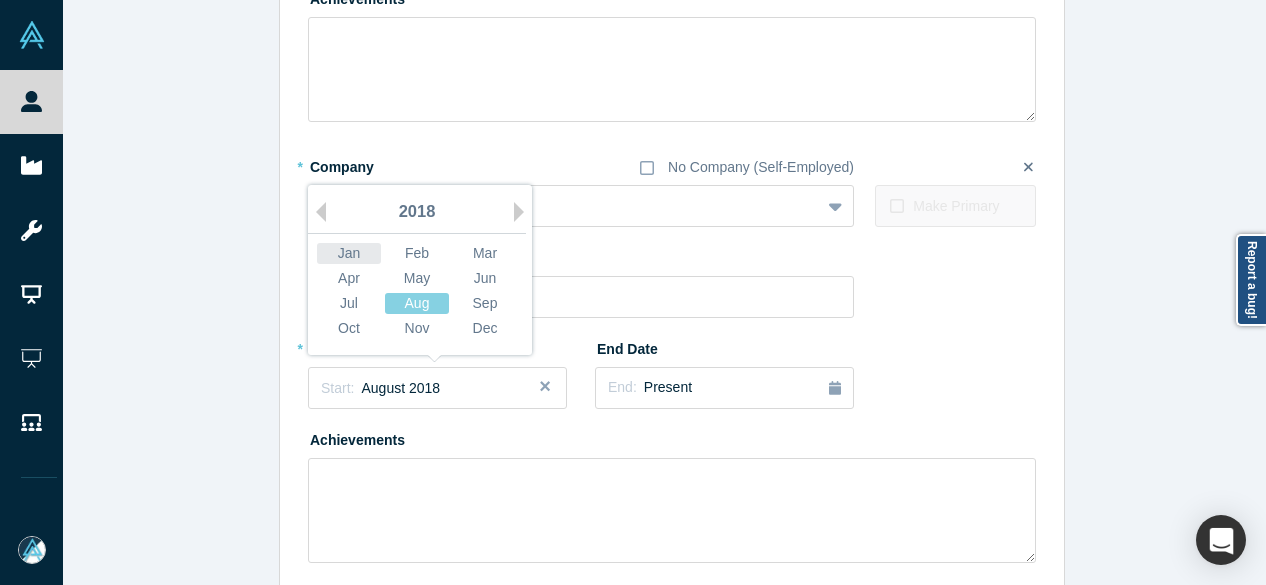 click on "Jan" at bounding box center [349, 253] 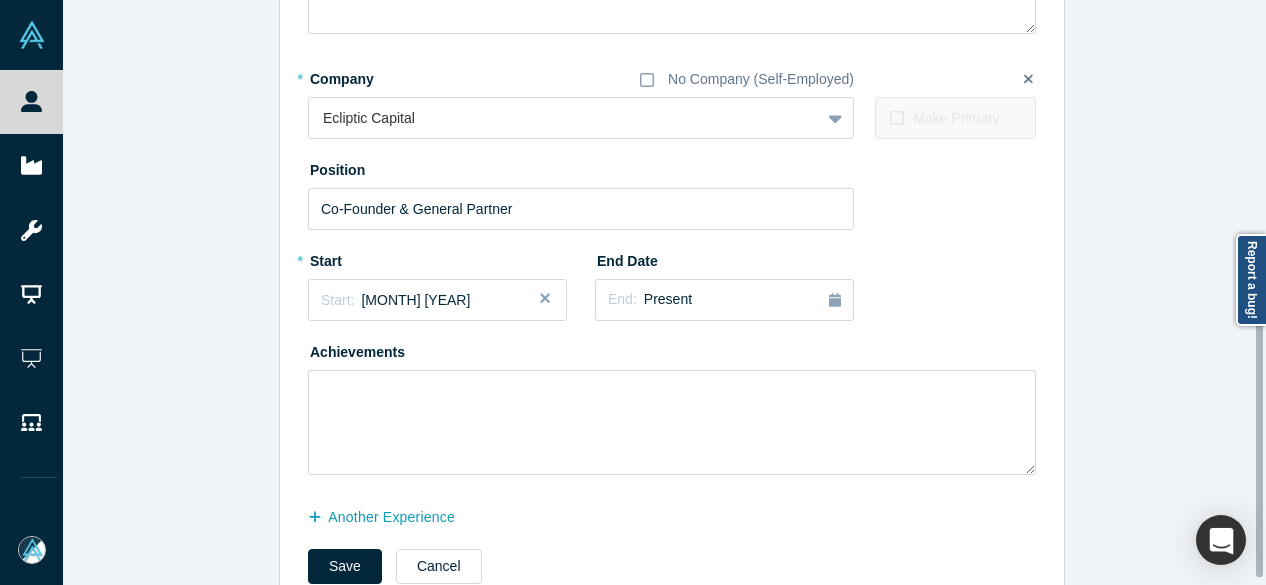 scroll, scrollTop: 556, scrollLeft: 0, axis: vertical 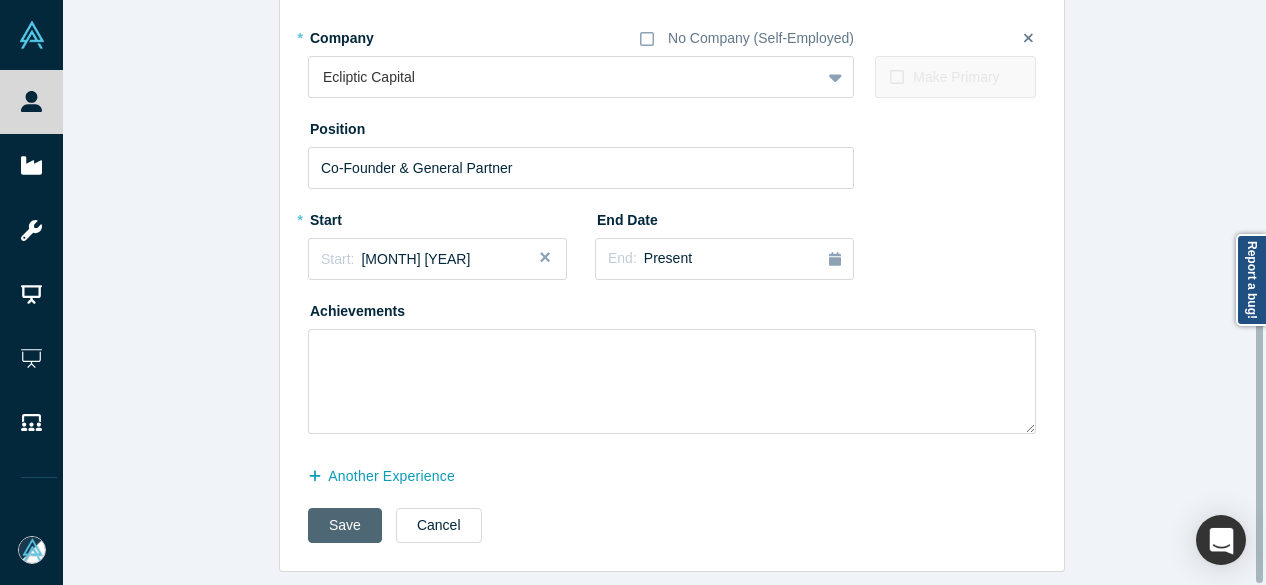 click on "Save" at bounding box center [345, 525] 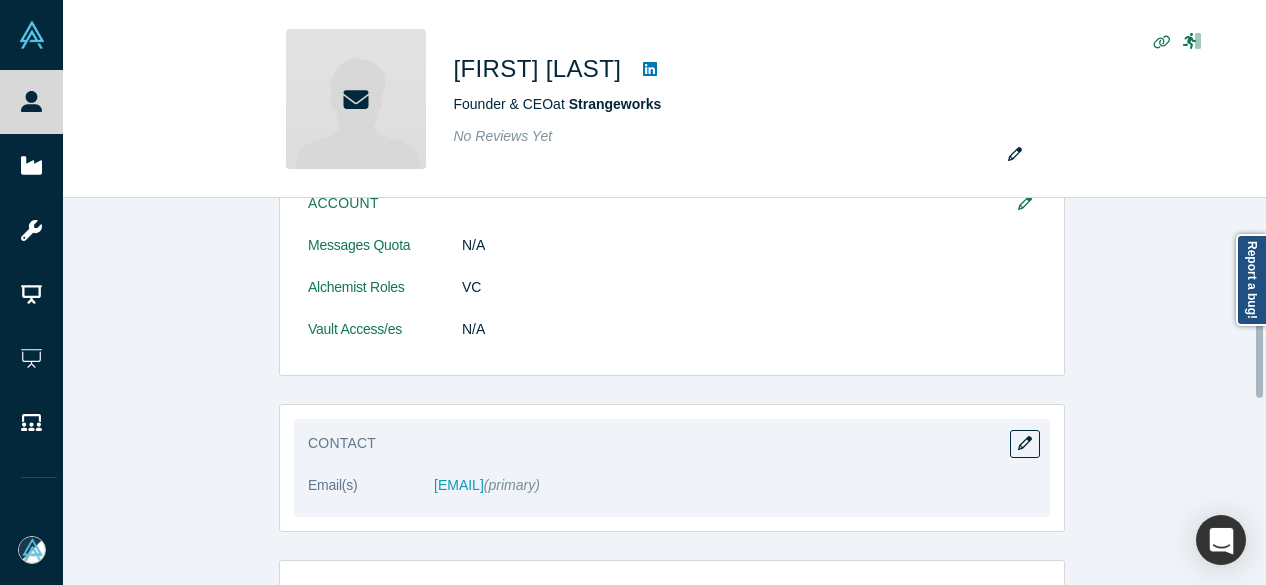 scroll, scrollTop: 600, scrollLeft: 0, axis: vertical 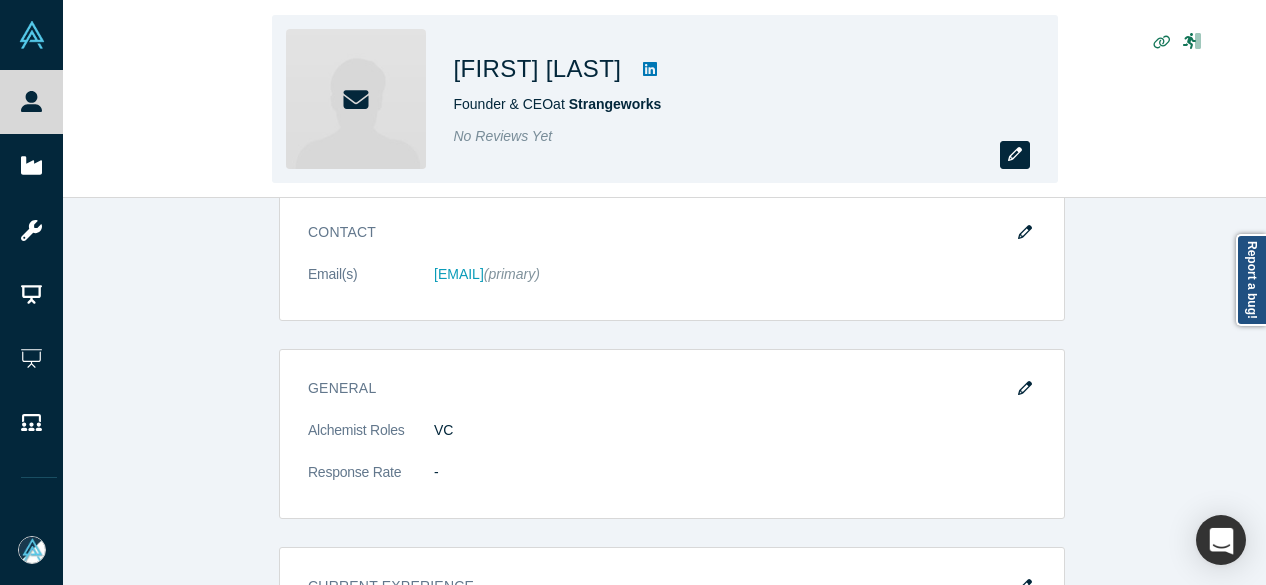 click 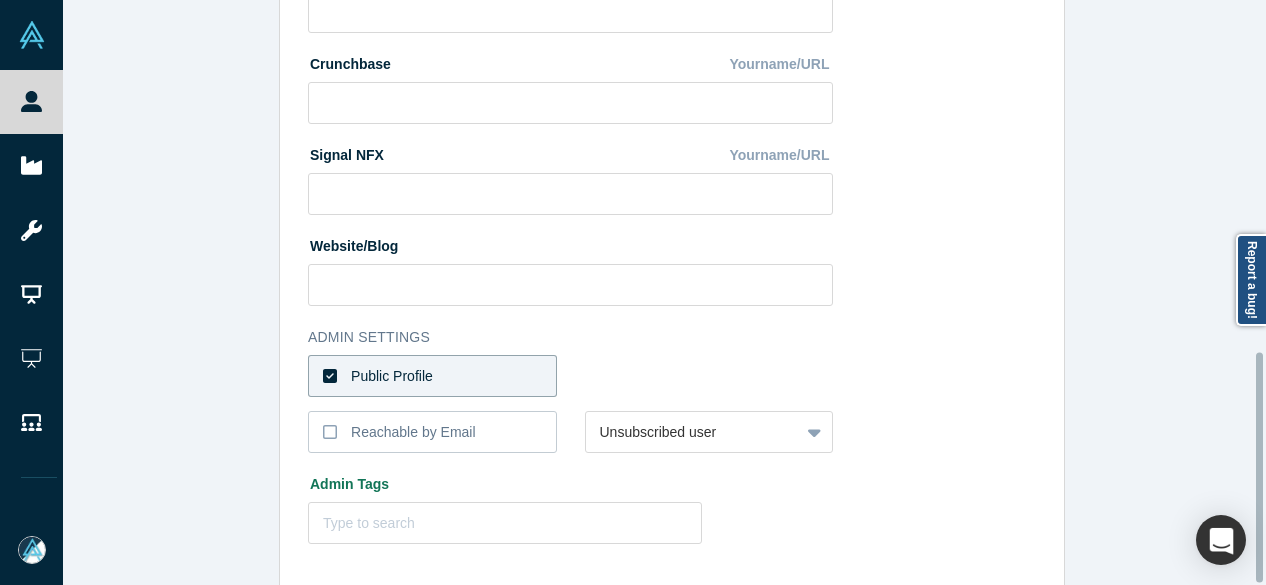 scroll, scrollTop: 896, scrollLeft: 0, axis: vertical 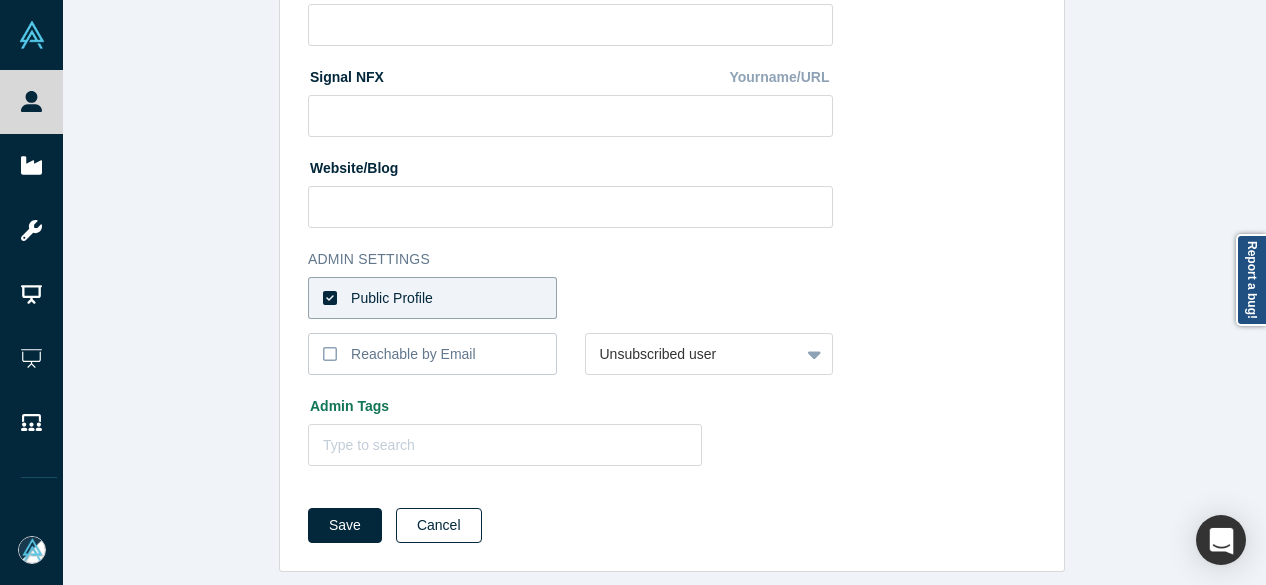 click on "Cancel" at bounding box center (439, 525) 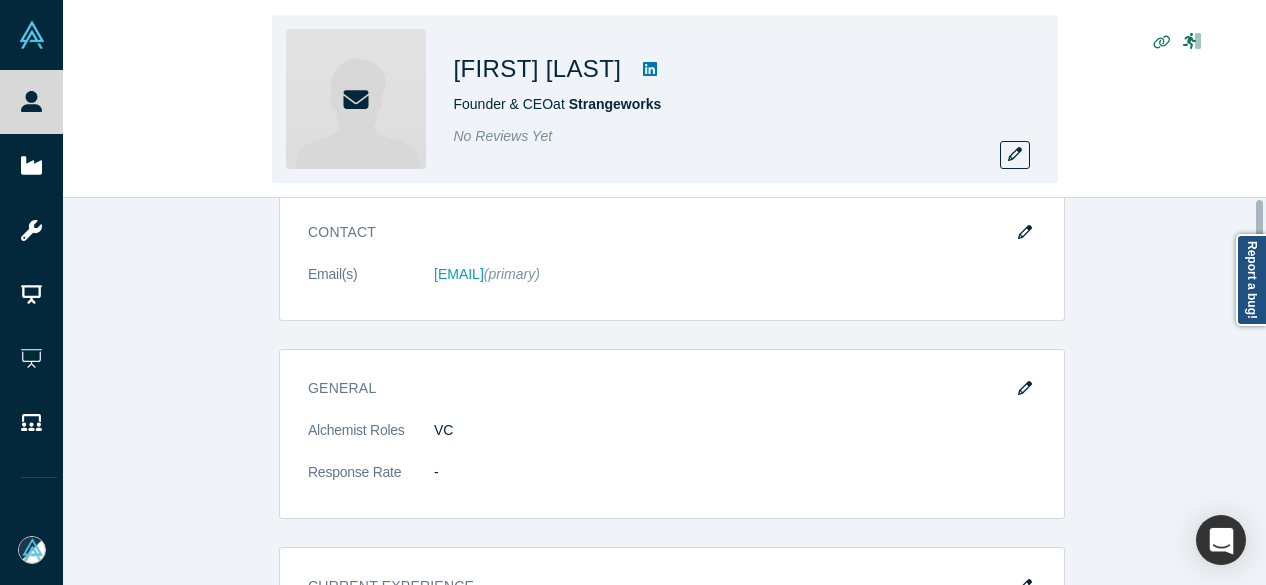 scroll, scrollTop: 0, scrollLeft: 0, axis: both 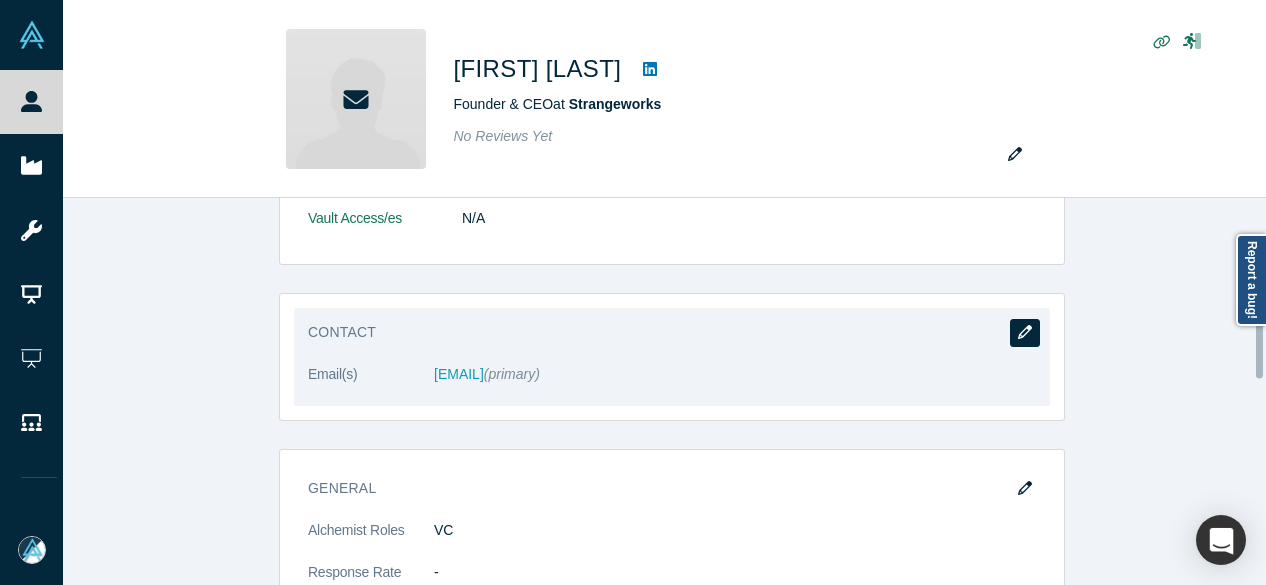 click 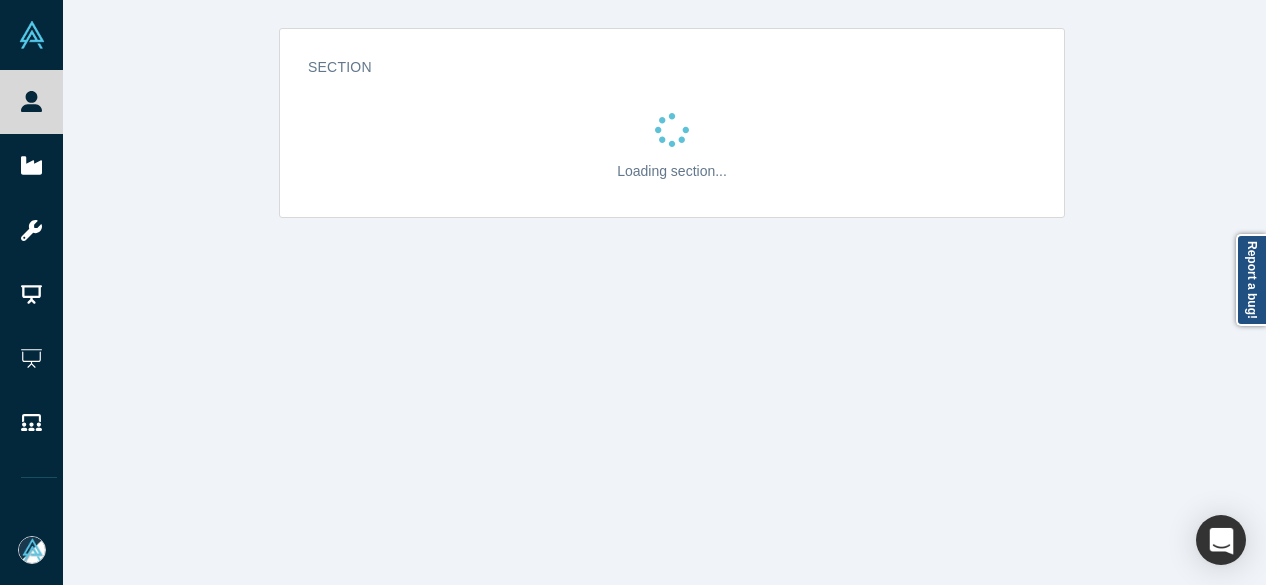 scroll, scrollTop: 0, scrollLeft: 0, axis: both 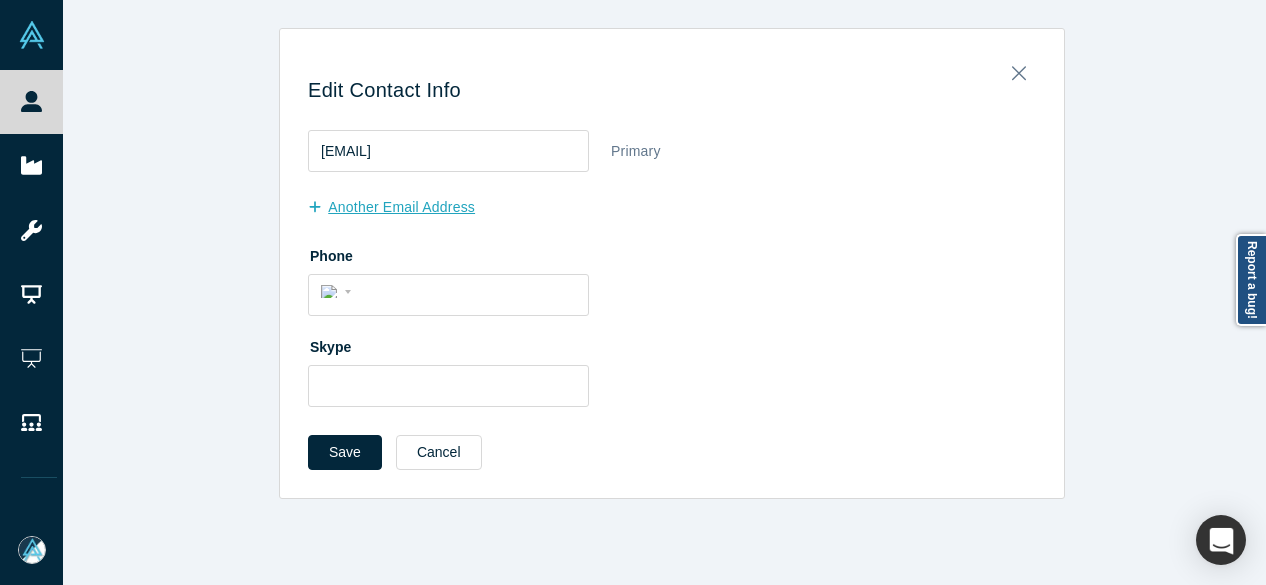 click on "another Email Address" at bounding box center (402, 207) 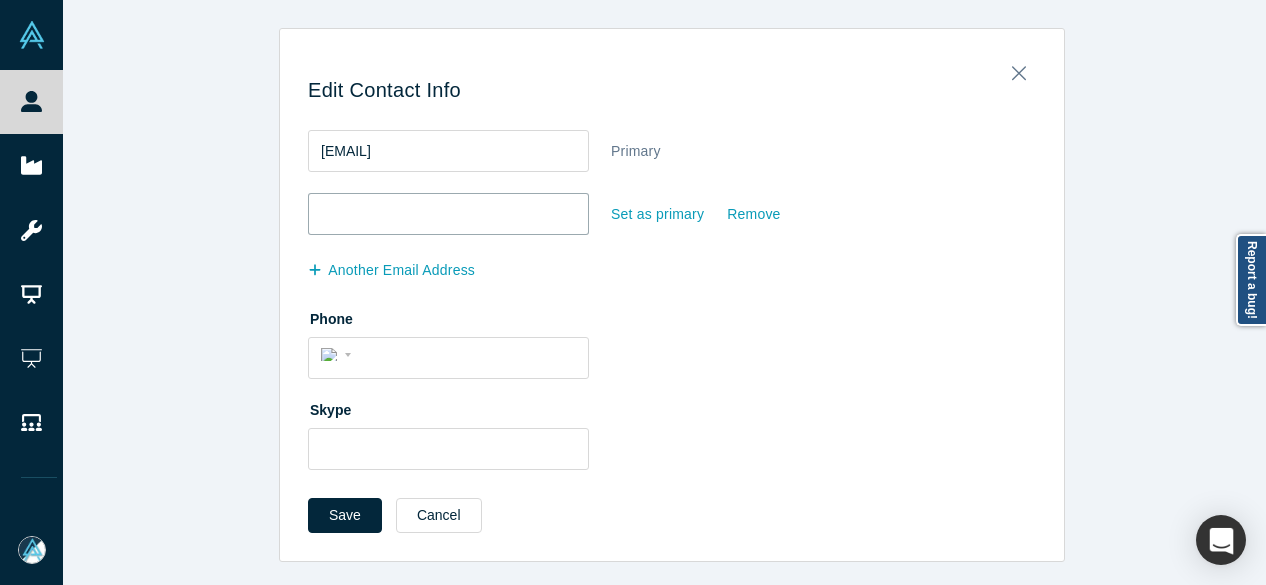 click at bounding box center [448, 214] 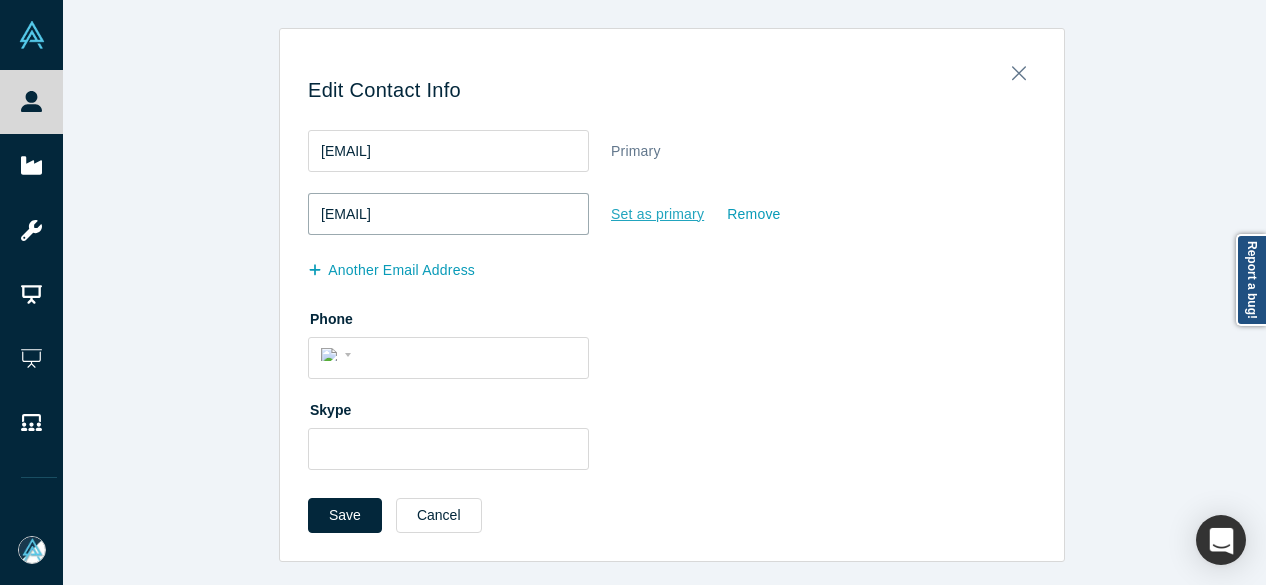 type on "whurley@gmail.com" 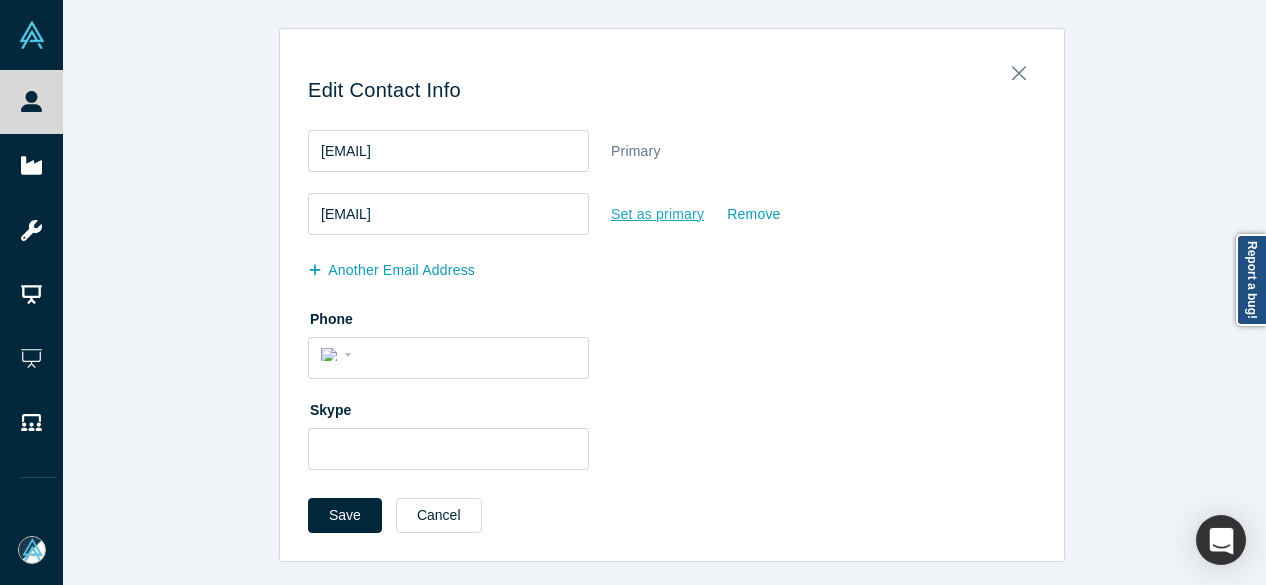 click on "Set as primary" at bounding box center (657, 214) 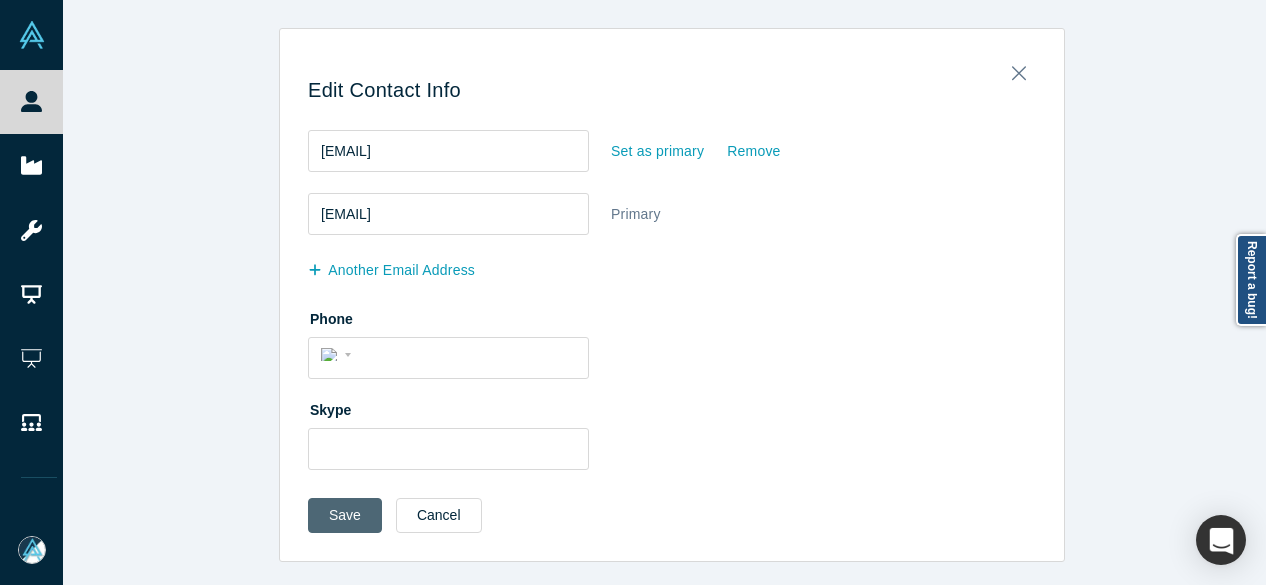 click on "Save" at bounding box center (345, 515) 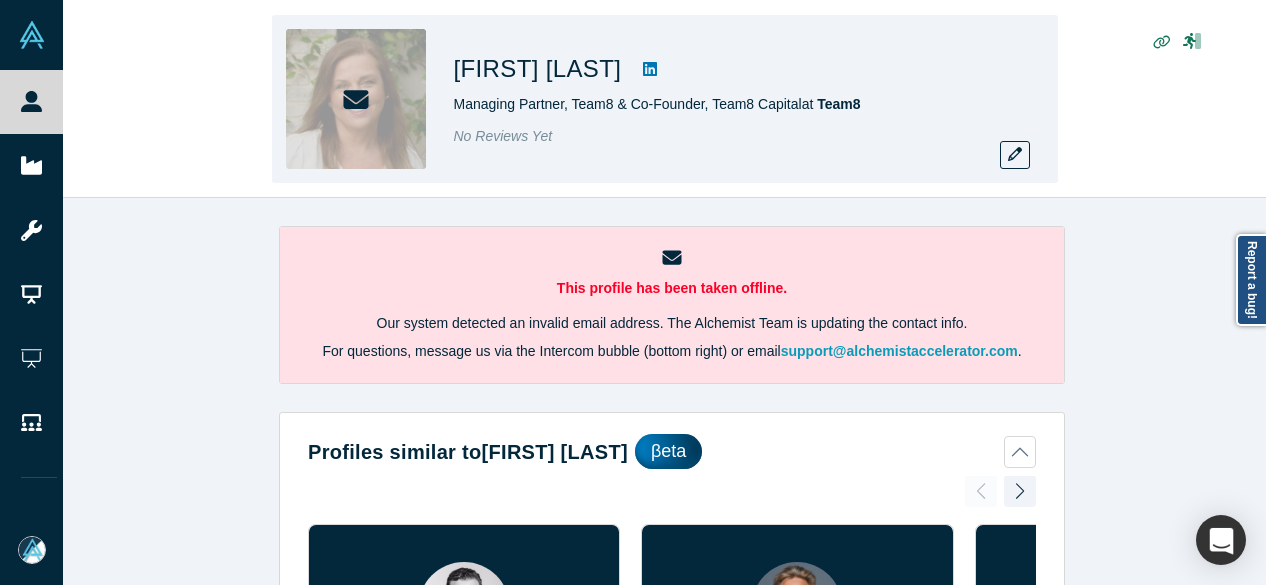 scroll, scrollTop: 0, scrollLeft: 0, axis: both 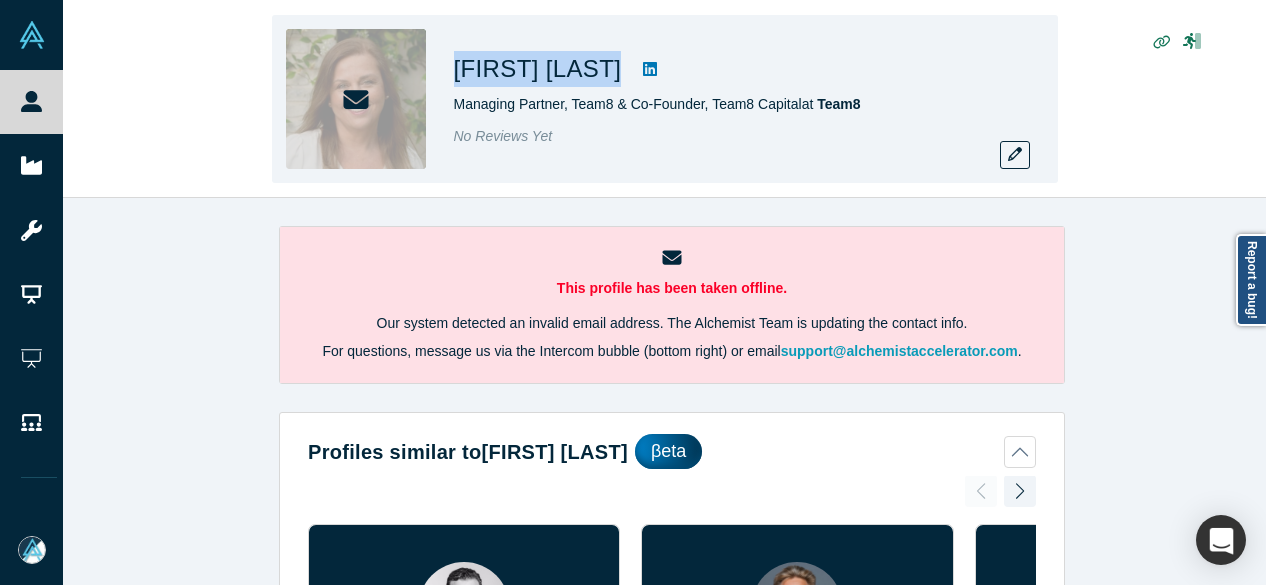 drag, startPoint x: 458, startPoint y: 69, endPoint x: 564, endPoint y: 75, distance: 106.16968 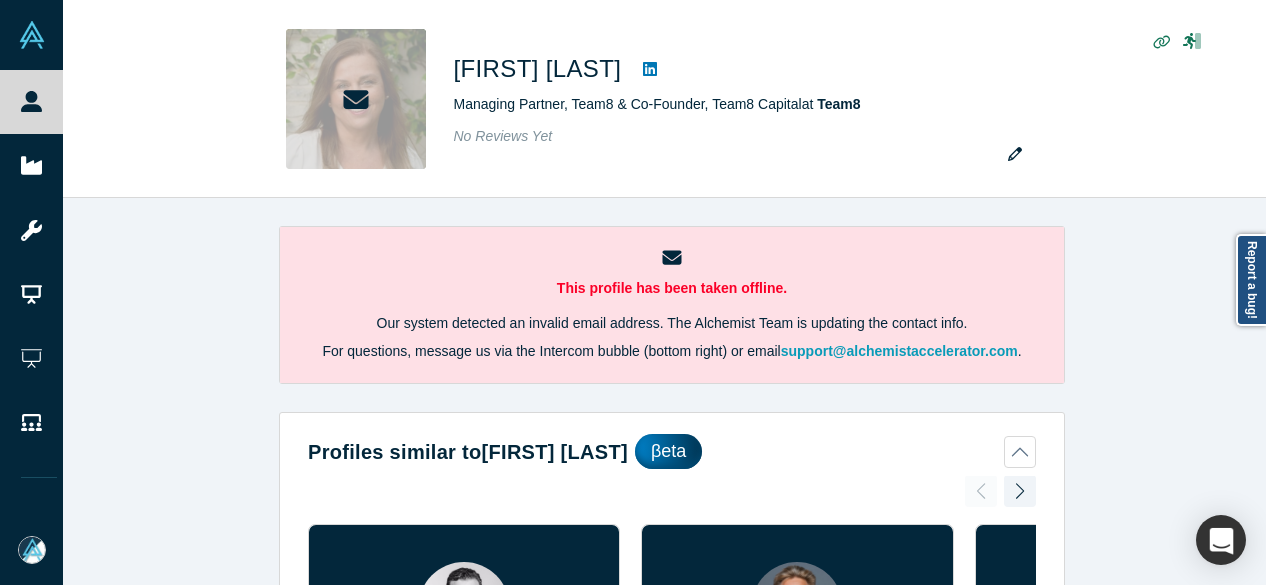 click on "This profile has been taken offline. Our system detected an invalid email address. The Alchemist Team is updating the contact info. For questions, message us via the Intercom bubble (bottom right) or email  support@example.com . Profiles similar to  [FIRST] [LAST] βeta [FIRST] [LAST] No Reviews Yet Managing Partner VC Similar  topic of focus AI (Artificial Intelligence) · ML (Machine Learning) · Deep Tech (Deep Technology) Open Profile [FIRST] [LAST] No Reviews Yet Head of Business Development VC Similar  topic of focus AI (Artificial Intelligence) · Biotech (Biotechnology) · Mobility · ML (Machine Learning) · Energy · CleanTech (Clean T … Open Profile [FIRST] [LAST] No Reviews Yet Partner VC Similar  topic of focus AI (Artificial Intelligence) · Robotics · Electronics · ML (Machine Learning) · Energy · CleanTech (Clean Technology) · … Open Profile [FIRST] [LAST] No Reviews Yet Corporate Development Principal Network Similar  topic of focus Deep Tech (Deep Technology) · Moonshot VC VC" at bounding box center [672, 399] 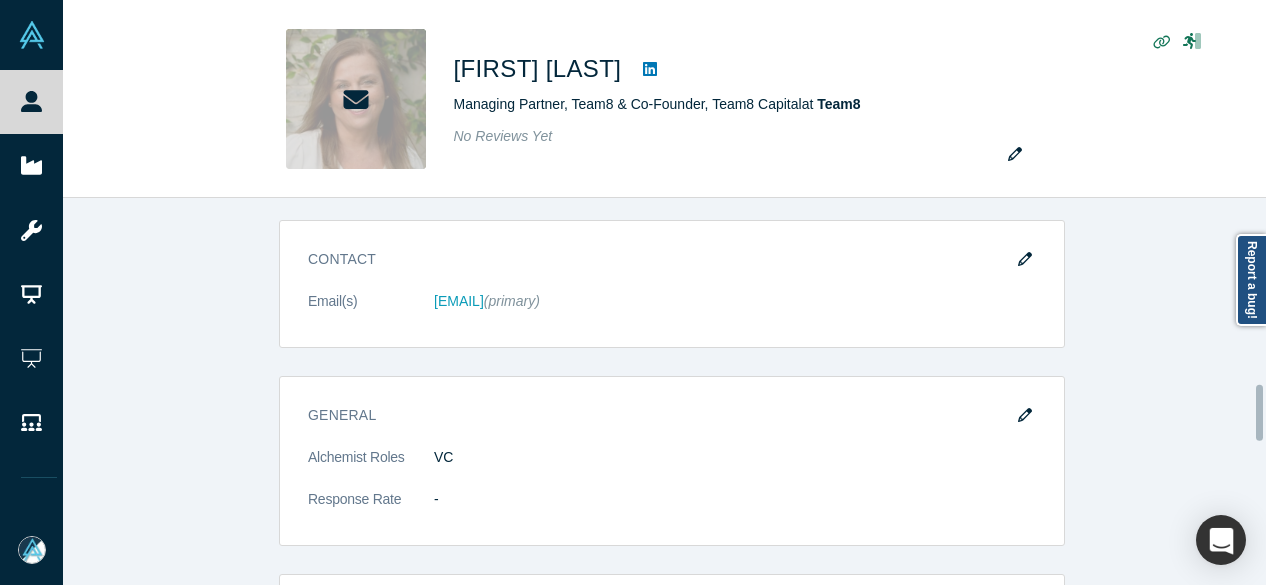 scroll, scrollTop: 1600, scrollLeft: 0, axis: vertical 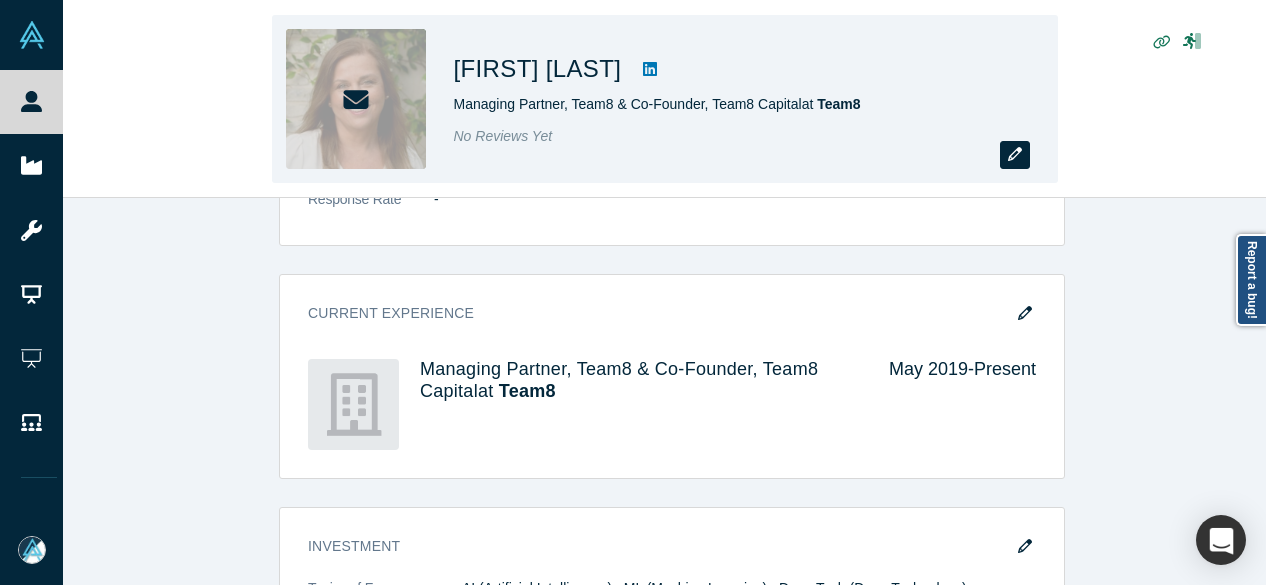 click 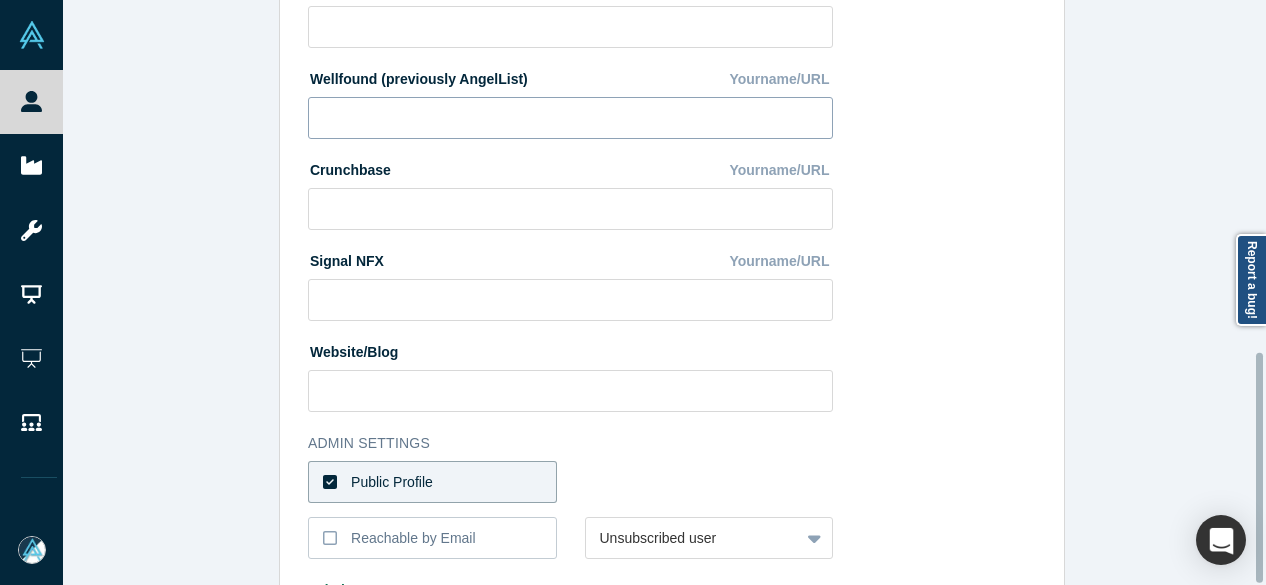 scroll, scrollTop: 896, scrollLeft: 0, axis: vertical 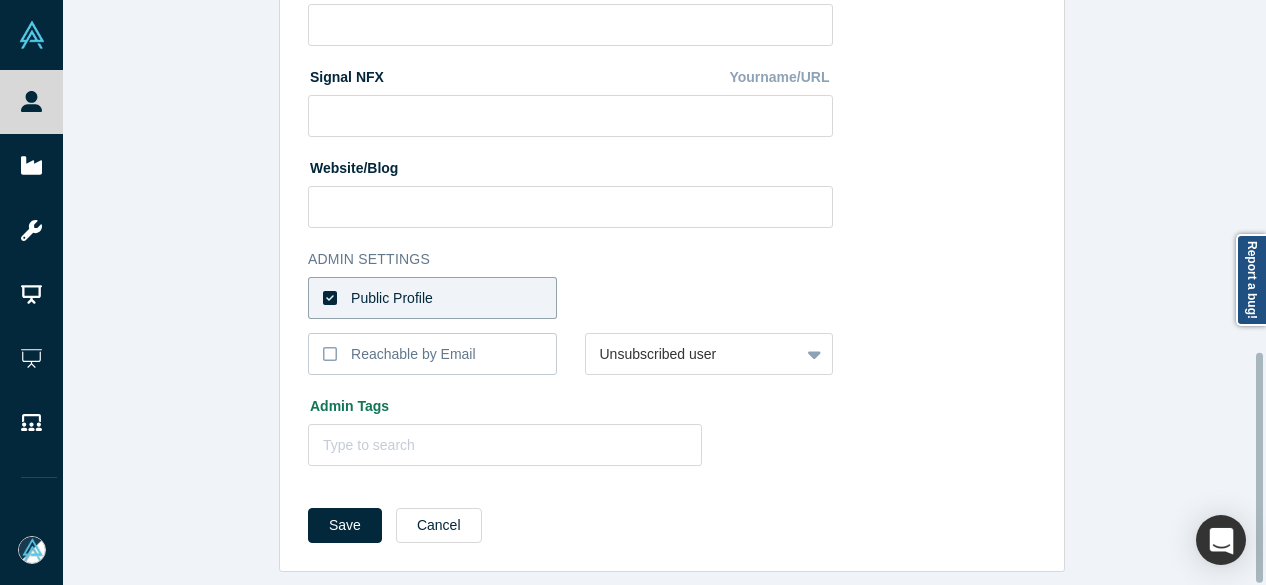 drag, startPoint x: 442, startPoint y: 513, endPoint x: 235, endPoint y: 211, distance: 366.13248 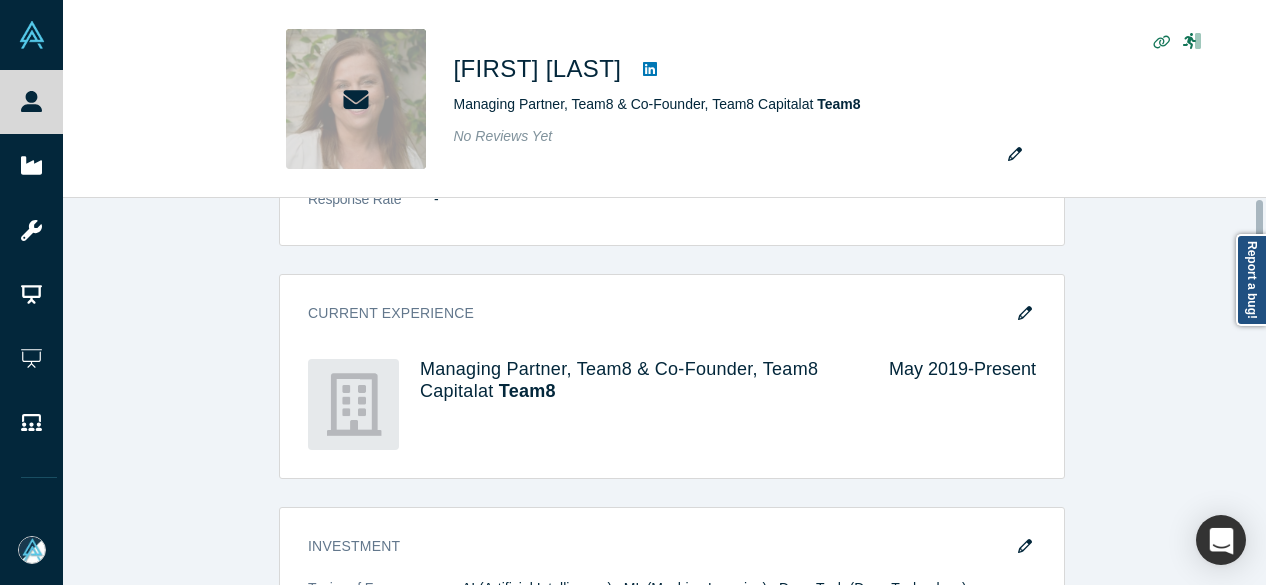 scroll, scrollTop: 0, scrollLeft: 0, axis: both 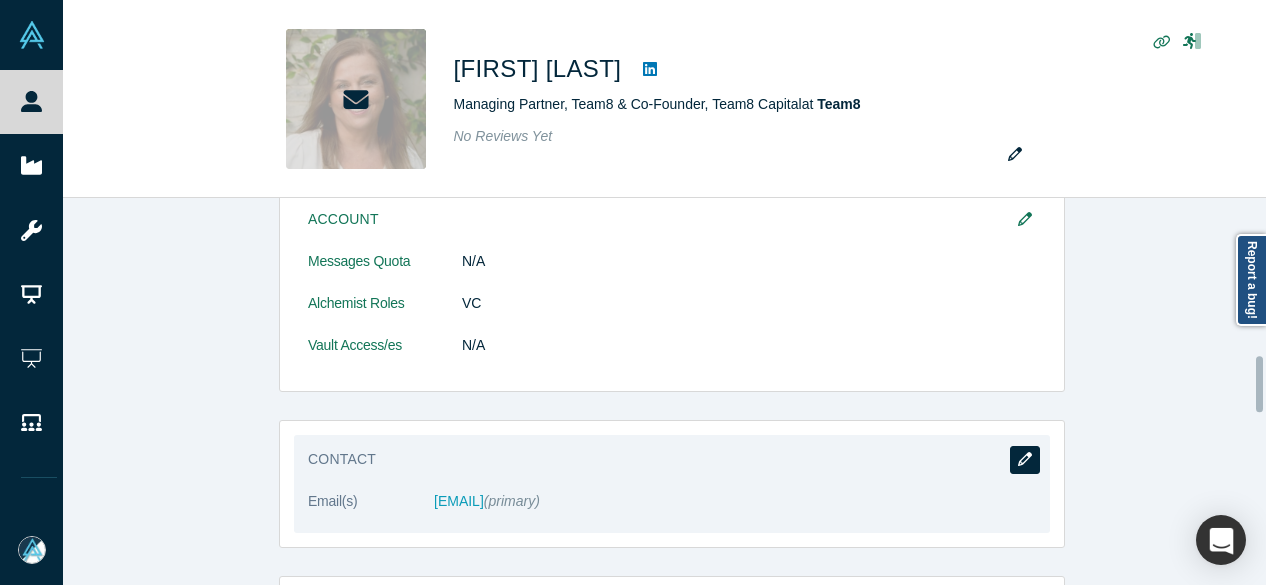 click 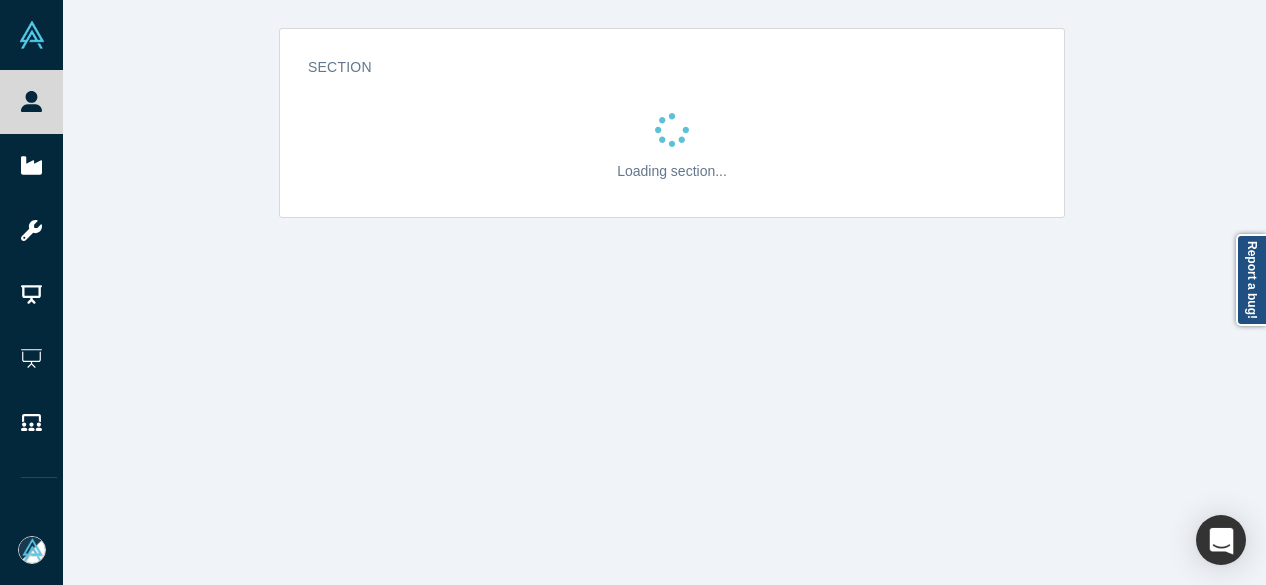 scroll, scrollTop: 0, scrollLeft: 0, axis: both 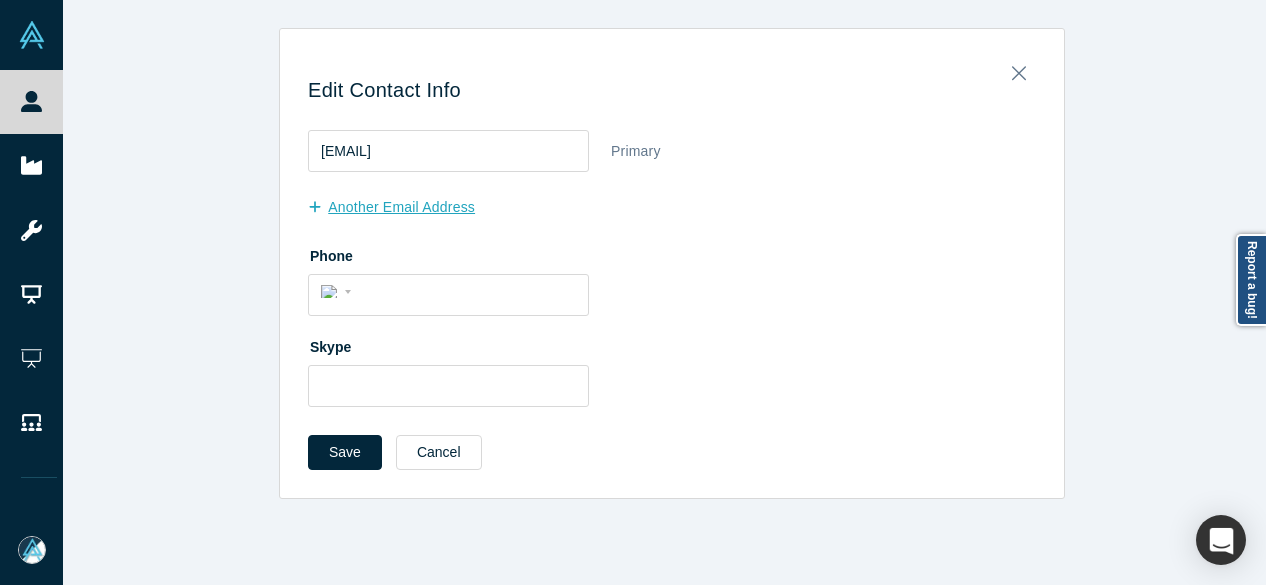 click on "another Email Address" at bounding box center [402, 207] 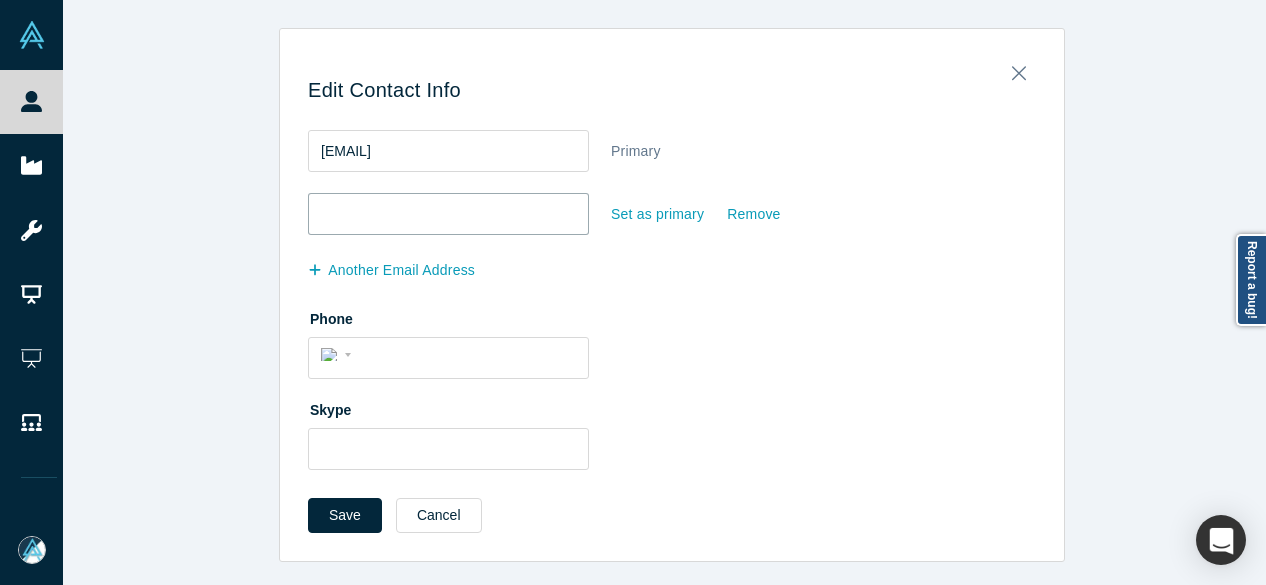 click at bounding box center [448, 214] 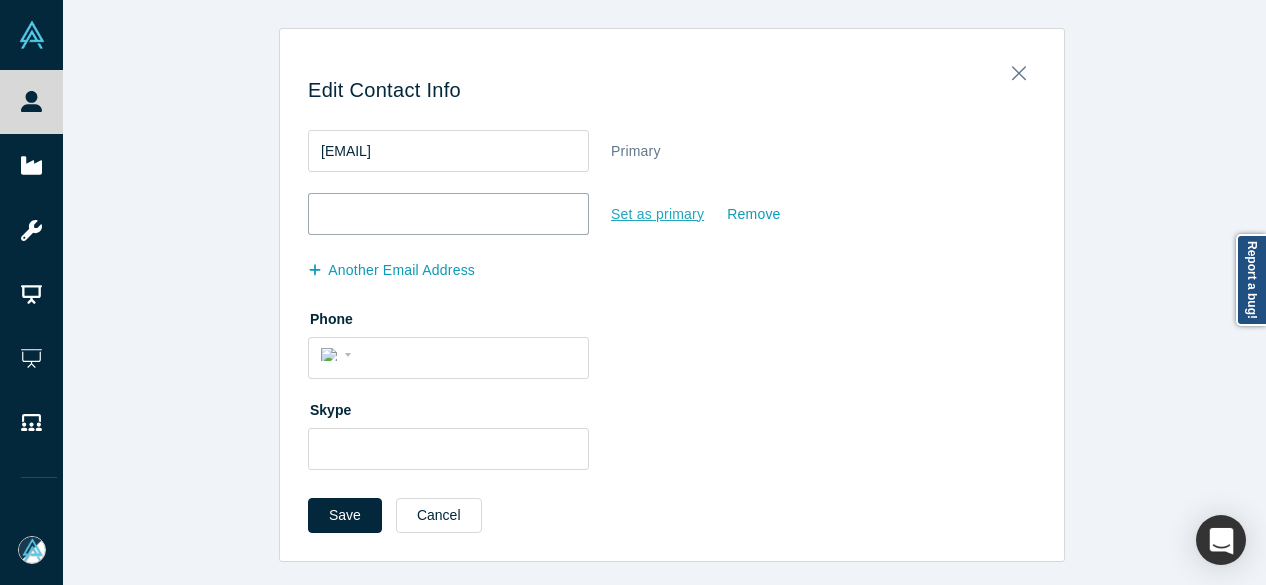 paste on "sarit.firon@gmail.com" 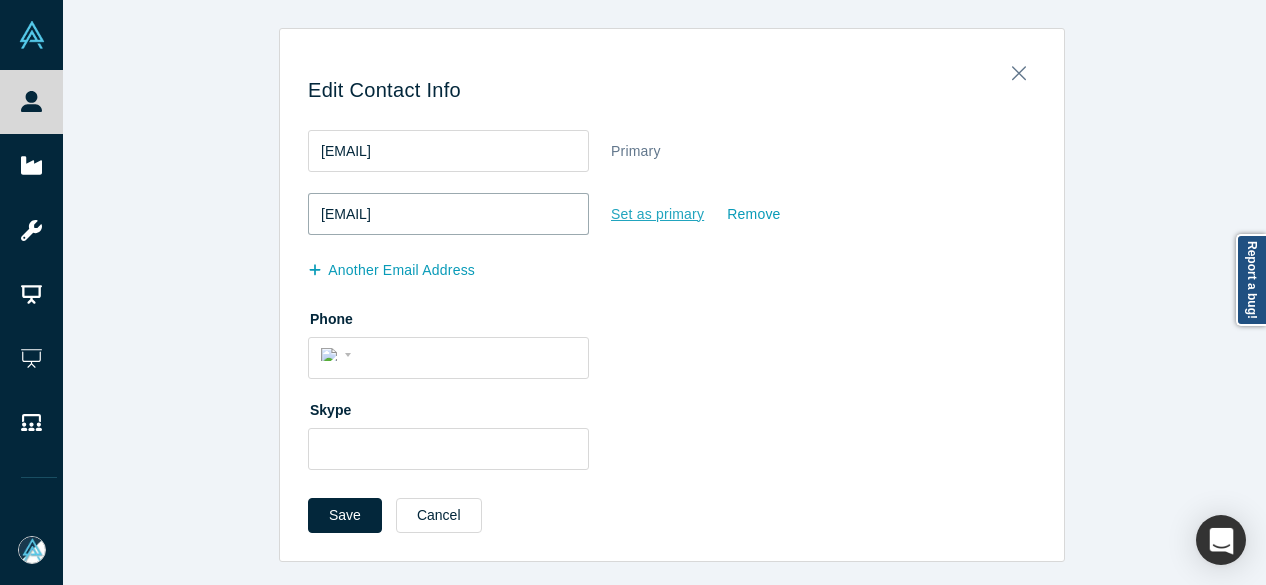 type on "sarit.firon@gmail.com" 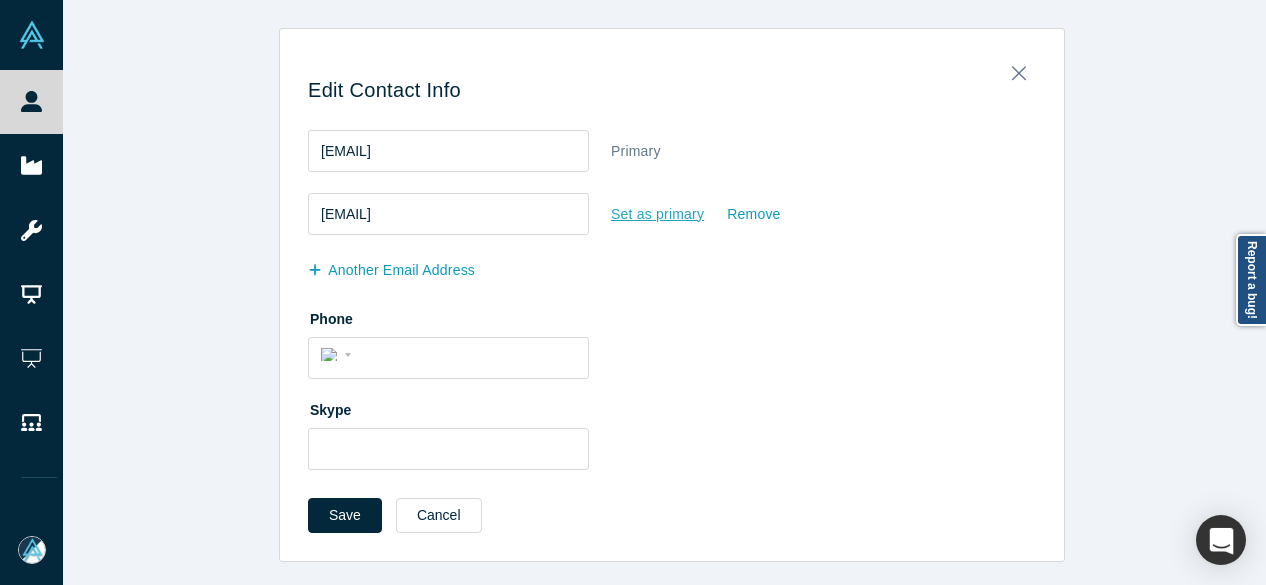 click on "Set as primary" at bounding box center (657, 214) 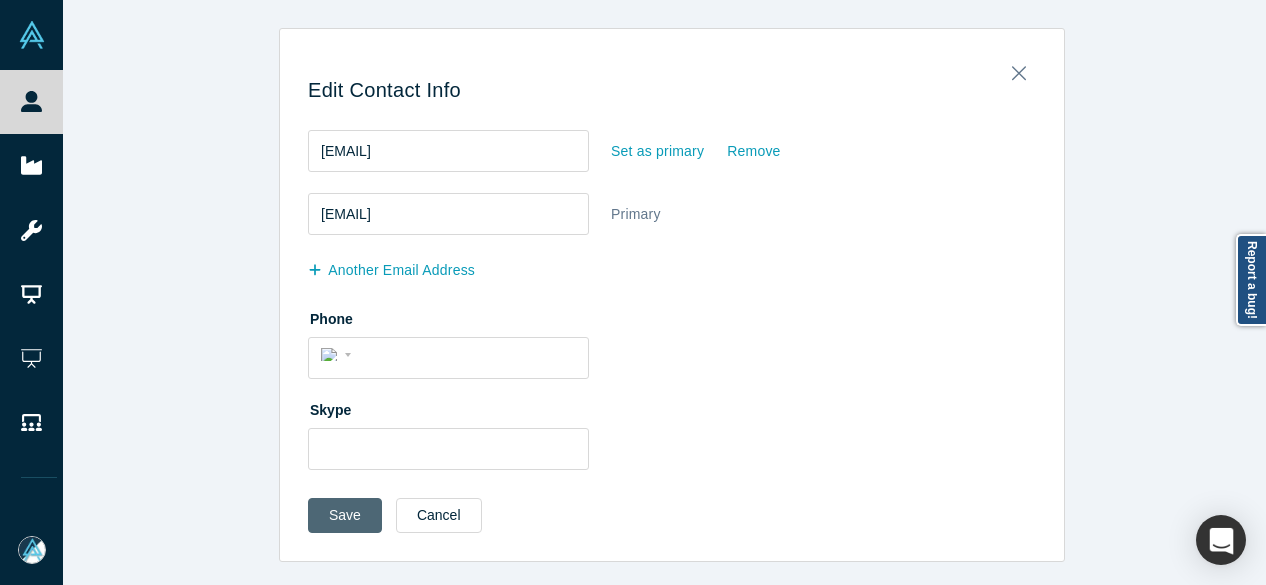 click on "Save" at bounding box center (345, 515) 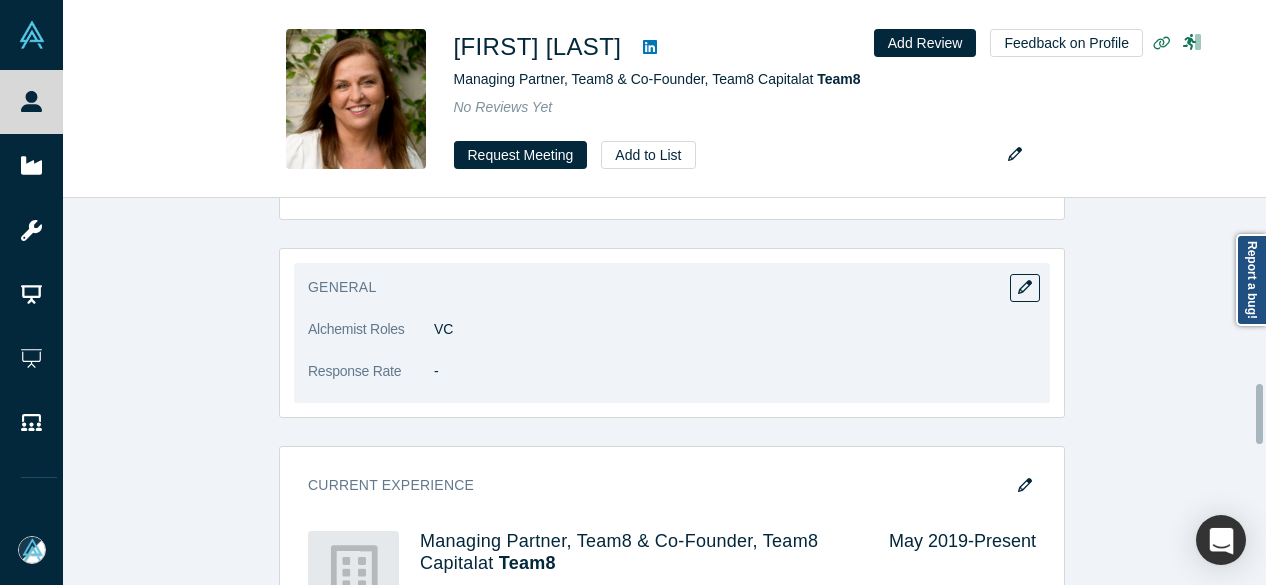 scroll, scrollTop: 1300, scrollLeft: 0, axis: vertical 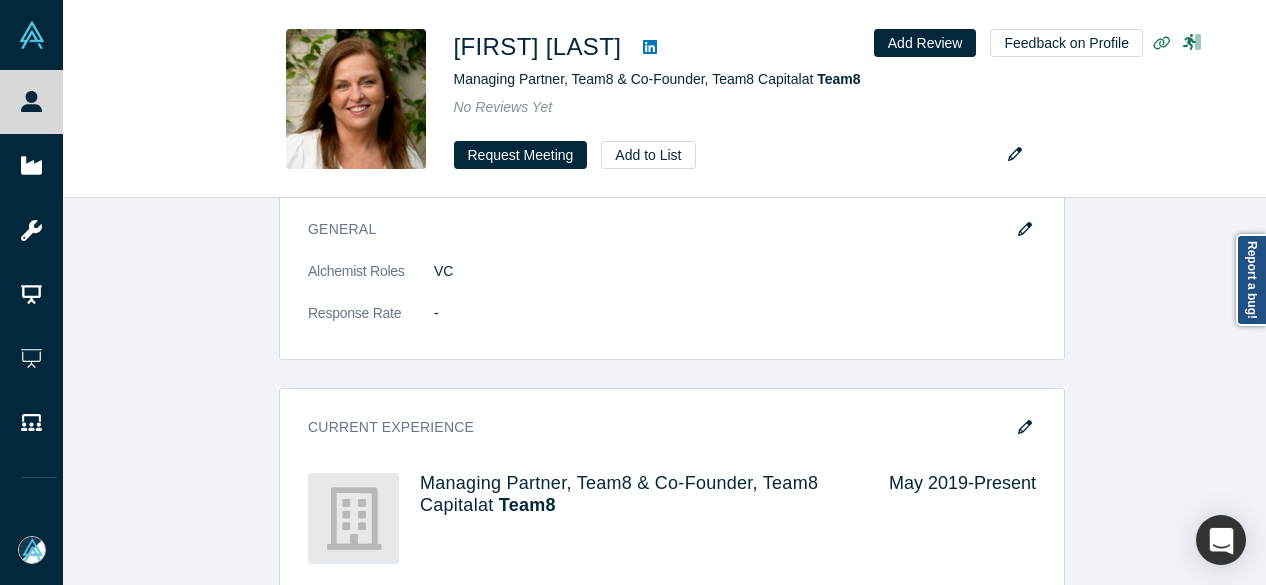 click 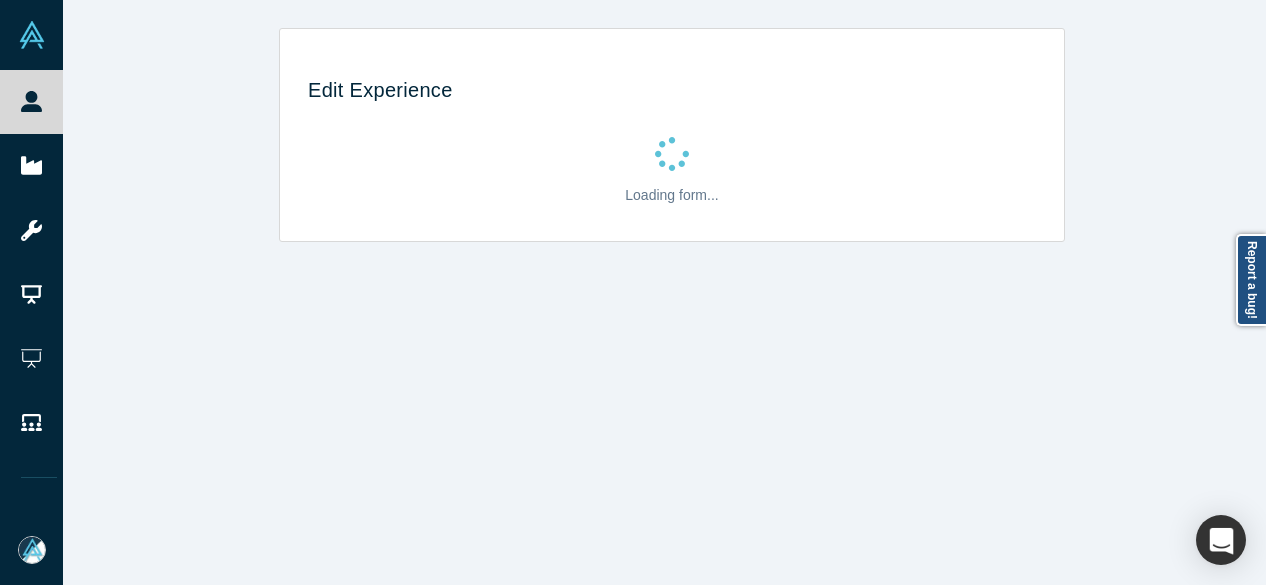 scroll, scrollTop: 0, scrollLeft: 0, axis: both 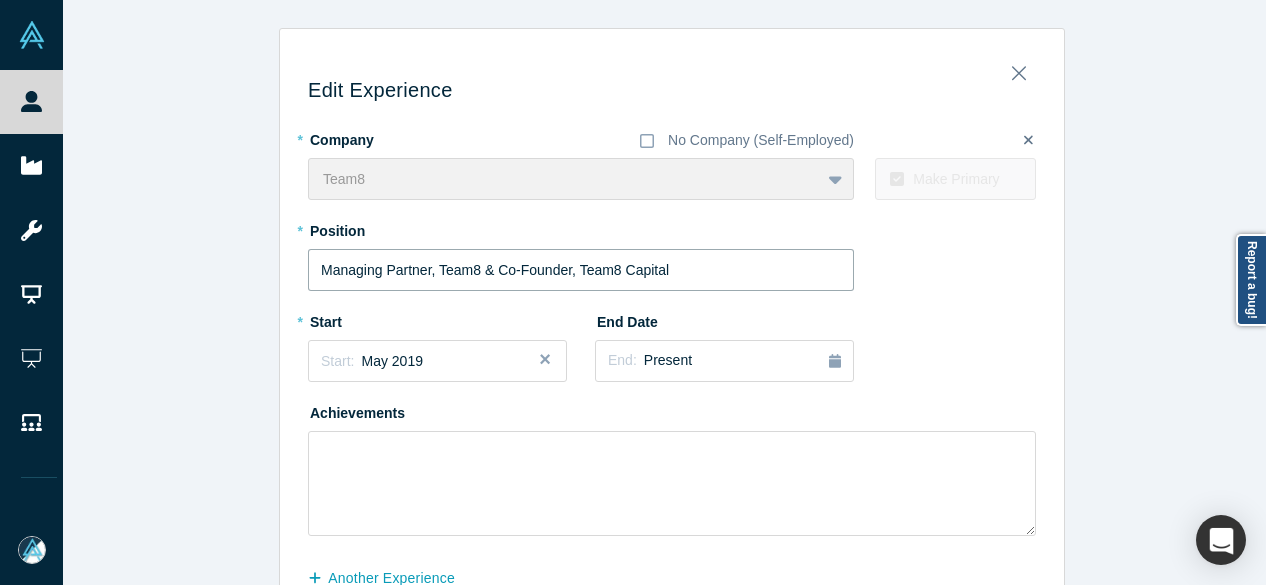 click on "Managing Partner, Team8 & Co-Founder, Team8 Capital" at bounding box center (581, 270) 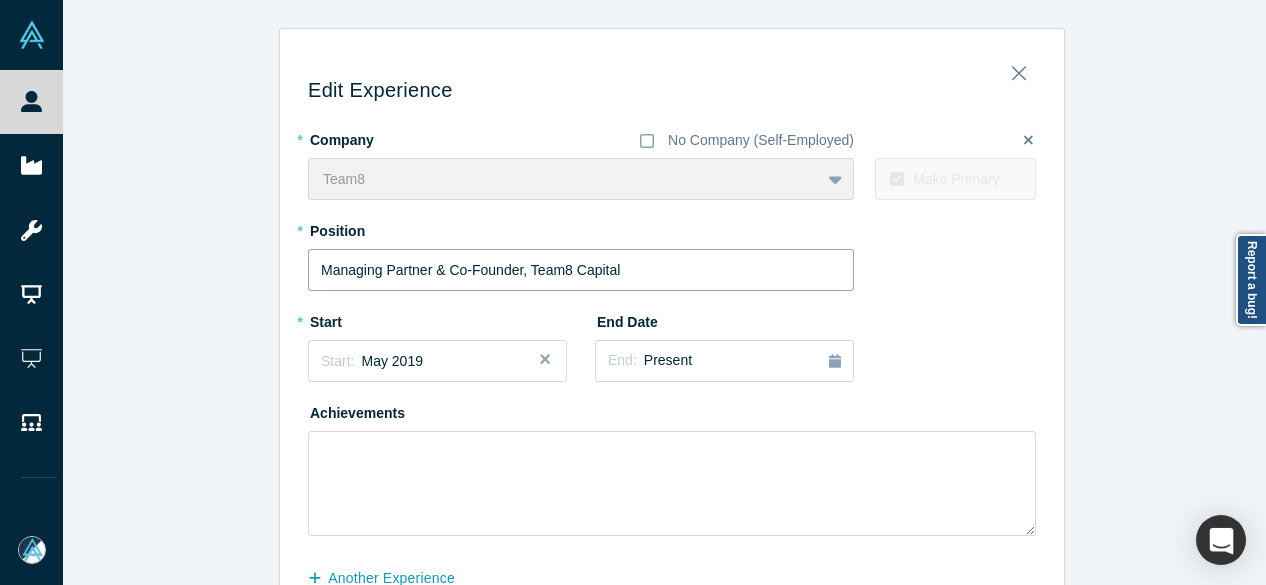 drag, startPoint x: 514, startPoint y: 271, endPoint x: 678, endPoint y: 255, distance: 164.77864 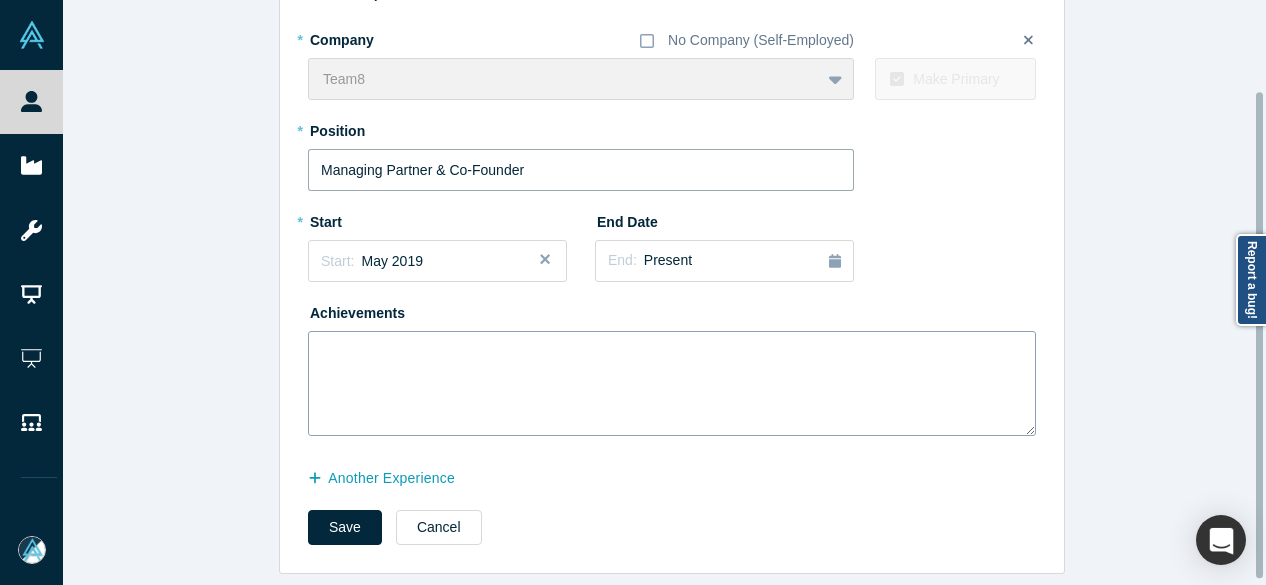 scroll, scrollTop: 114, scrollLeft: 0, axis: vertical 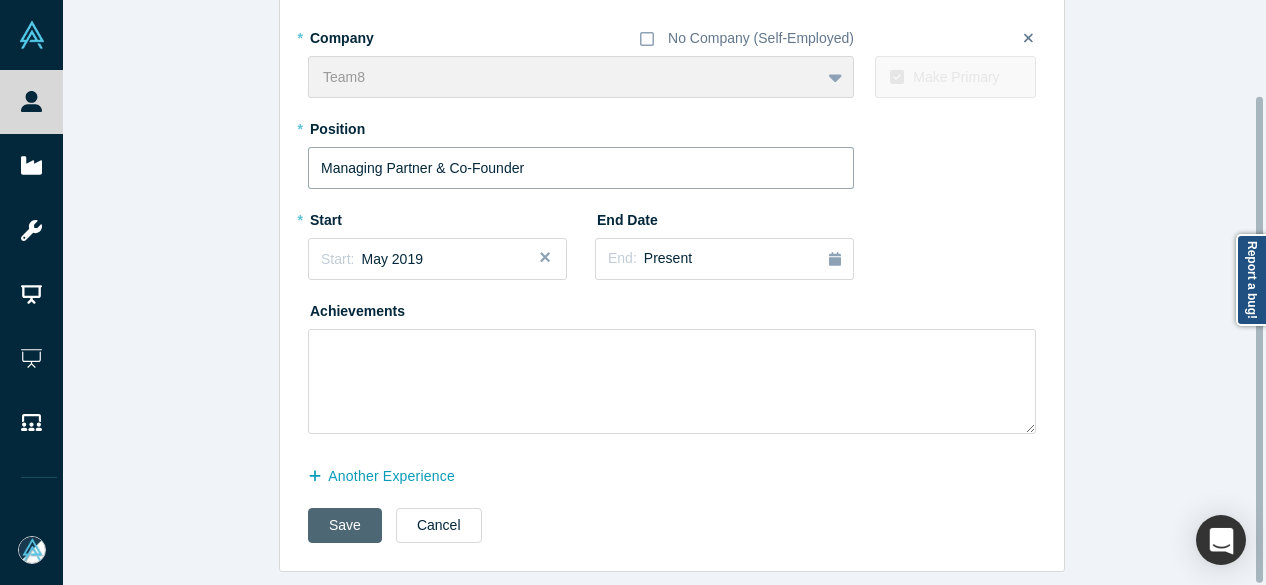 type on "Managing Partner & Co-Founder" 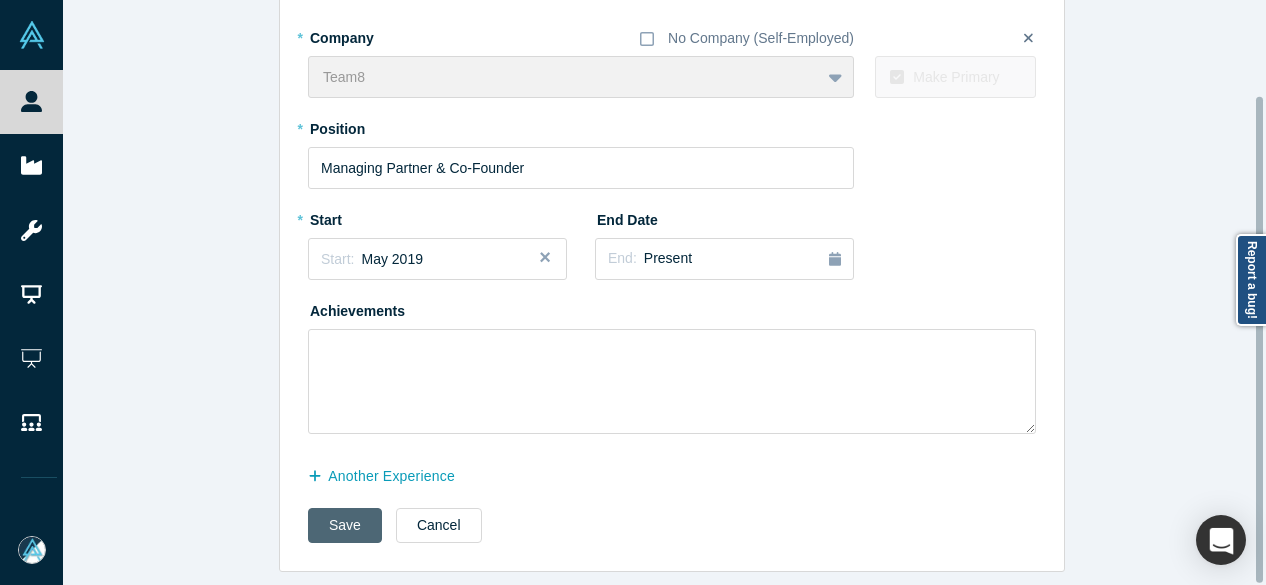 click on "Save" at bounding box center (345, 525) 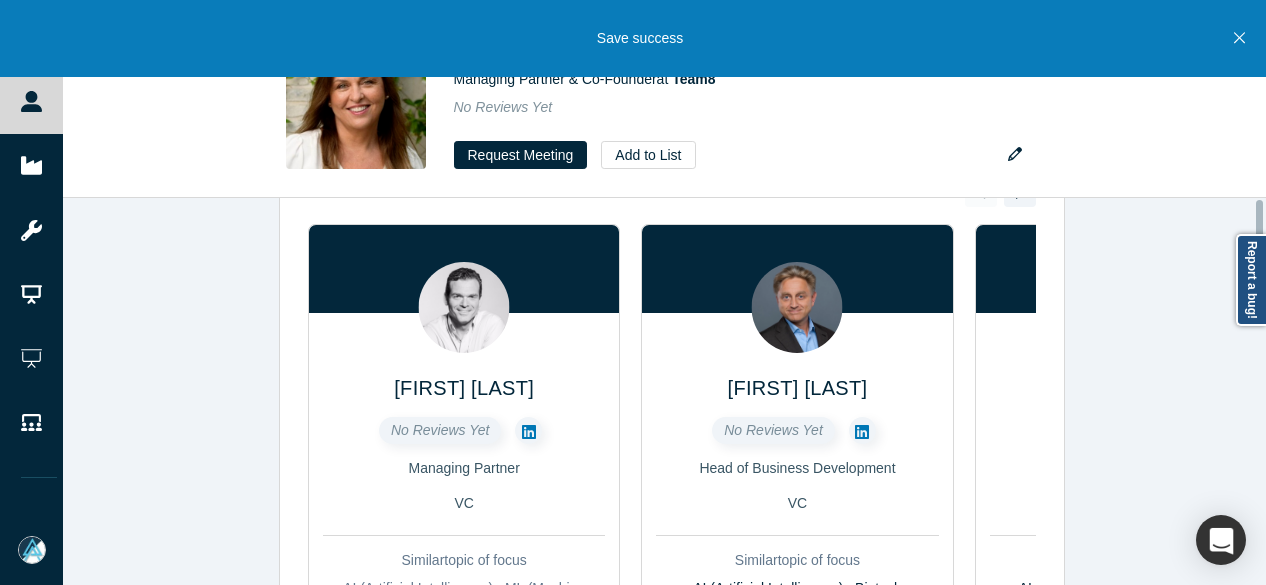 scroll, scrollTop: 0, scrollLeft: 0, axis: both 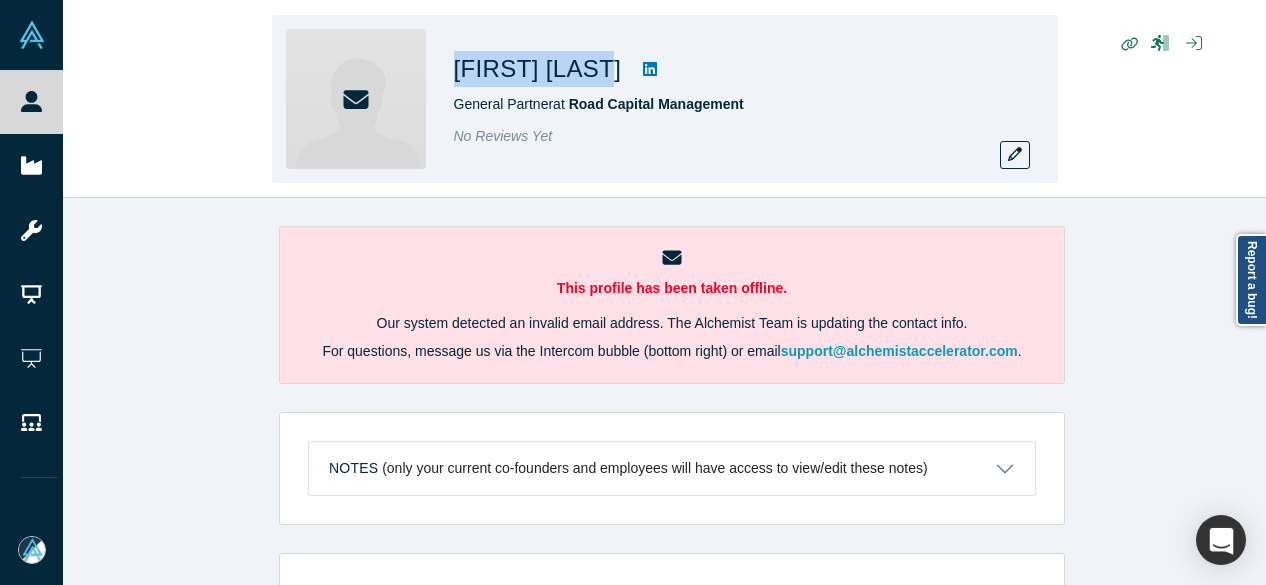 drag, startPoint x: 446, startPoint y: 67, endPoint x: 606, endPoint y: 65, distance: 160.0125 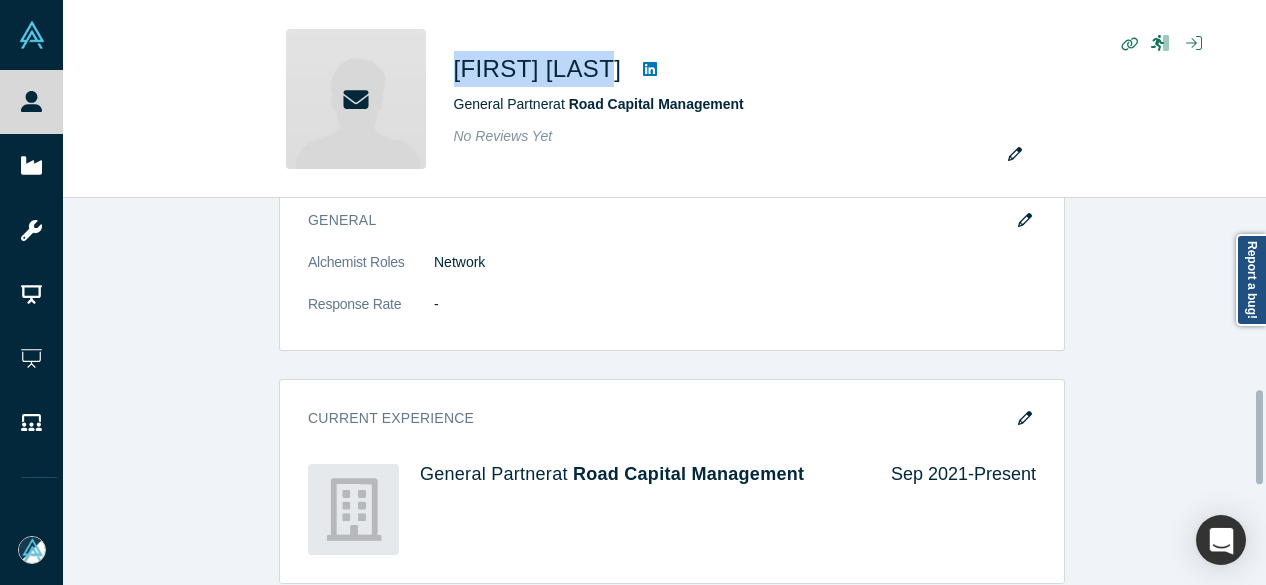 scroll, scrollTop: 800, scrollLeft: 0, axis: vertical 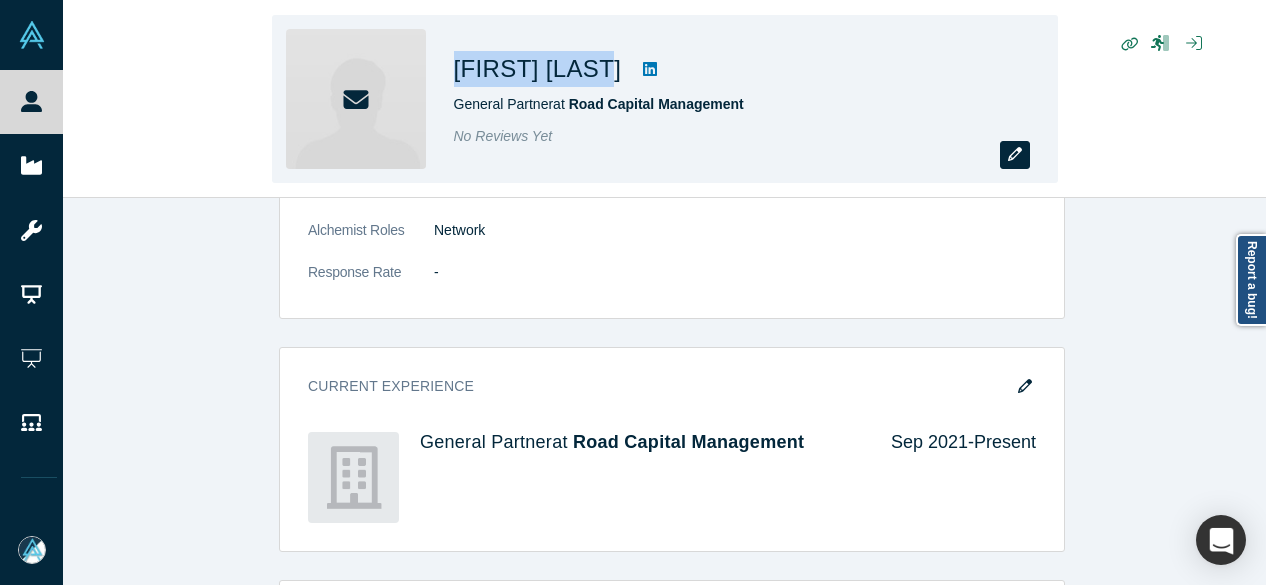 click 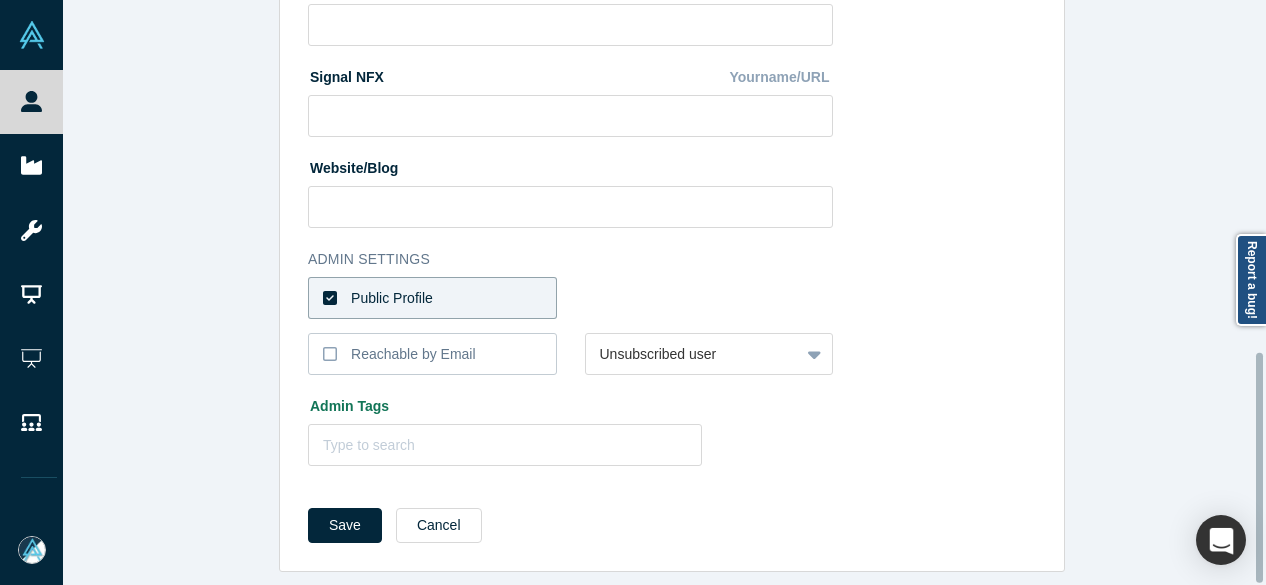 scroll, scrollTop: 896, scrollLeft: 0, axis: vertical 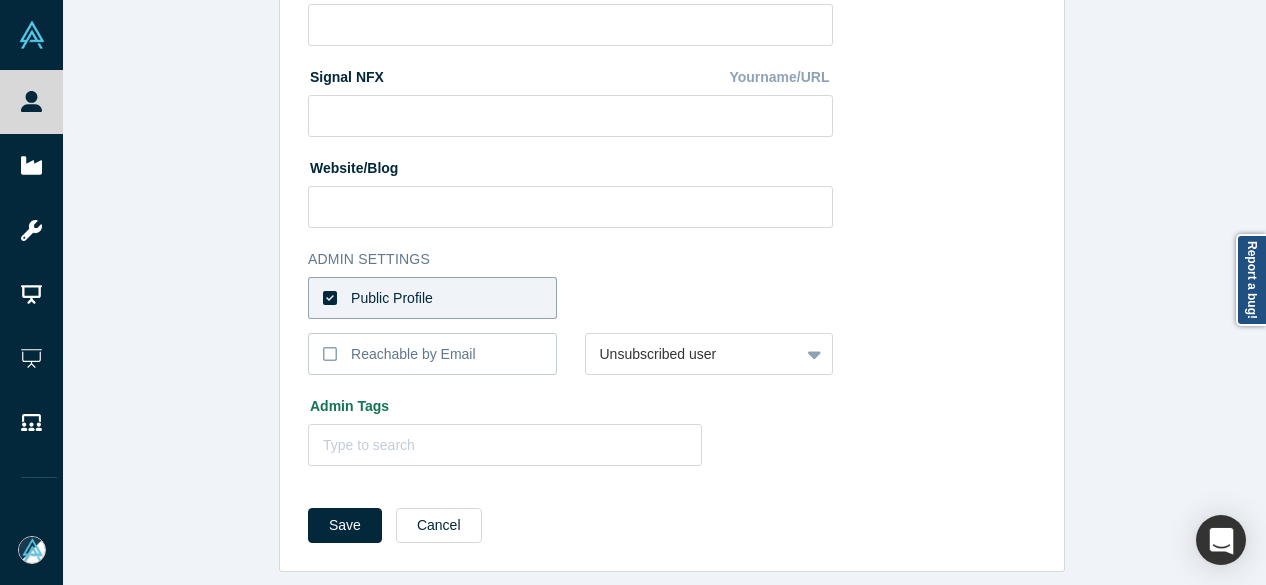 click on "Public Profile" at bounding box center (432, 298) 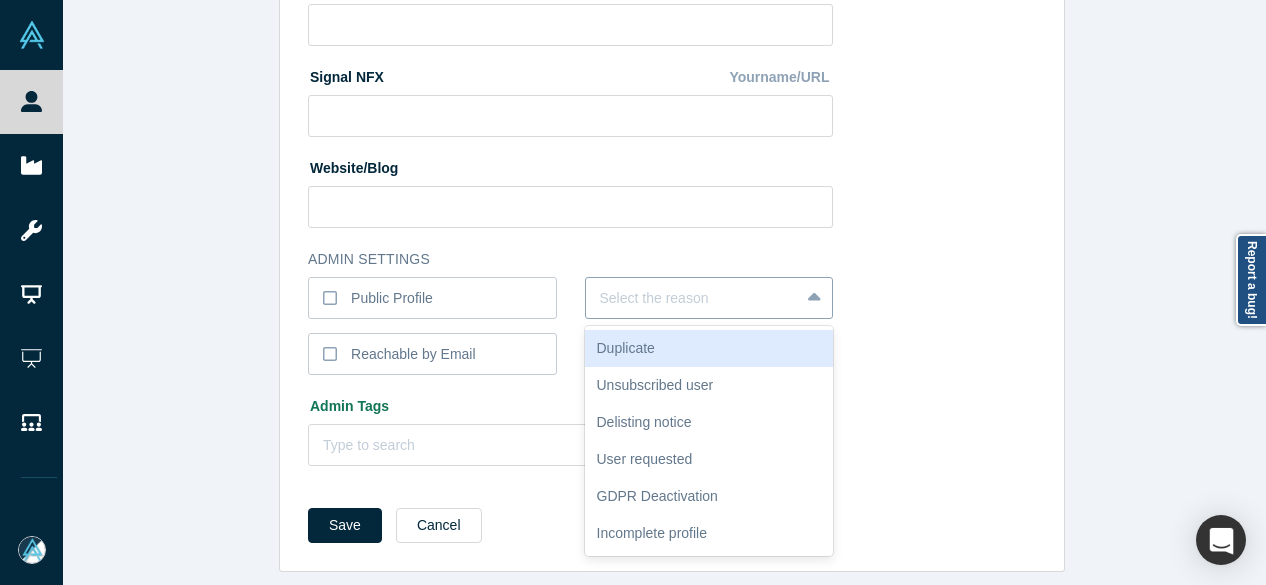 click at bounding box center (693, 298) 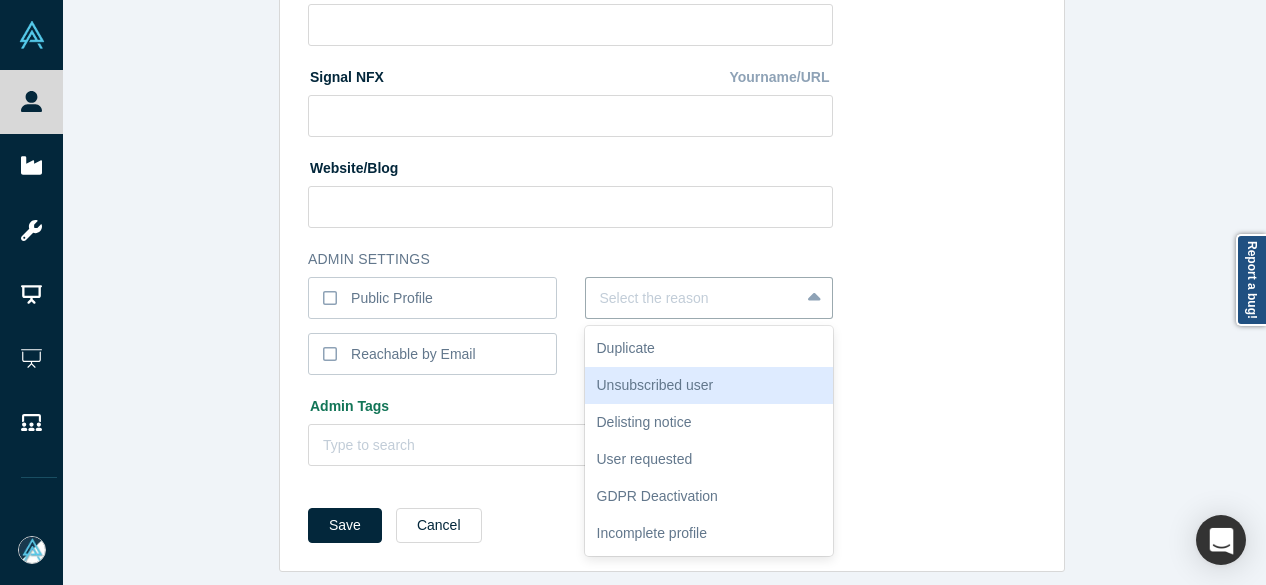 click on "Unsubscribed user" at bounding box center (709, 385) 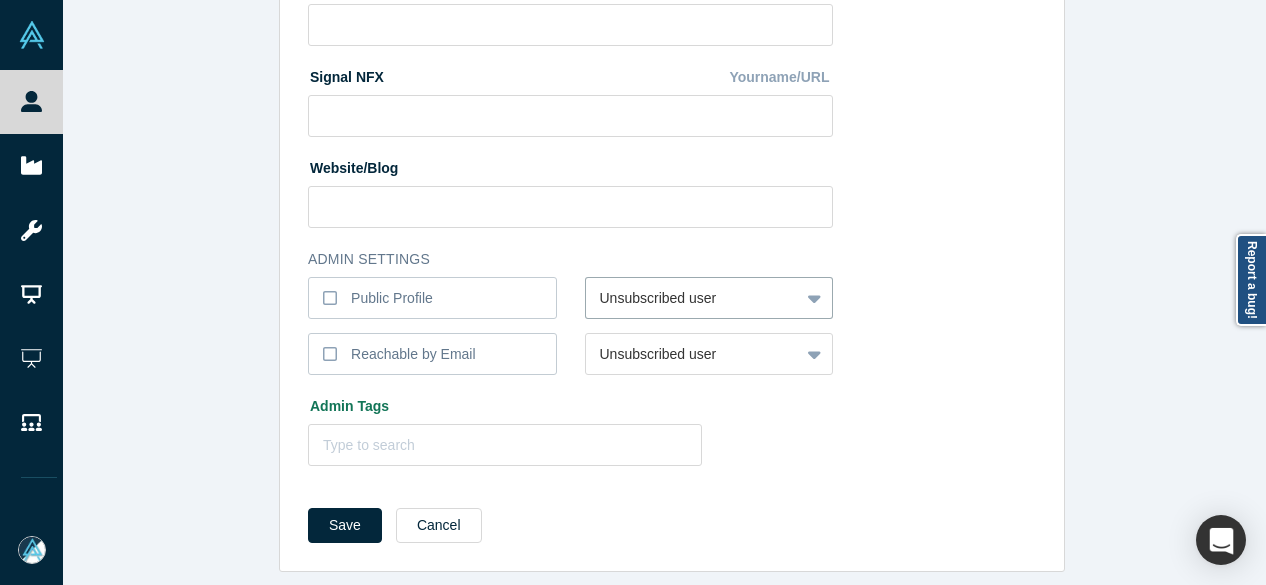 click on "Save" at bounding box center (345, 525) 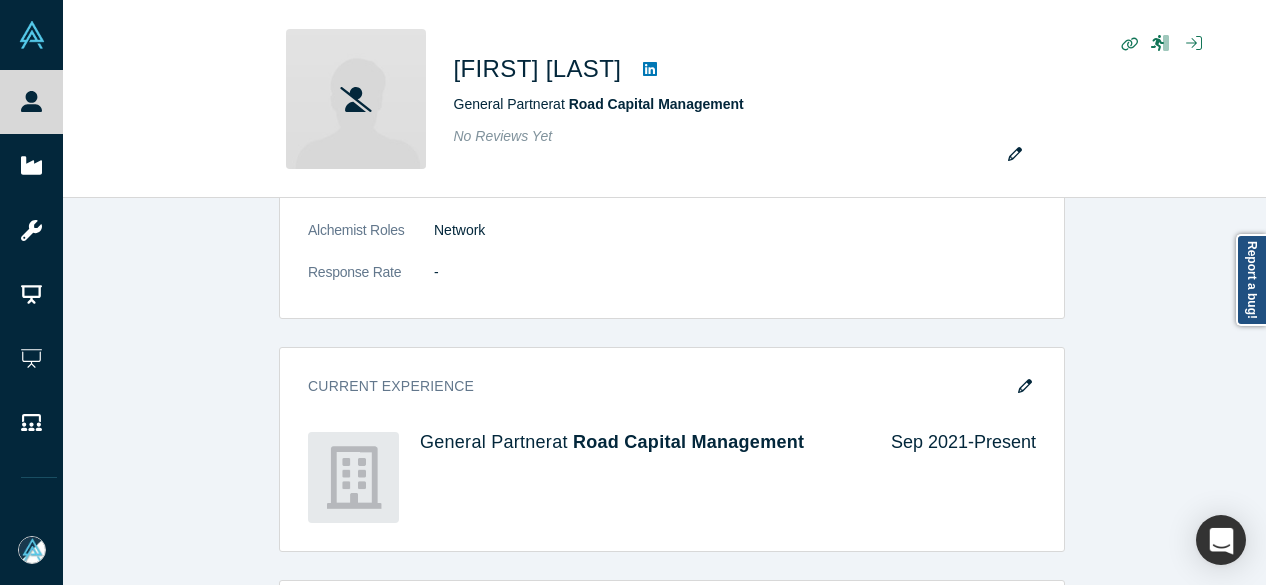 scroll, scrollTop: 0, scrollLeft: 0, axis: both 